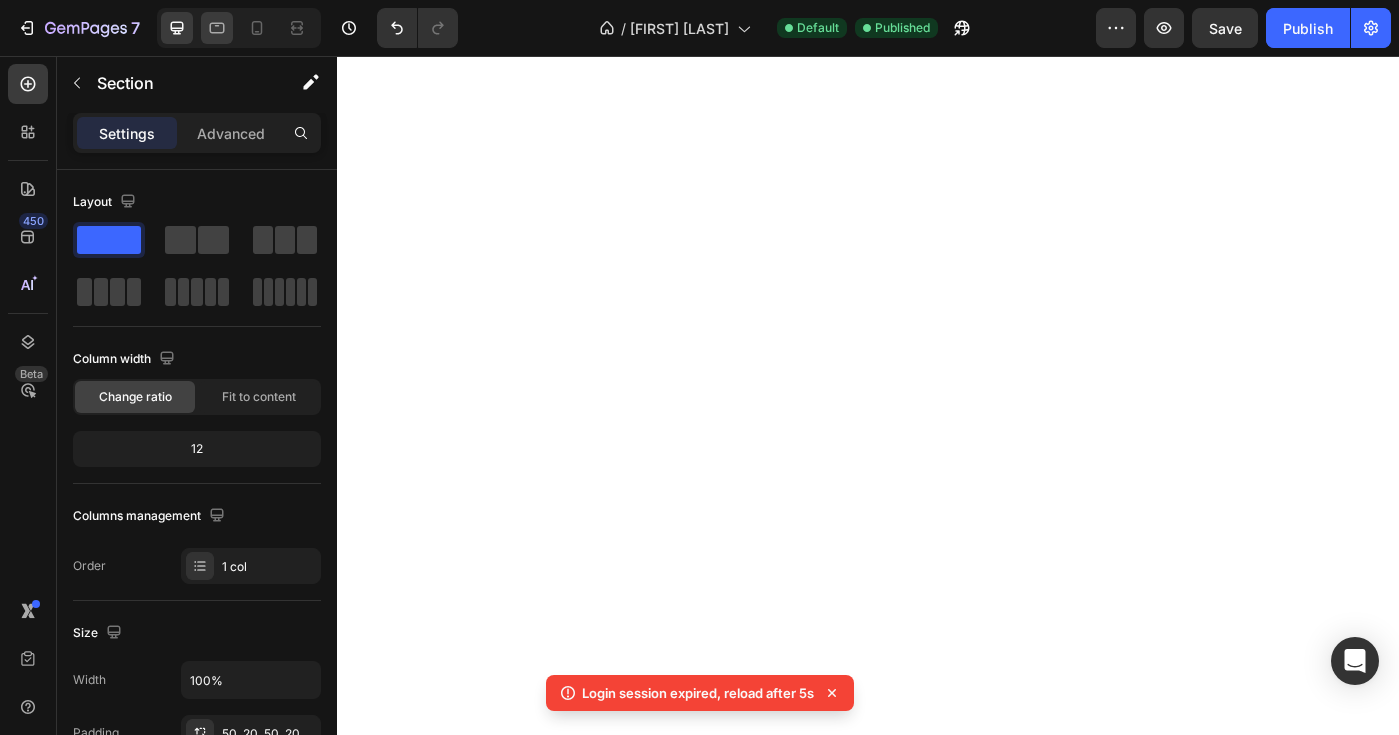 scroll, scrollTop: 0, scrollLeft: 0, axis: both 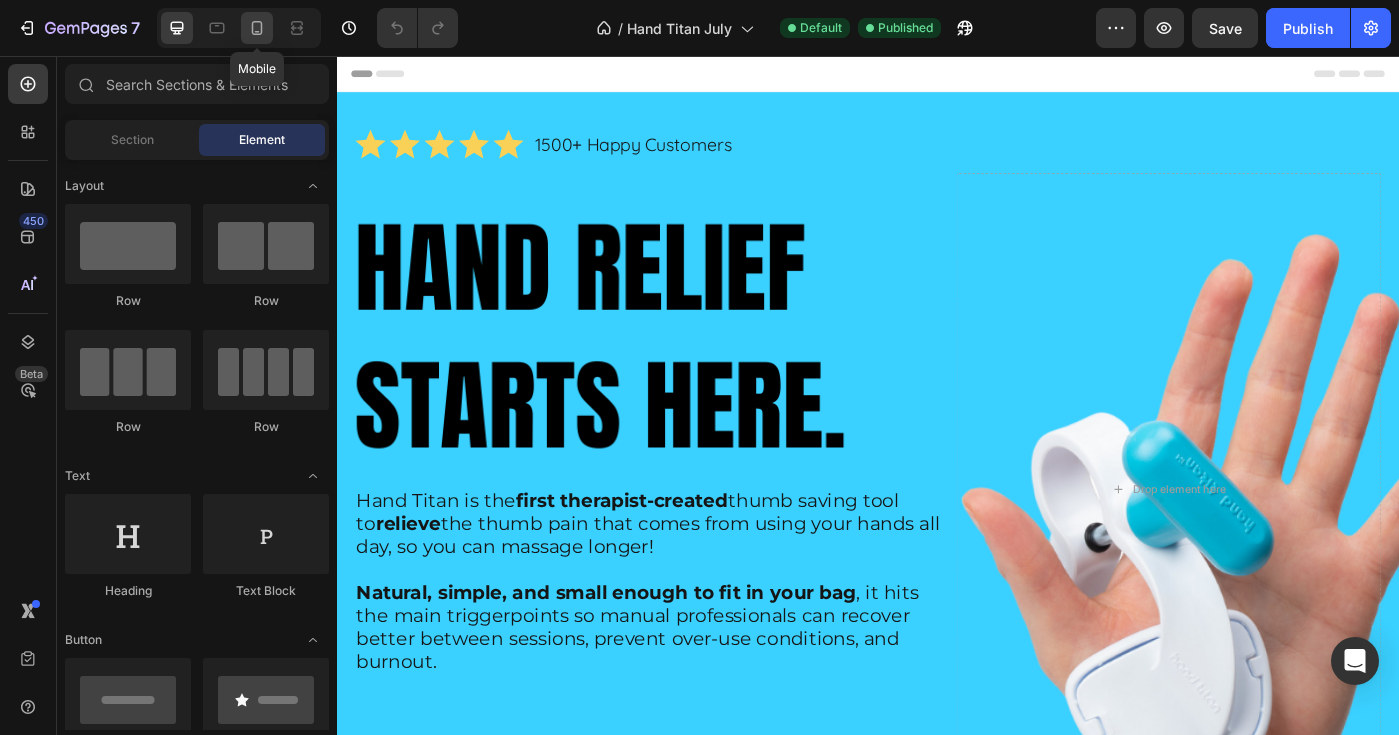 click 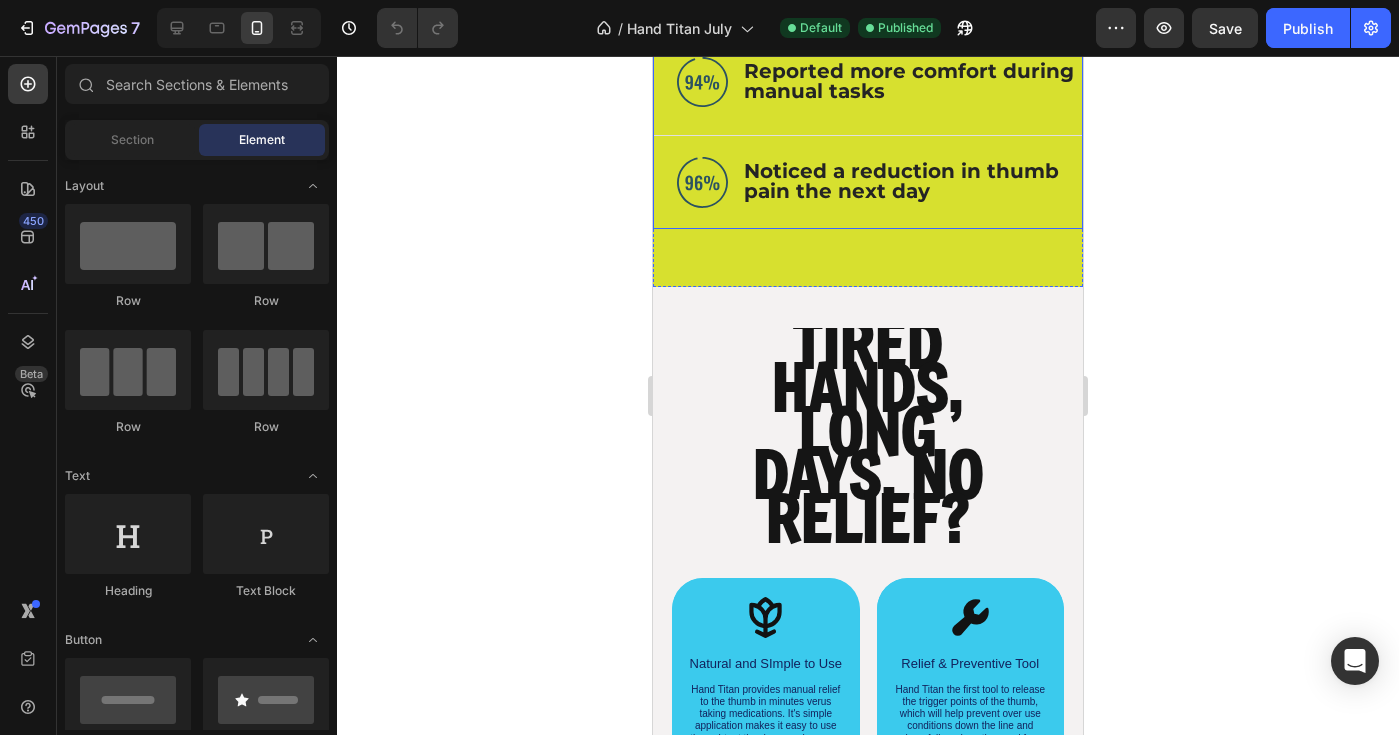 scroll, scrollTop: 2115, scrollLeft: 0, axis: vertical 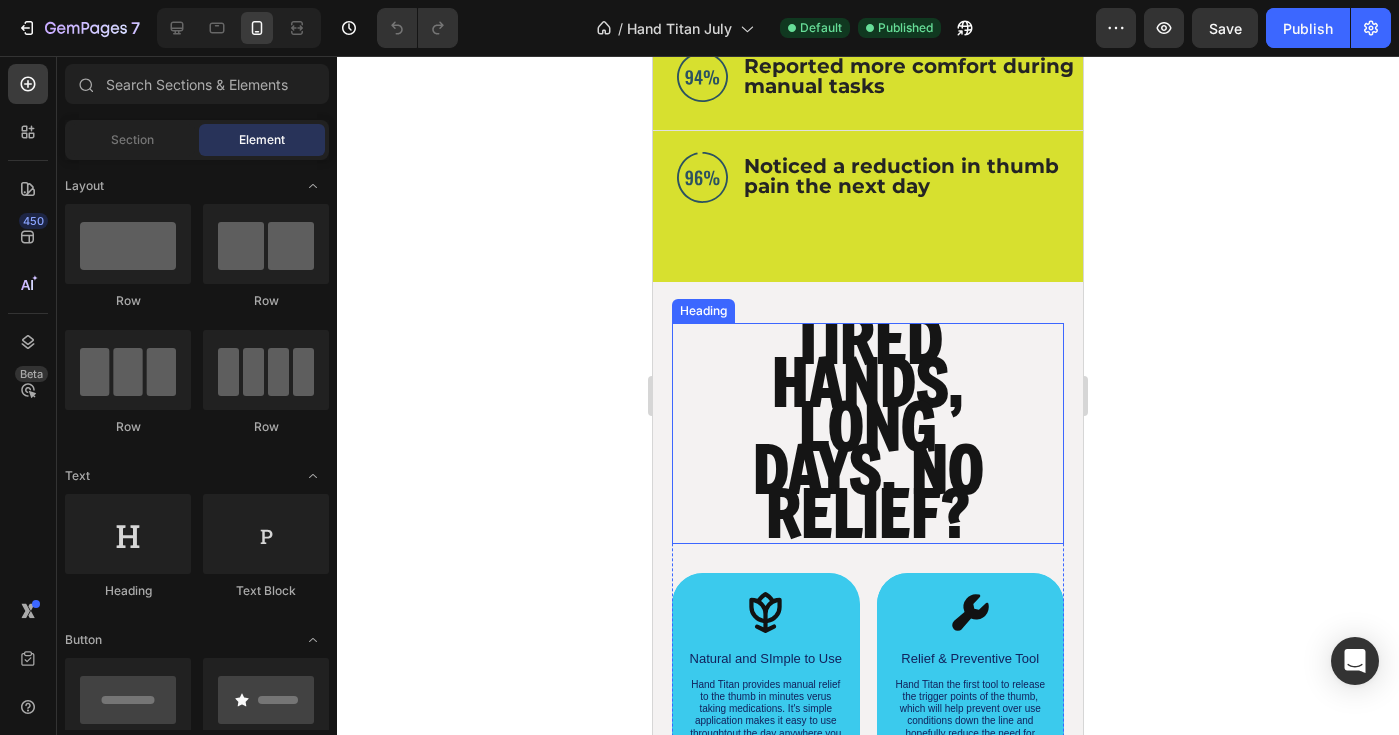 click on "TIRED HANDS, LONG DAYS, NO RELIEF?" at bounding box center (868, 425) 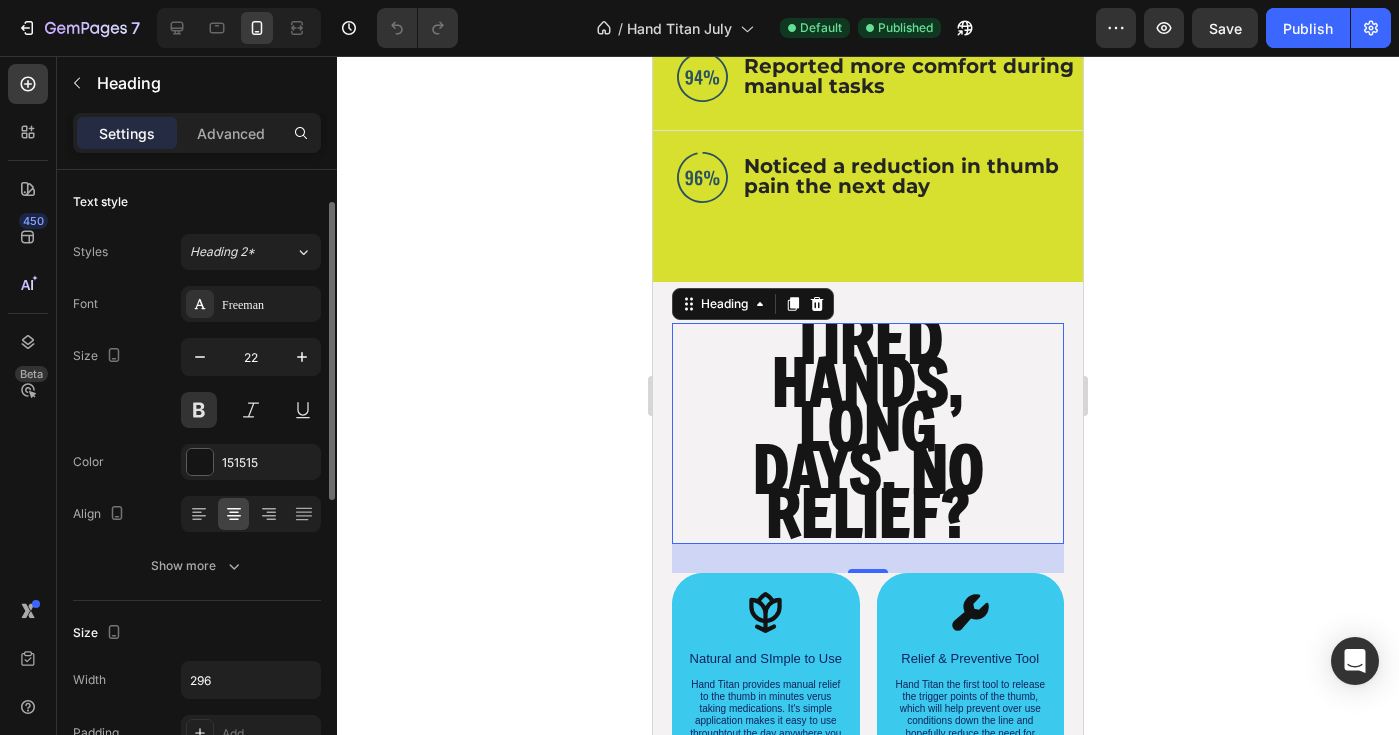 scroll, scrollTop: 61, scrollLeft: 0, axis: vertical 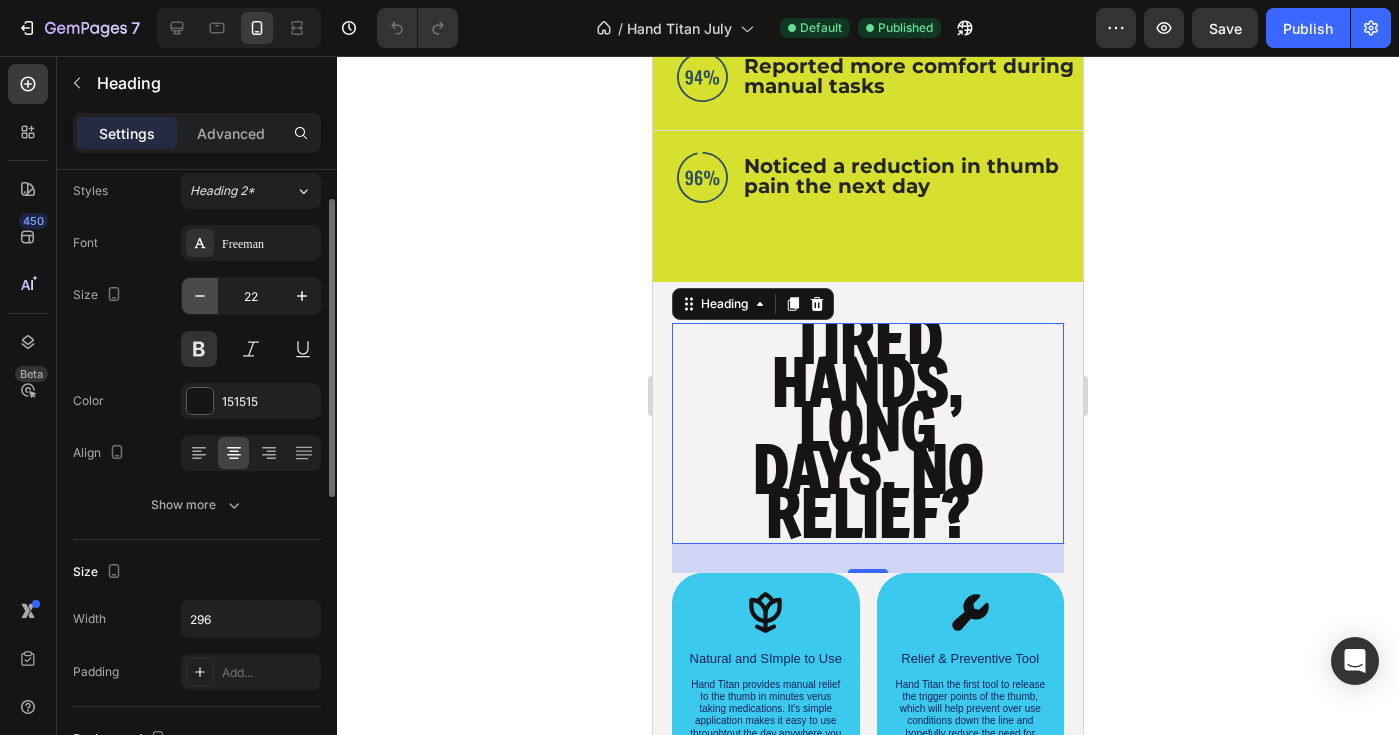 click 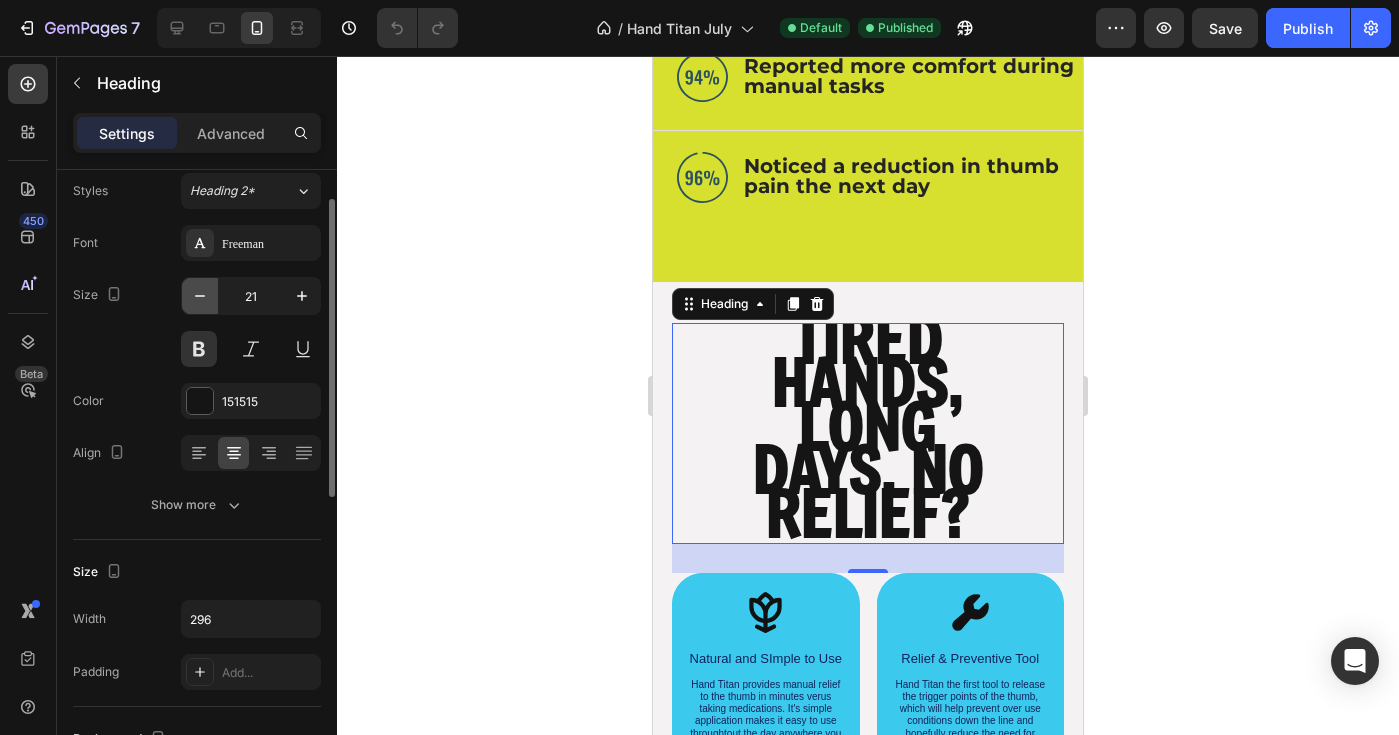 click 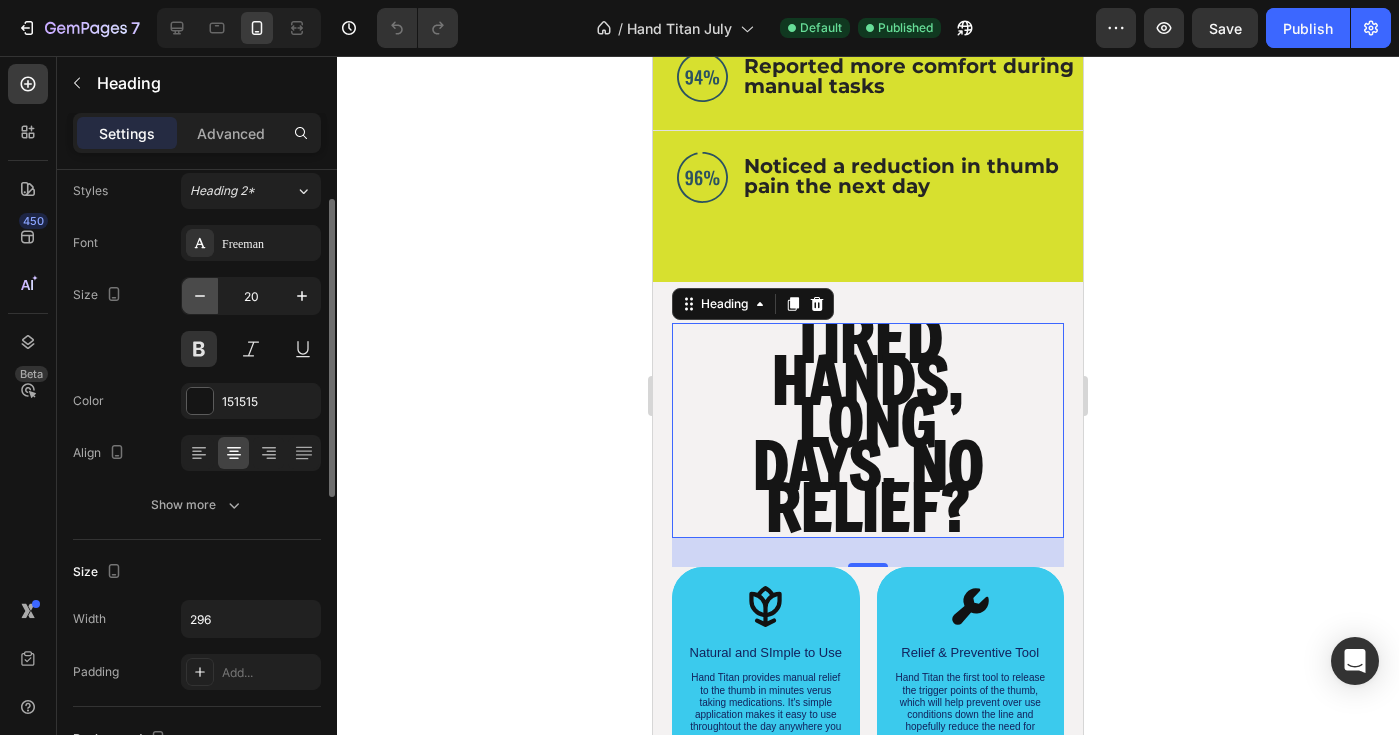 click 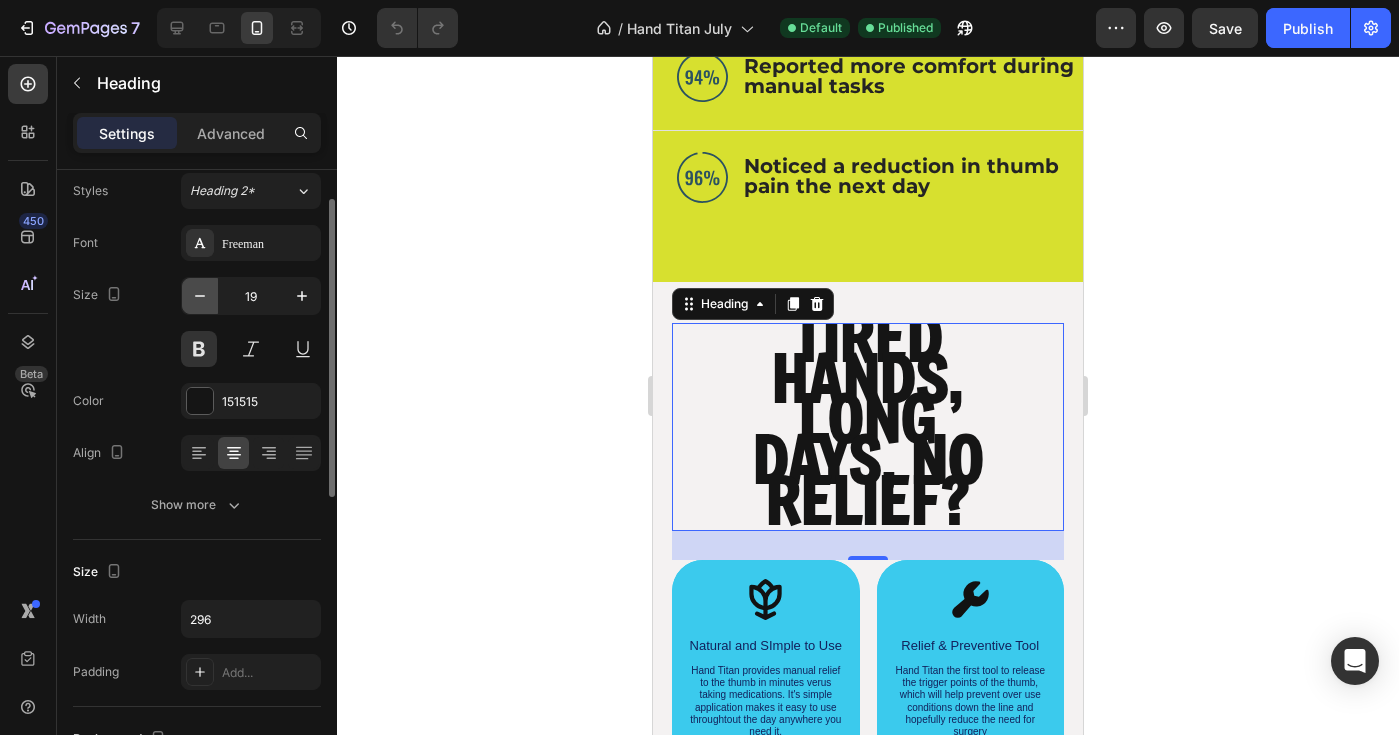 click 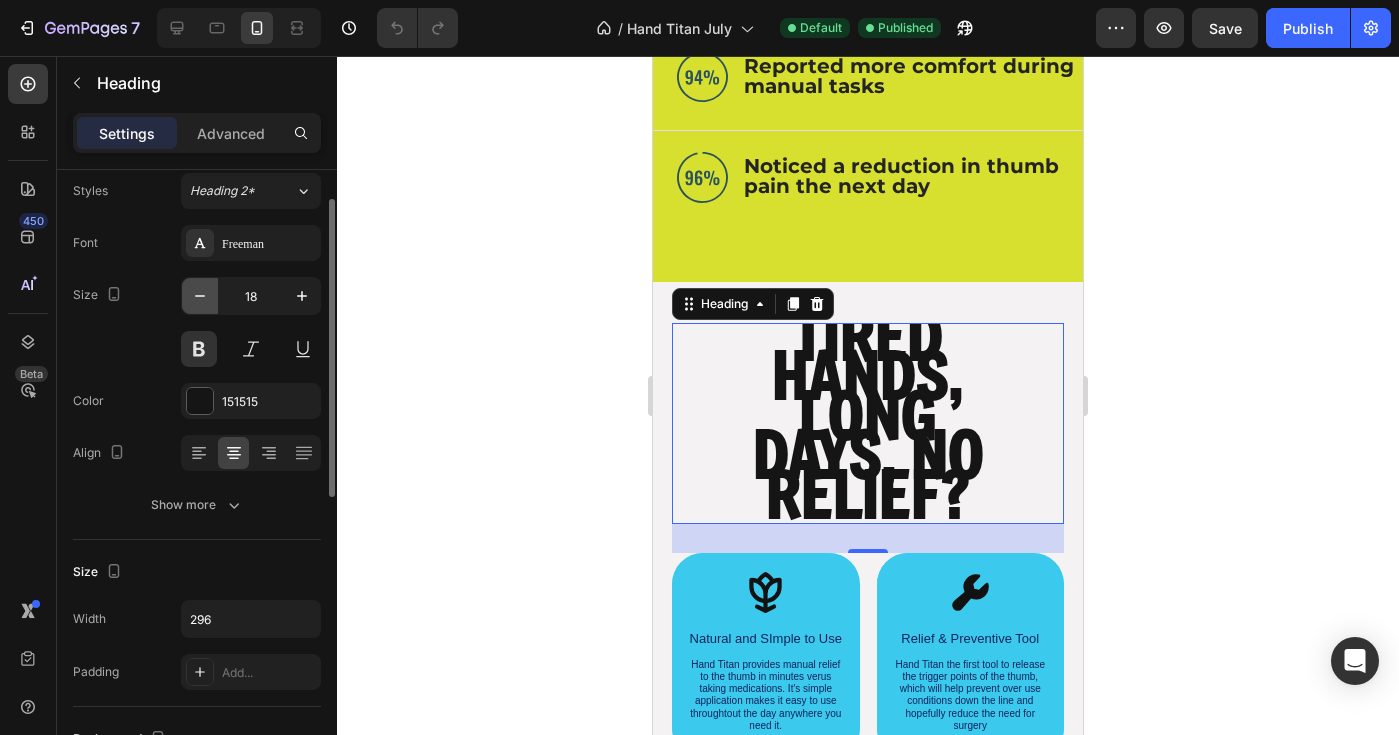 click 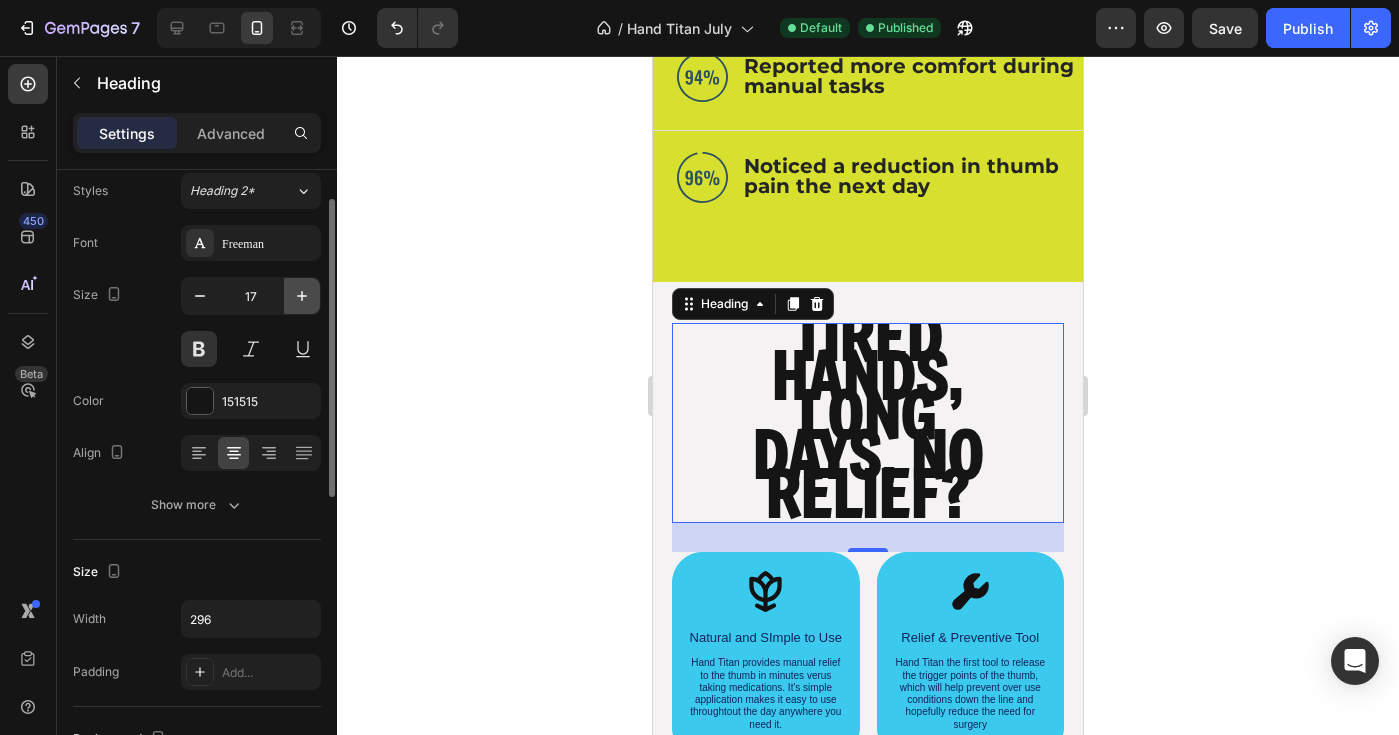 click 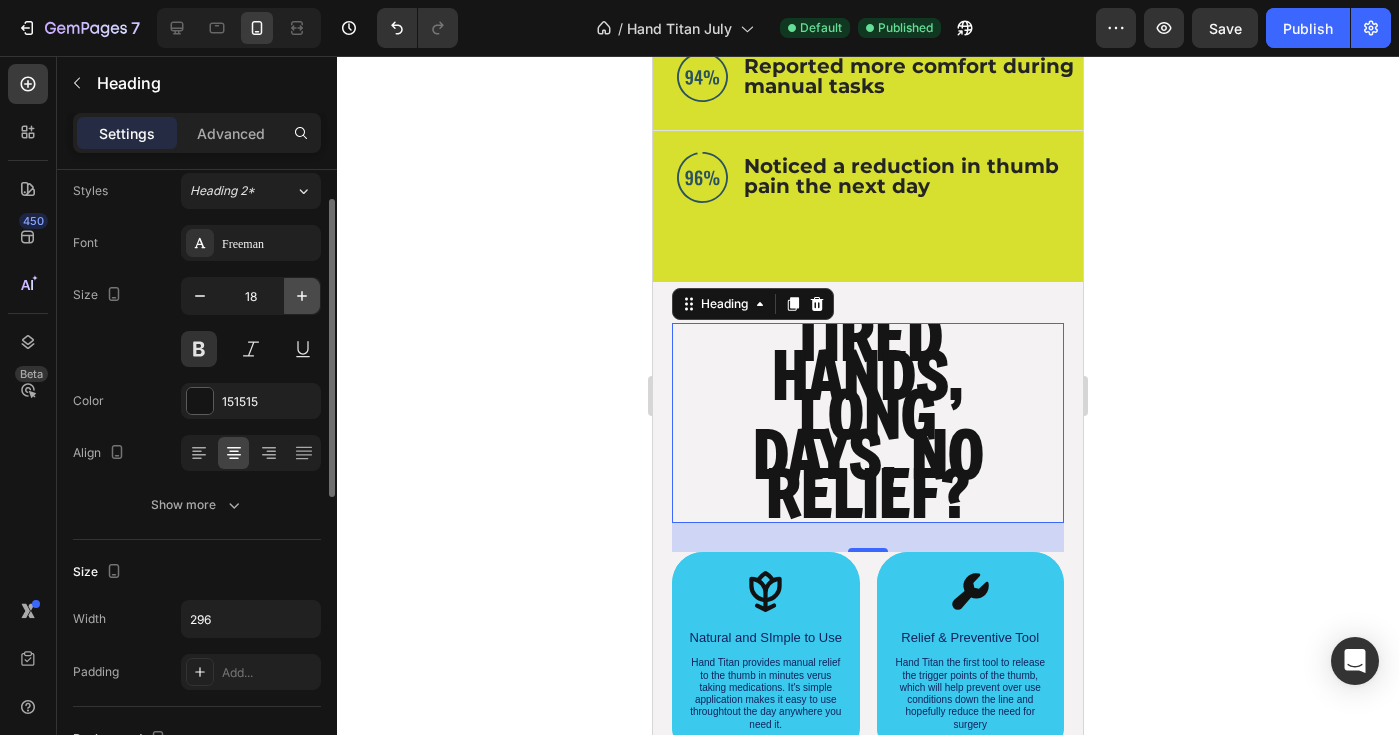 click 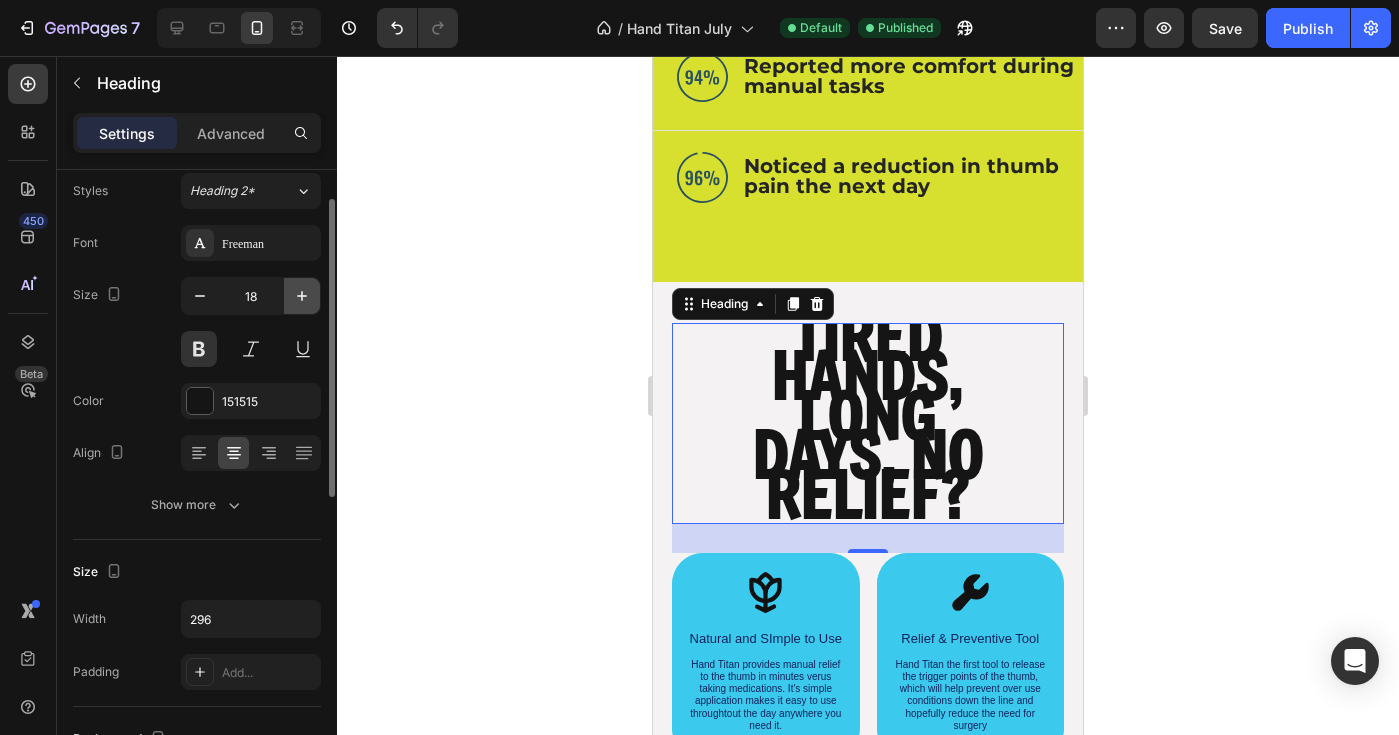 type on "19" 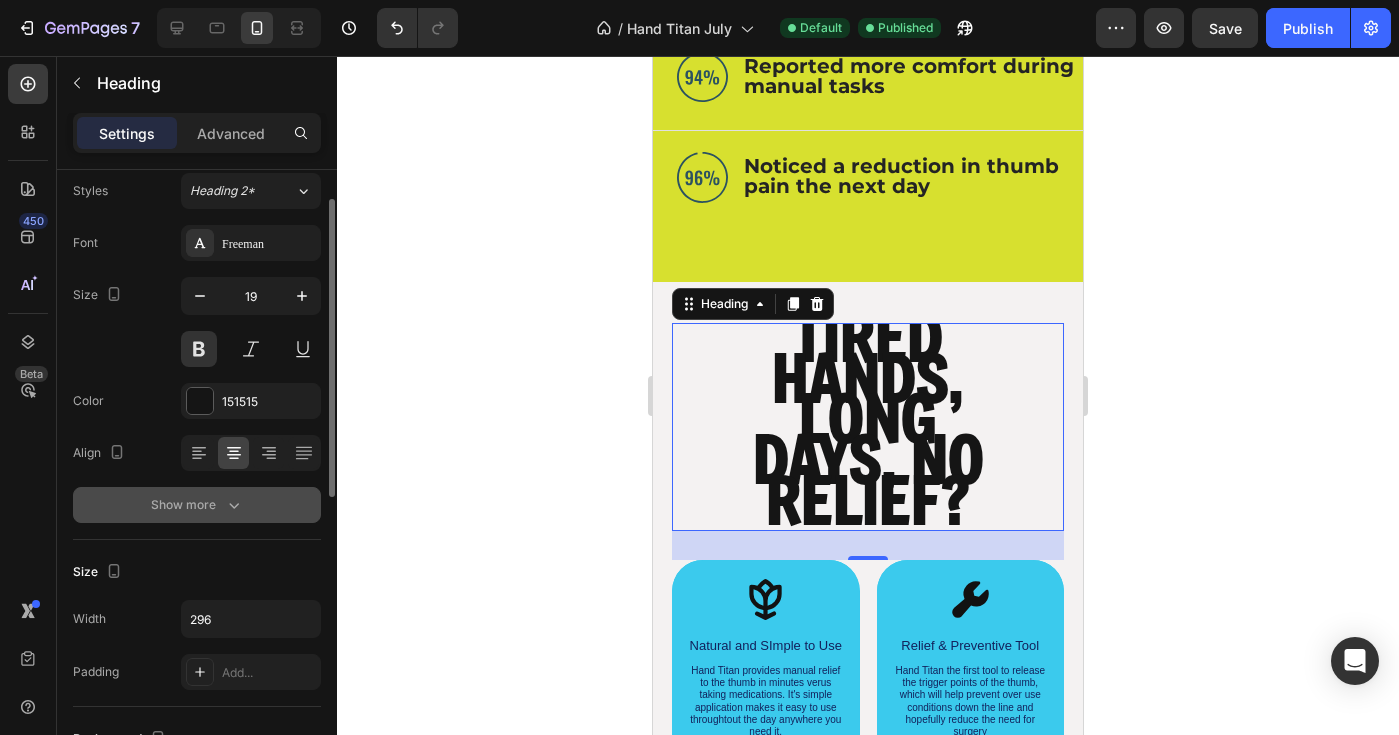 click on "Show more" at bounding box center (197, 505) 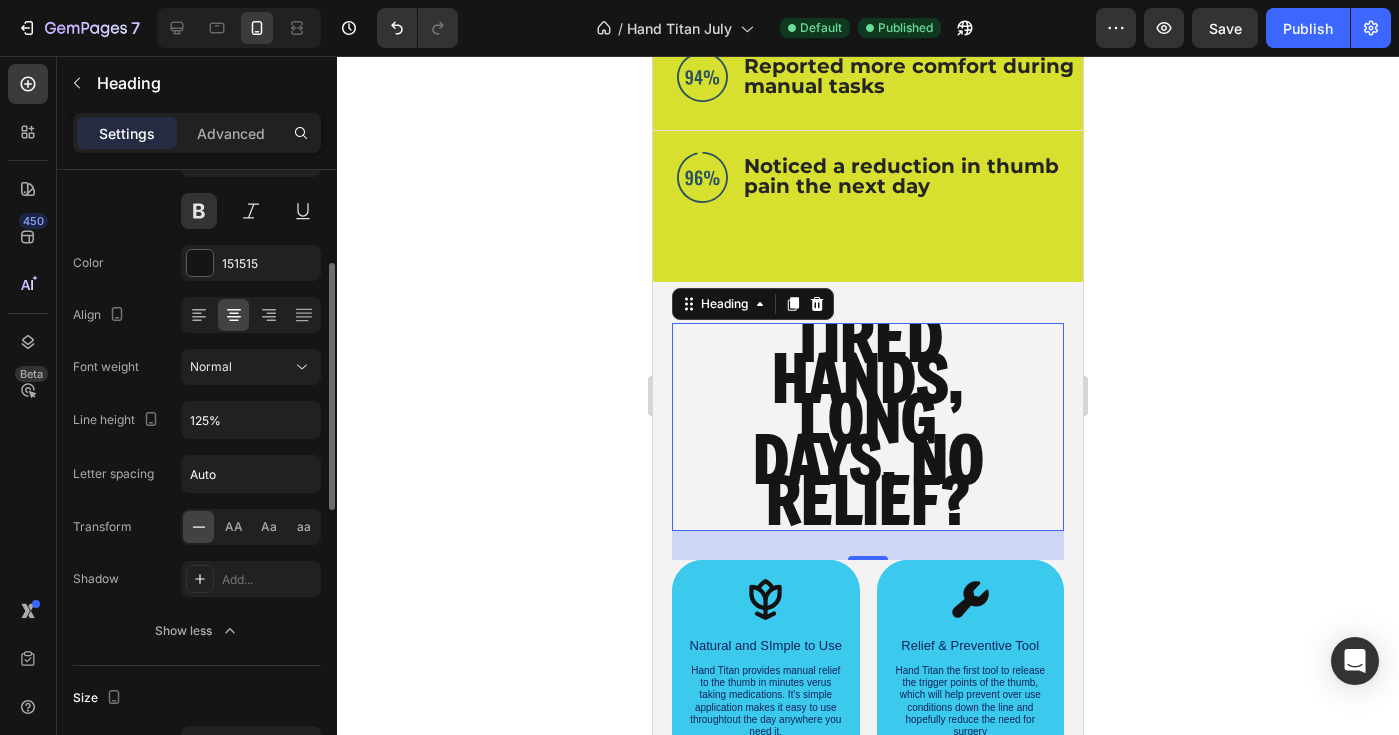 scroll, scrollTop: 210, scrollLeft: 0, axis: vertical 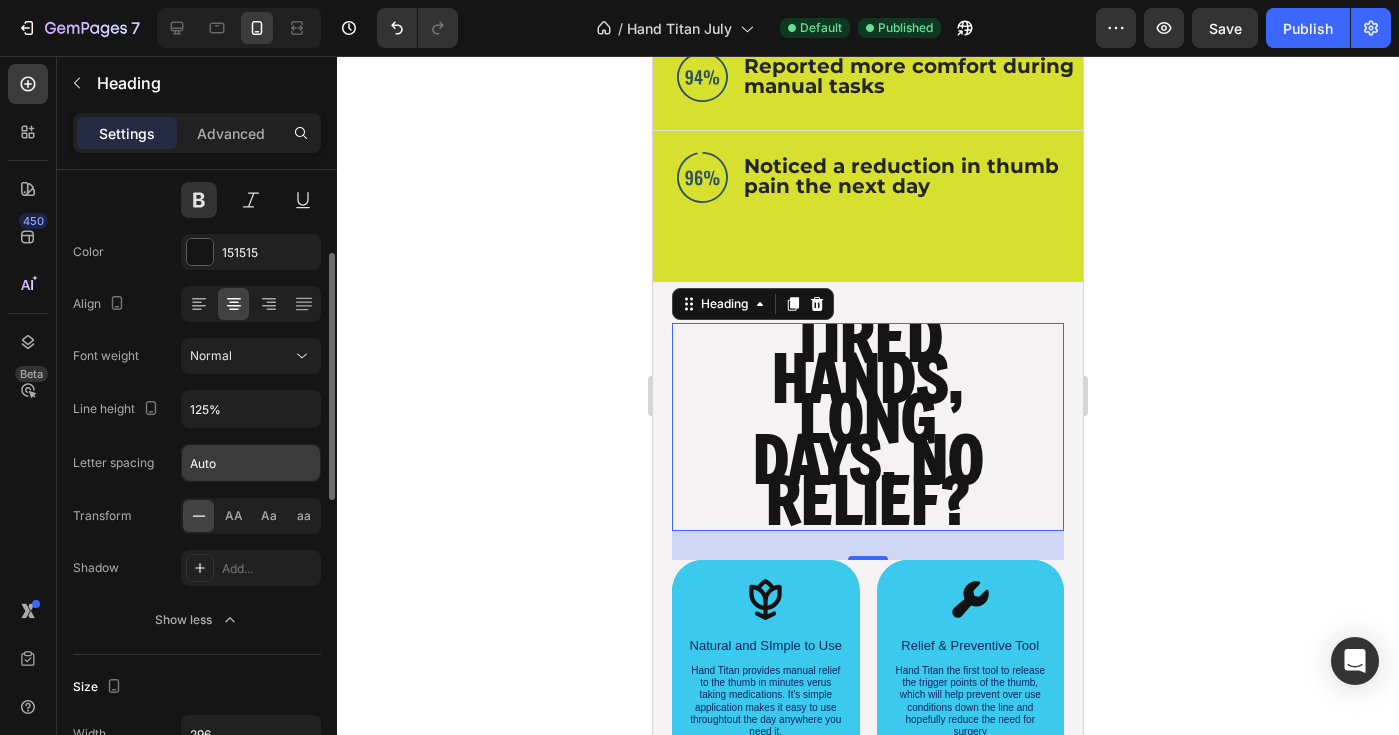 click on "Auto" at bounding box center [251, 463] 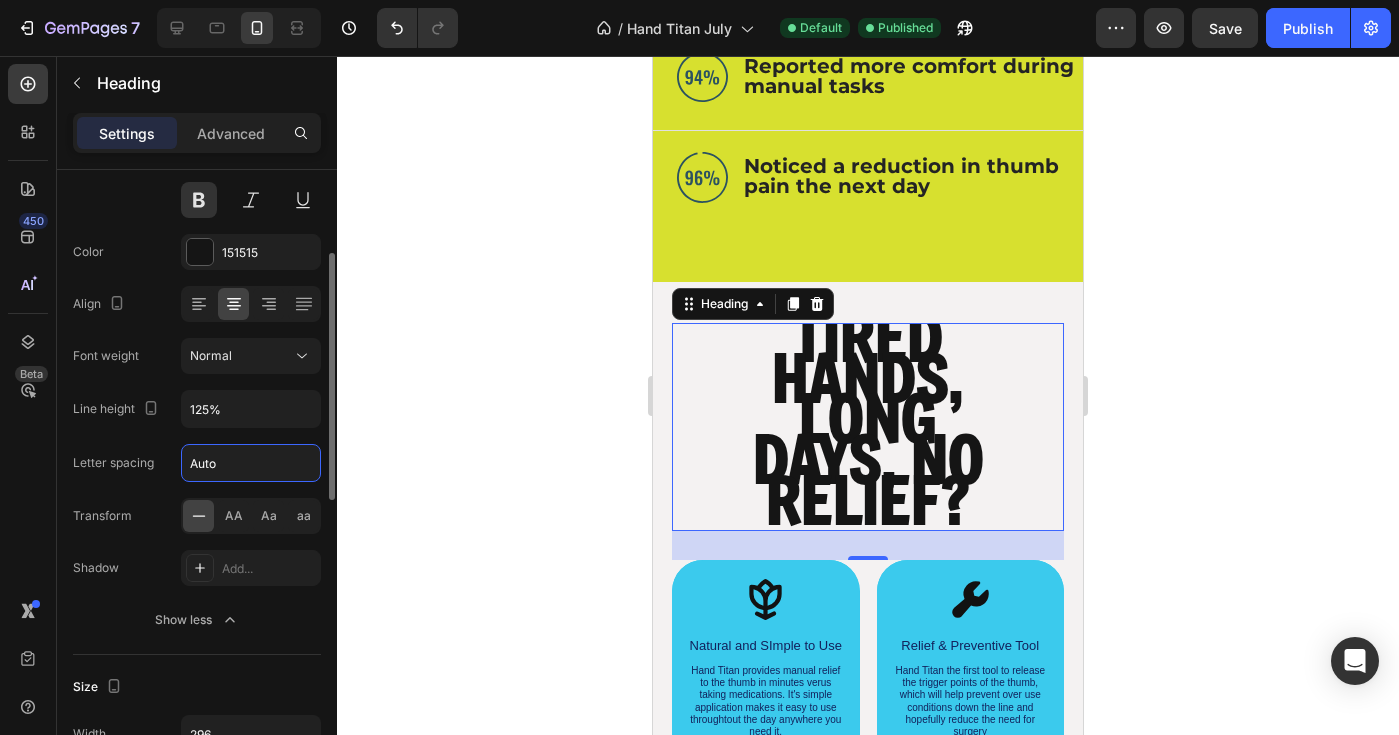 click on "Auto" at bounding box center (251, 463) 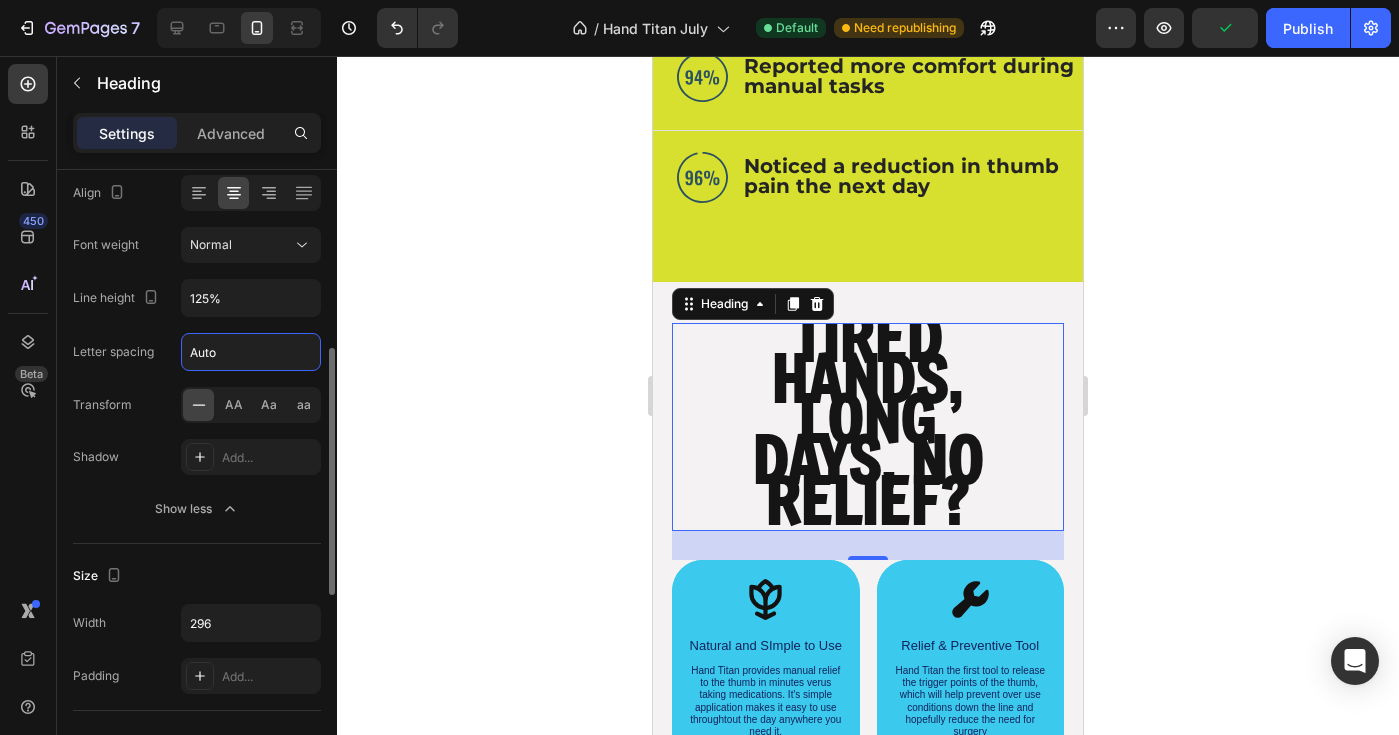 scroll, scrollTop: 359, scrollLeft: 0, axis: vertical 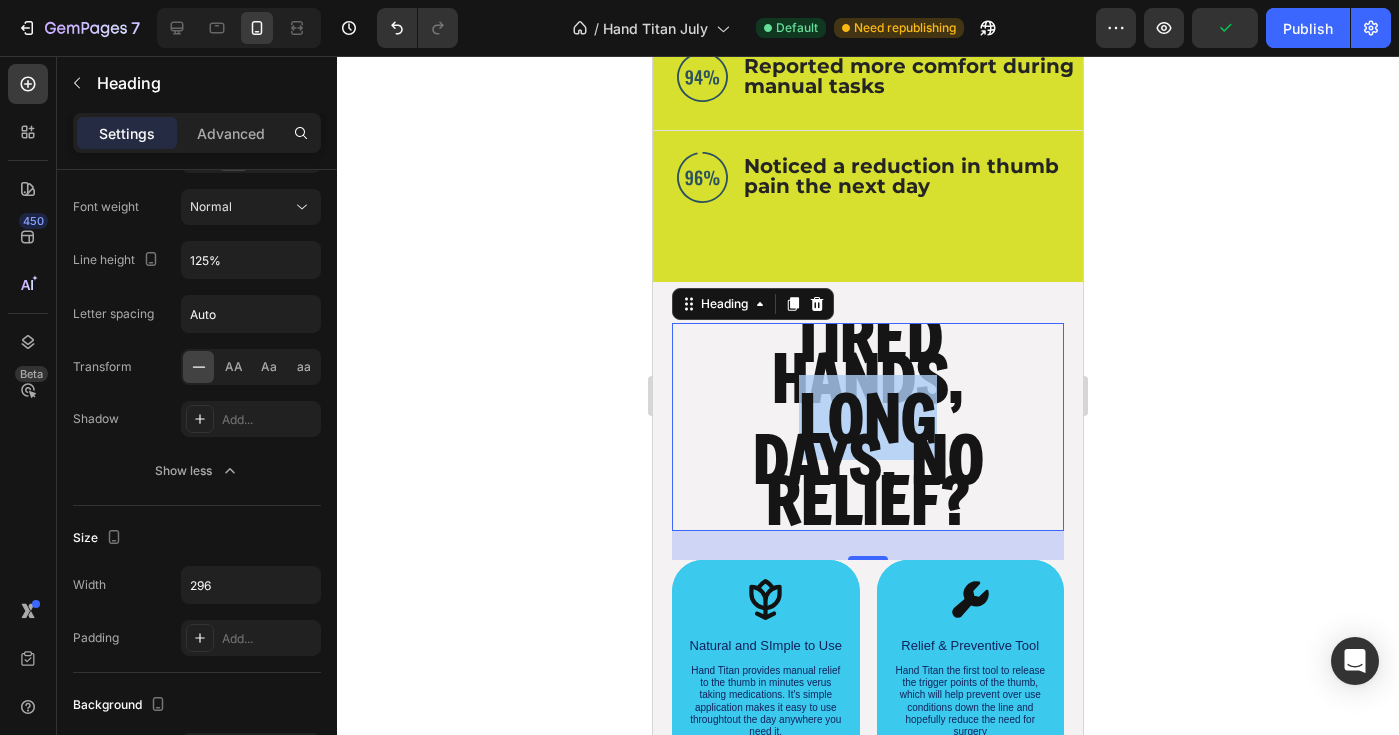 click on "TIRED HANDS, LONG DAYS, NO RELIEF?" at bounding box center [868, 418] 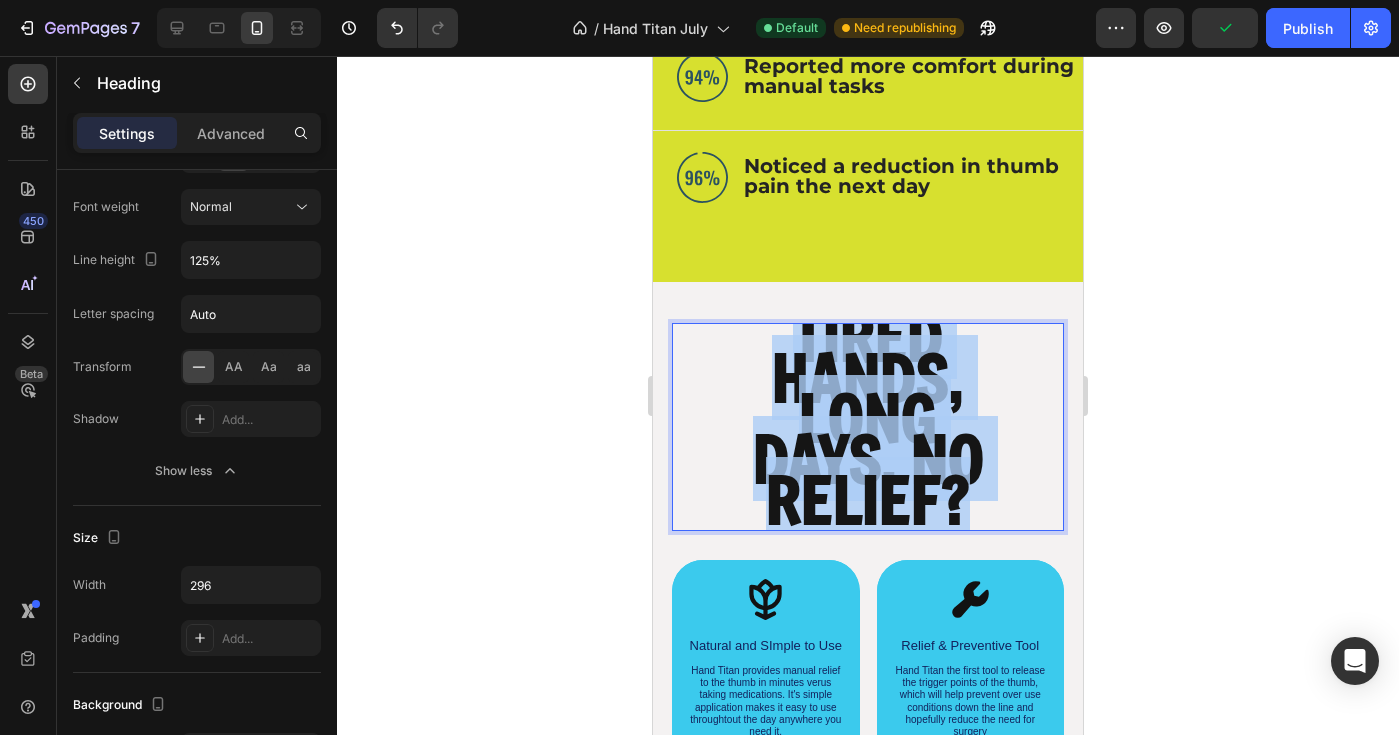 click on "TIRED HANDS, LONG DAYS, NO RELIEF?" at bounding box center (868, 418) 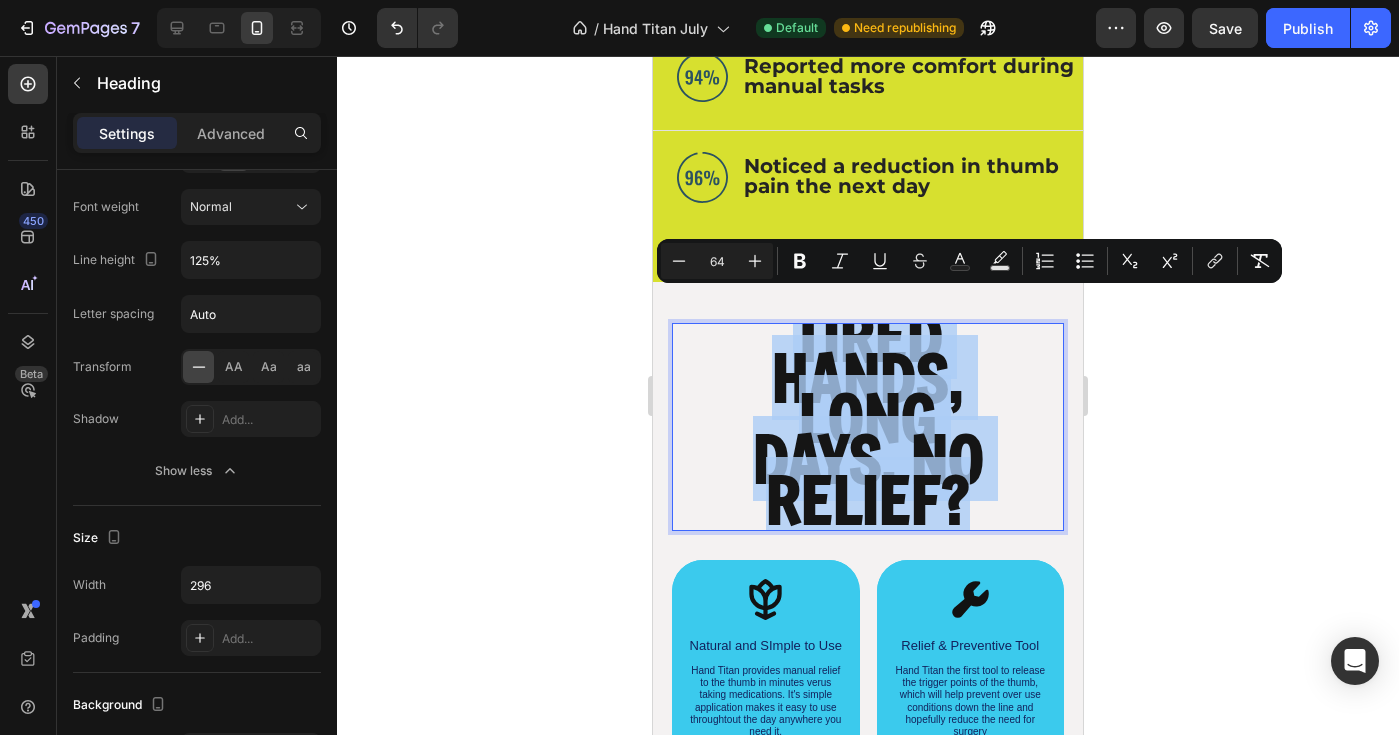 click on "TIRED HANDS, LONG DAYS, NO RELIEF?" at bounding box center [868, 418] 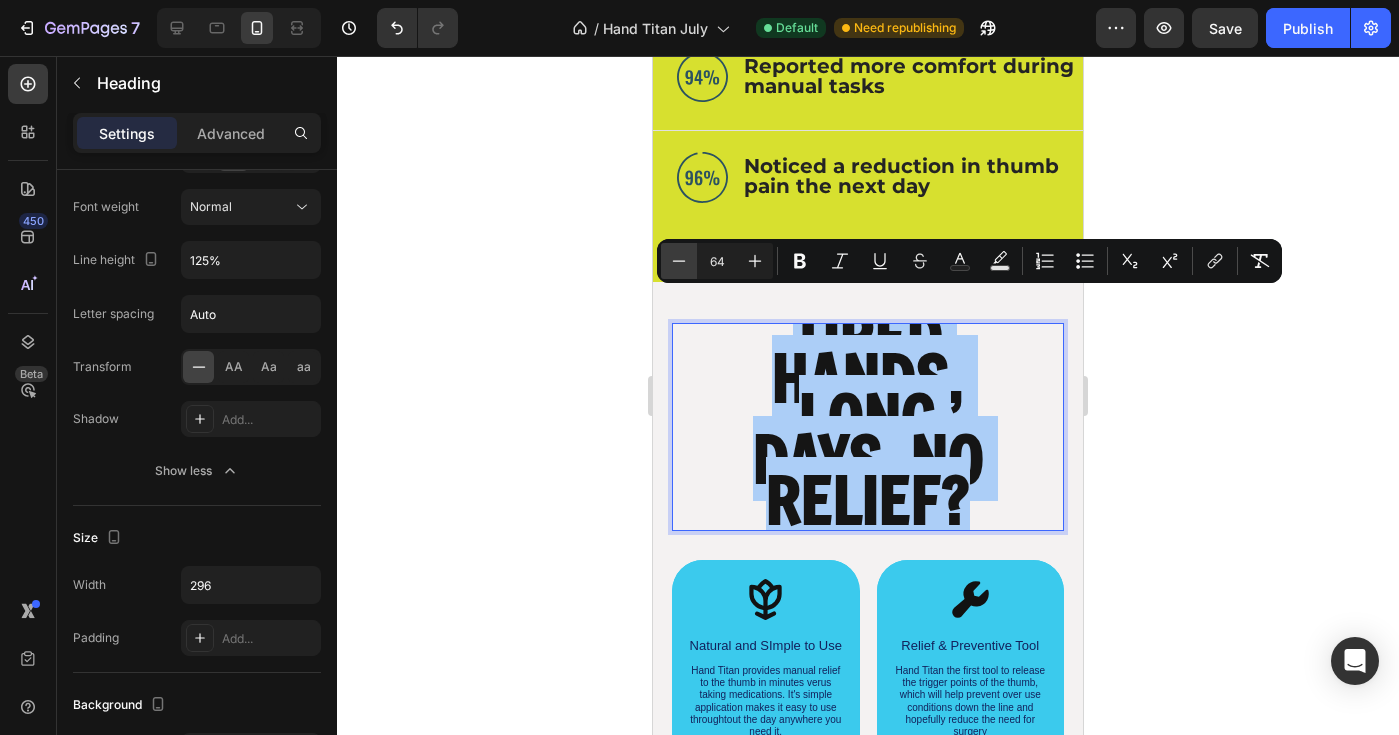 click 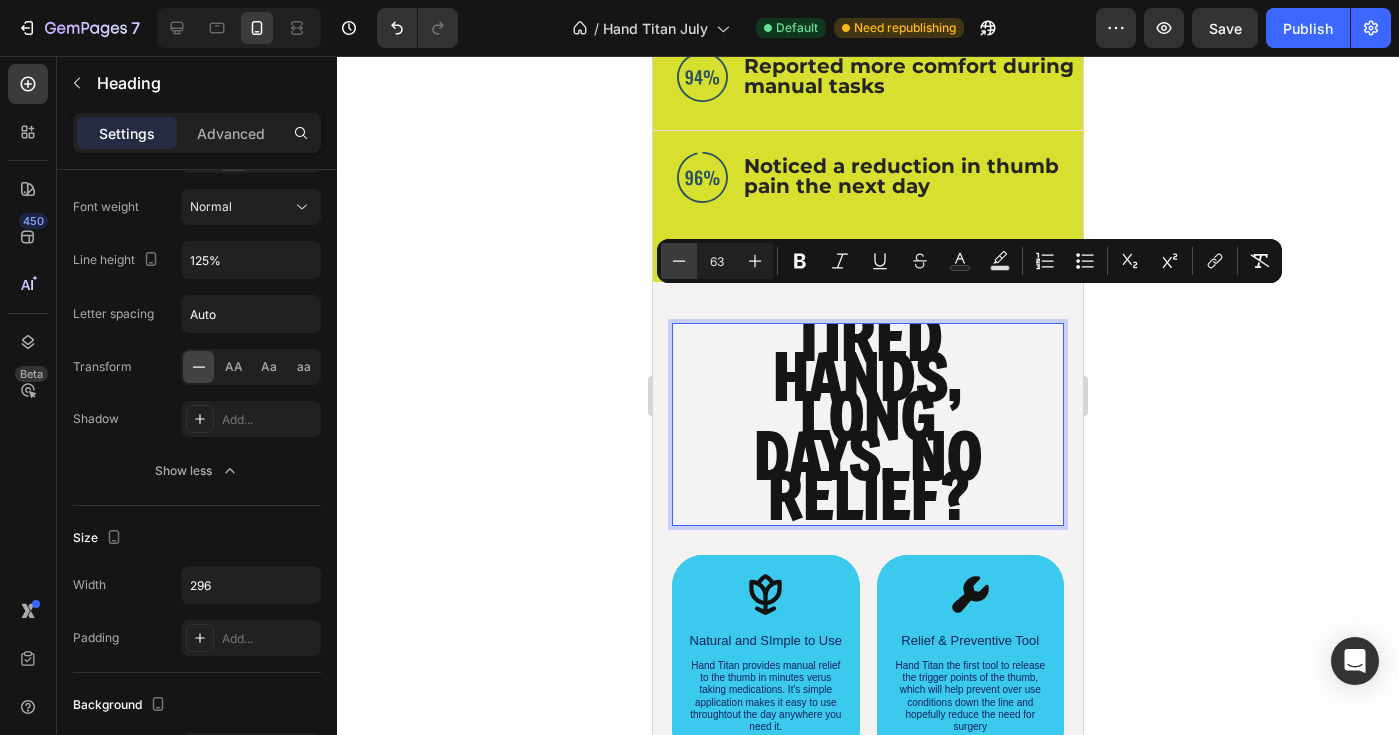click 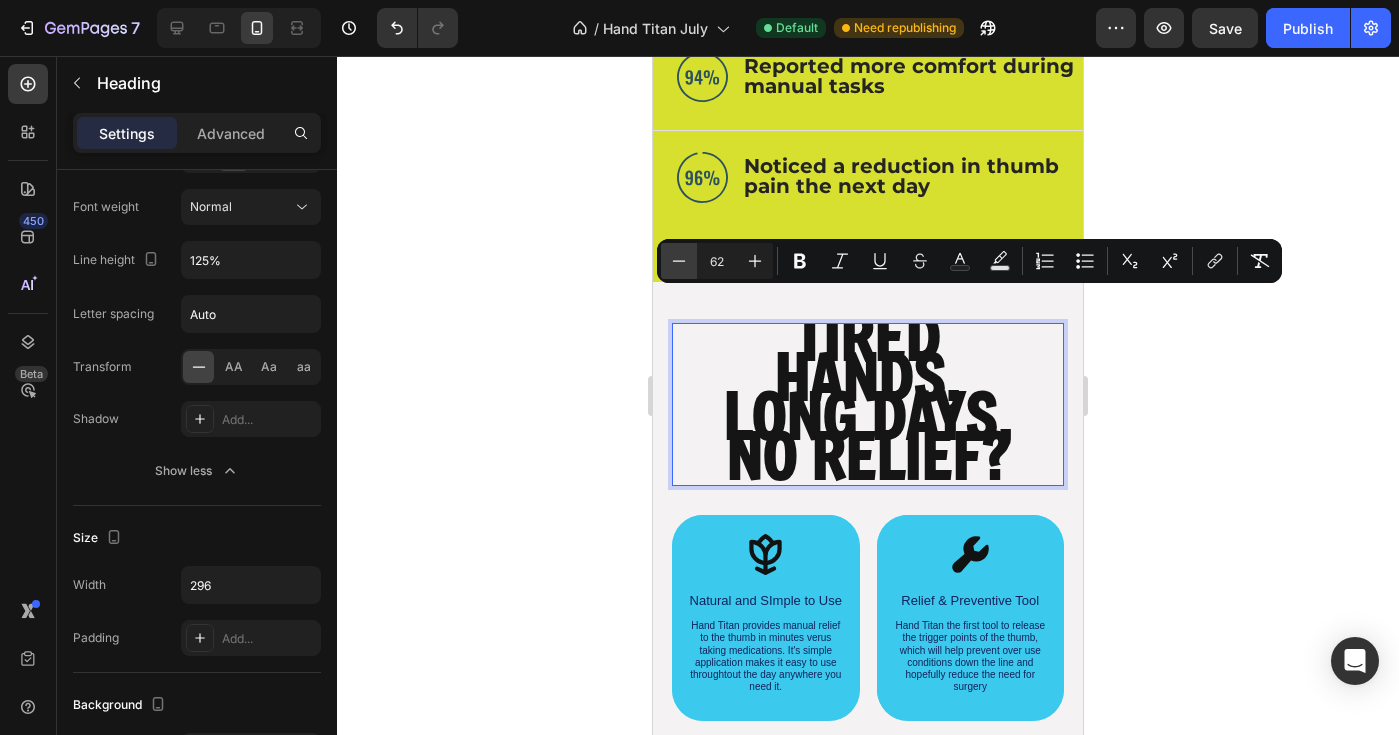 click 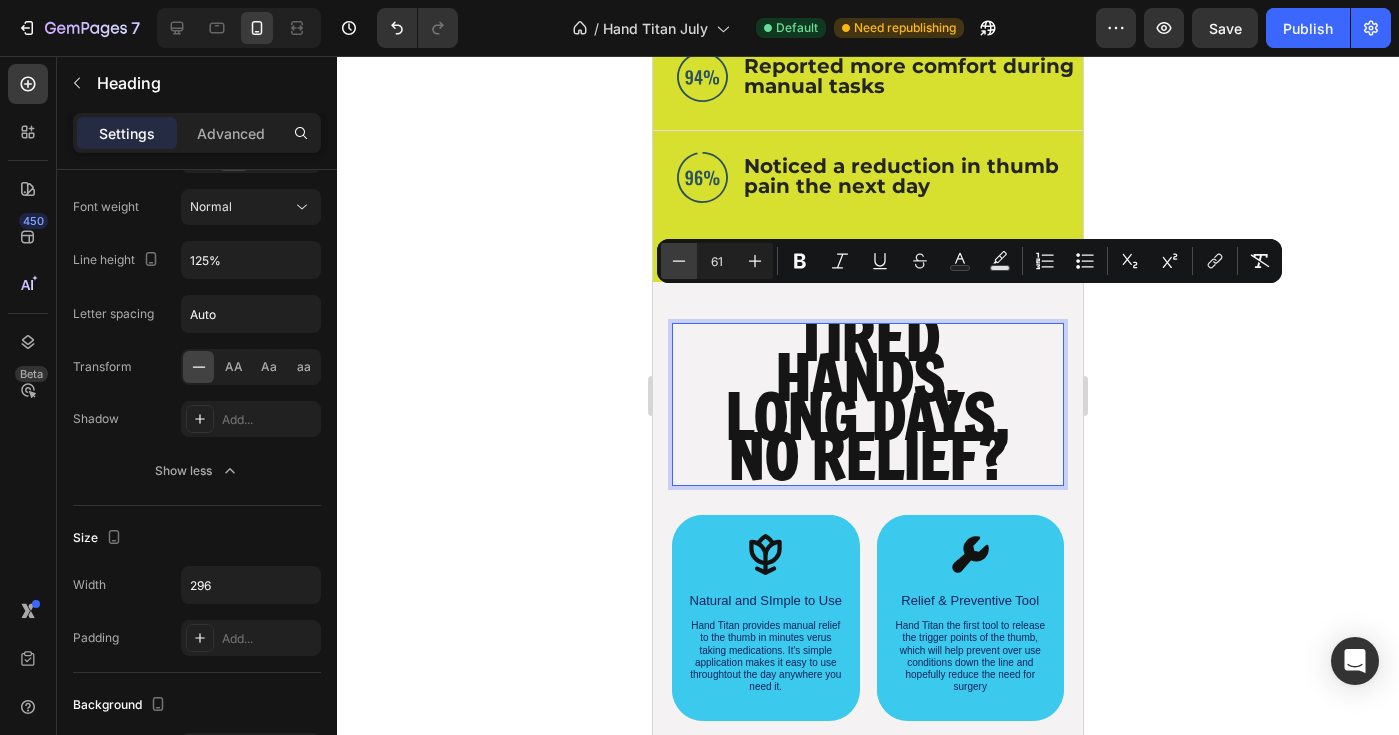 click 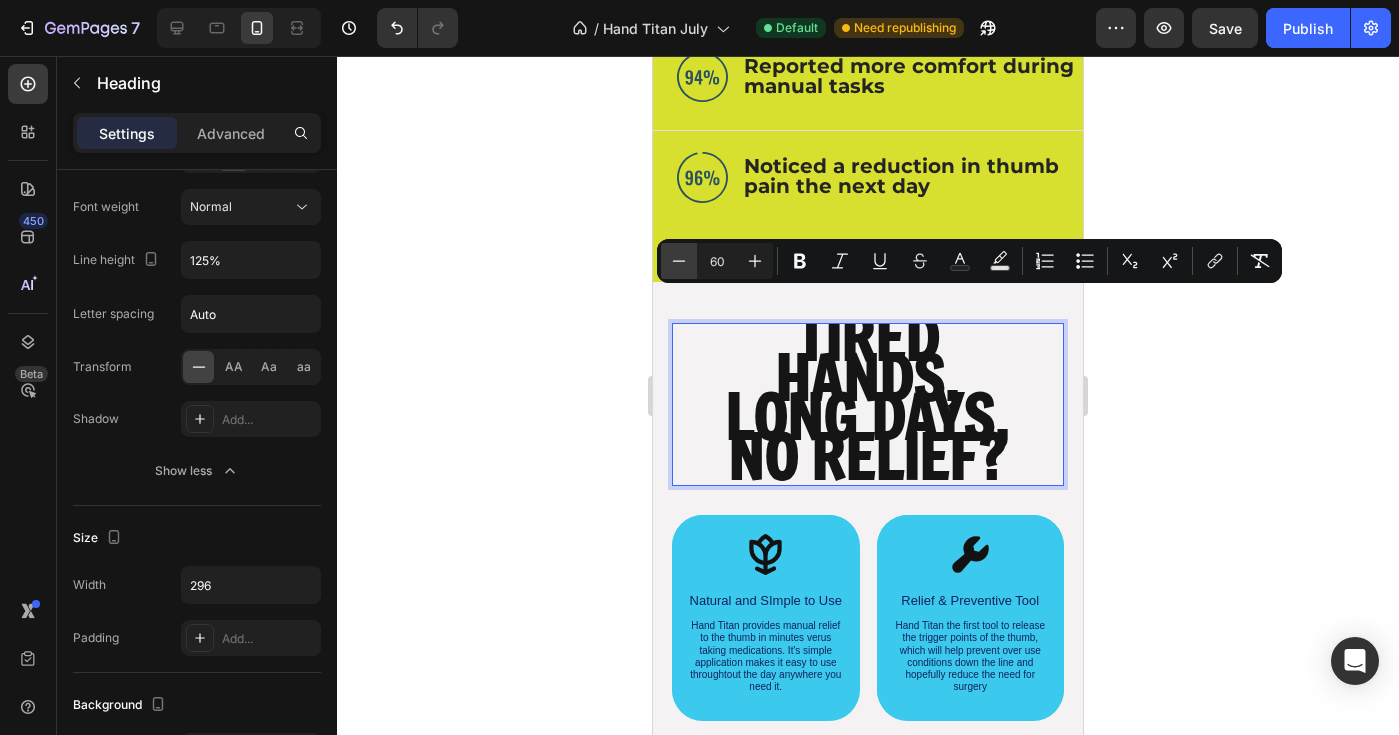 click 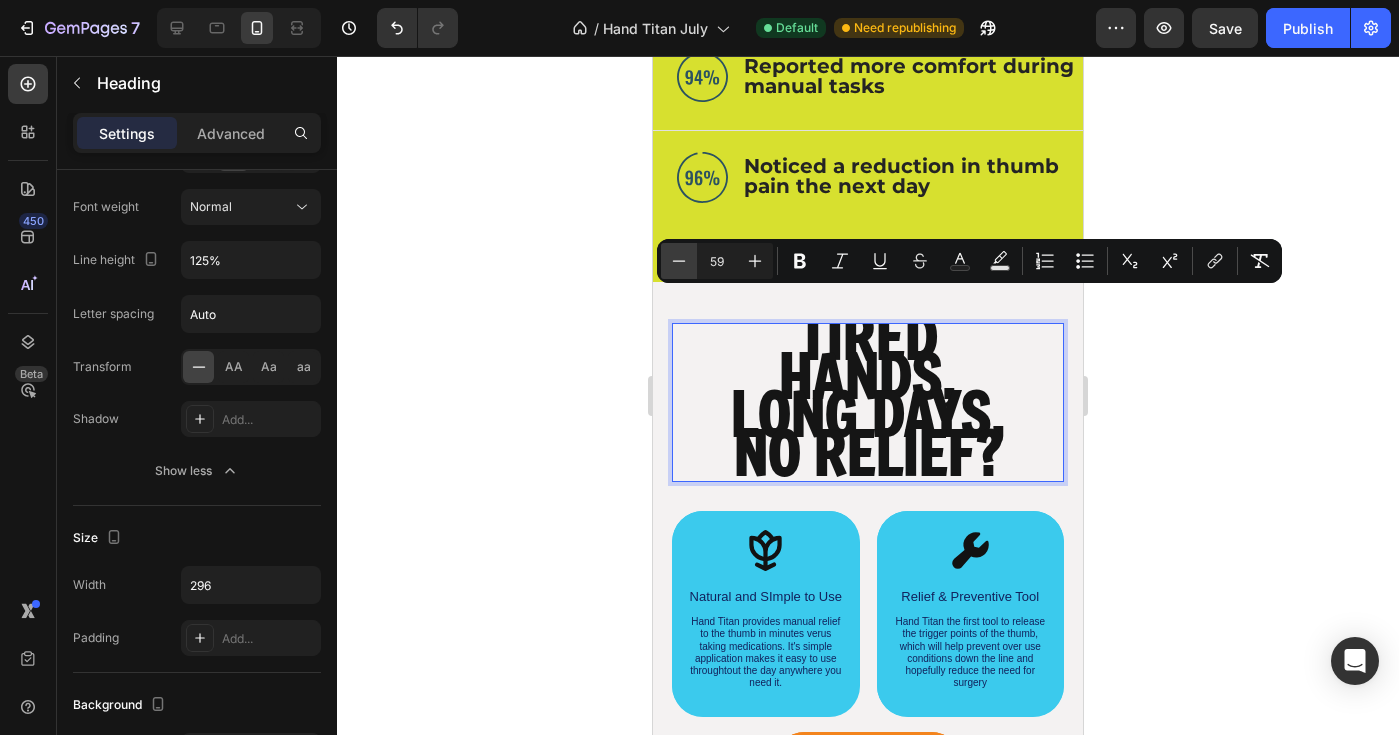 click 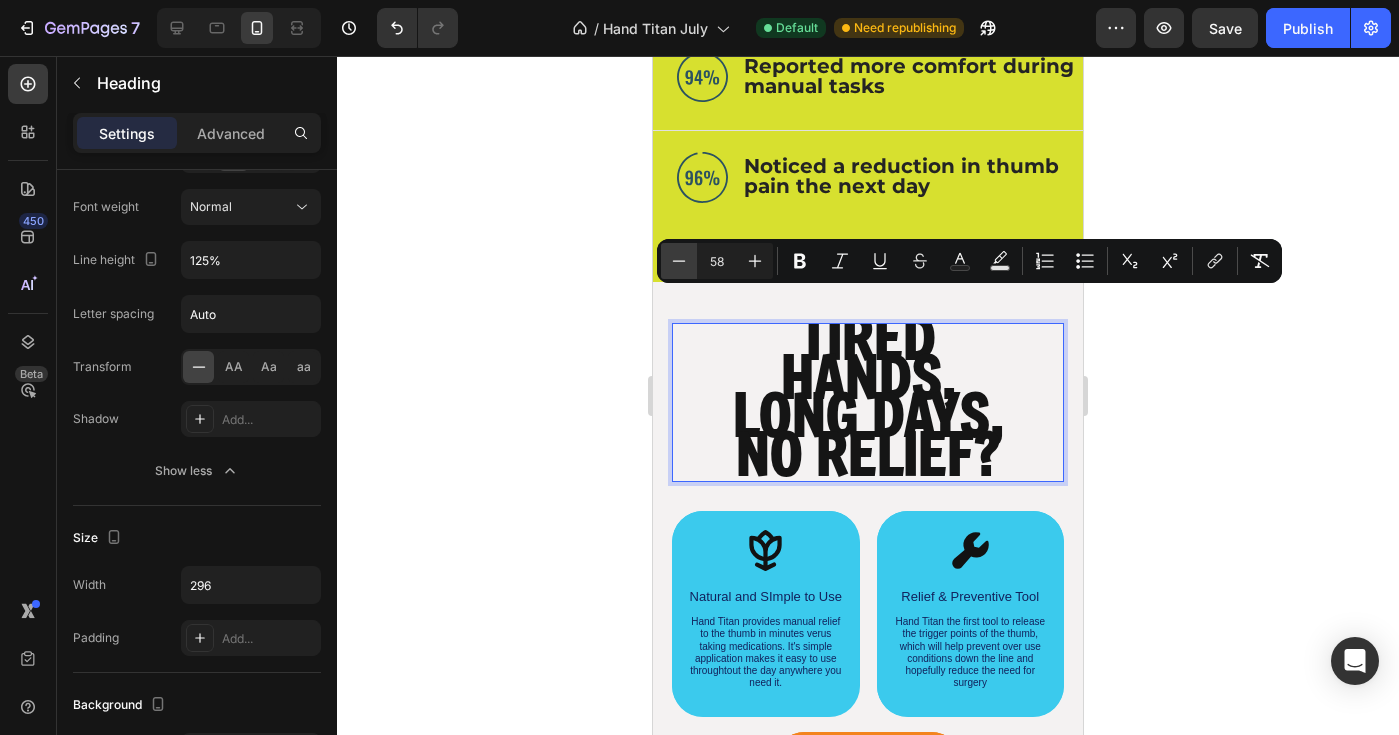 click 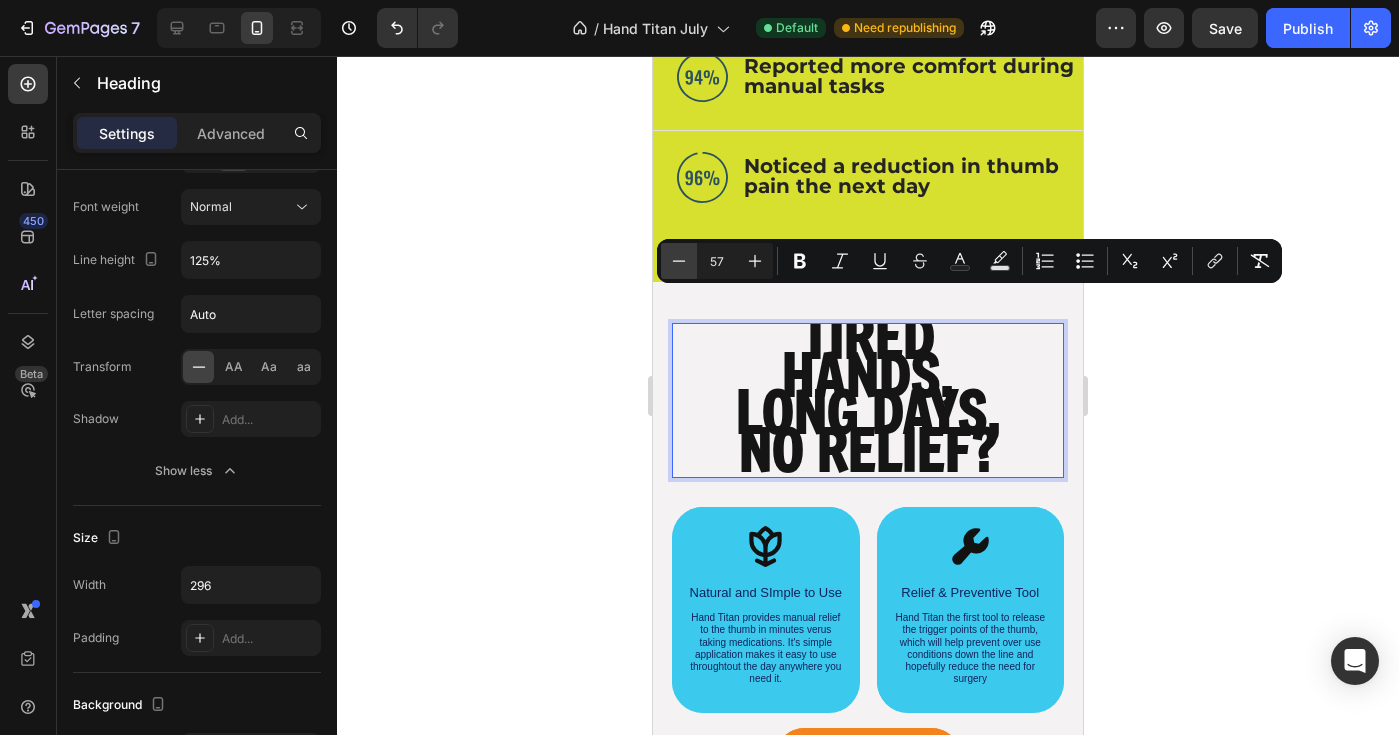 click 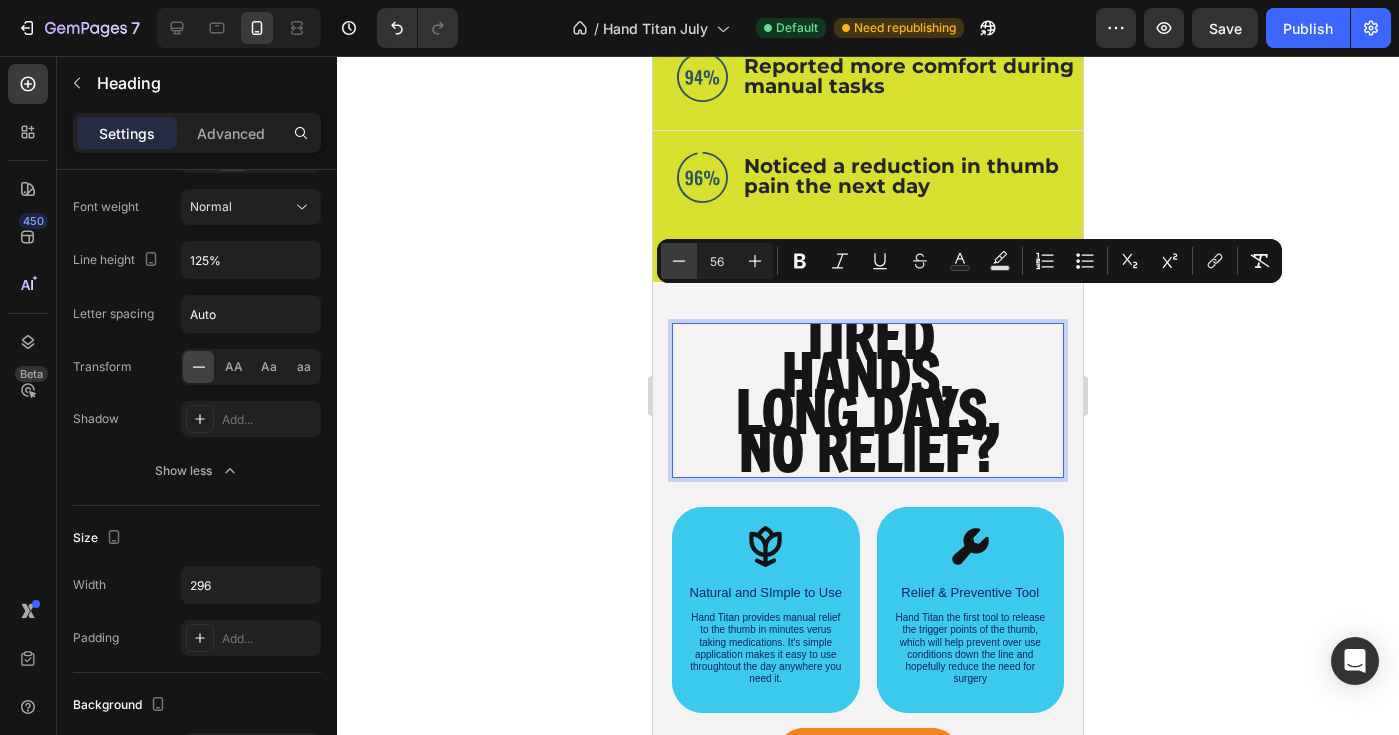 click 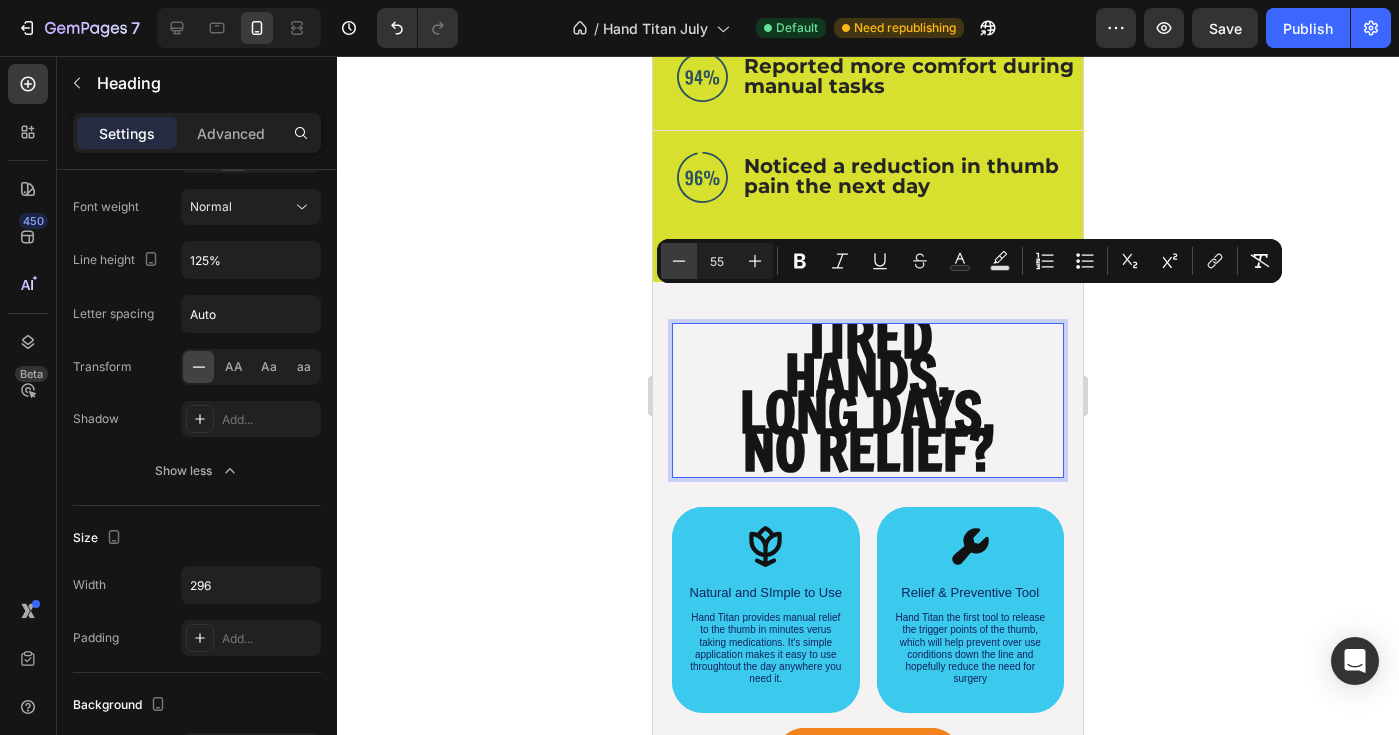 click 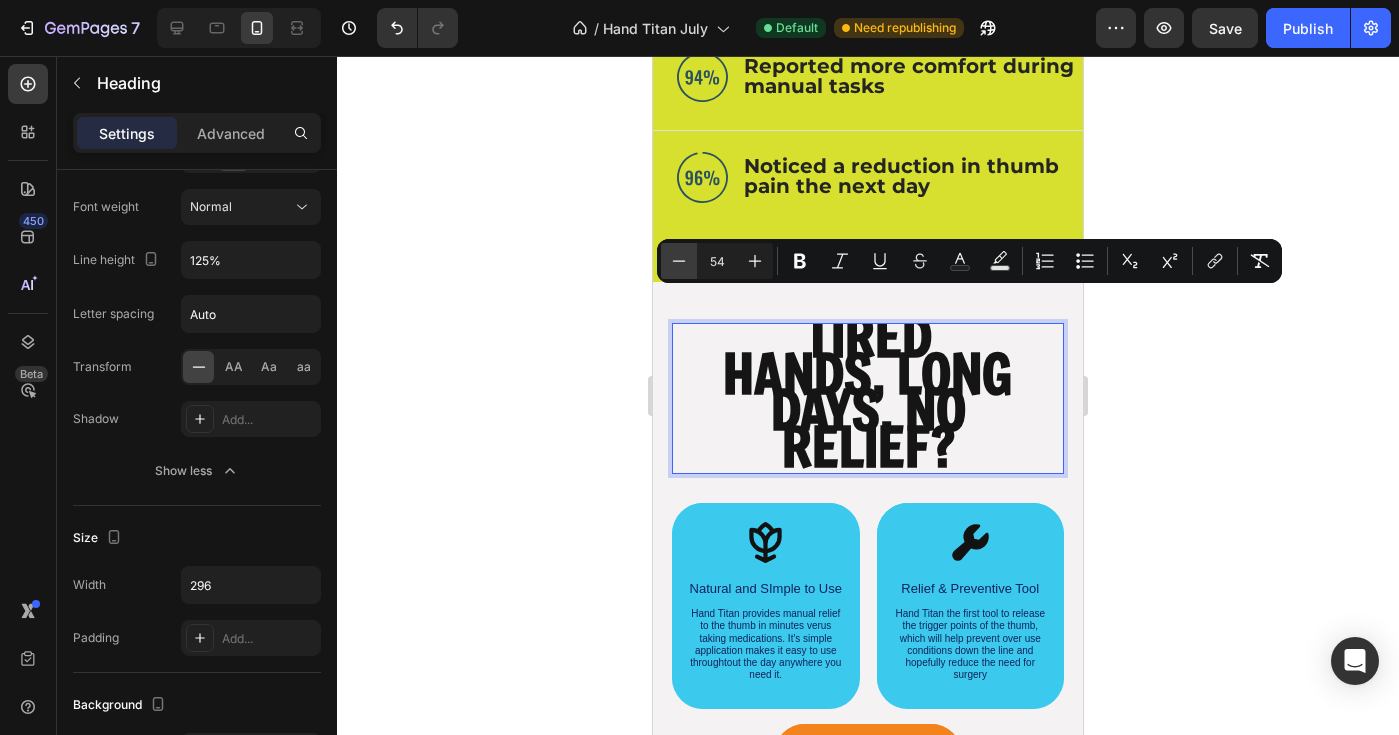click 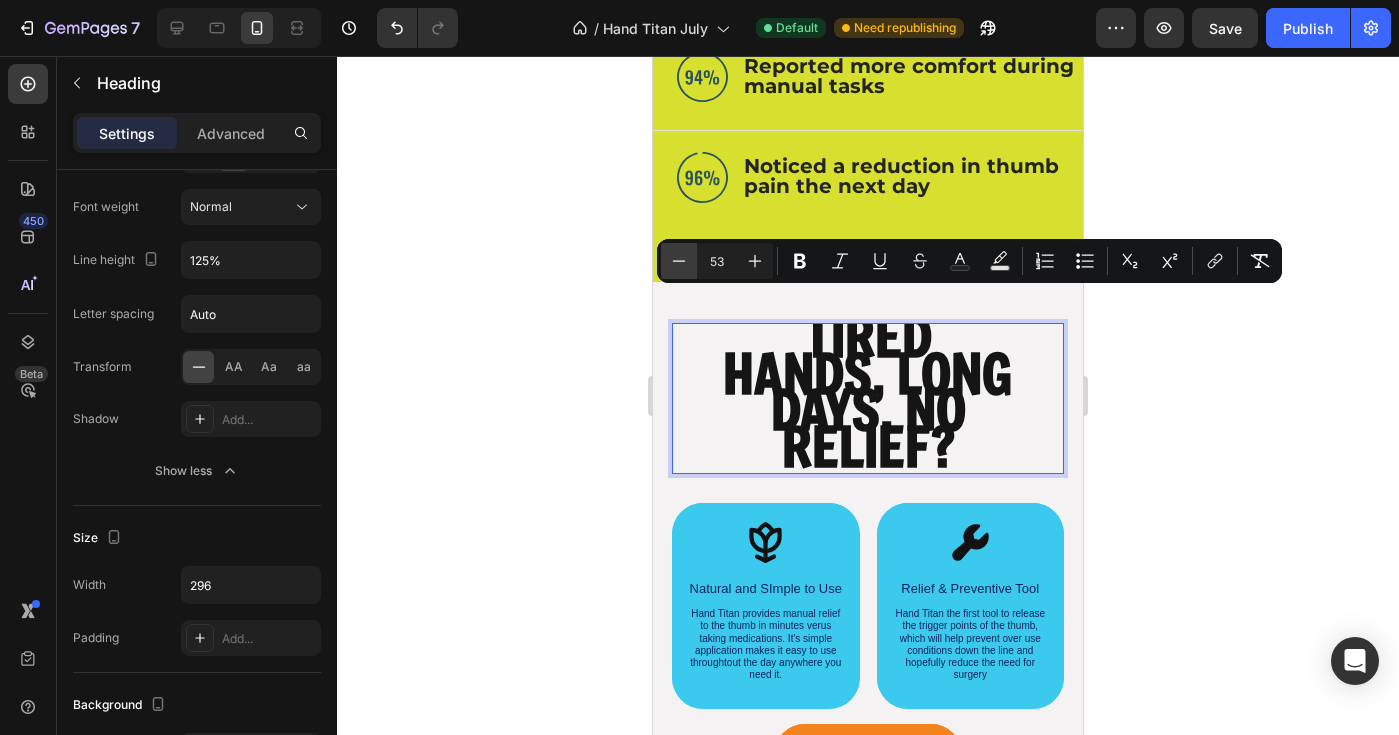 click 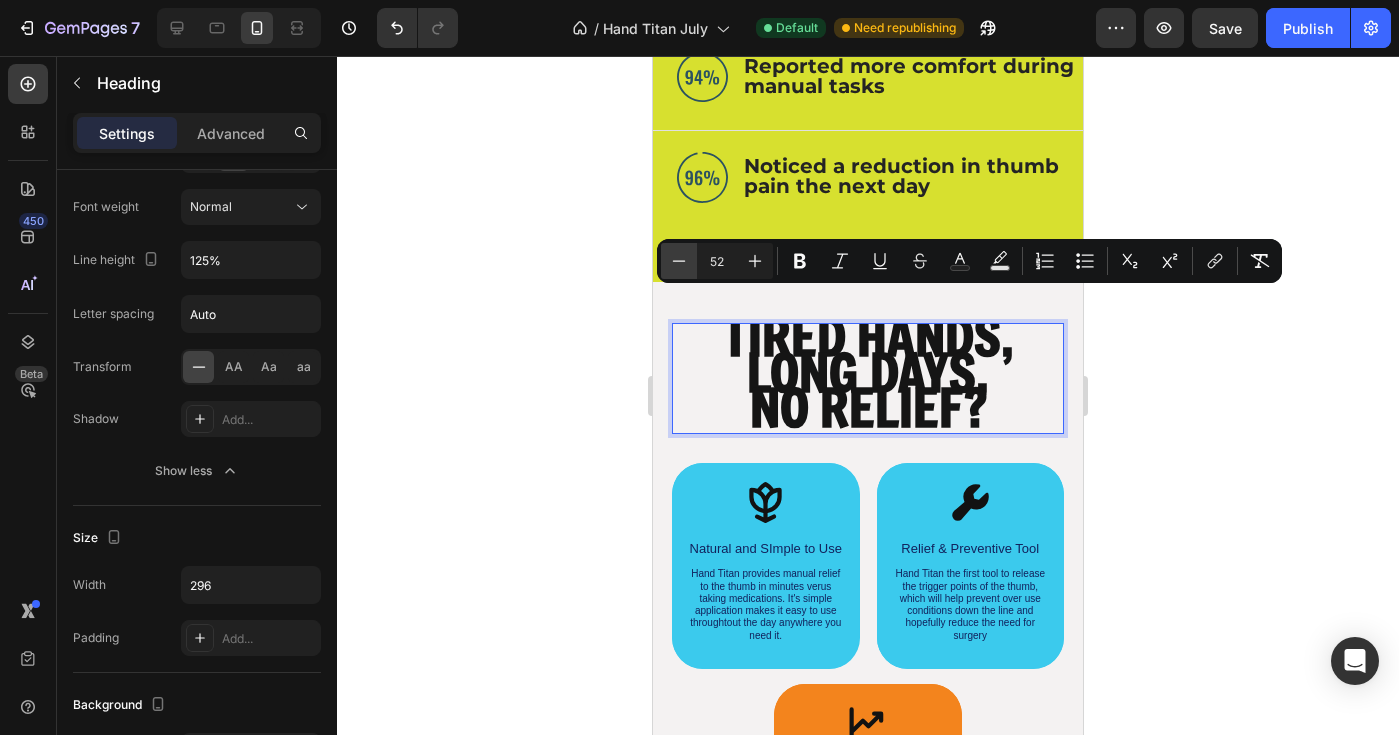 click 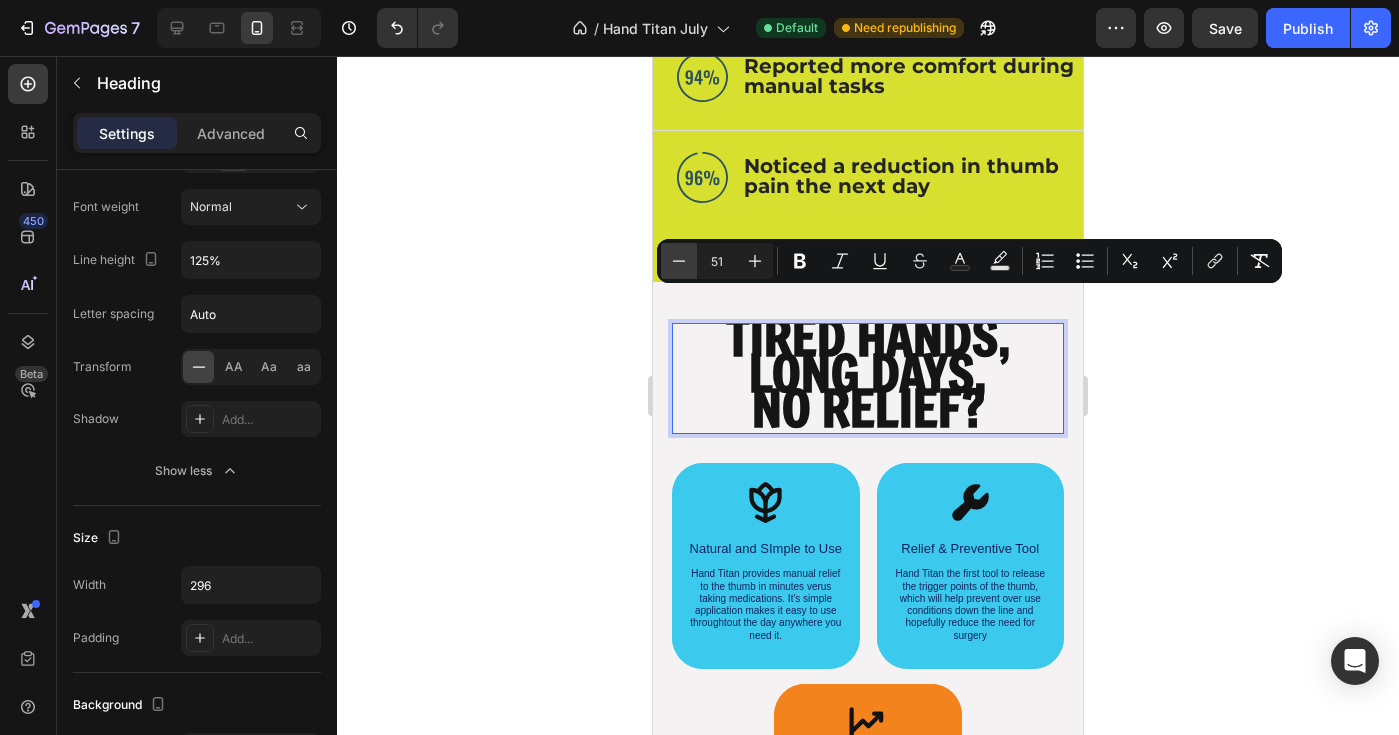 click 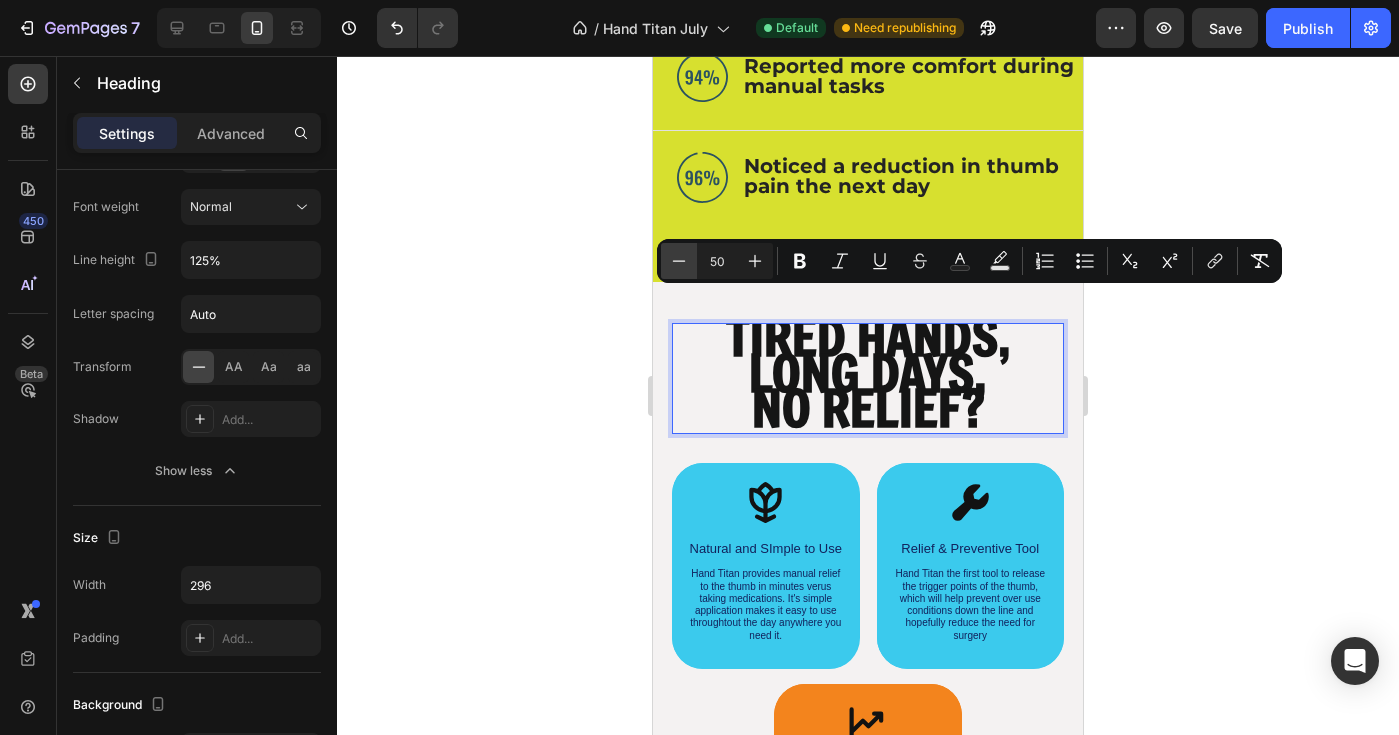 click 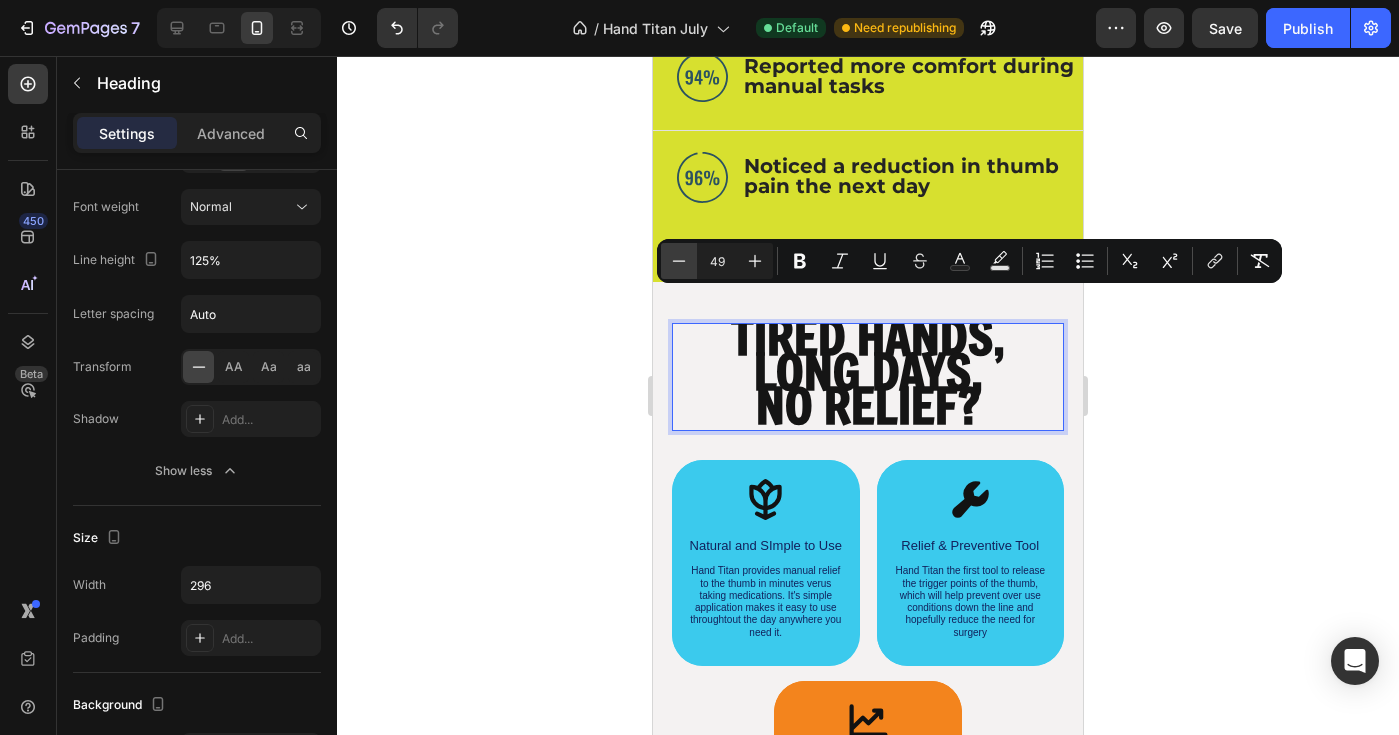 click 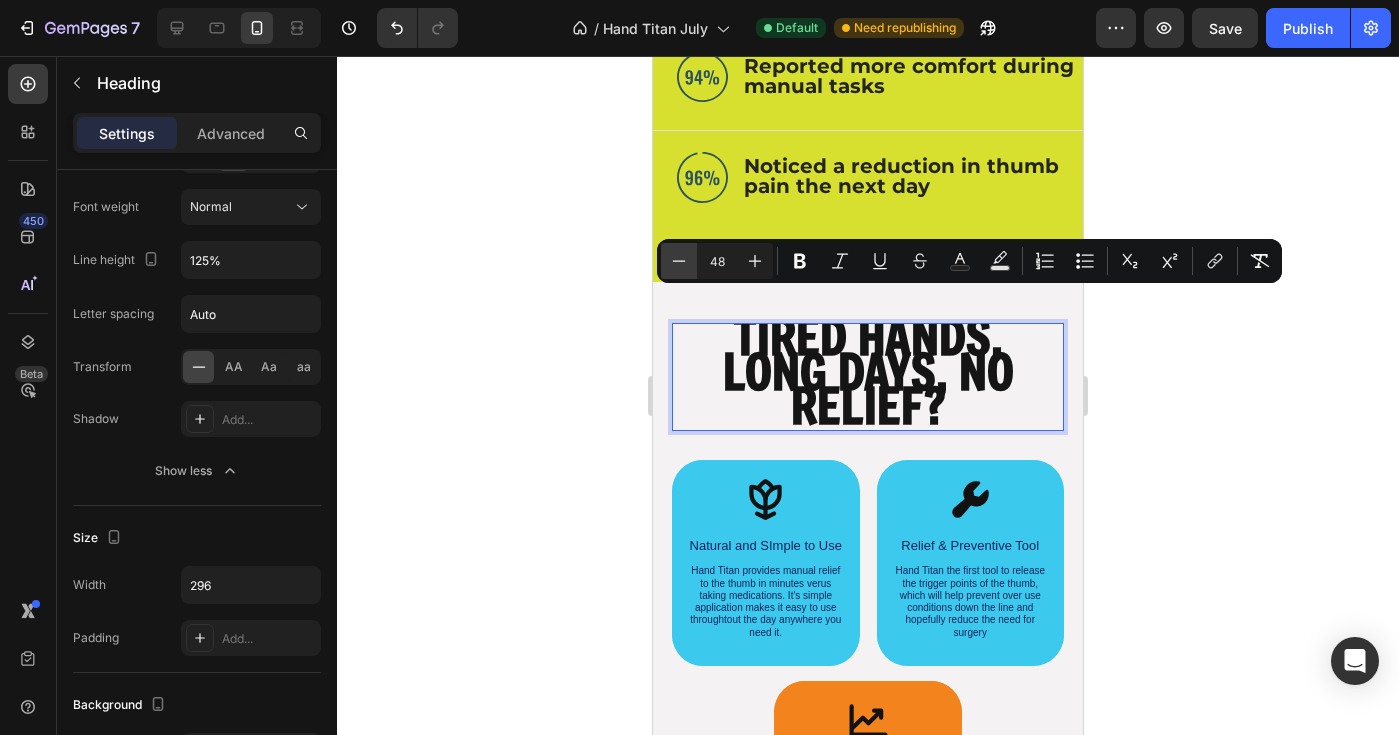 click 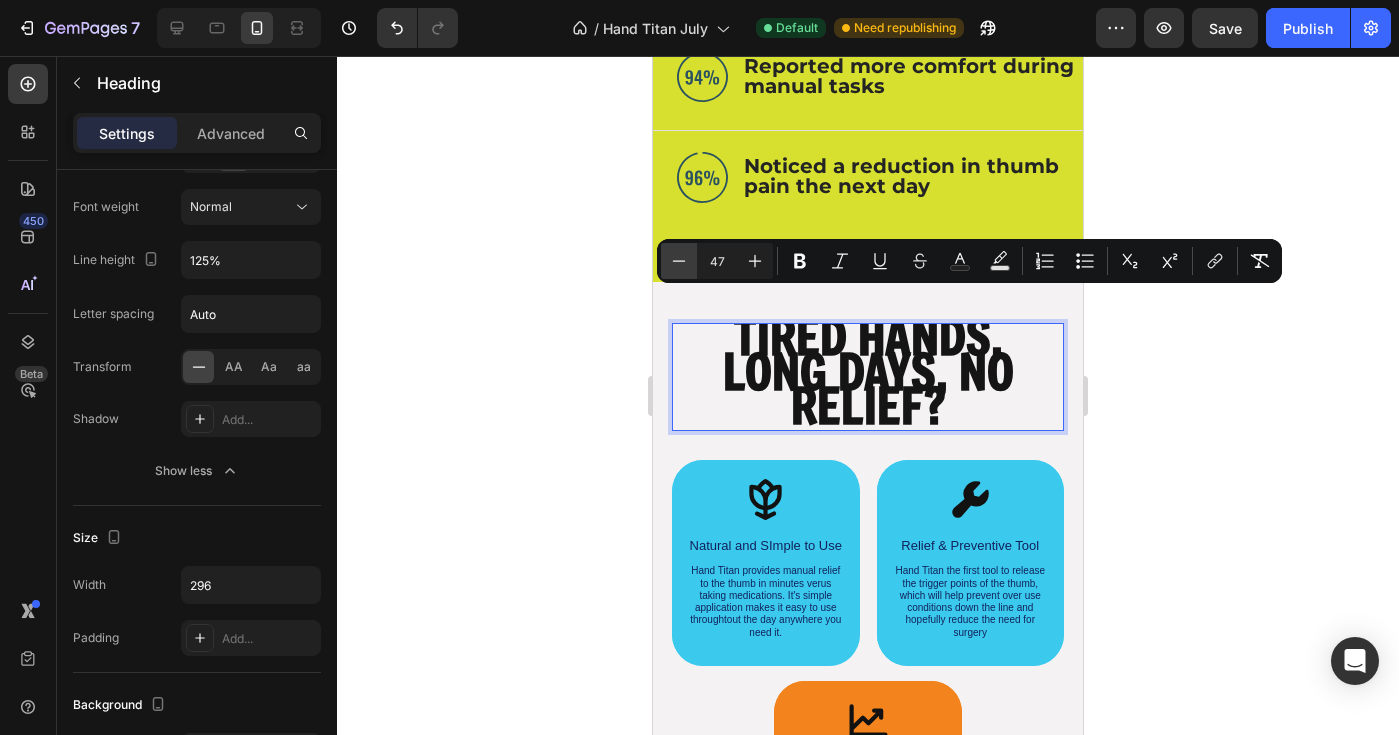 click 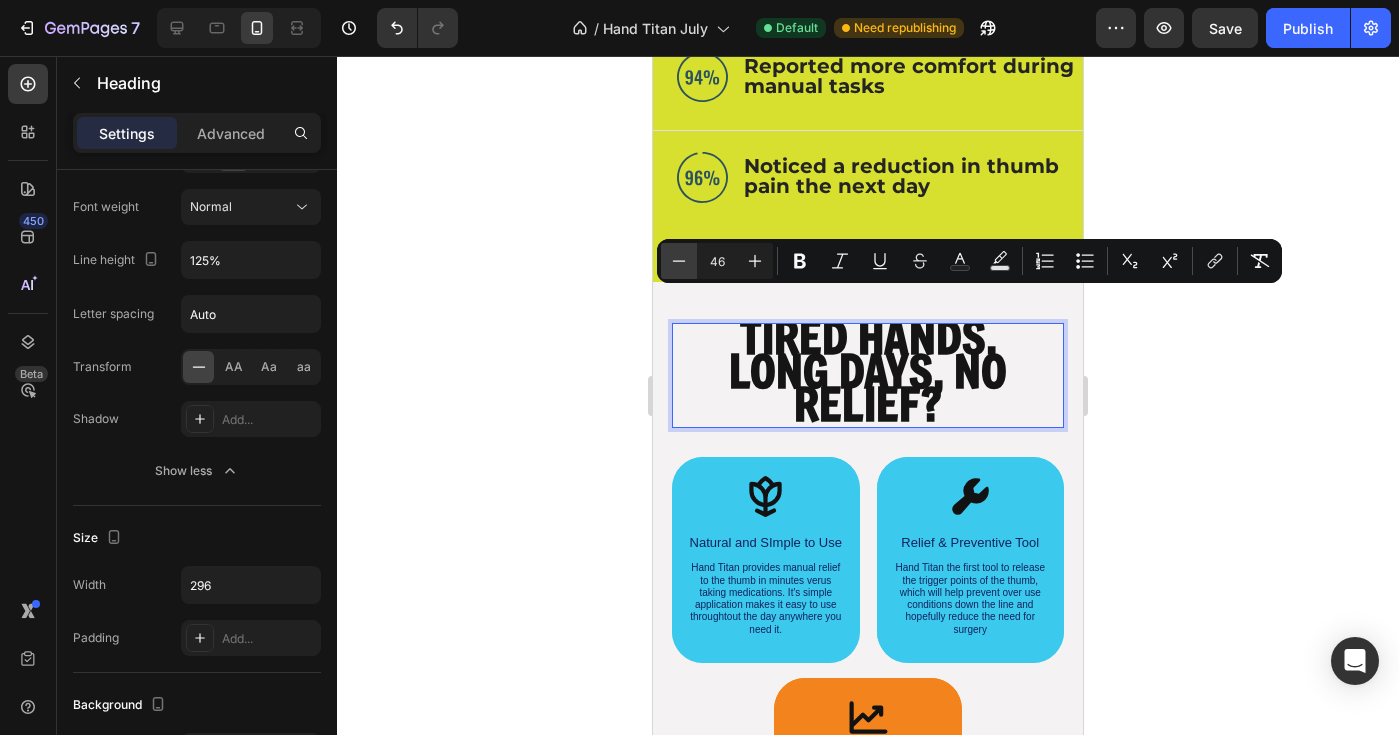 click 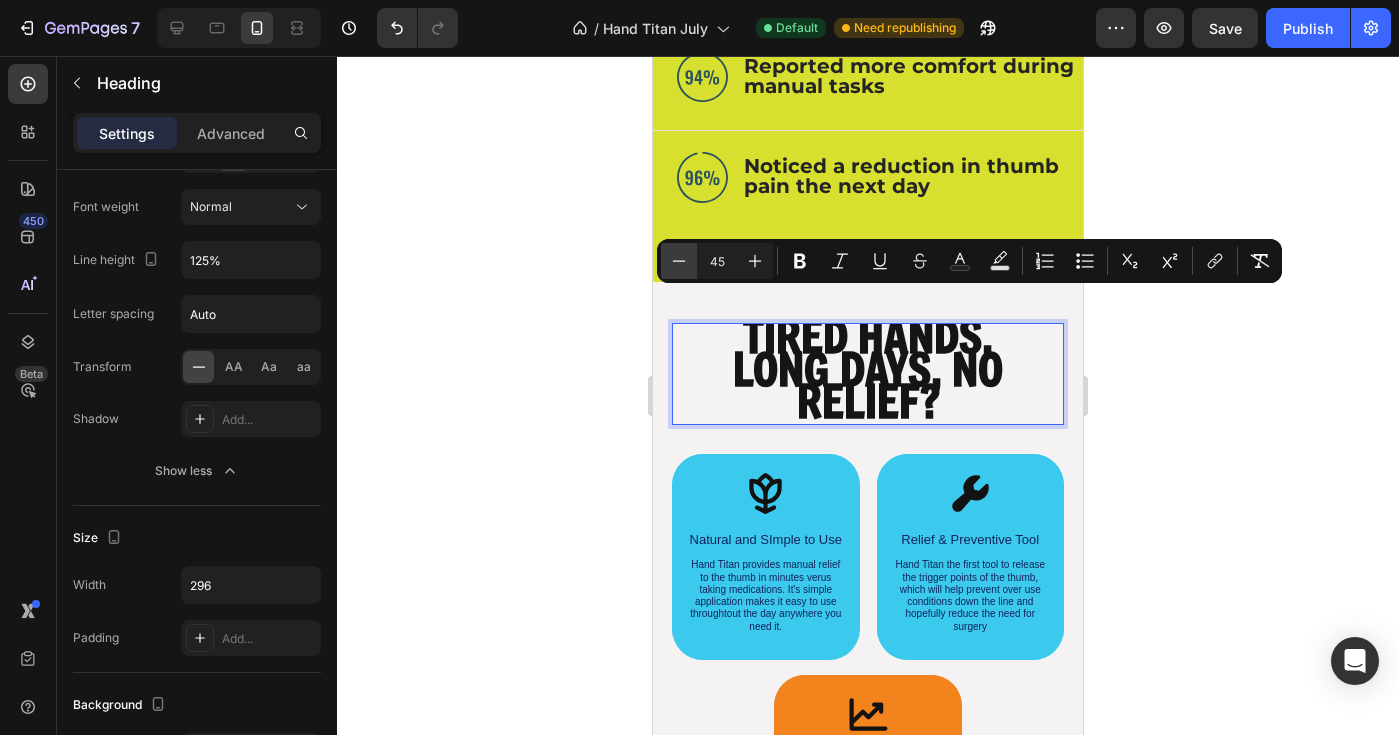 click 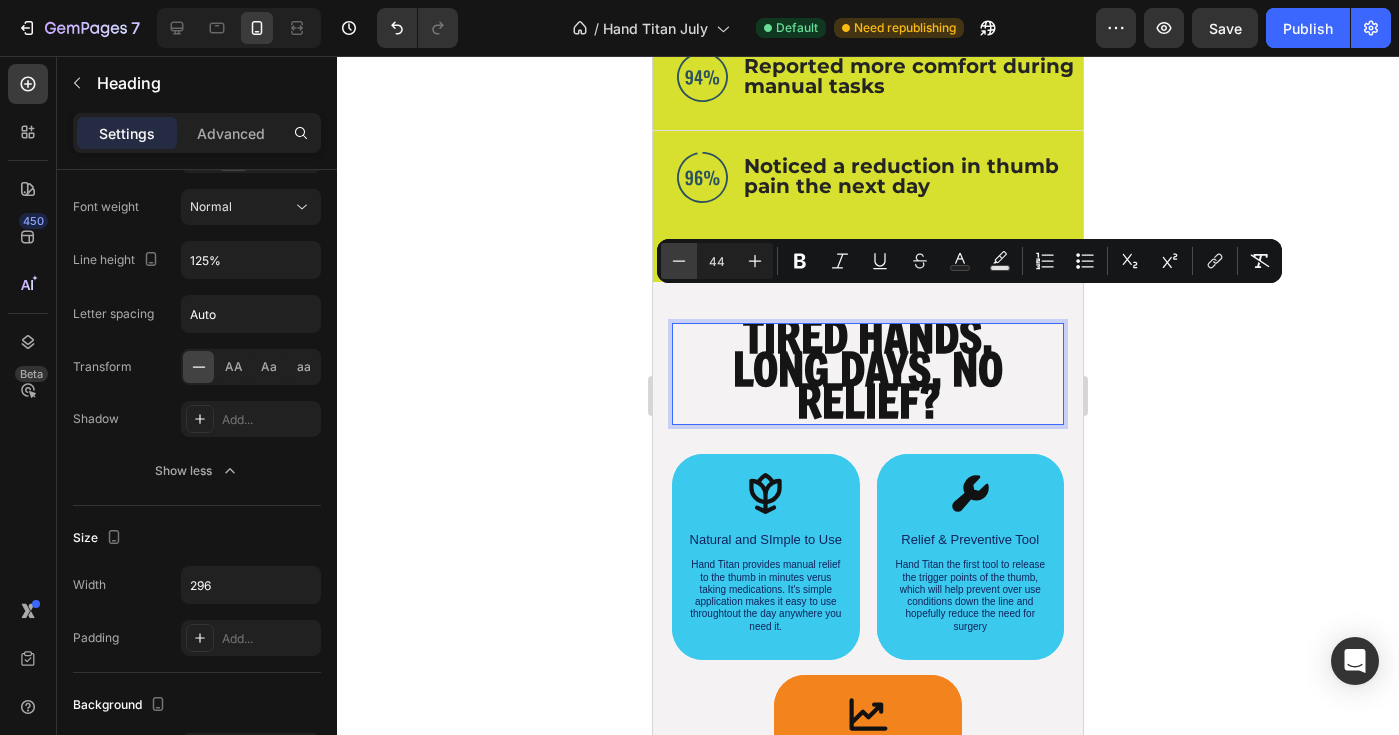 click 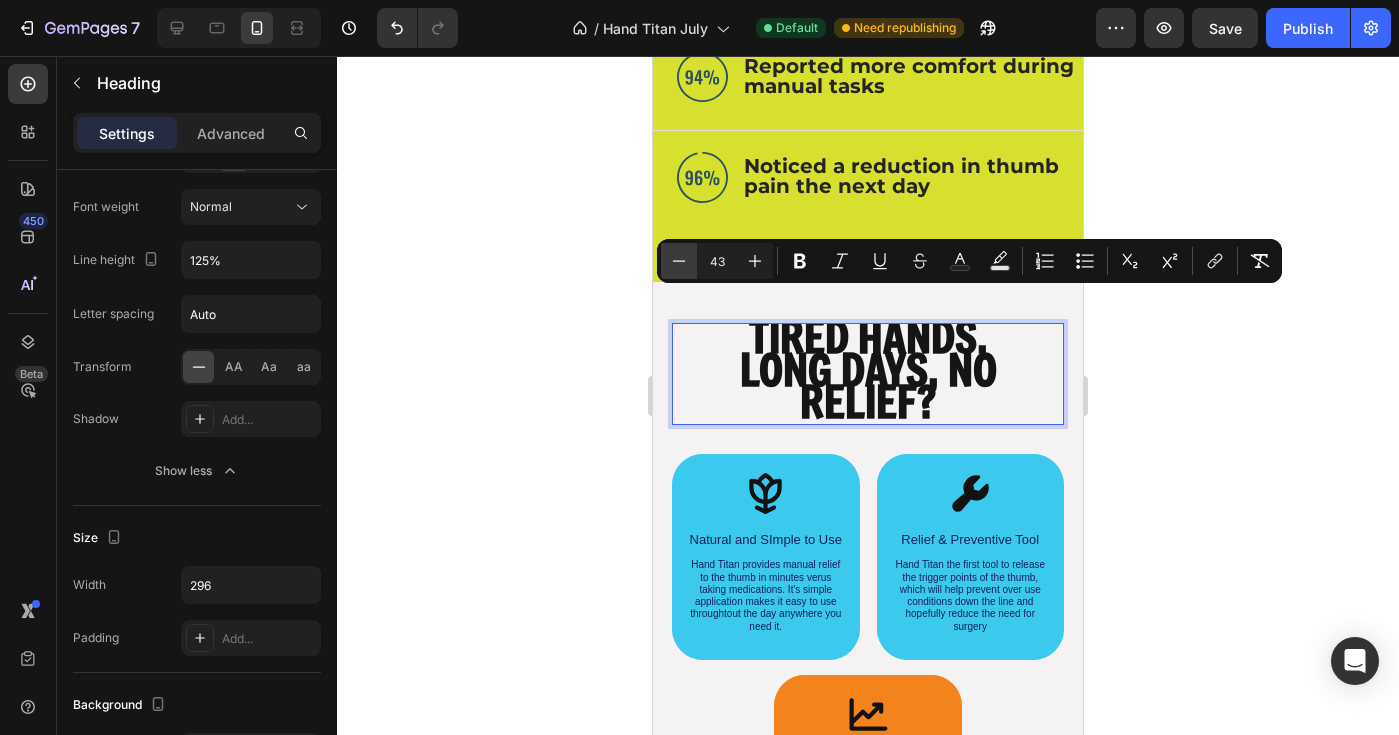 click 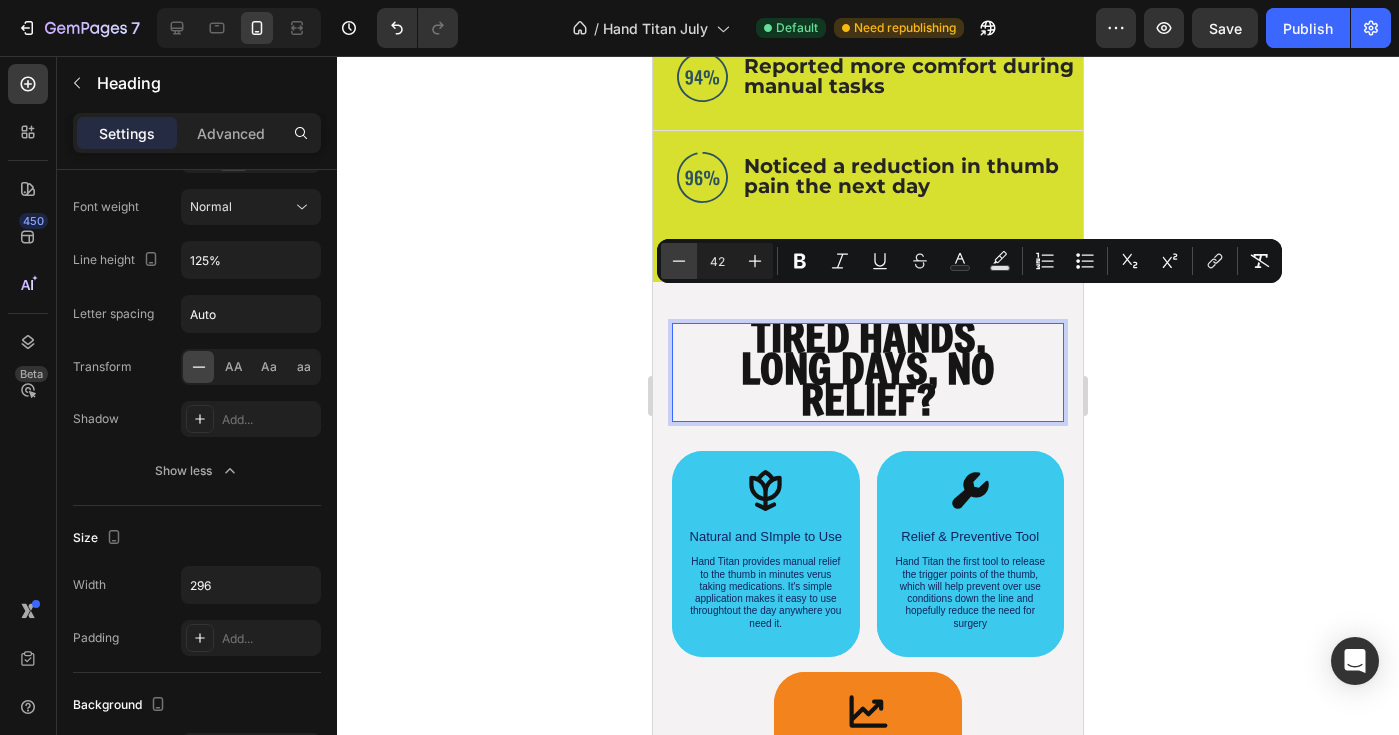 click 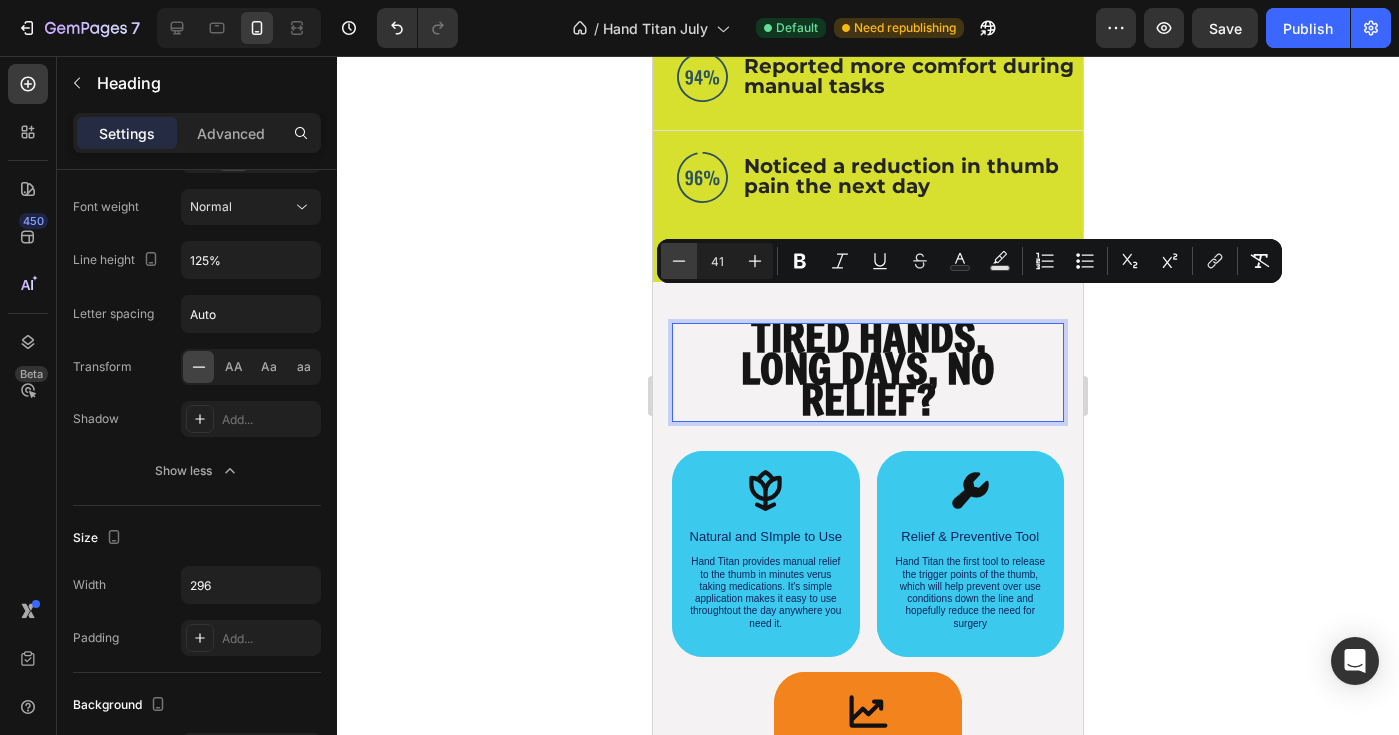 click 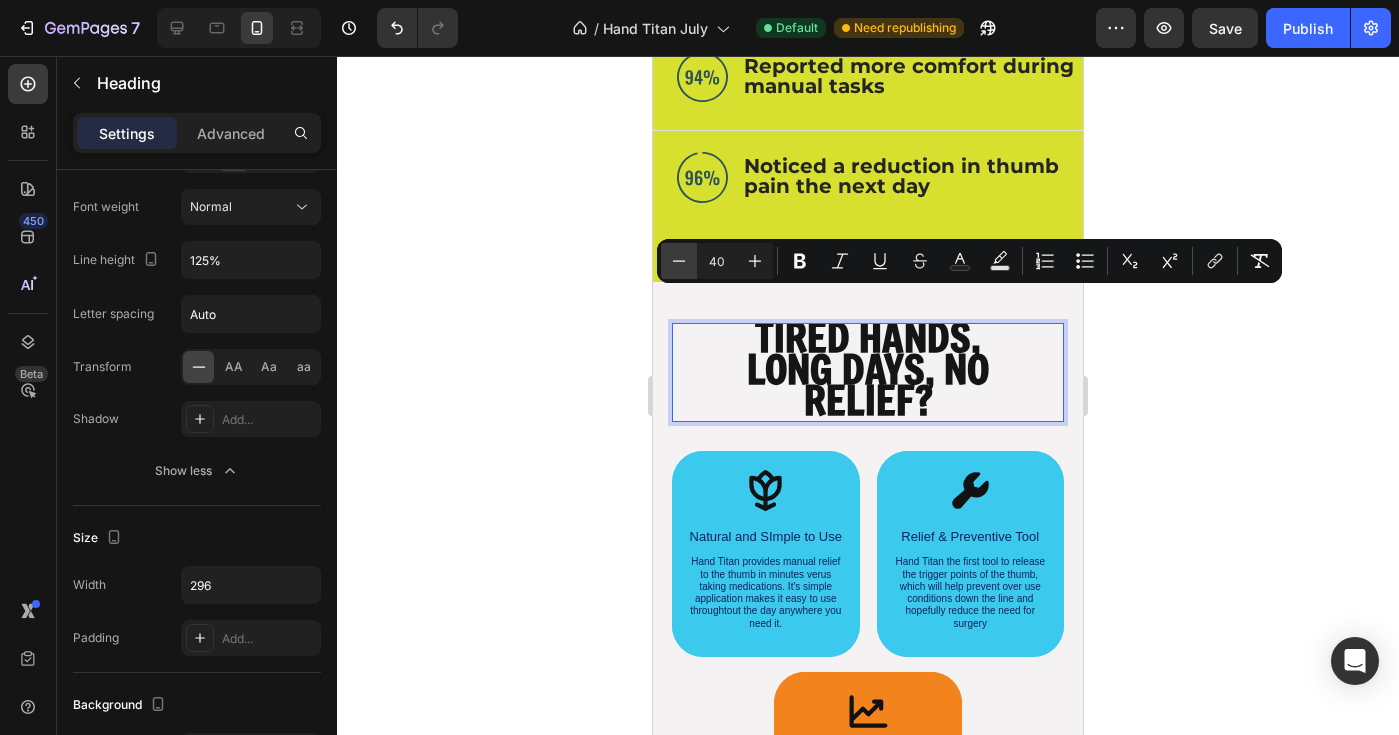 click 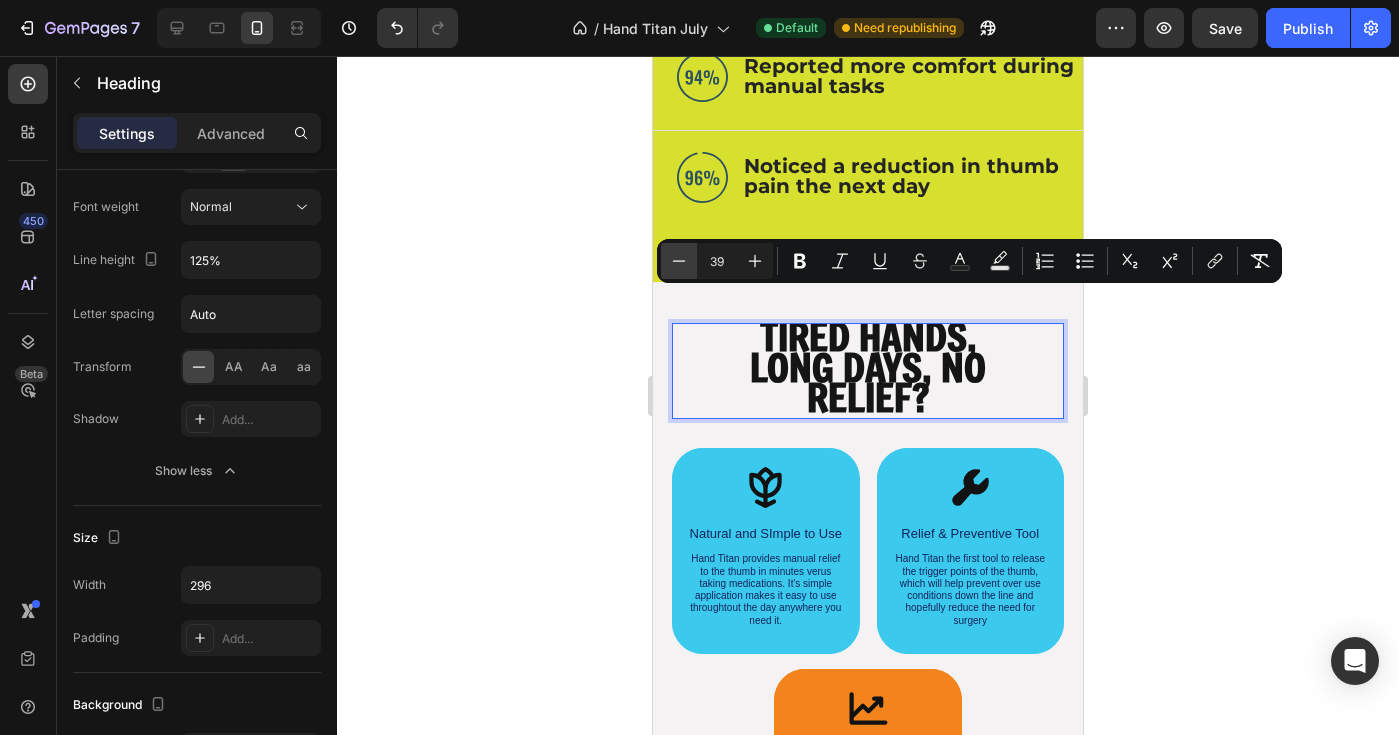 click 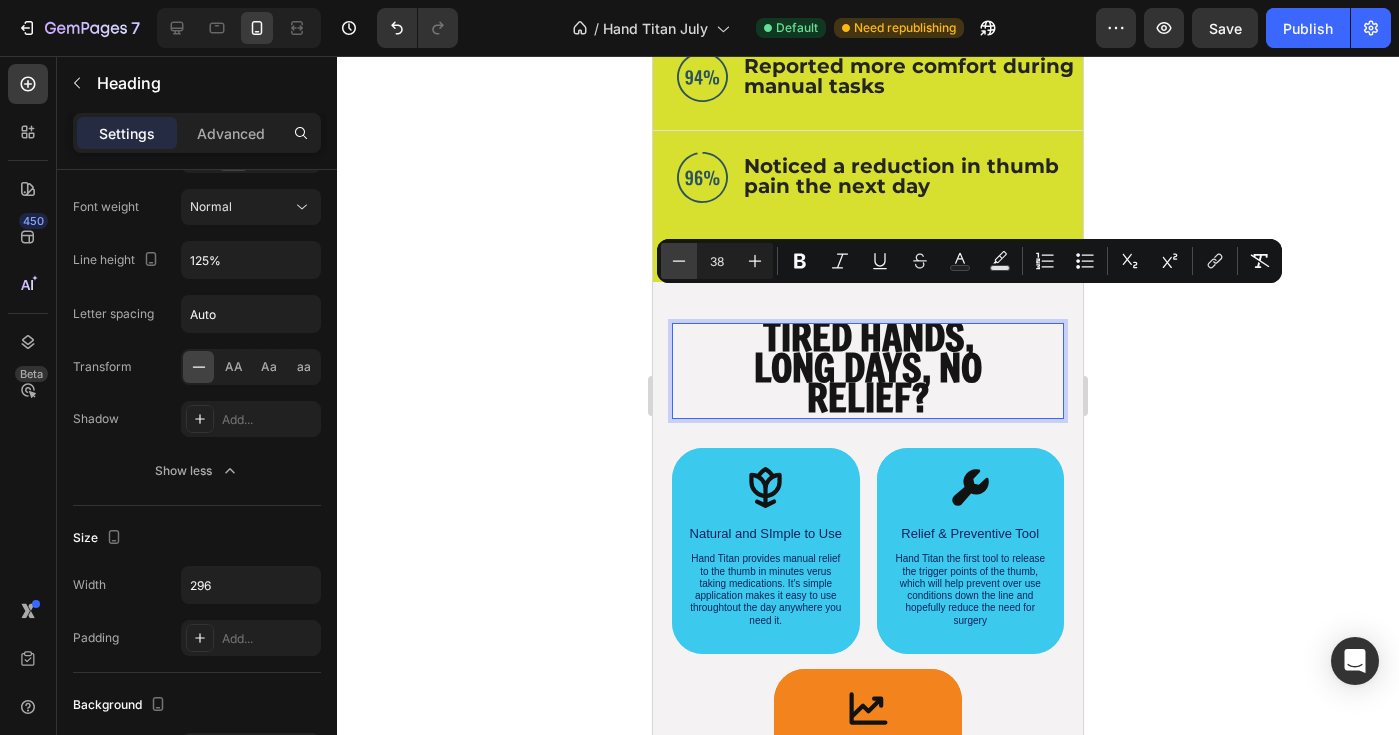click 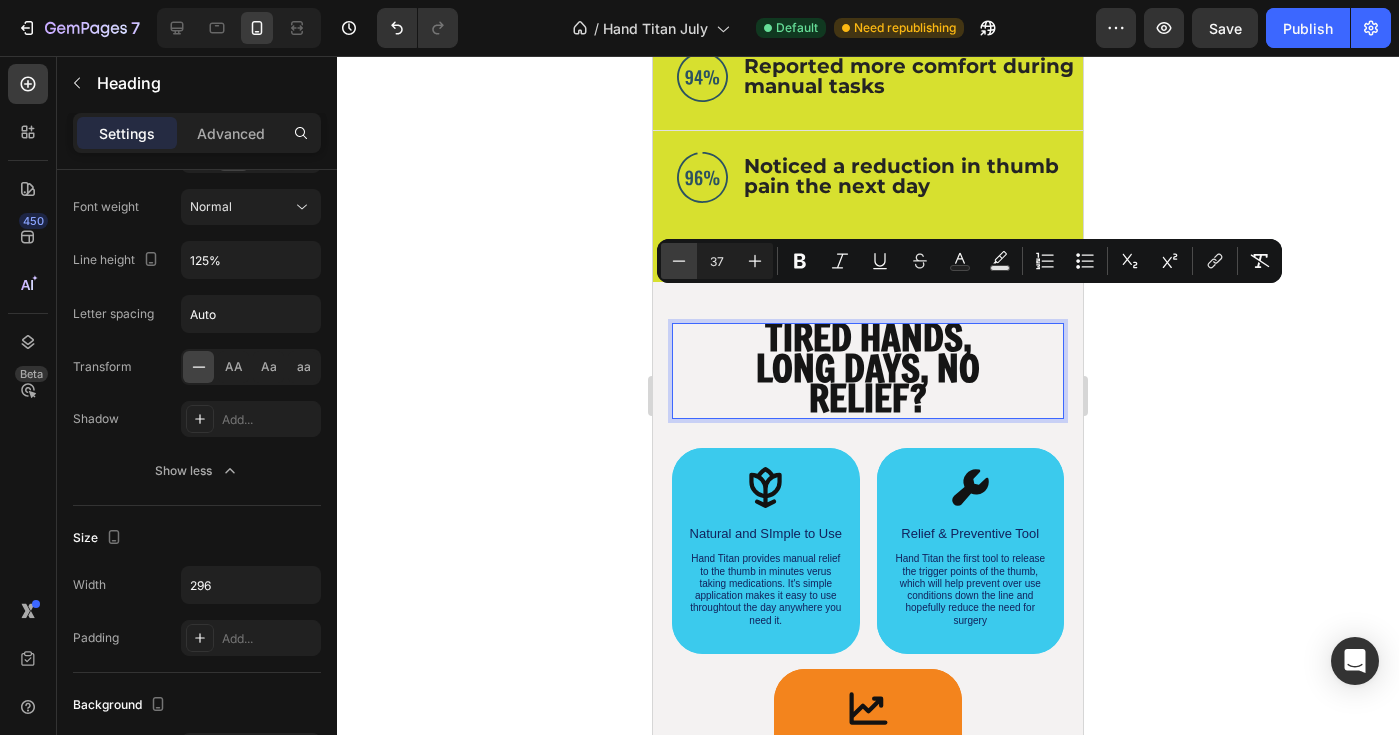 click 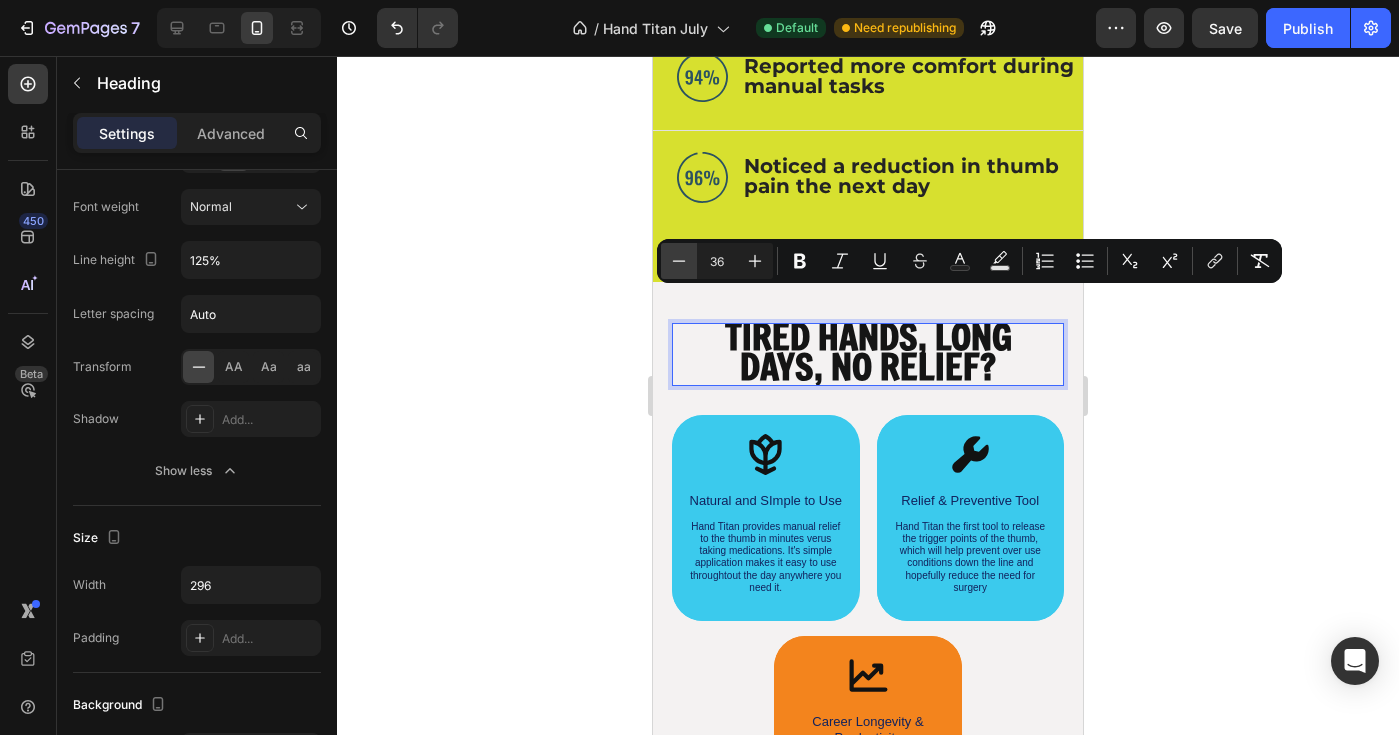 click 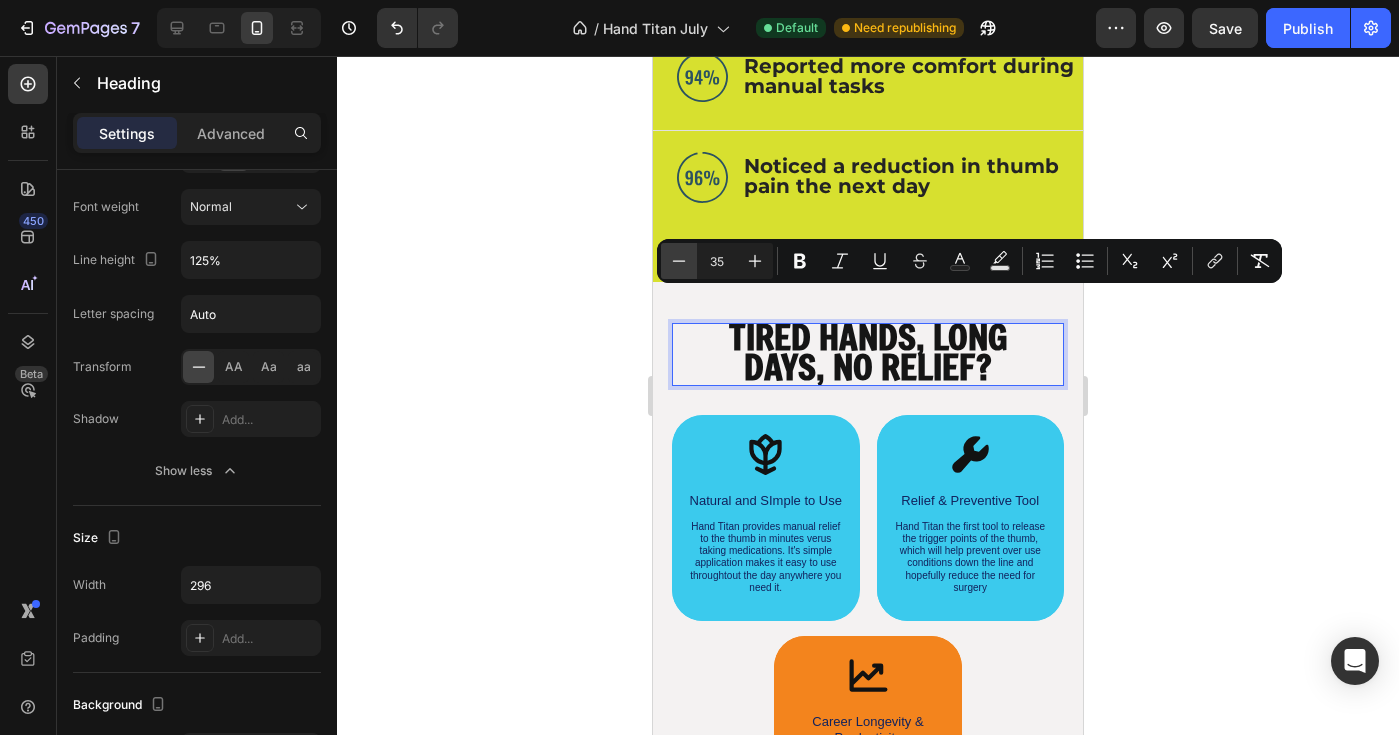 click 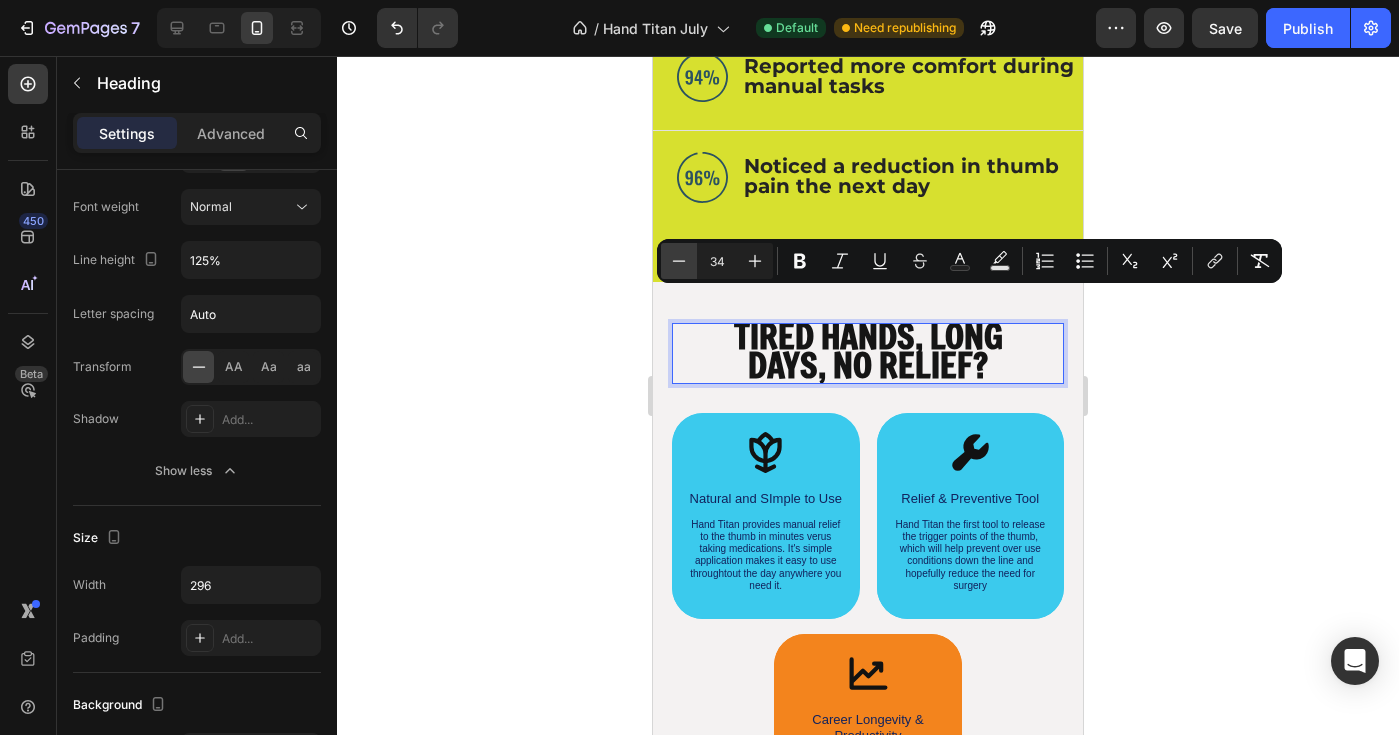 click 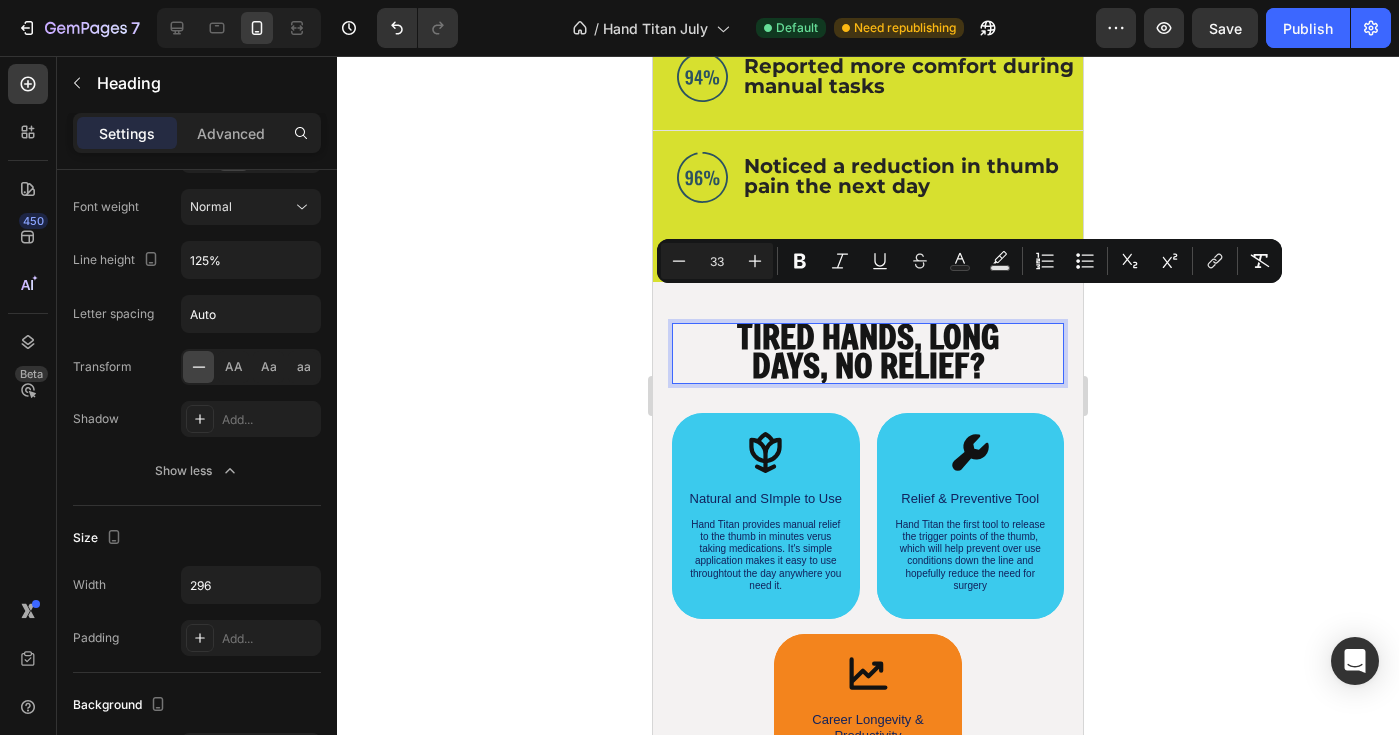 click on "TIRED HANDS, LONG DAYS, NO RELIEF?" at bounding box center [868, 350] 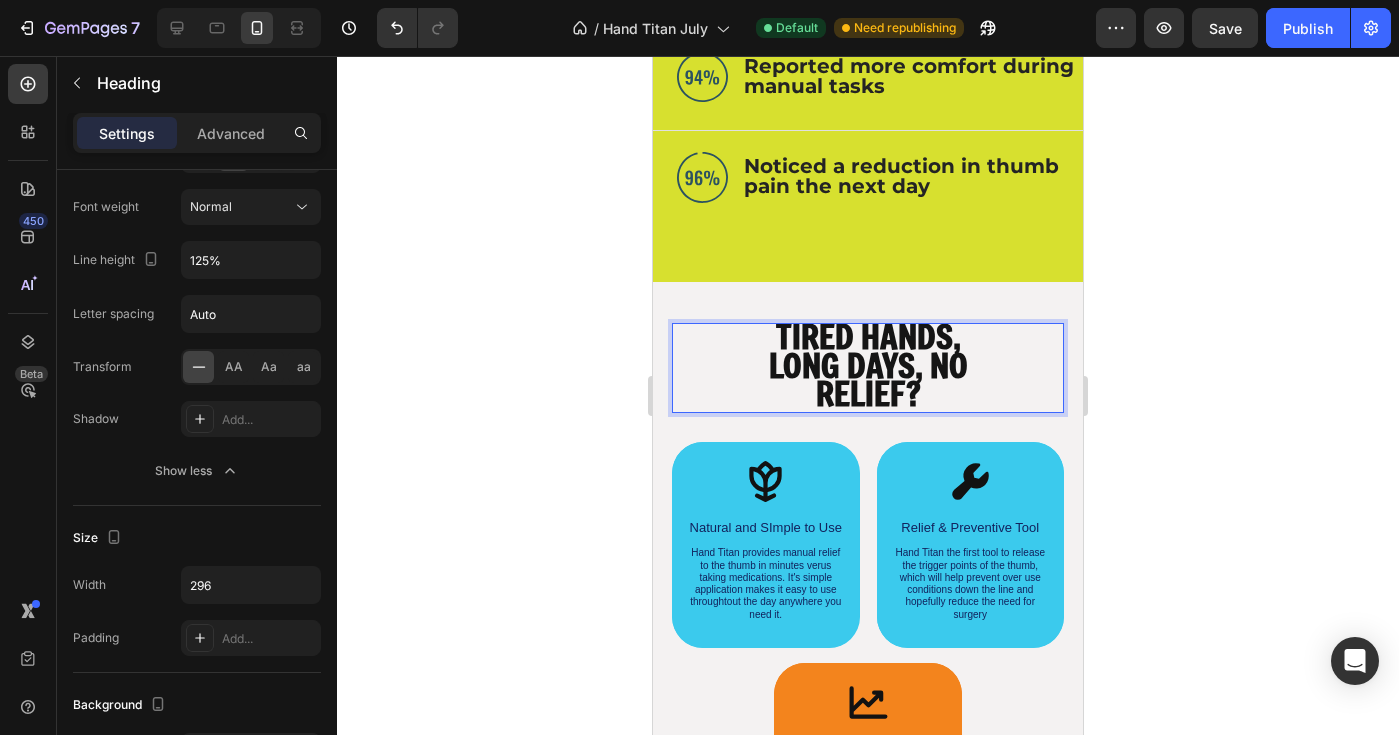 click on "LONG DAYS, NO RELIEF?" at bounding box center [868, 379] 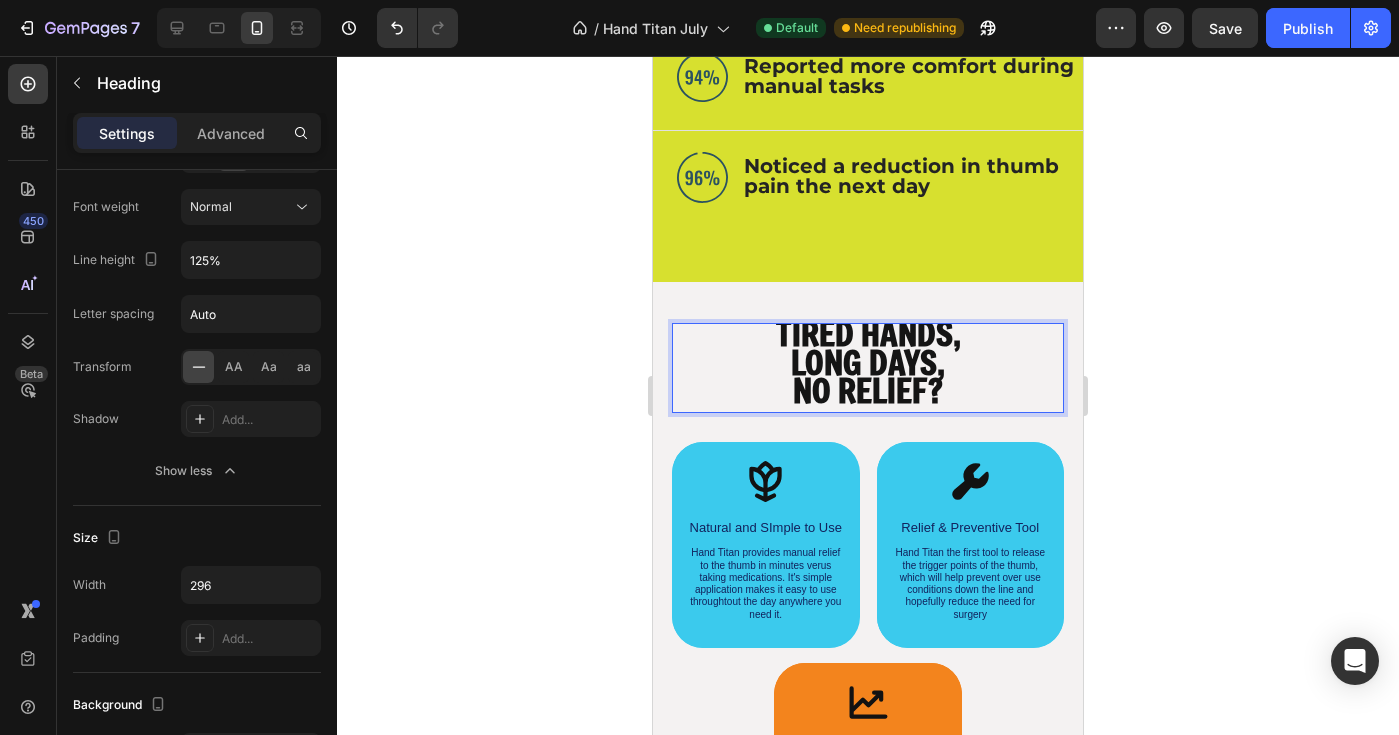 click on "TIRED HANDS,  LONG DAYS,  NO RELIEF?" at bounding box center (868, 365) 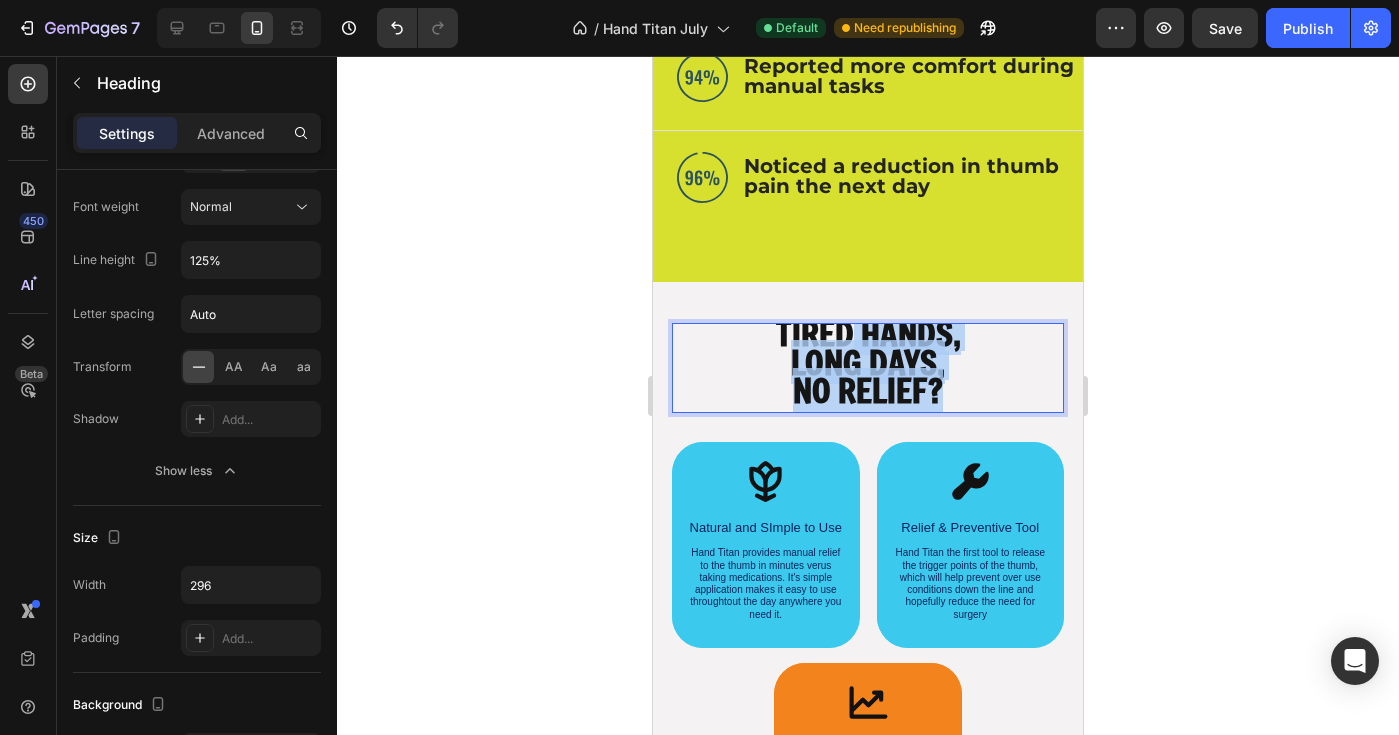 scroll, scrollTop: 0, scrollLeft: 0, axis: both 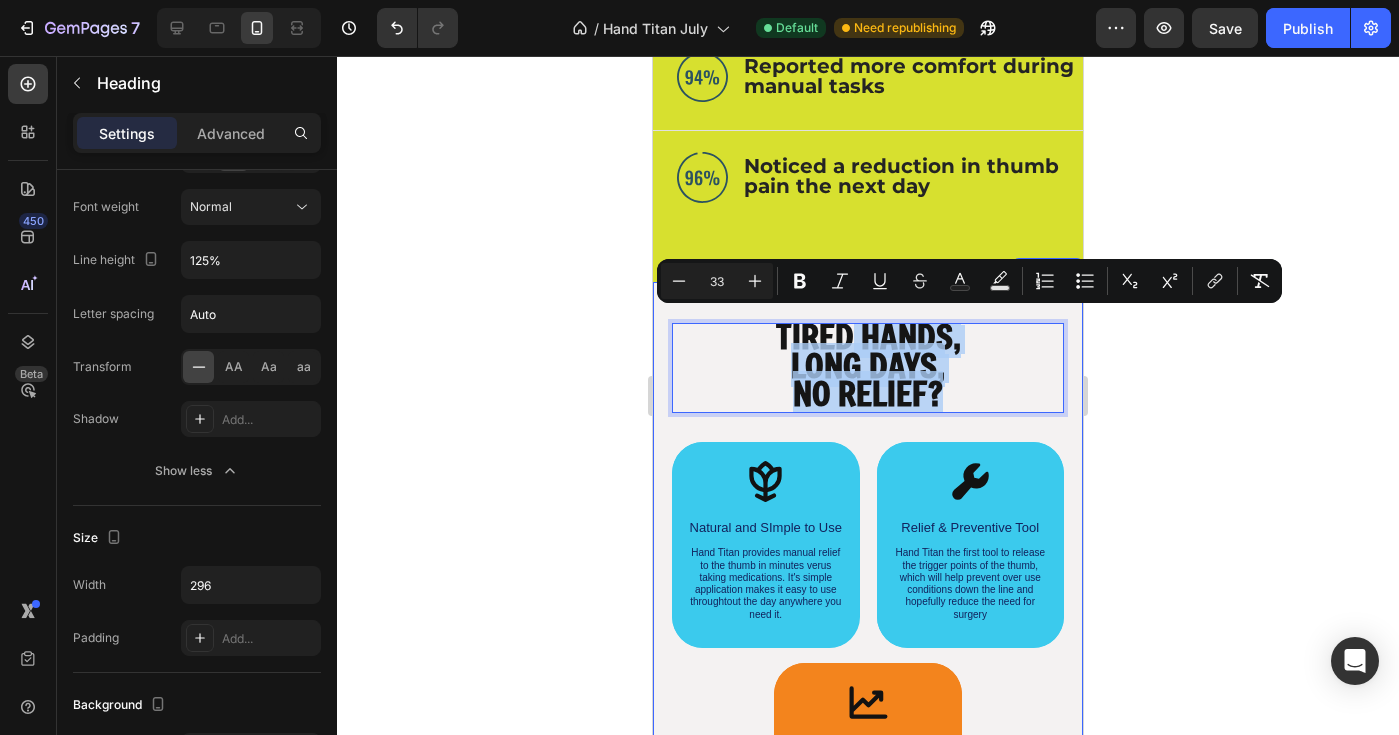 drag, startPoint x: 958, startPoint y: 381, endPoint x: 788, endPoint y: 309, distance: 184.61853 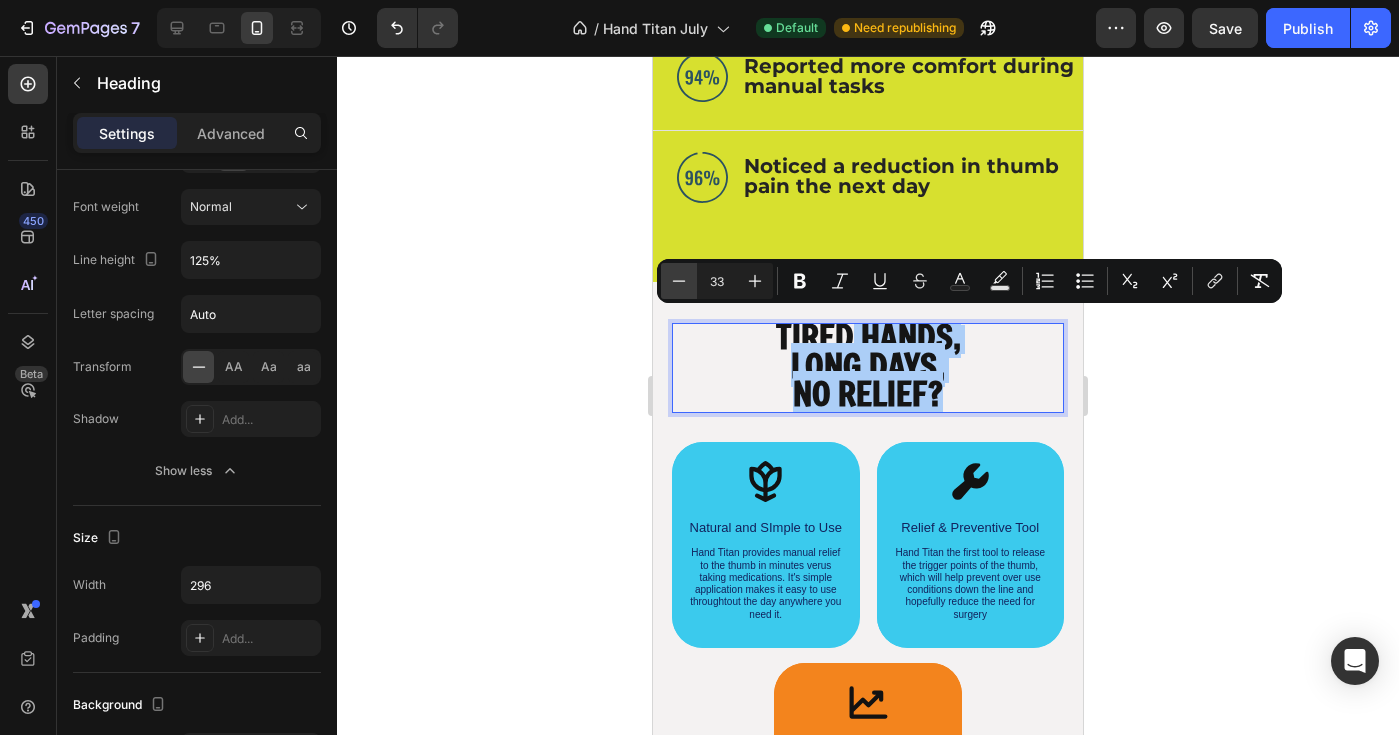 click on "Minus" at bounding box center (679, 281) 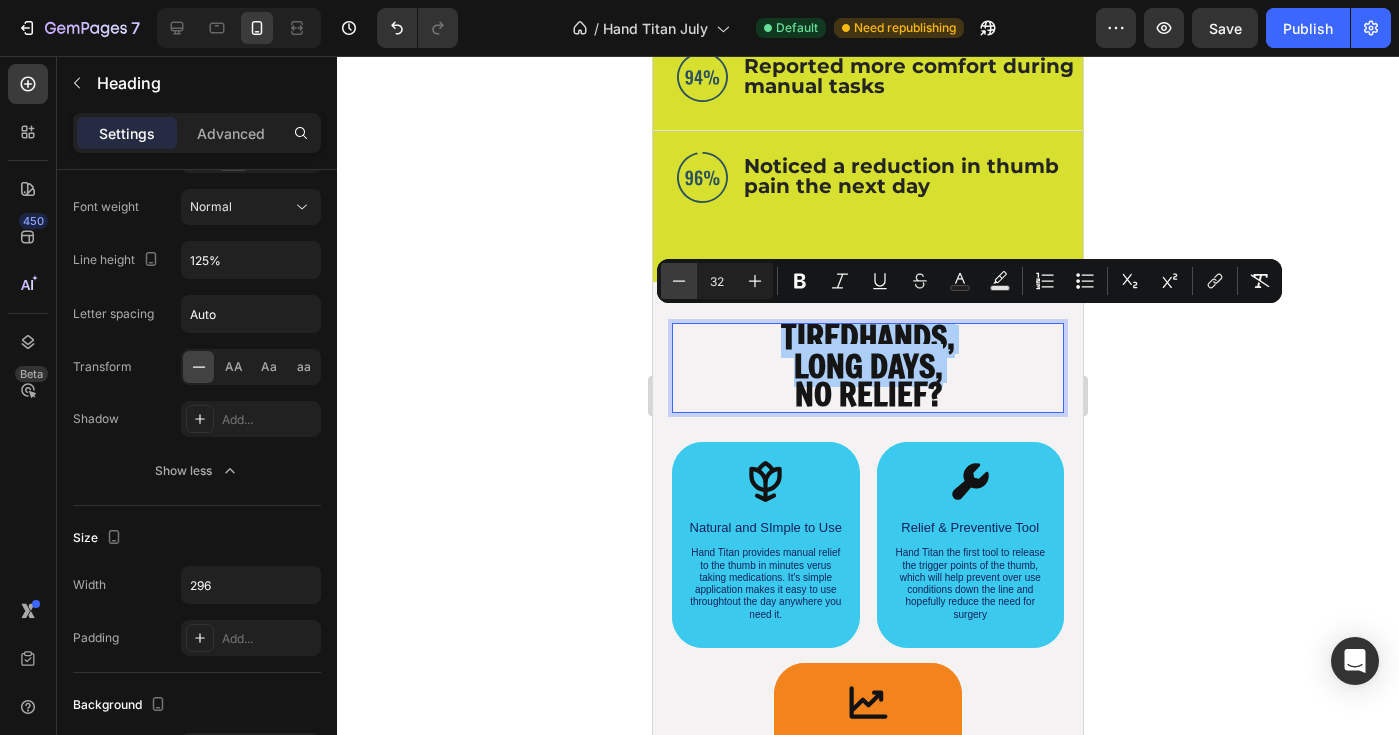 click on "Minus" at bounding box center (679, 281) 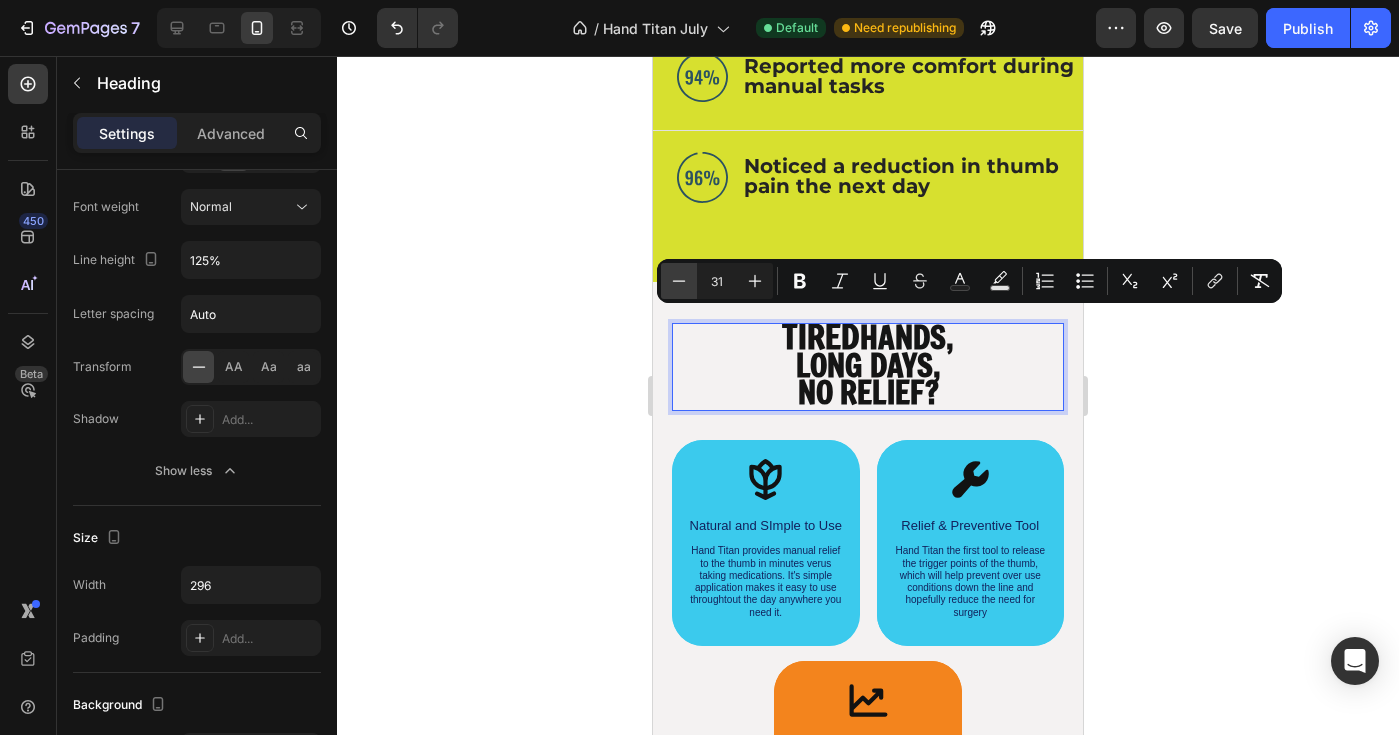 click on "Minus" at bounding box center [679, 281] 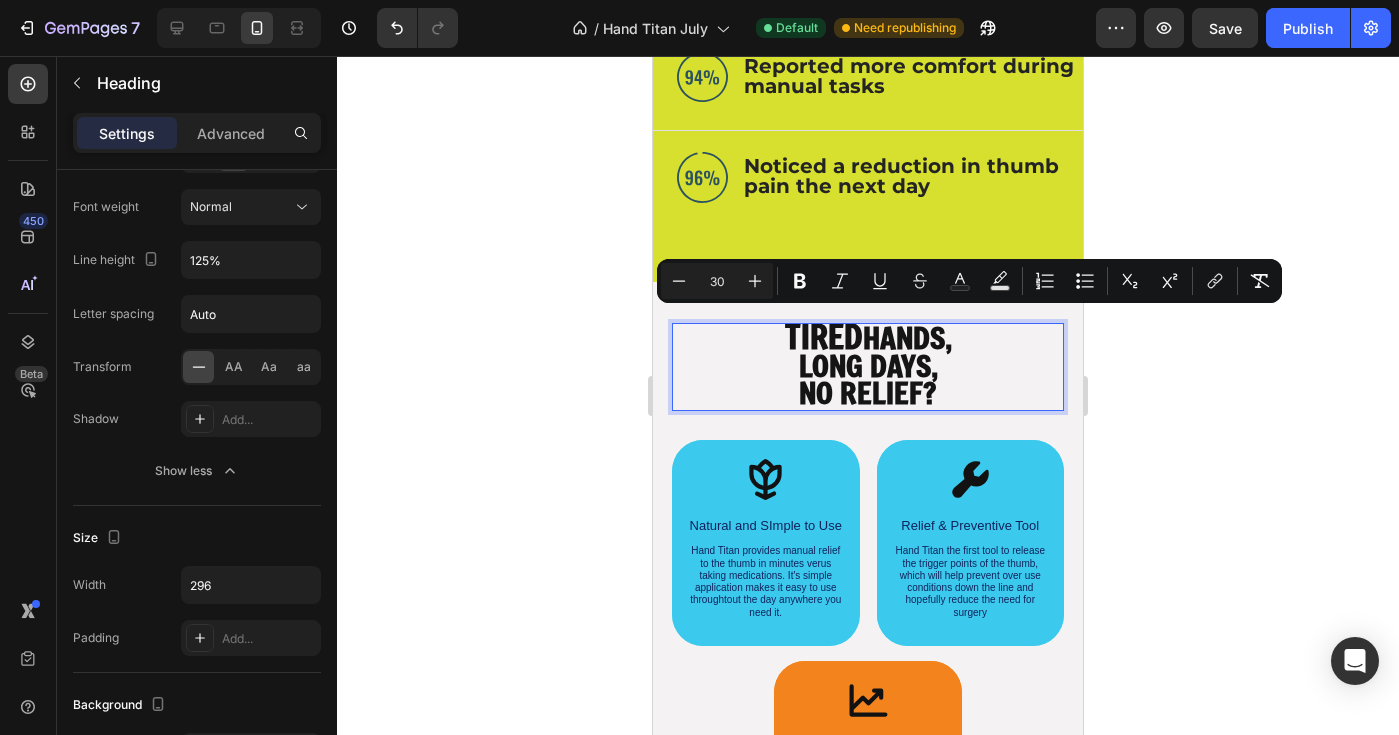 click 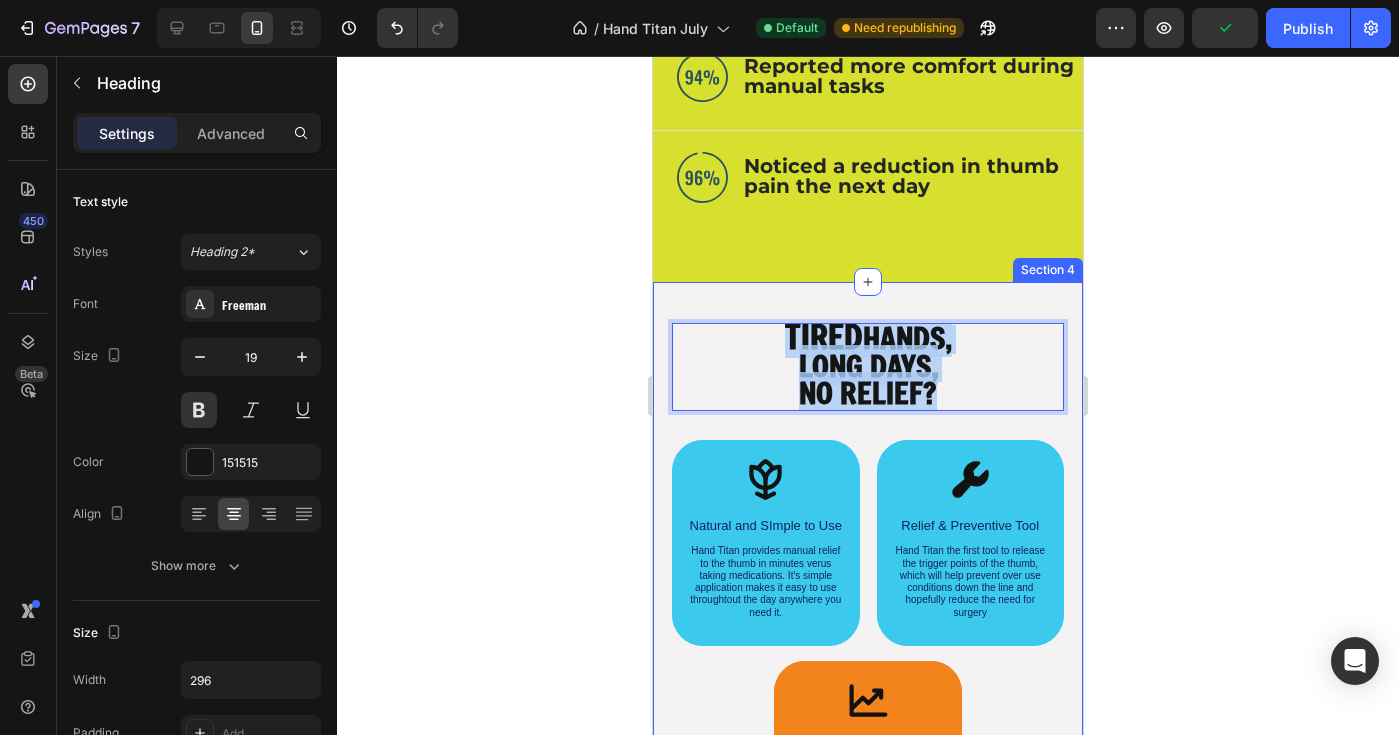 drag, startPoint x: 939, startPoint y: 396, endPoint x: 757, endPoint y: 311, distance: 200.8706 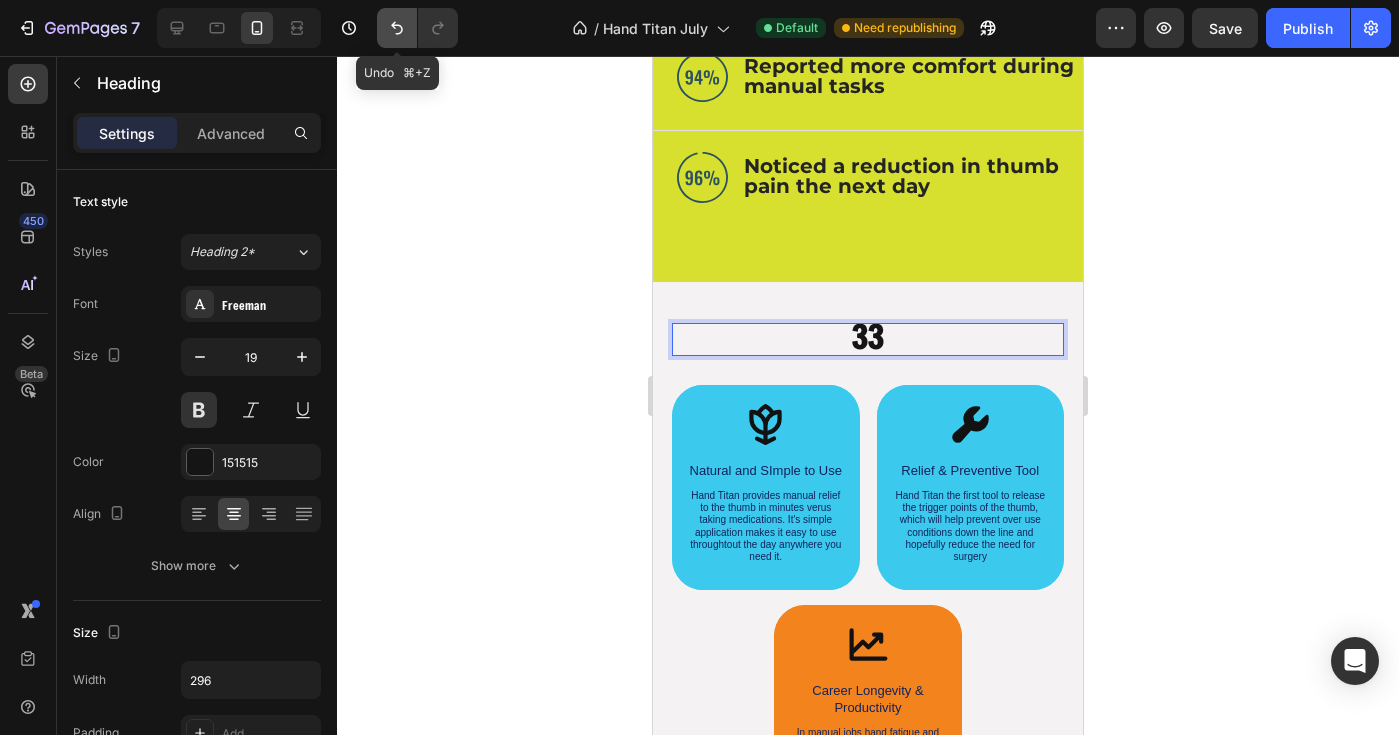 click 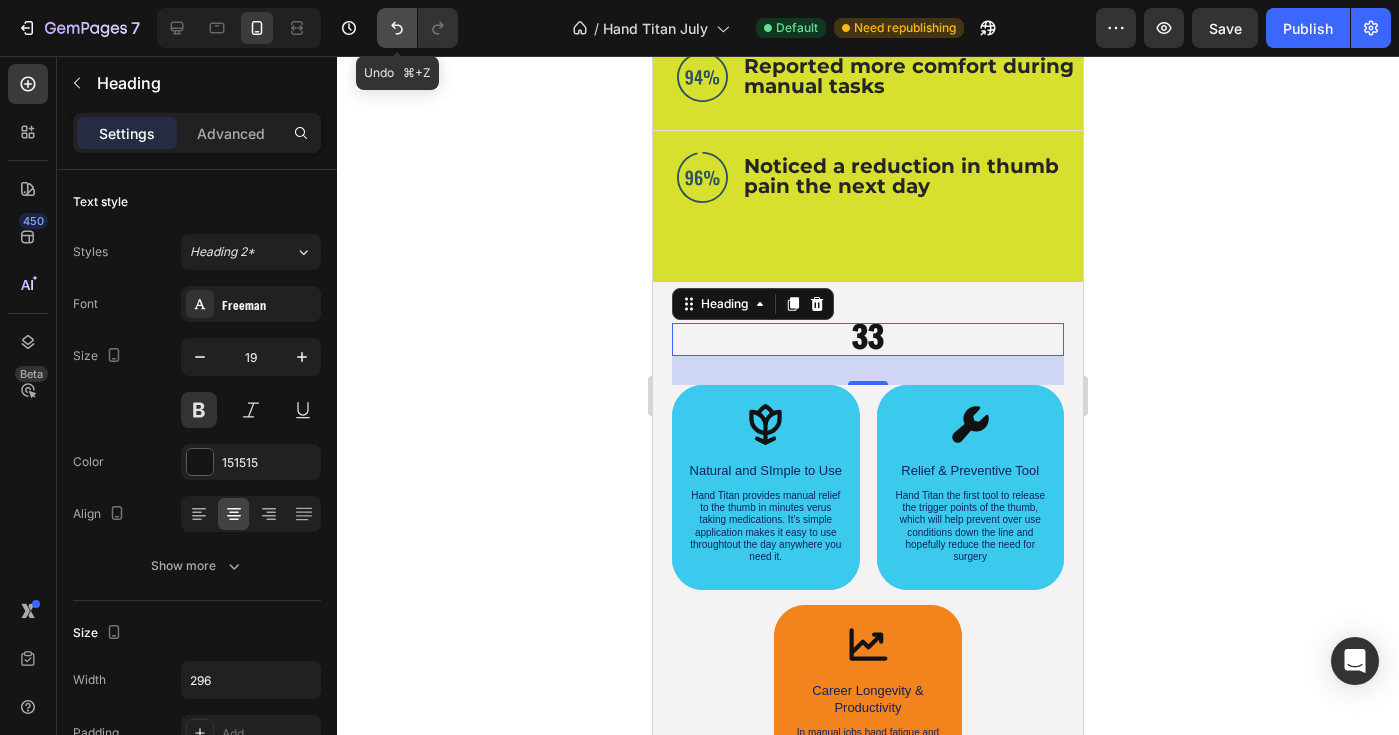 click 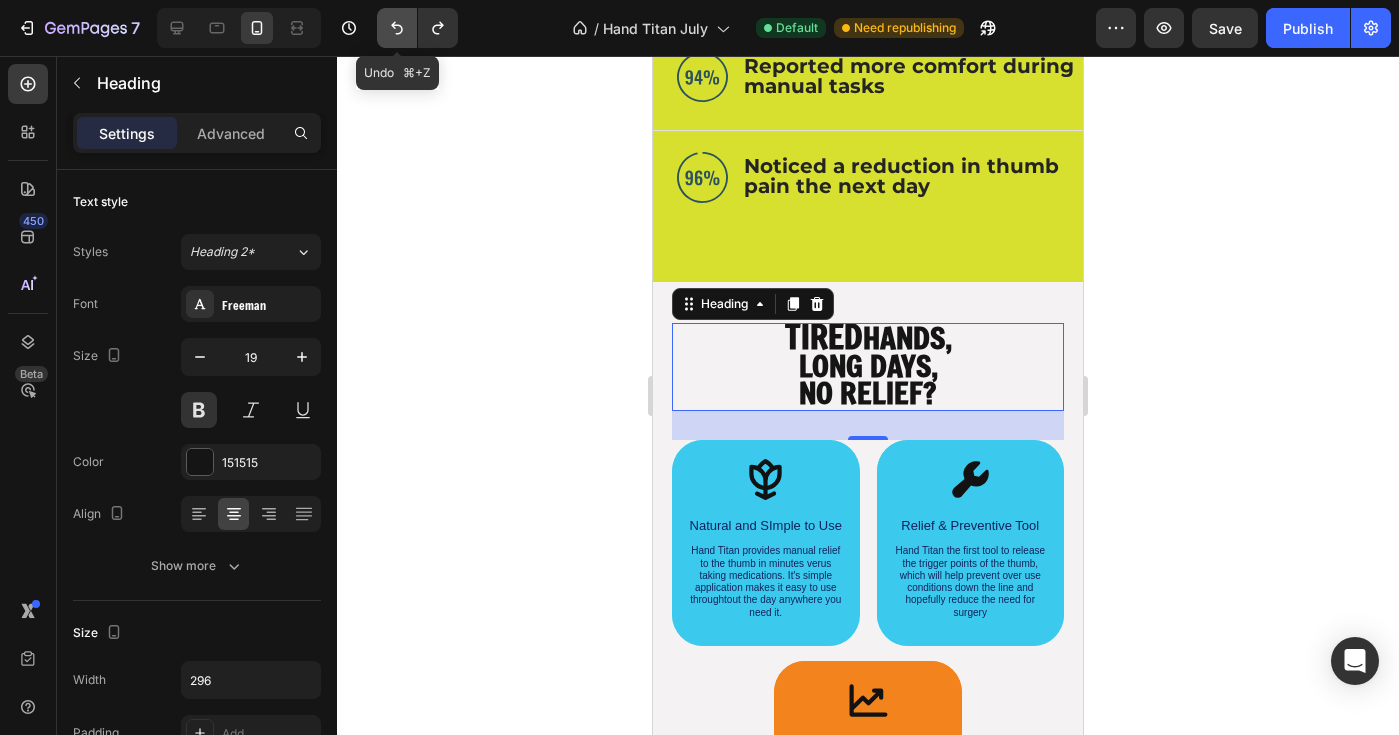 click 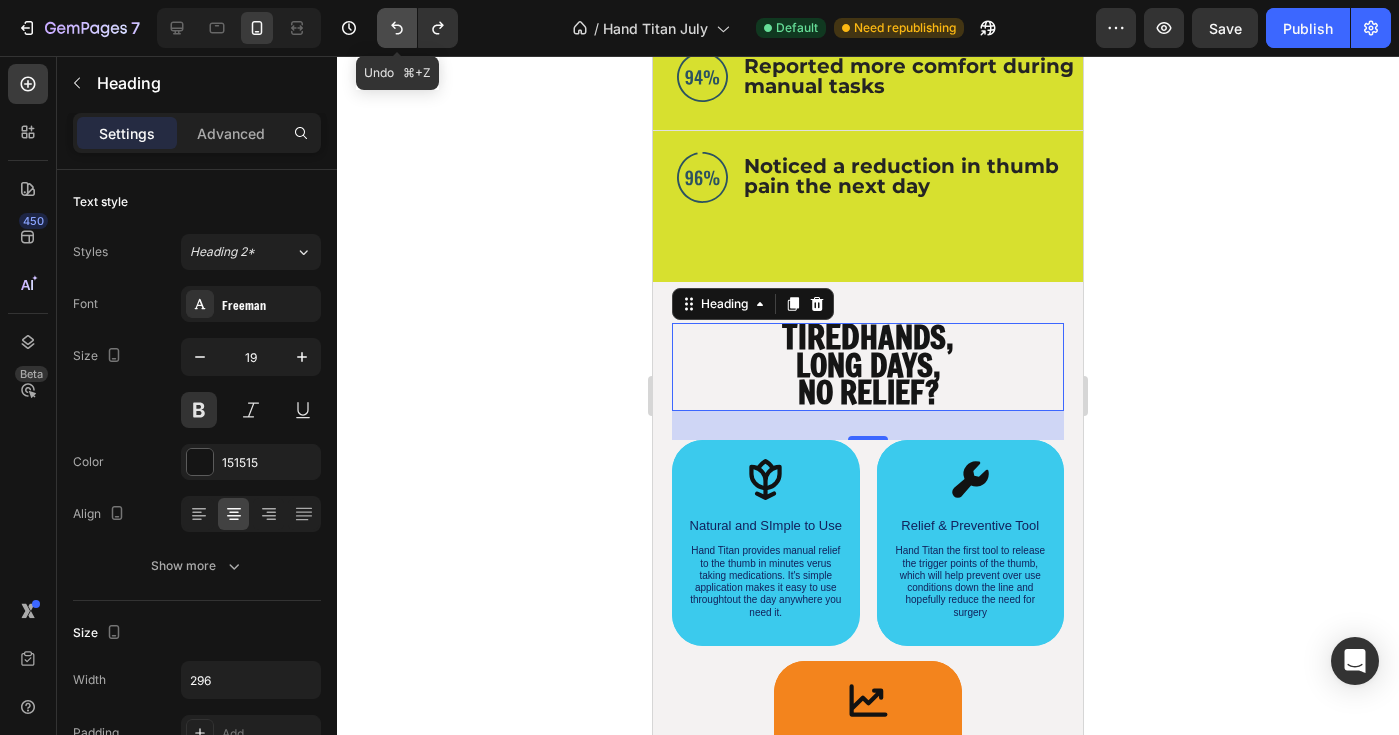 click 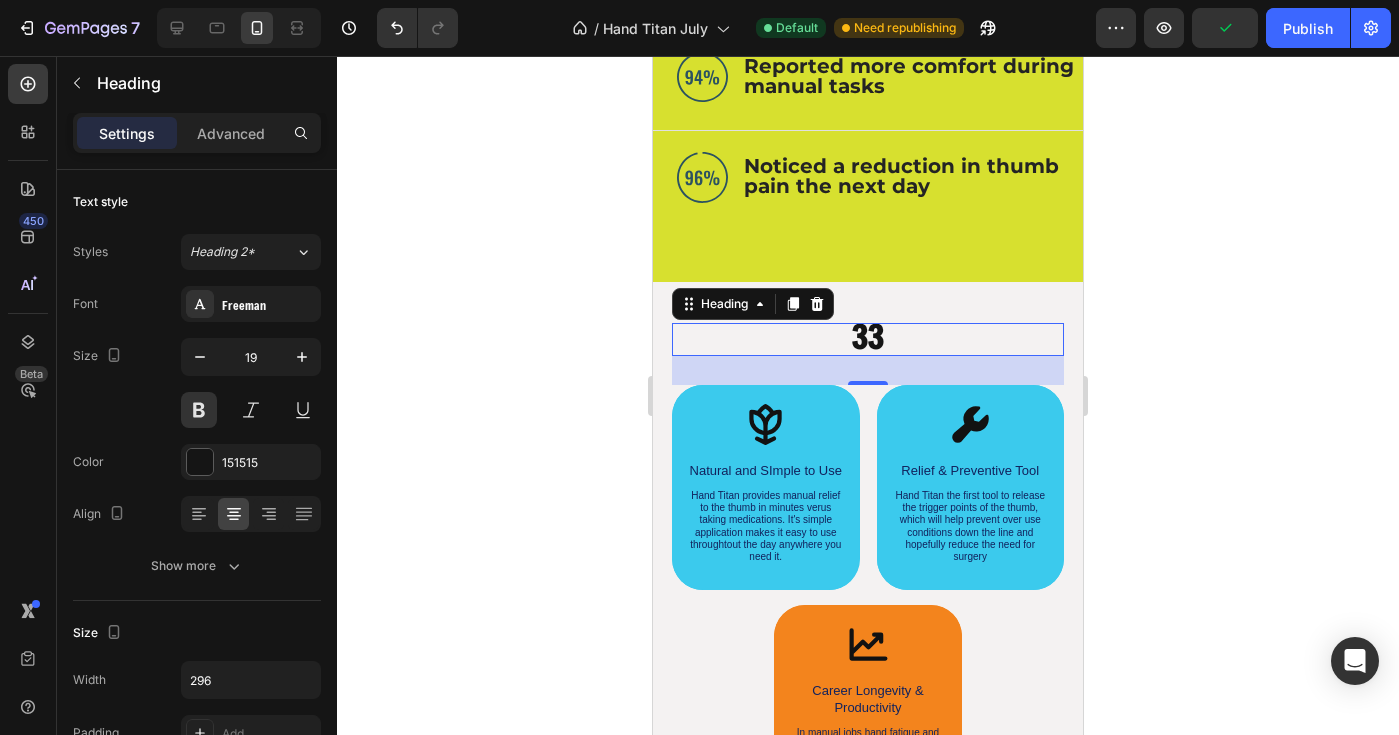 click on "33" at bounding box center [868, 339] 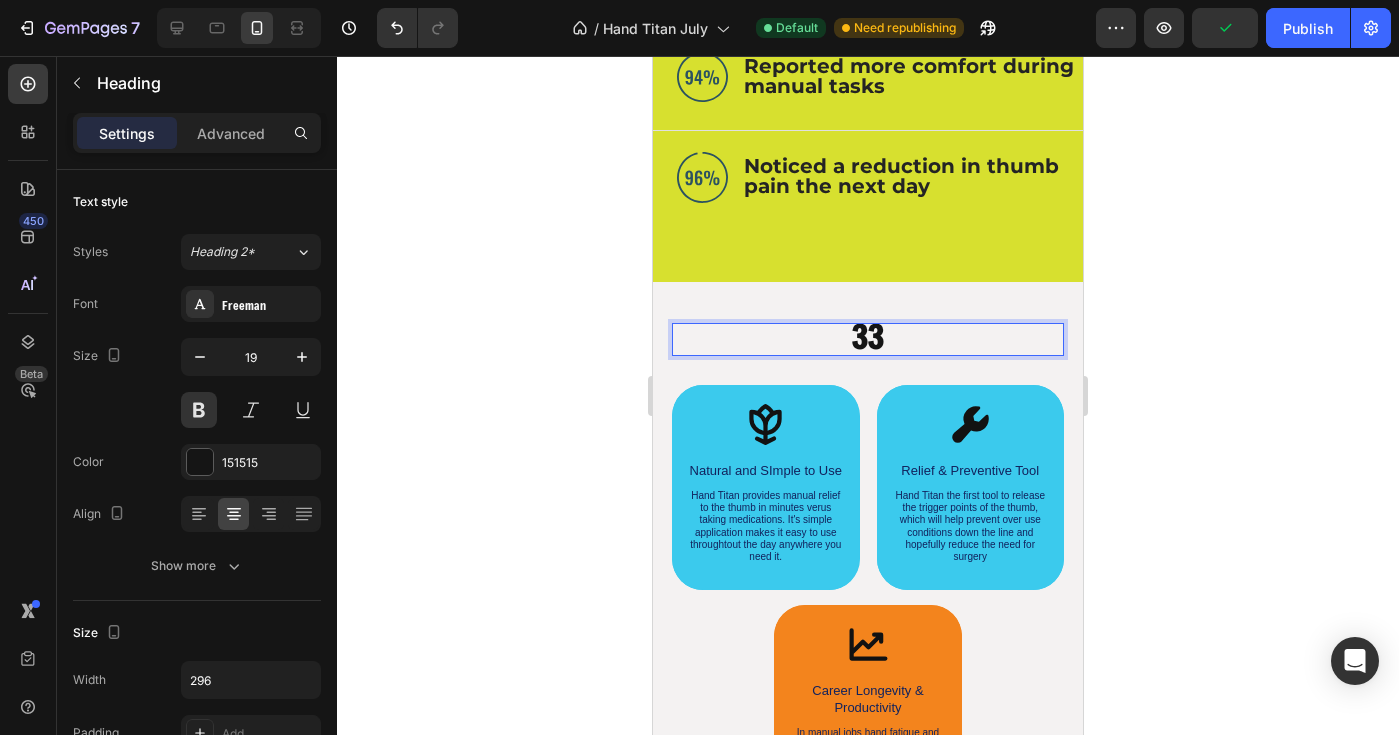 click on "33" at bounding box center [868, 339] 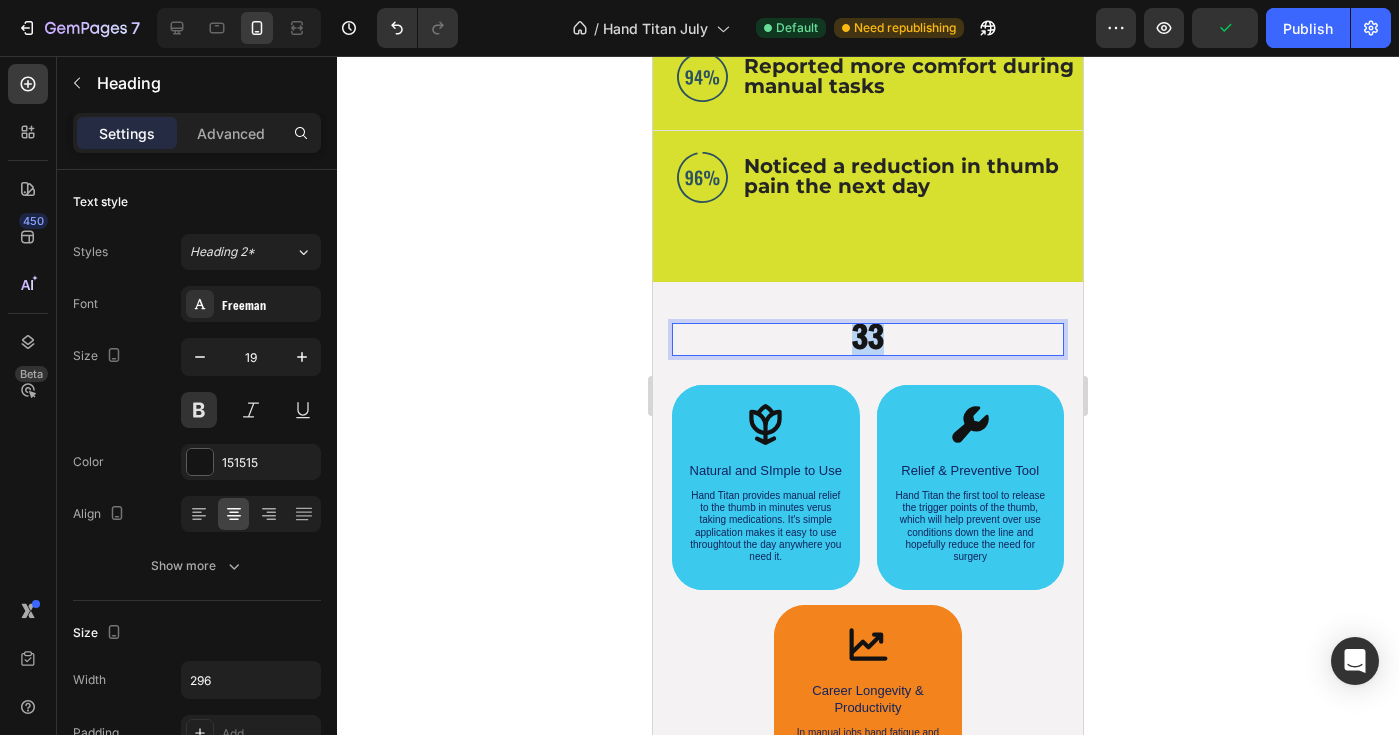 click on "33" at bounding box center (868, 339) 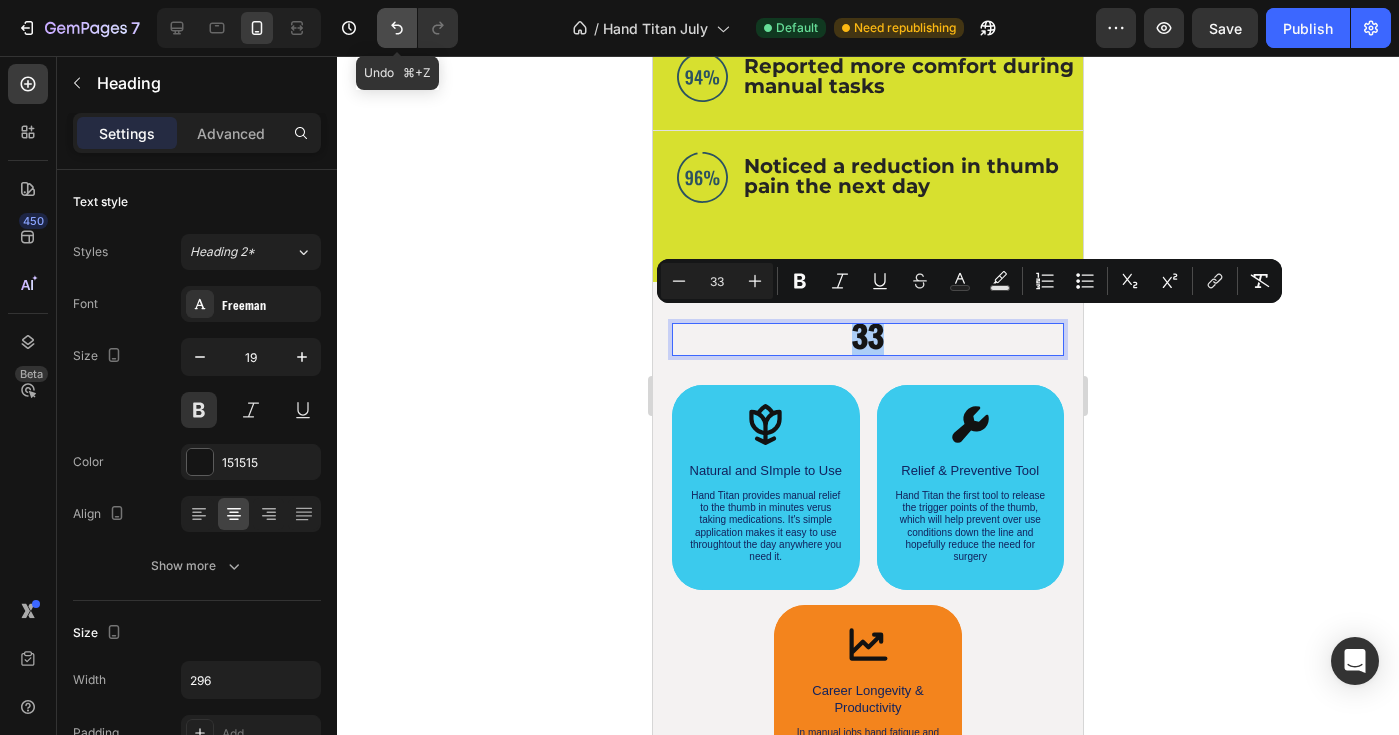 click 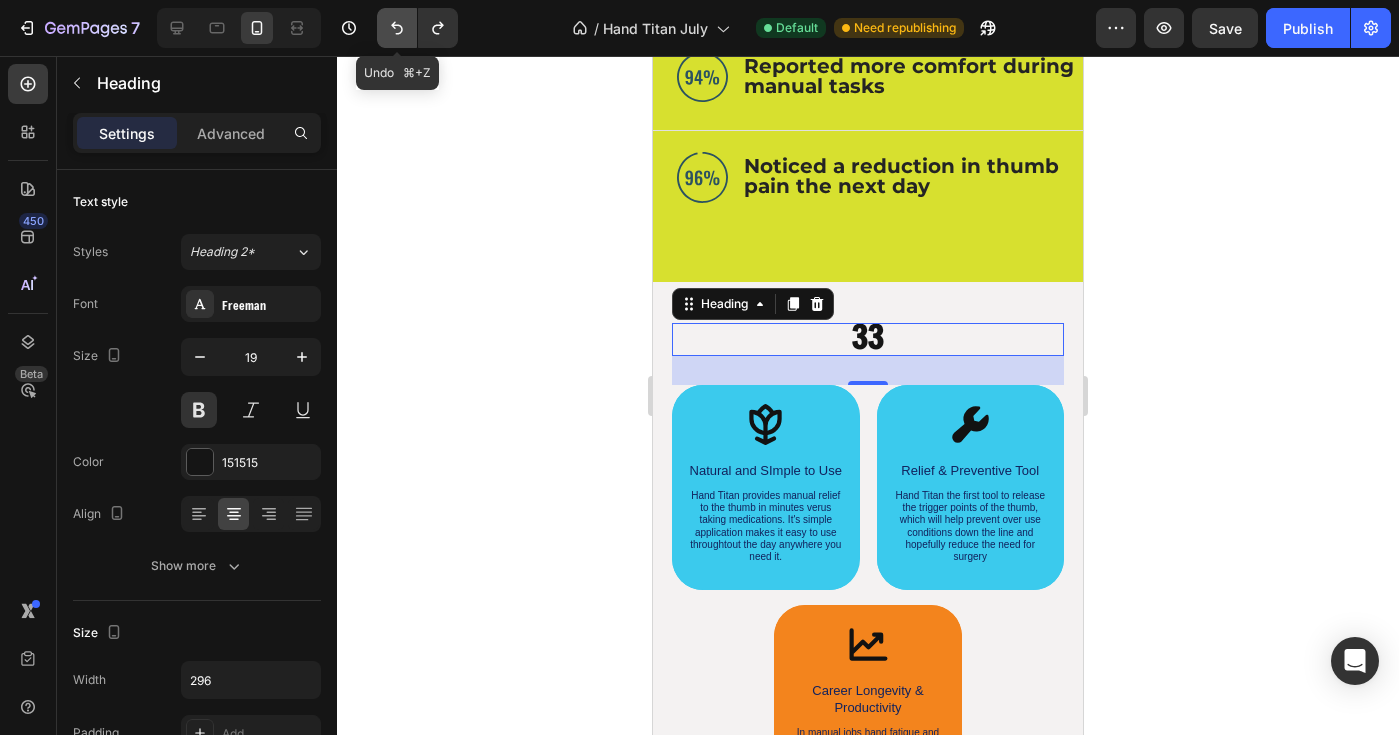 click 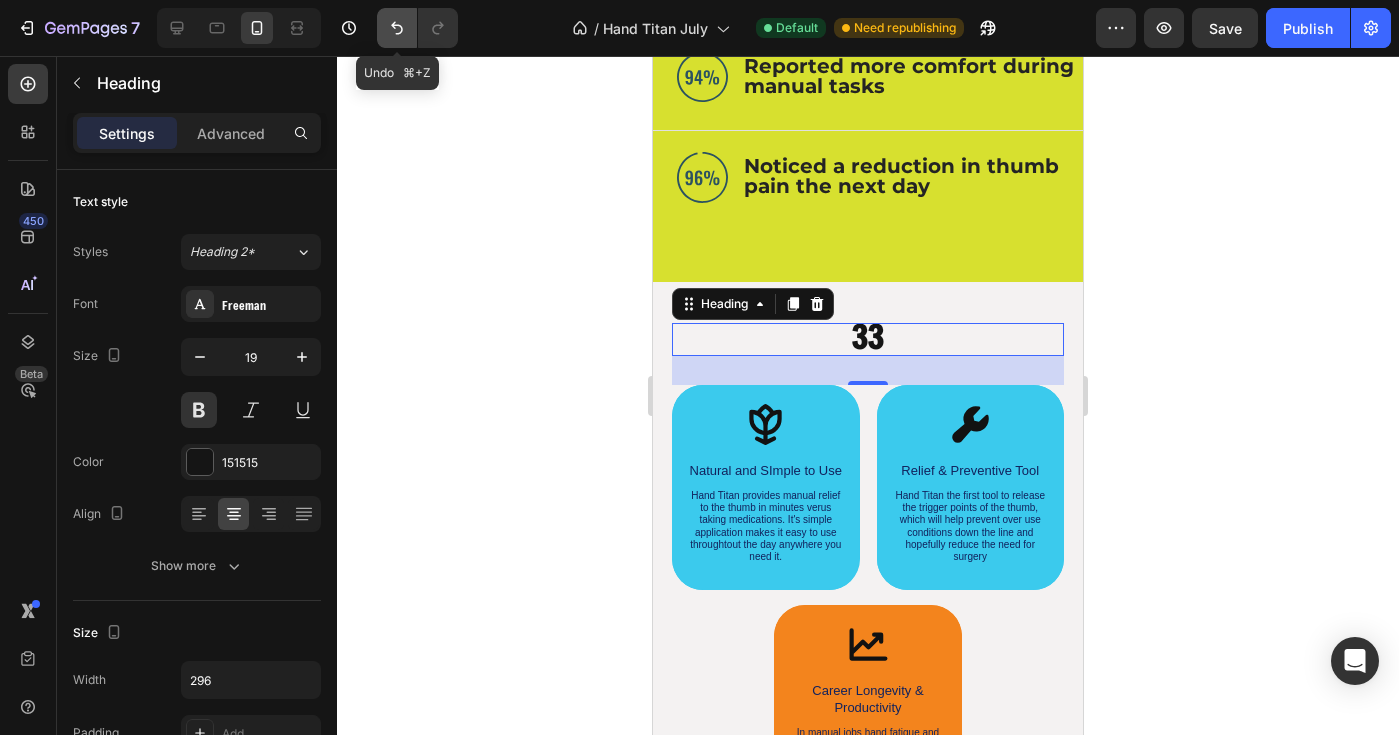 click 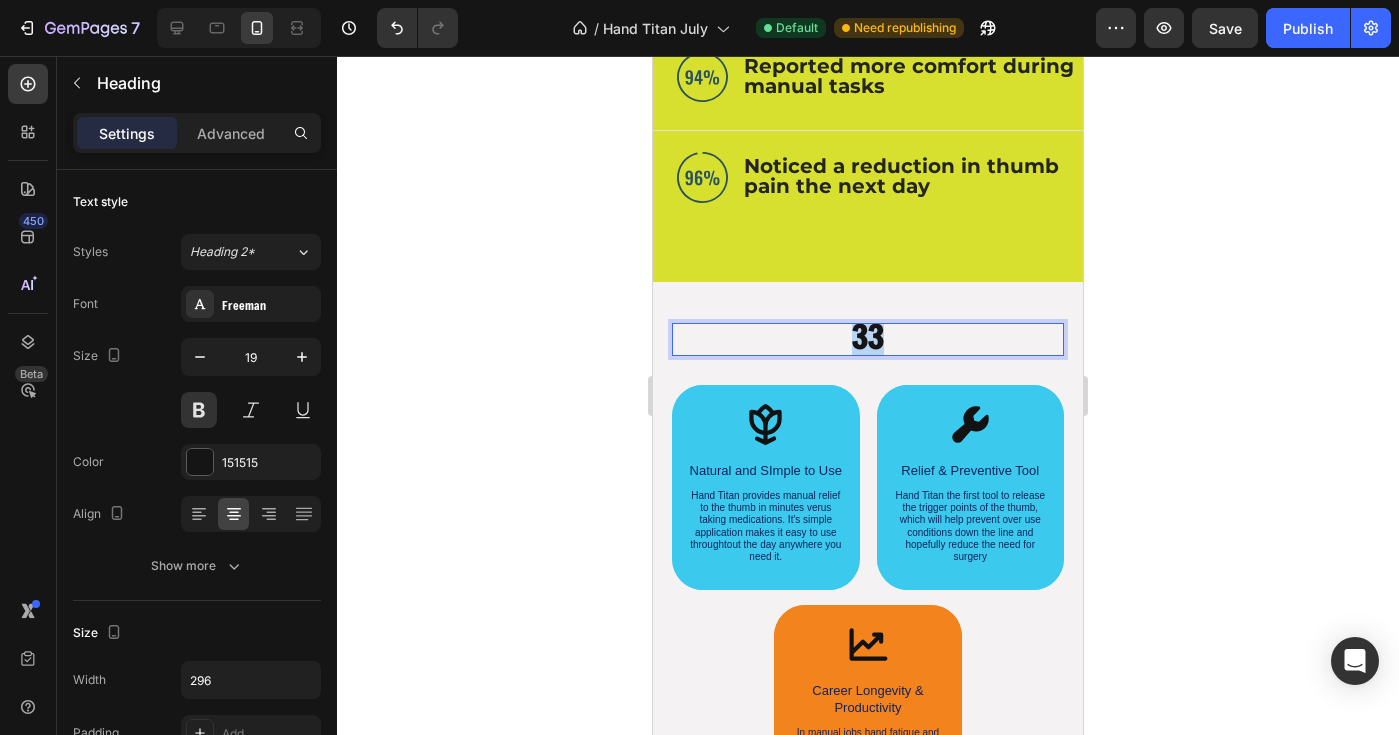 click on "33" at bounding box center [868, 336] 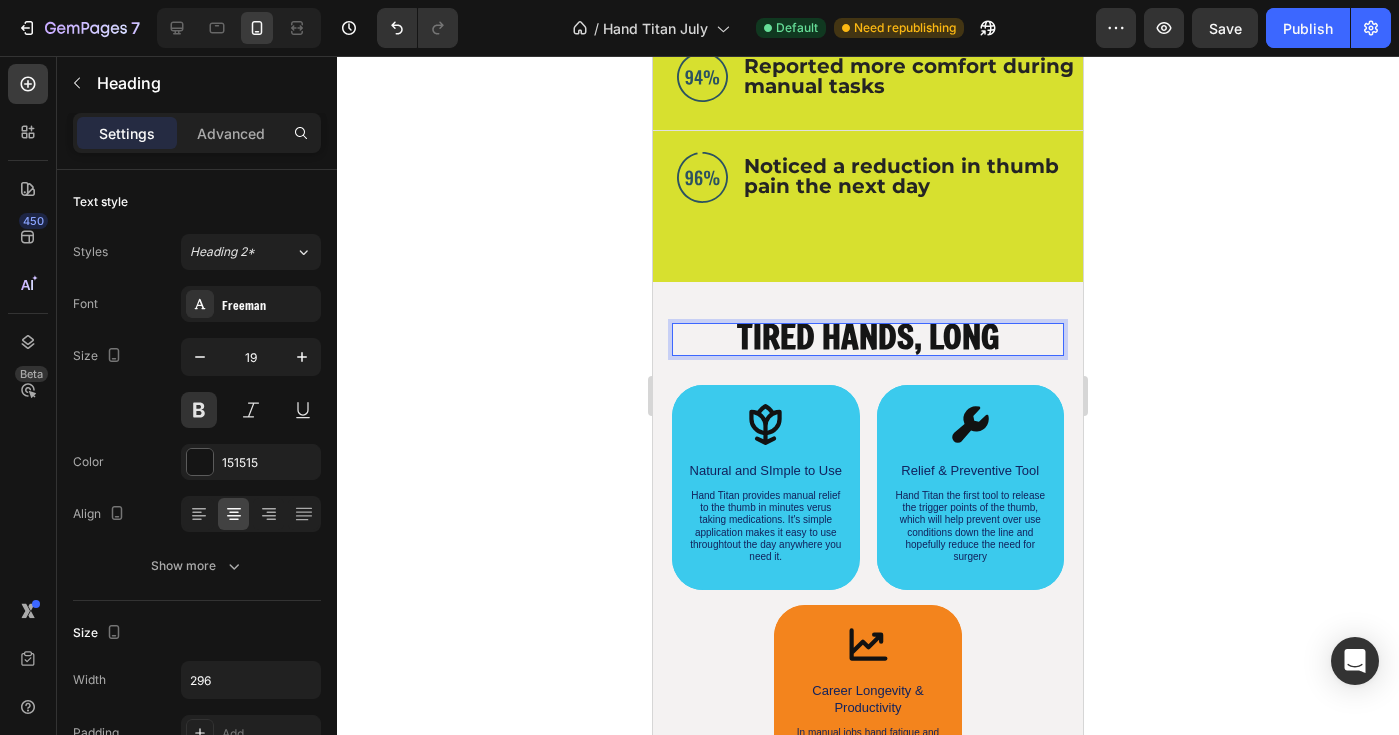 scroll, scrollTop: 3, scrollLeft: 0, axis: vertical 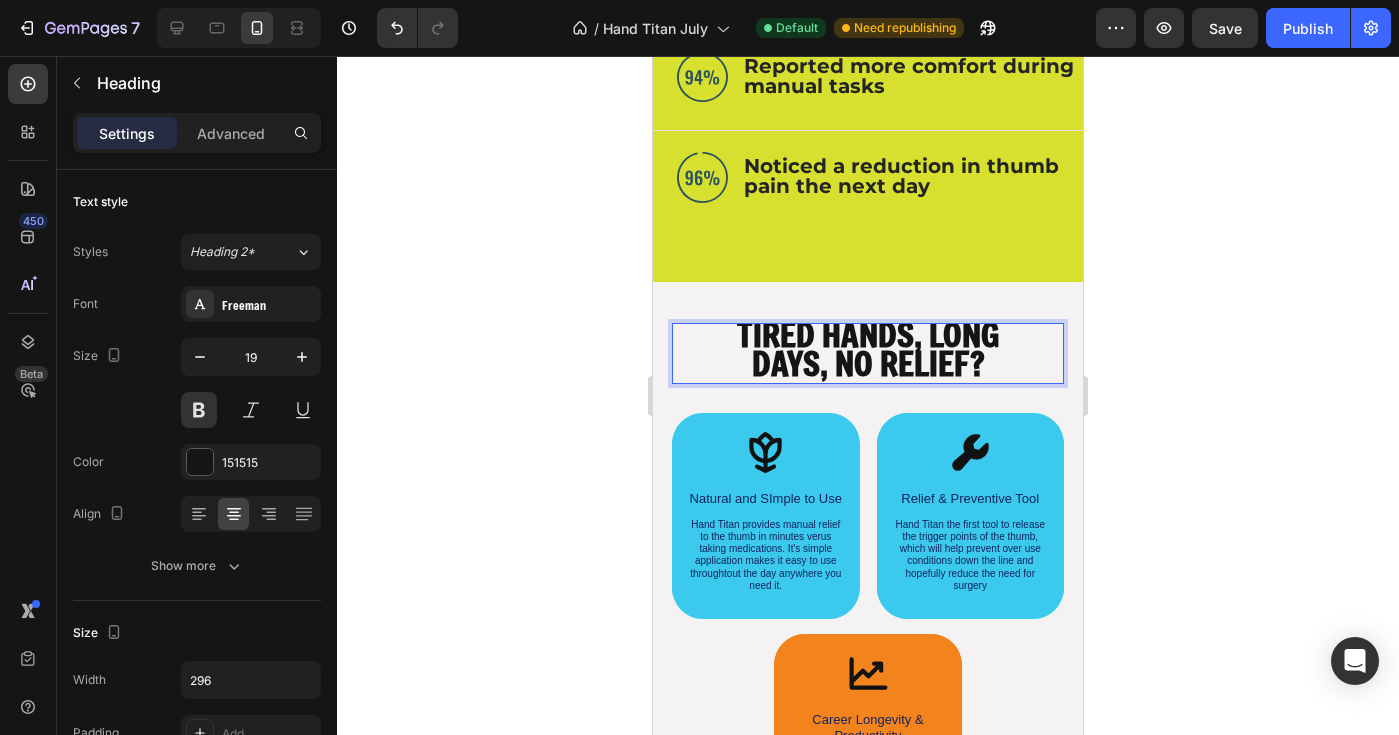 click on "TIRED HANDS, LONG DAYS, NO RELIEF?" at bounding box center (868, 354) 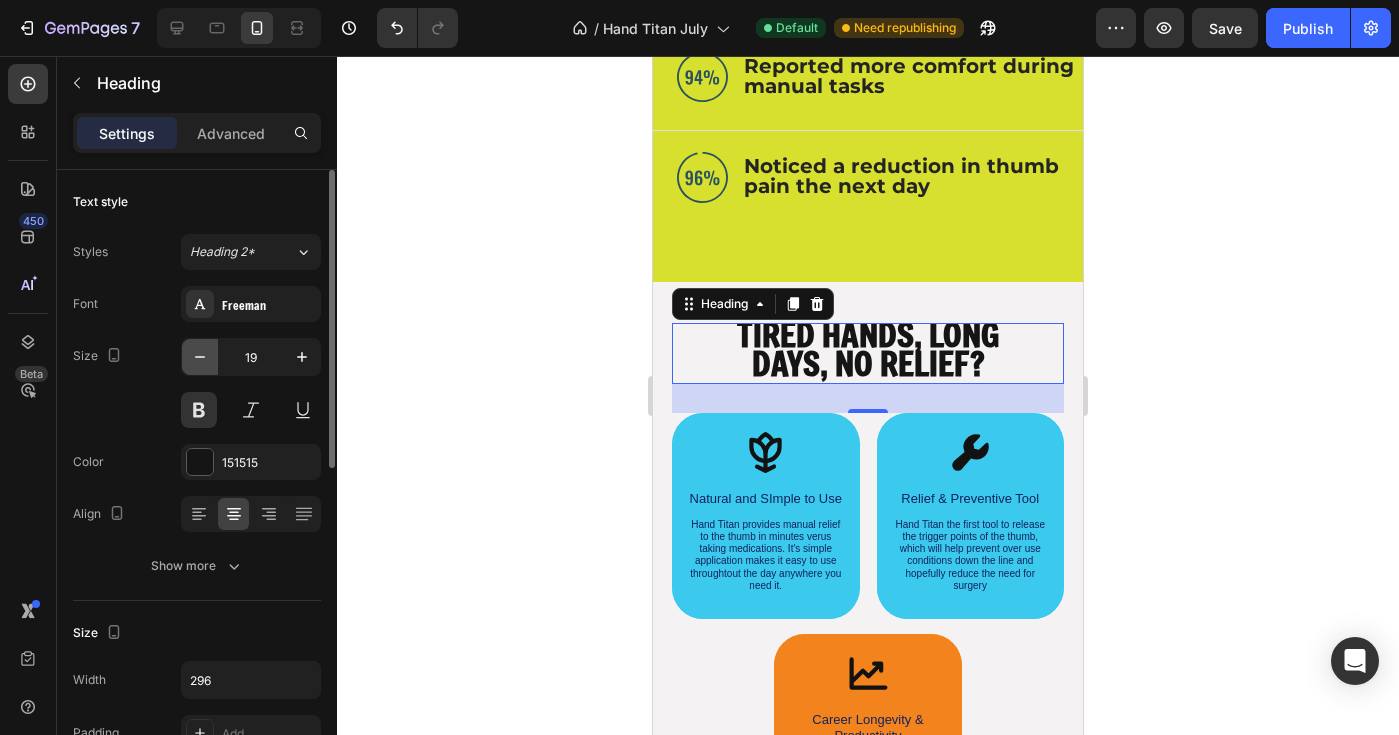 click 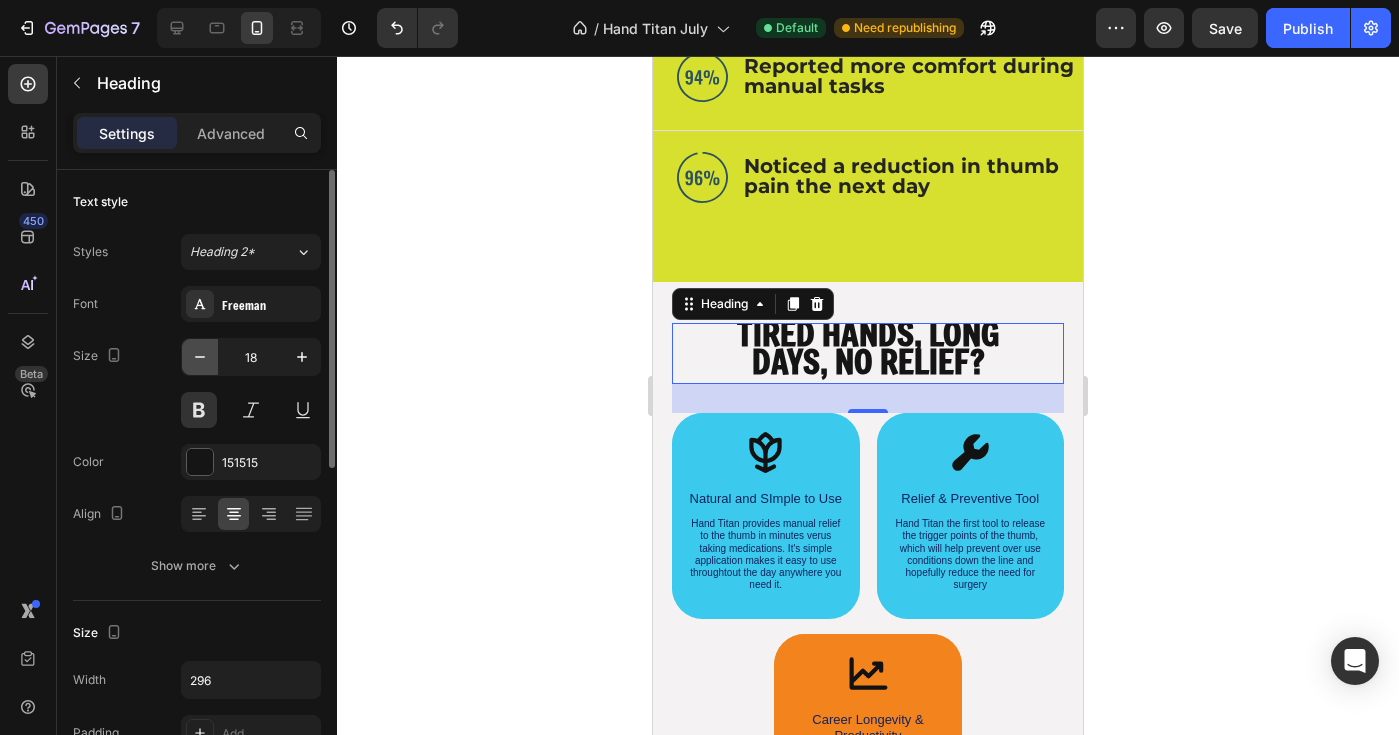click 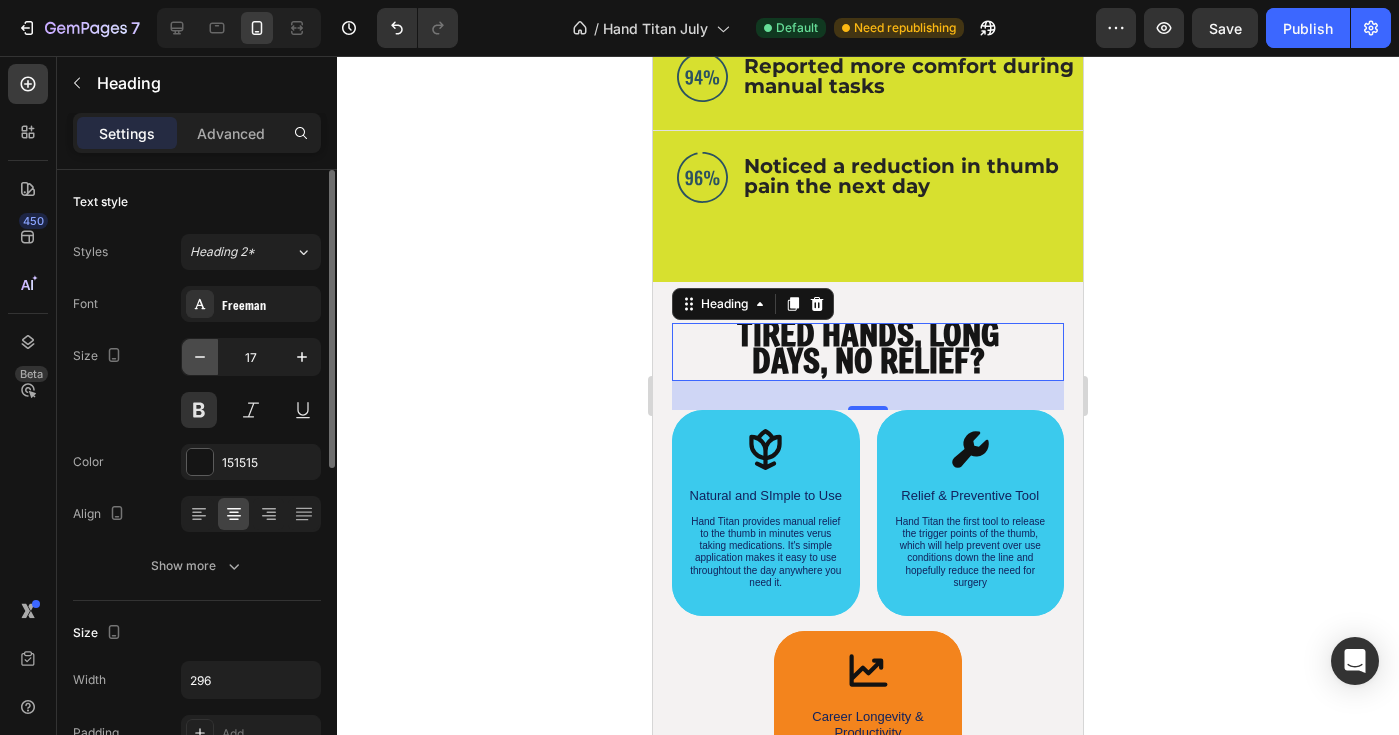 click 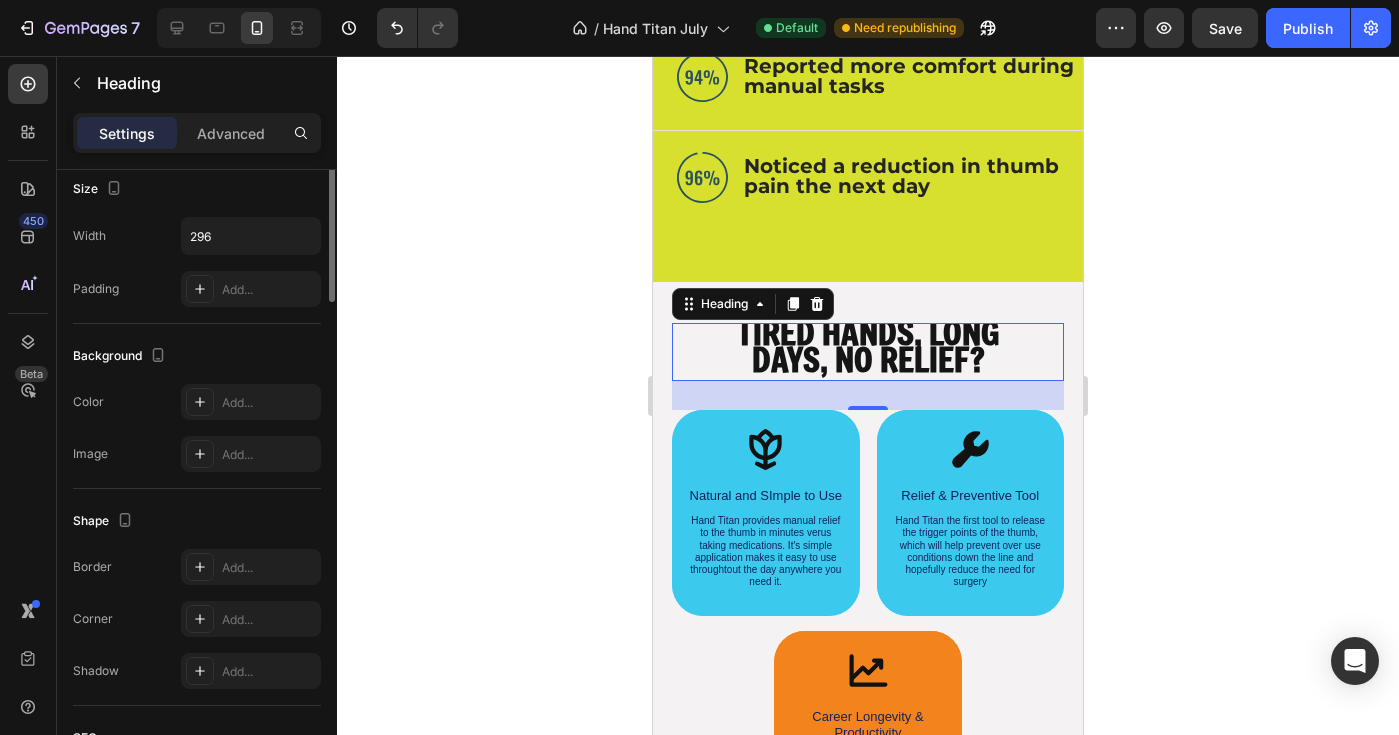scroll, scrollTop: 0, scrollLeft: 0, axis: both 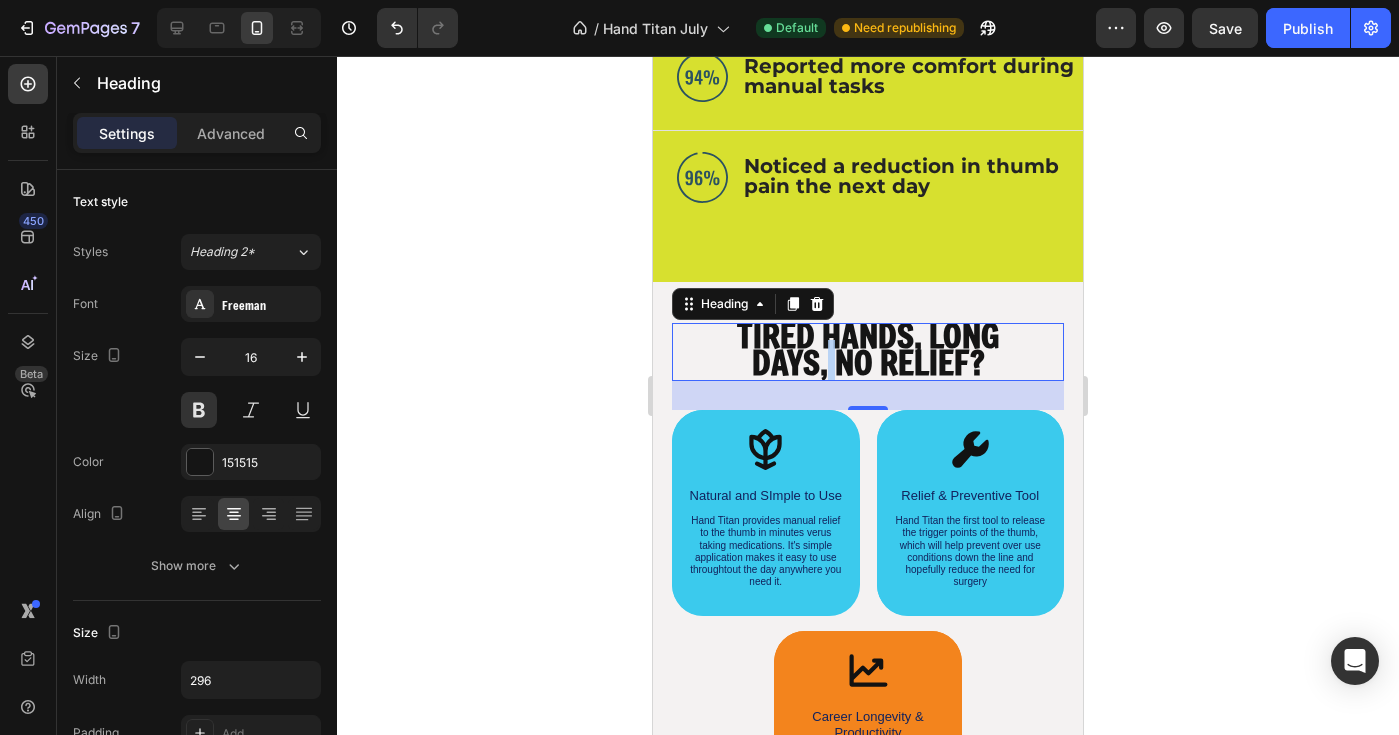 click on "TIRED HANDS, LONG DAYS, NO RELIEF?" at bounding box center (868, 348) 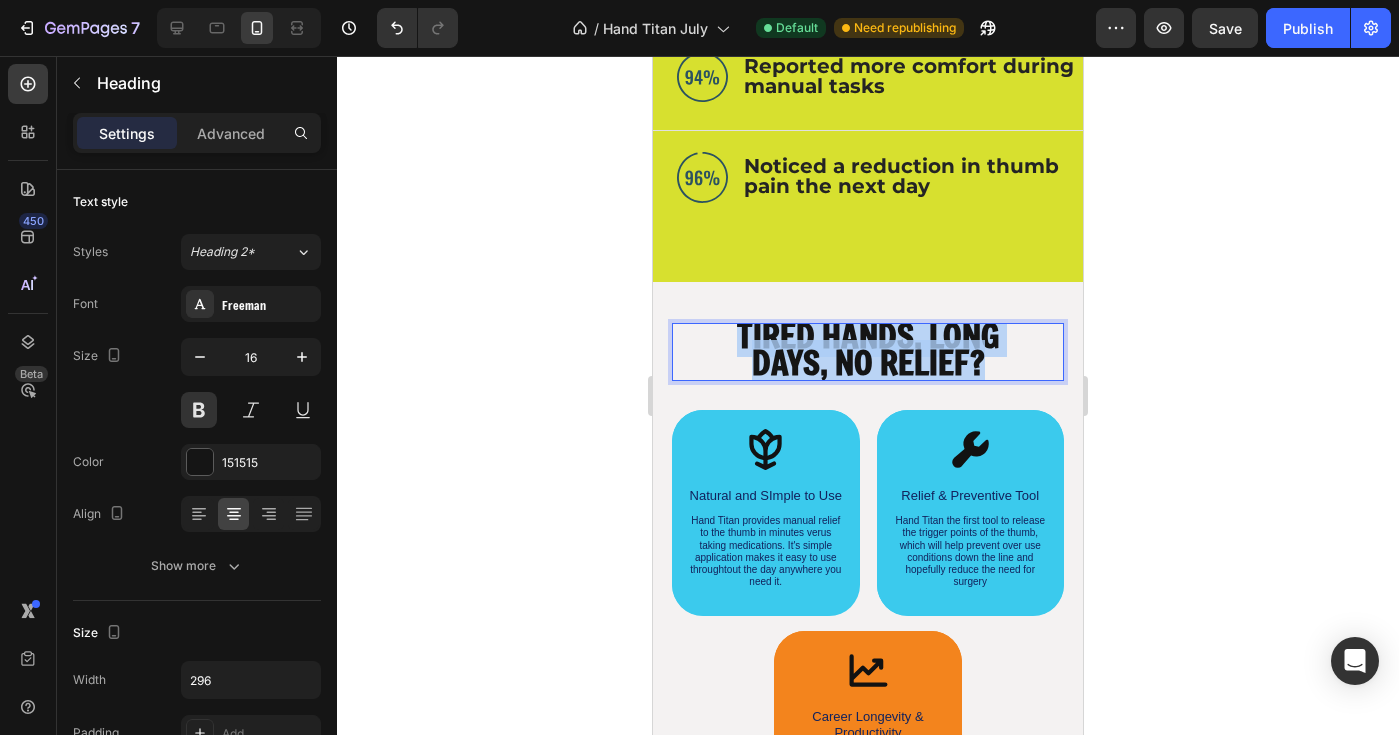 click on "TIRED HANDS, LONG DAYS, NO RELIEF?" at bounding box center (868, 348) 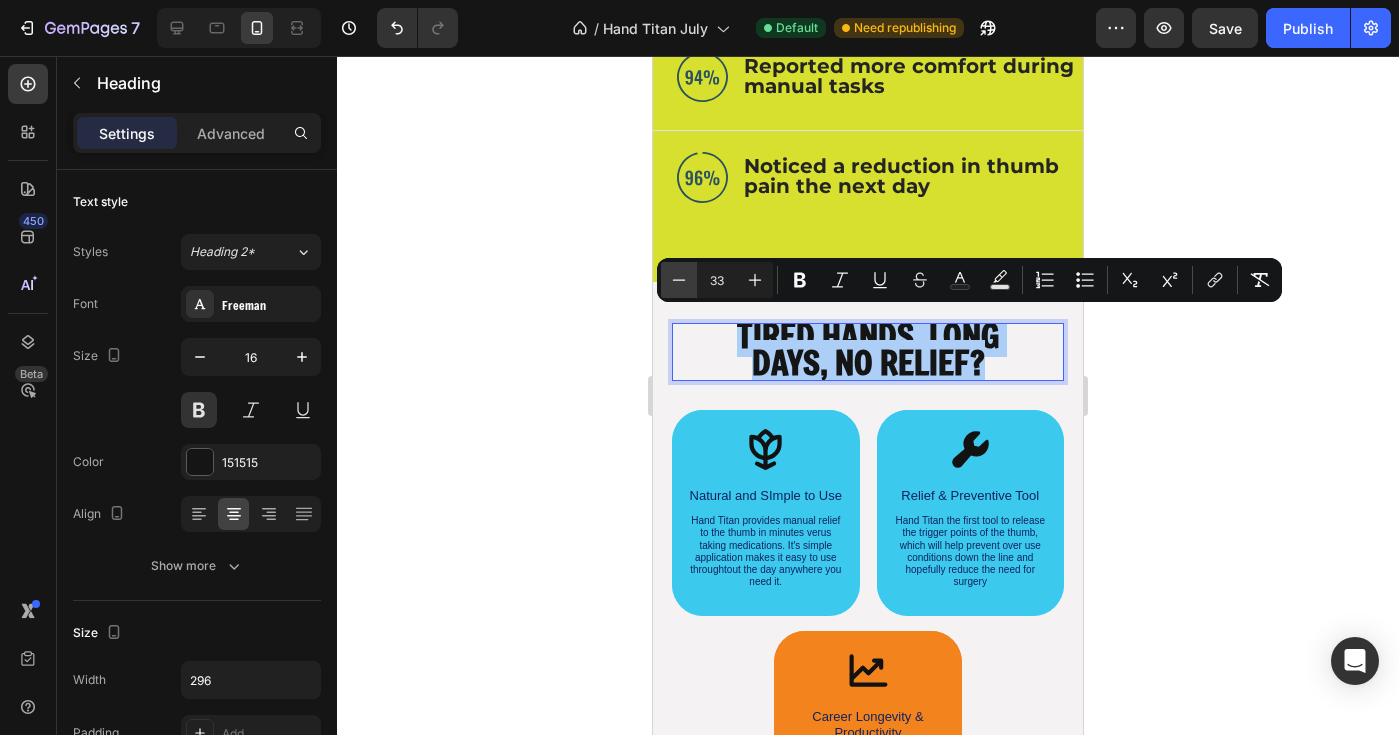 click 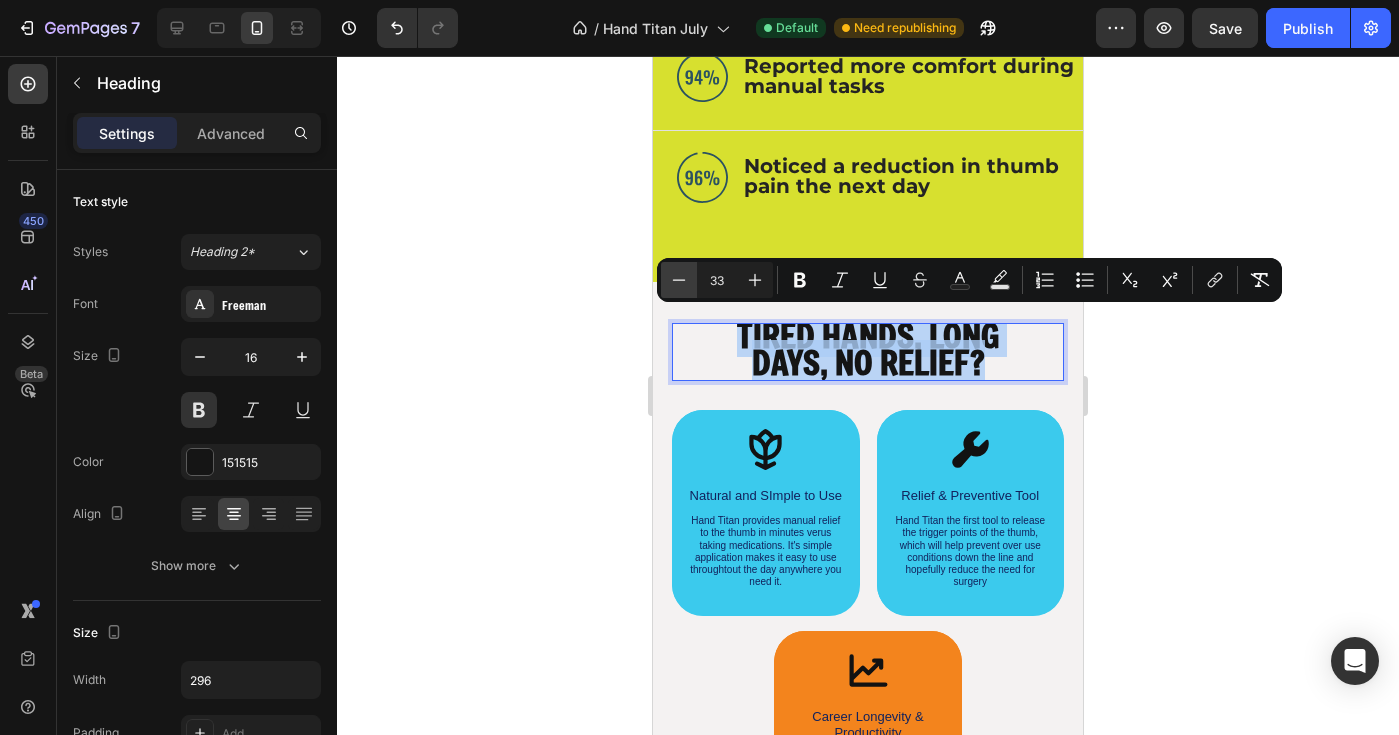 type on "32" 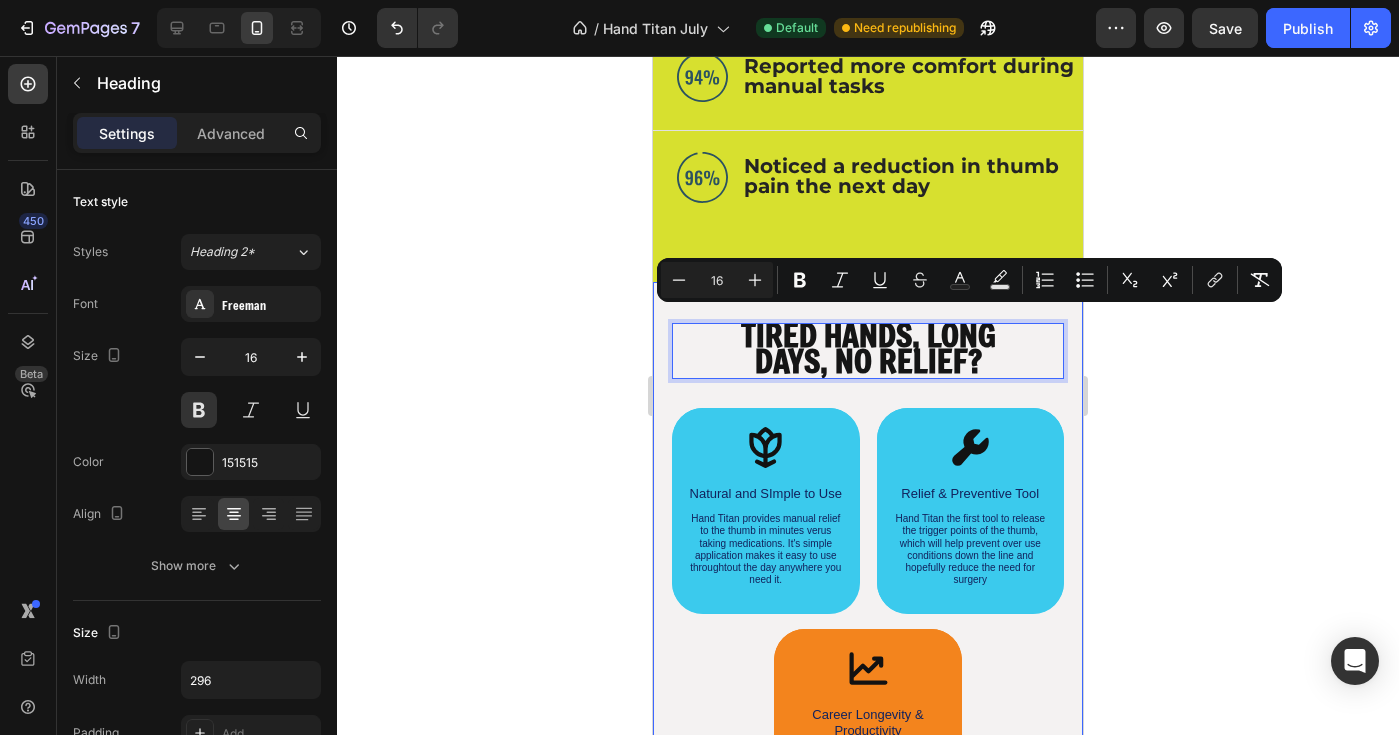 click on "TIRED HANDS, LONG DAYS, NO RELIEF? Heading   29
Icon TRIGGER THUMB? Text Block Prescribed a thumb brace with no relief?  Hand Titan addresses tension now to prevent surgery and over-use conditions later. Text Block Text Block Hero Banner
Icon CAREER BURNOUT? Text Block Cutting back on clients and hours beacuase your hands can't keep up?  Routinely using Hand Titan can help the hand tension you so badly need. Text Block Hero Banner
Icon STRENTHENING TOOLS ONLY? Text Block Frustrated by tools that strengthen but don’t help you recover?  Hand Titan hits the main triggerpoints for ultimate relief and does the hard work for you.   Text Block Hero Banner Row
Icon Natural and SImple to Use Text Block Hand Titan provides manual relief to the thumb in minutes verus taking medications. It's simple application makes it easy to use throughtout the day anywhere you need it. Text Block Hero Banner
Icon Relief & Preventive Tool  Row Icon" at bounding box center (868, 579) 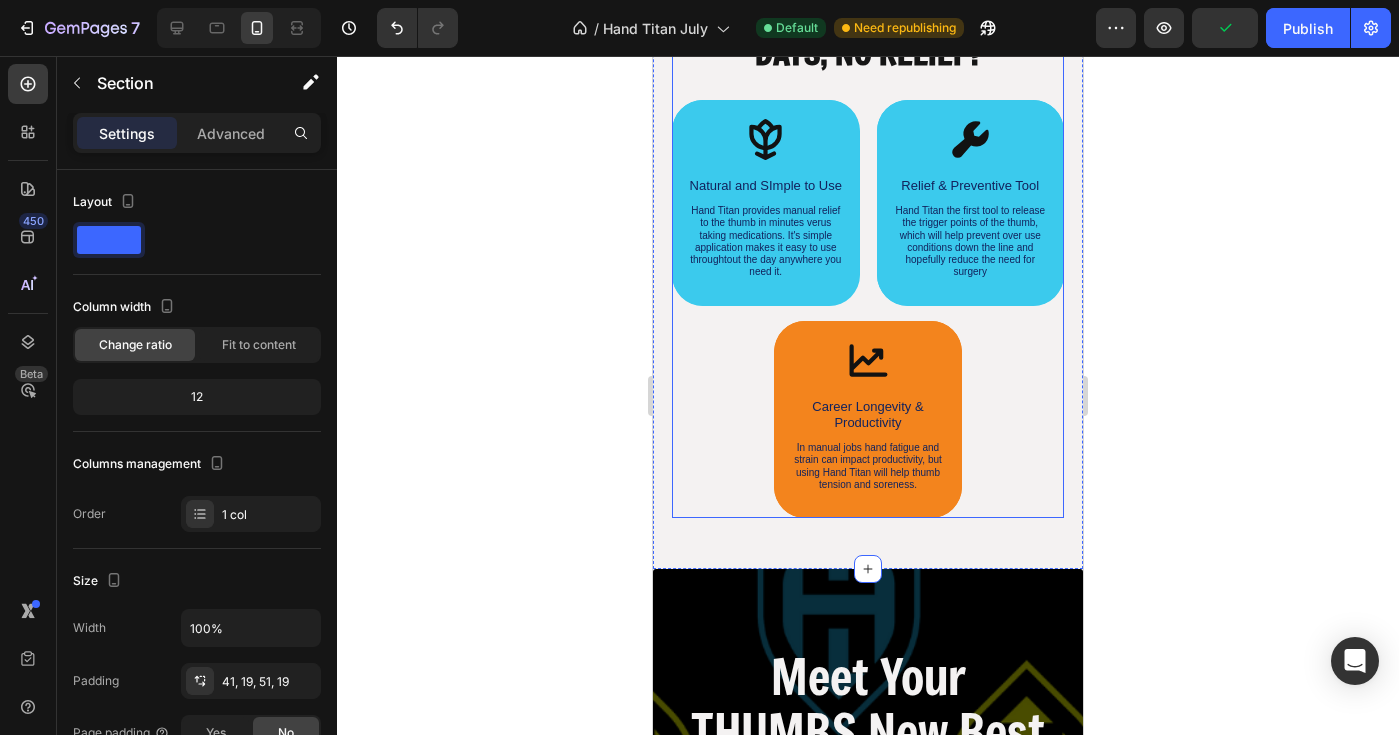 scroll, scrollTop: 2426, scrollLeft: 0, axis: vertical 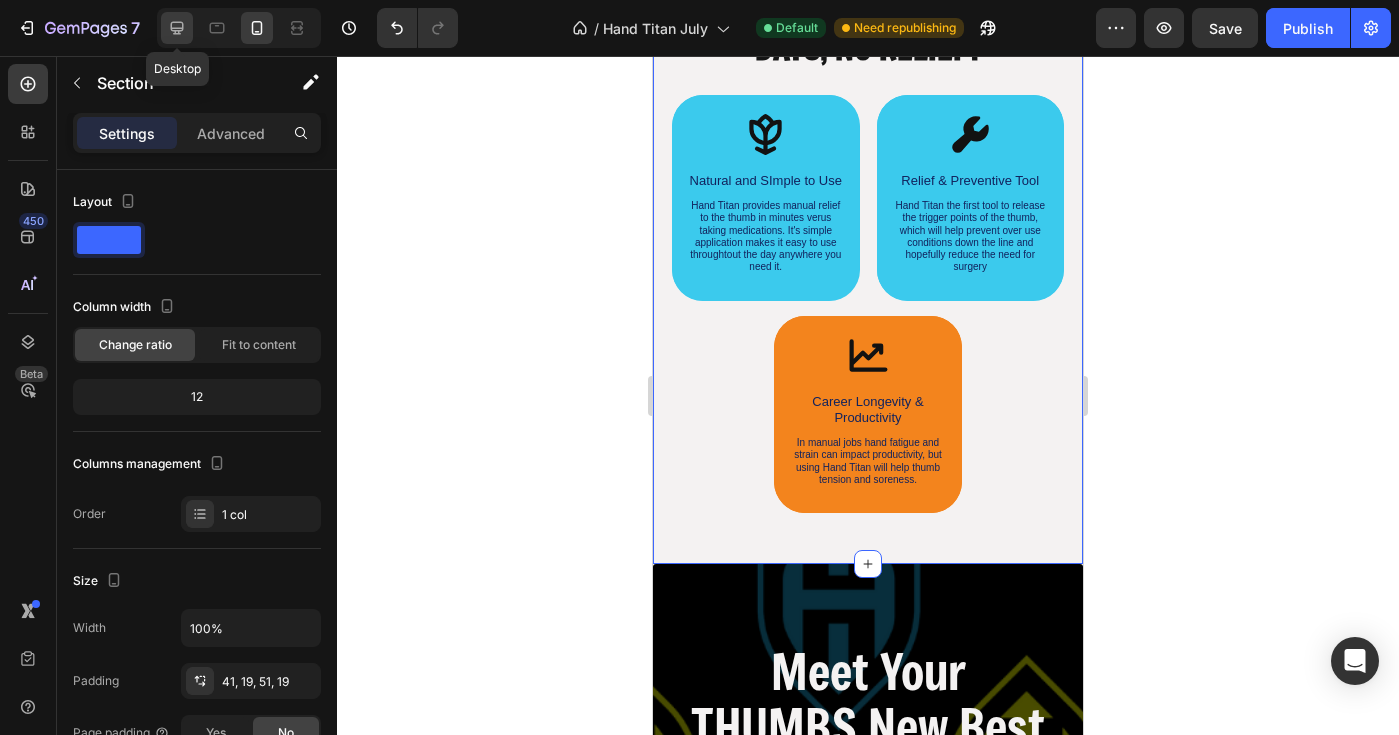 click 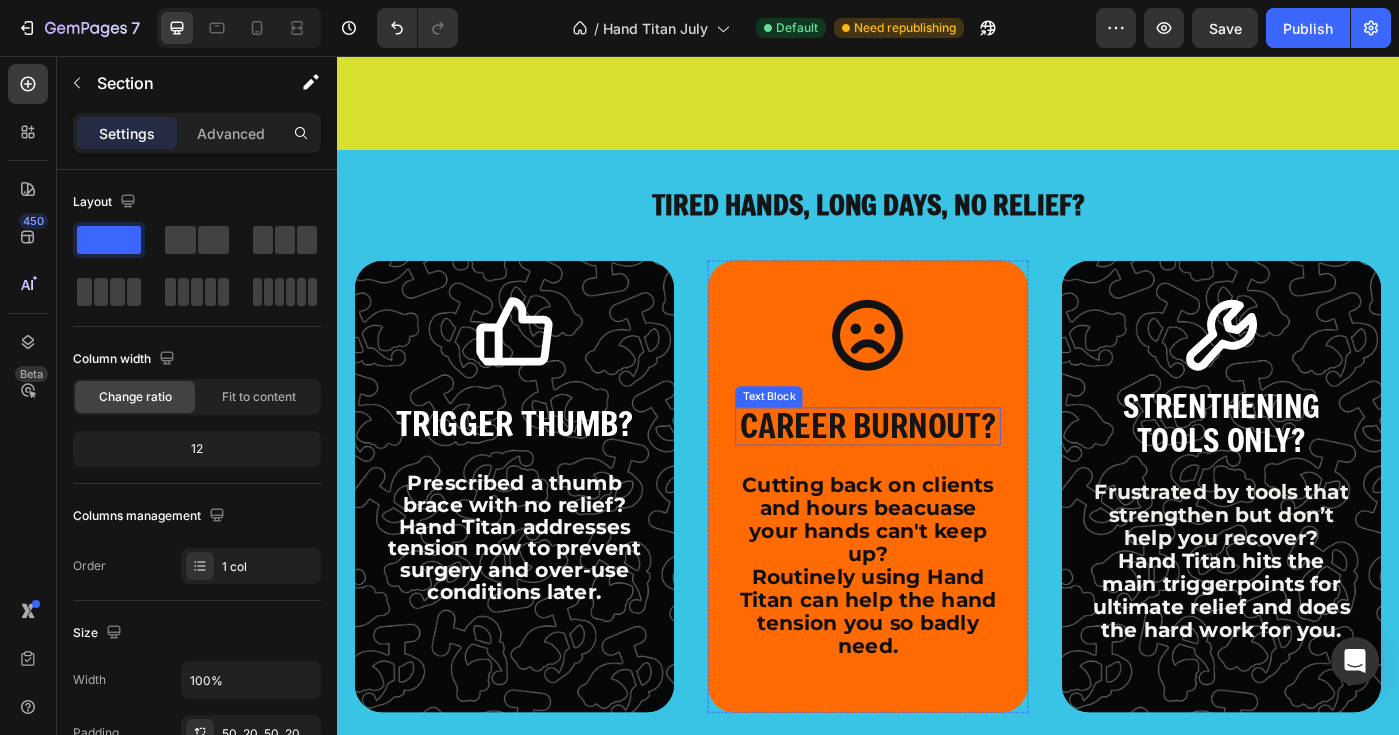 scroll, scrollTop: 1784, scrollLeft: 0, axis: vertical 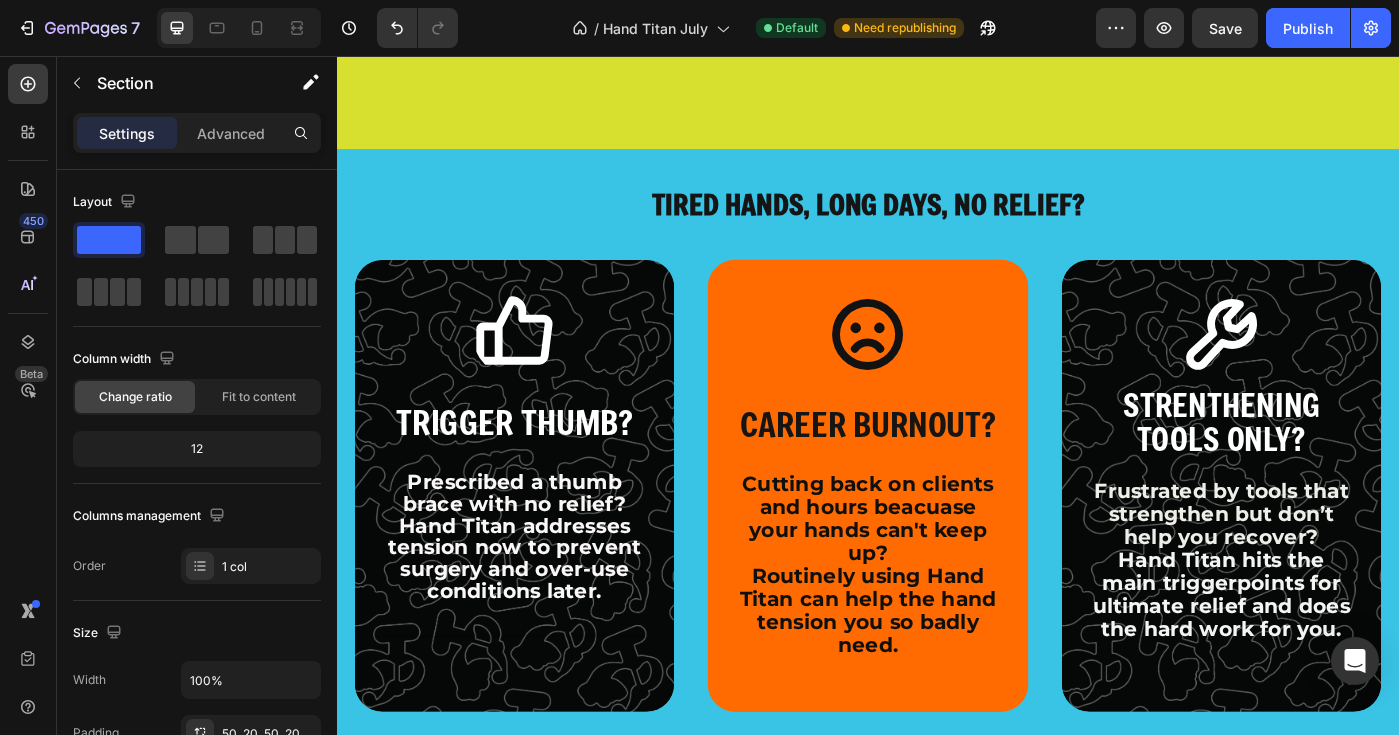 click on "TIRED HANDS, LONG DAYS, NO RELIEF? Heading
Icon TRIGGER THUMB? Text Block Prescribed a thumb brace with no relief?  Hand Titan addresses tension now to prevent surgery and over-use conditions later. Text Block Text Block Hero Banner
Icon CAREER BURNOUT? Text Block Cutting back on clients and hours beacuase your hands can't keep up?  Routinely using Hand Titan will help the hand tension you so badly need. Text Block Hero Banner
Icon STRENTHENING TOOLS ONLY? Text Block Frustrated by tools that strengthen but don’t help you recover?  Hand Titan hits the main triggerpoints for ultimate relief and does the hard work for you.   Text Block Hero Banner Row
Icon Relief & Preventive Tool  Text Block Row" at bounding box center (937, 504) 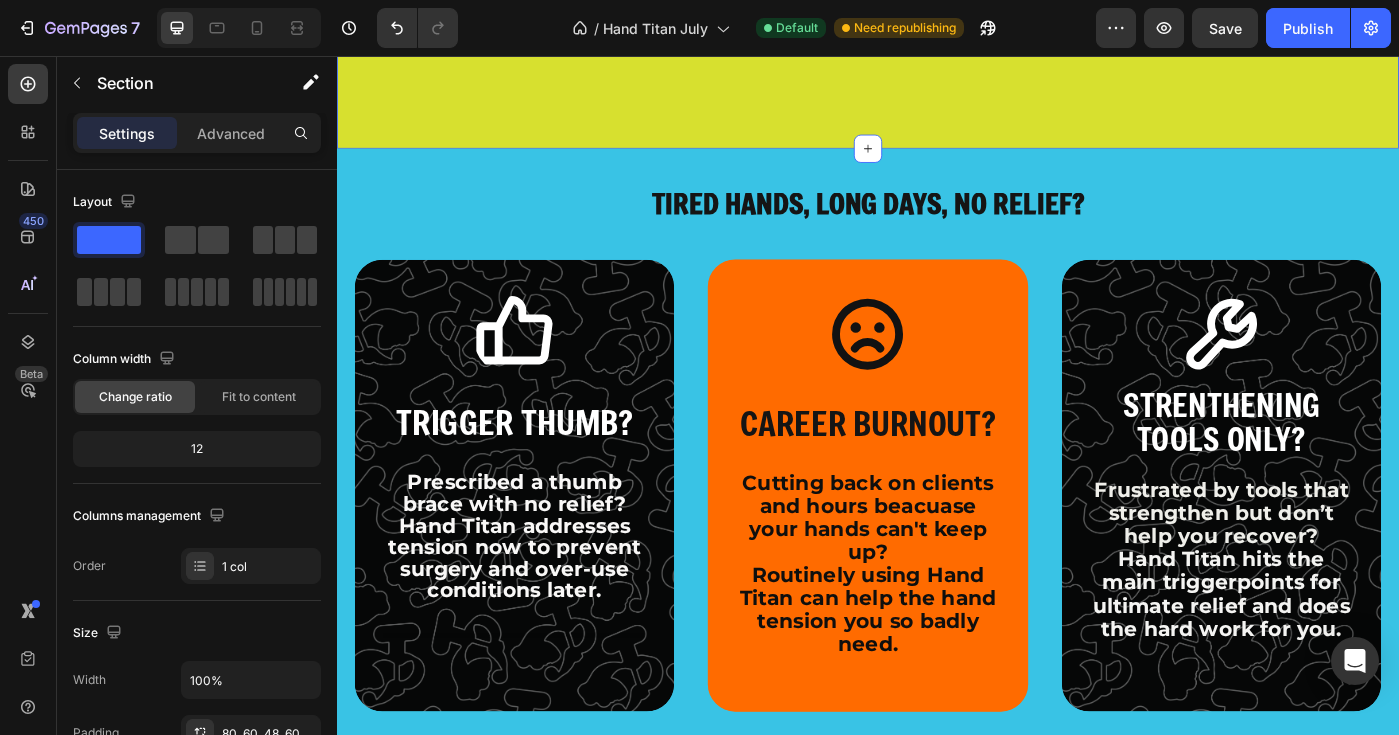 click on "Video Video Carousel Row  Join the @handtitan fam Heading Image Have never seen a hand relief tool like Hand Titan  Text Block Advanced List Image Reported more comfort during manual tasks Text Block Advanced List Image Noticed a reduction in thumb pain the next day Text Block Advanced List Row Section 3   Create Theme Section AI Content Write with GemAI What would you like to describe here? Tone and Voice Persuasive Product Show more Generate" at bounding box center (937, -162) 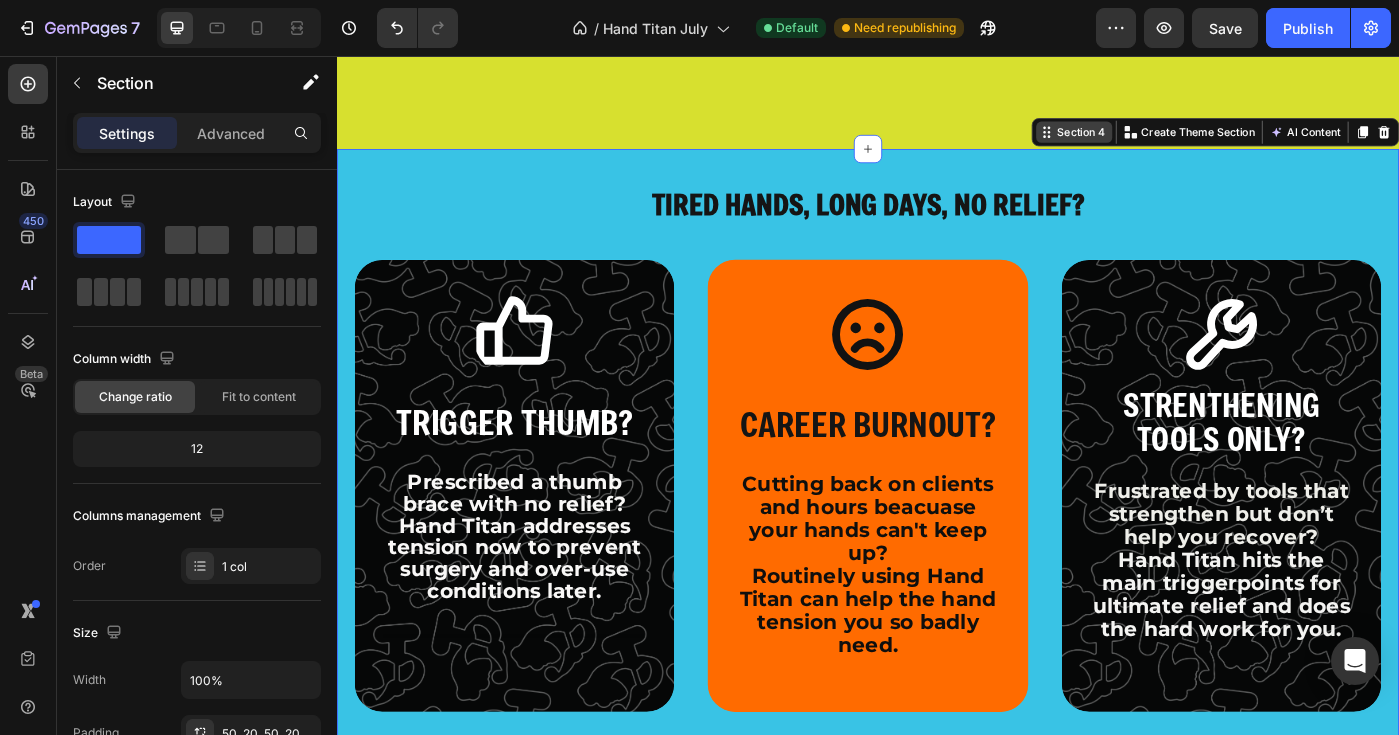 click on "Section 4   Create Theme Section AI Content Write with GemAI What would you like to describe here? Tone and Voice Persuasive Product Hand Titan Show more Generate" at bounding box center (1329, 142) 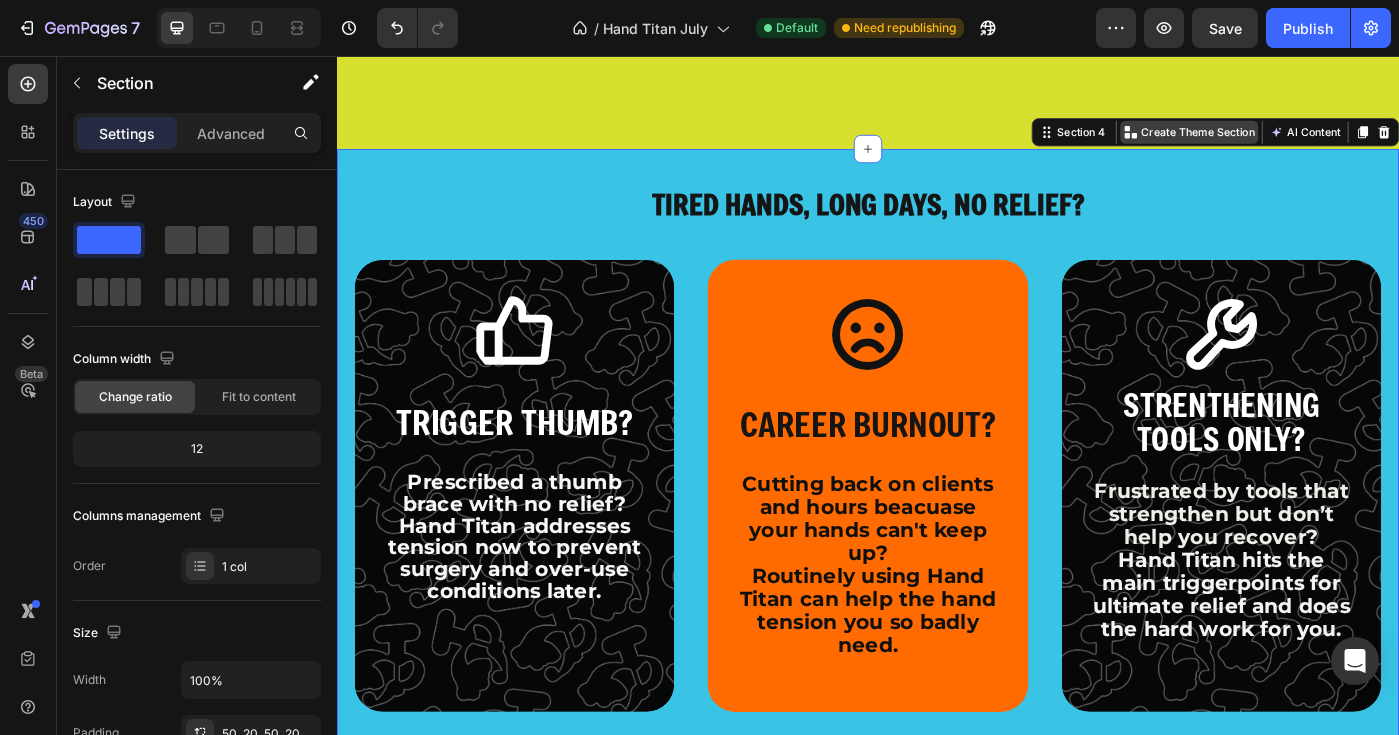 click on "Create Theme Section" at bounding box center [1310, 142] 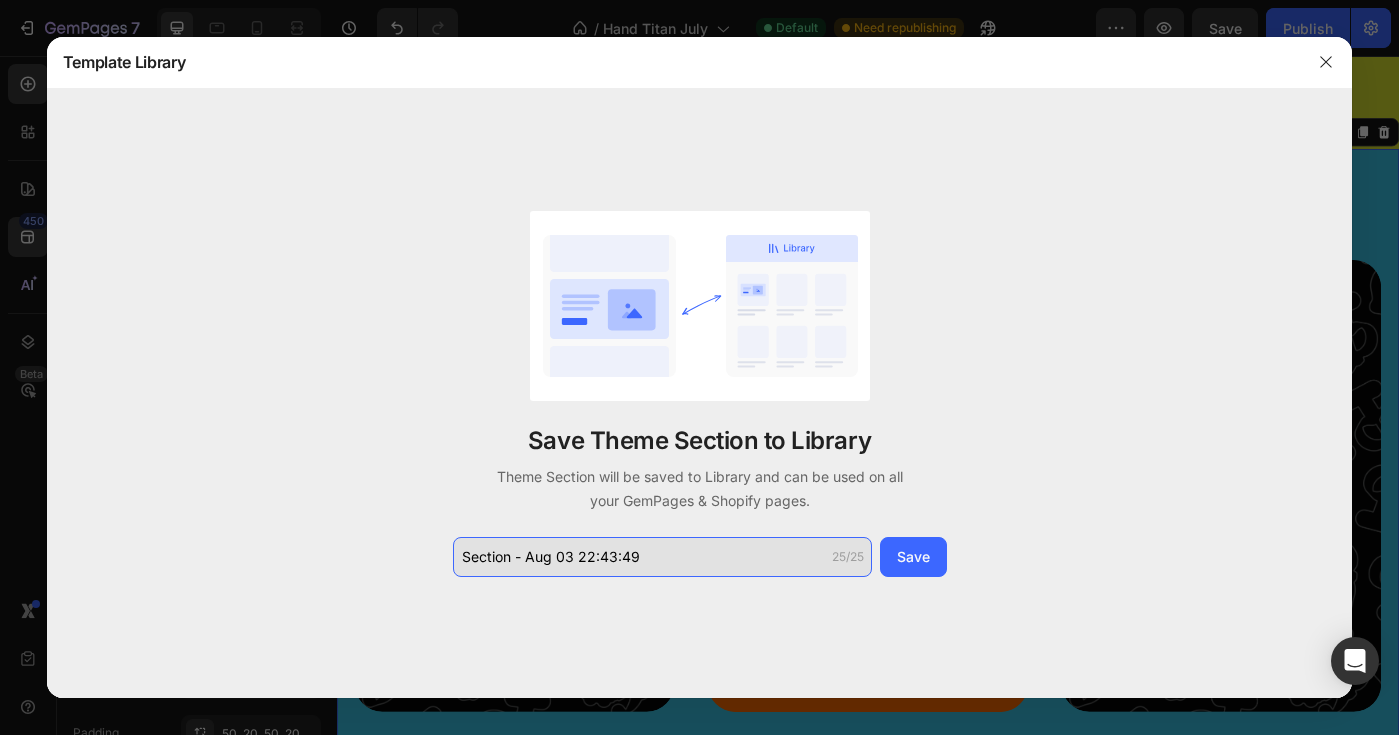 click on "Section - Aug 03 22:43:49" 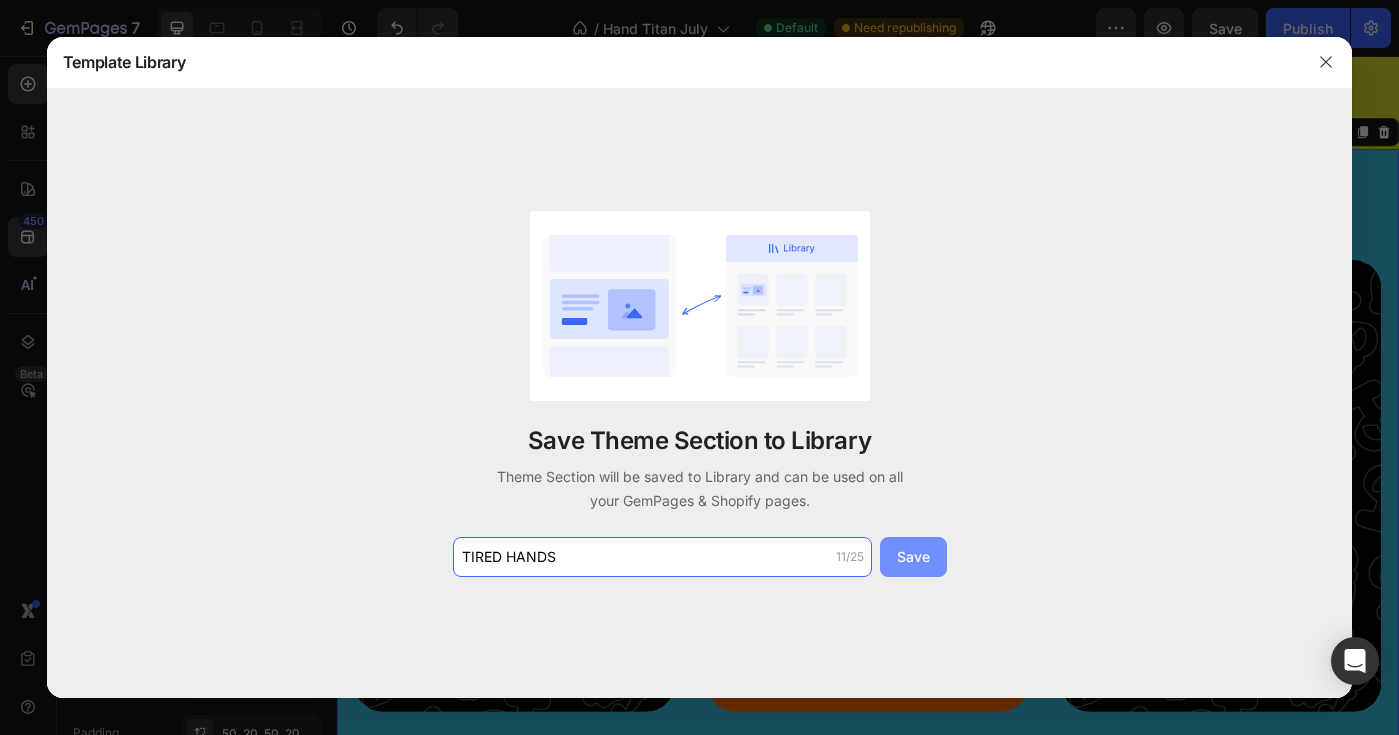 type on "TIRED HANDS" 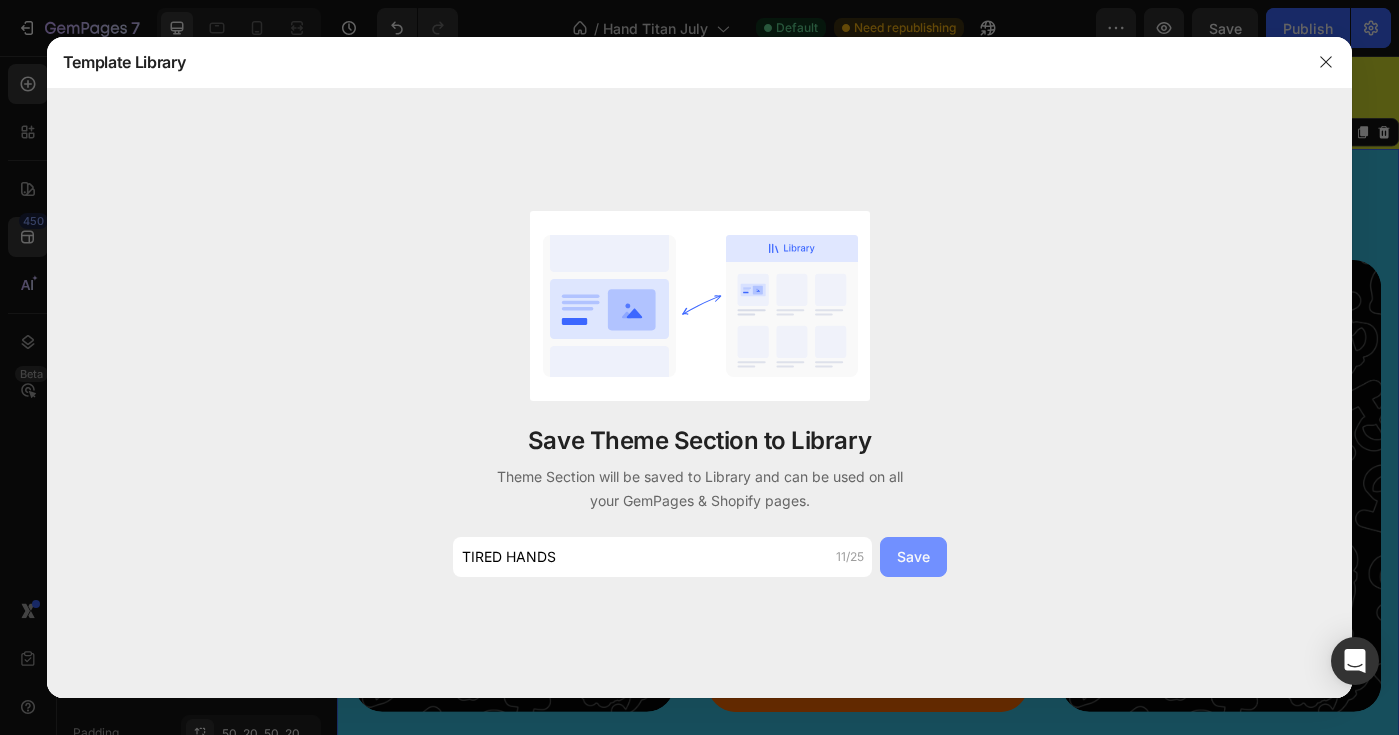 click on "Save" at bounding box center (913, 557) 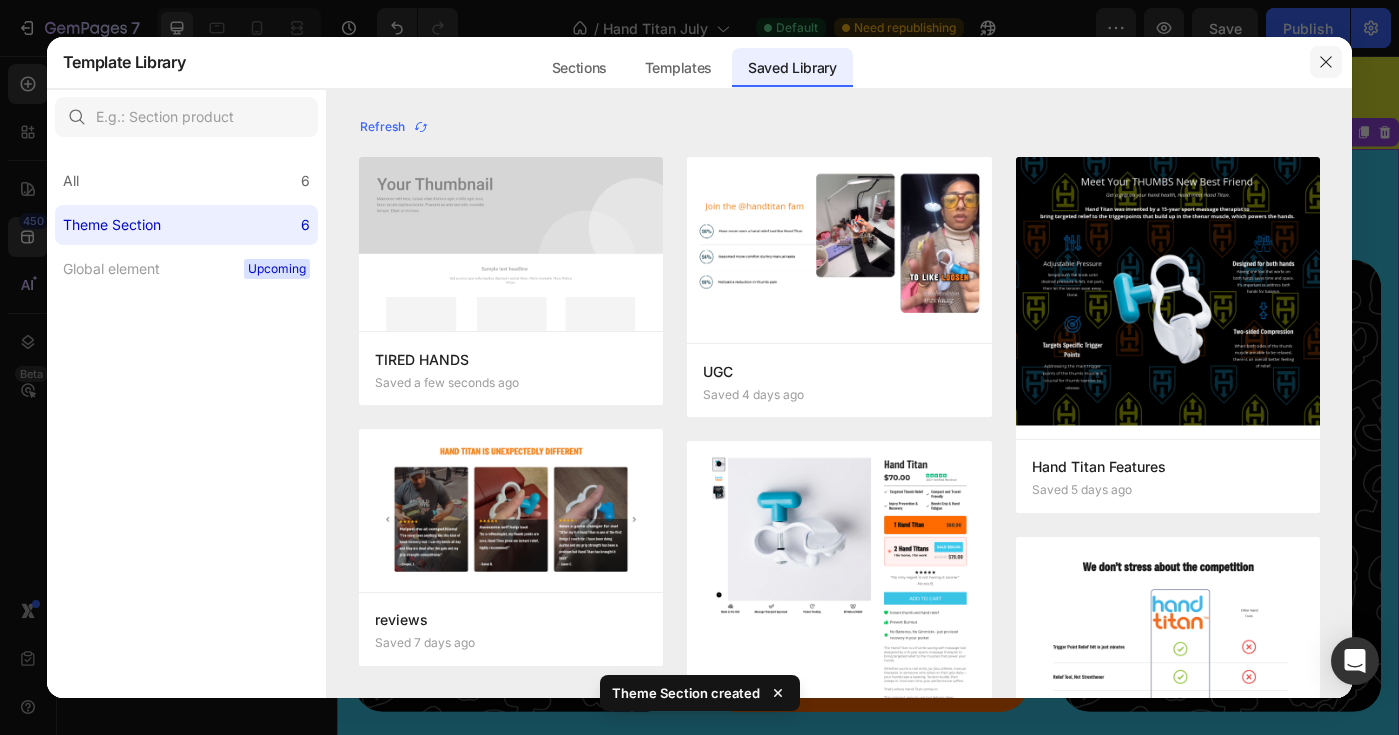 click 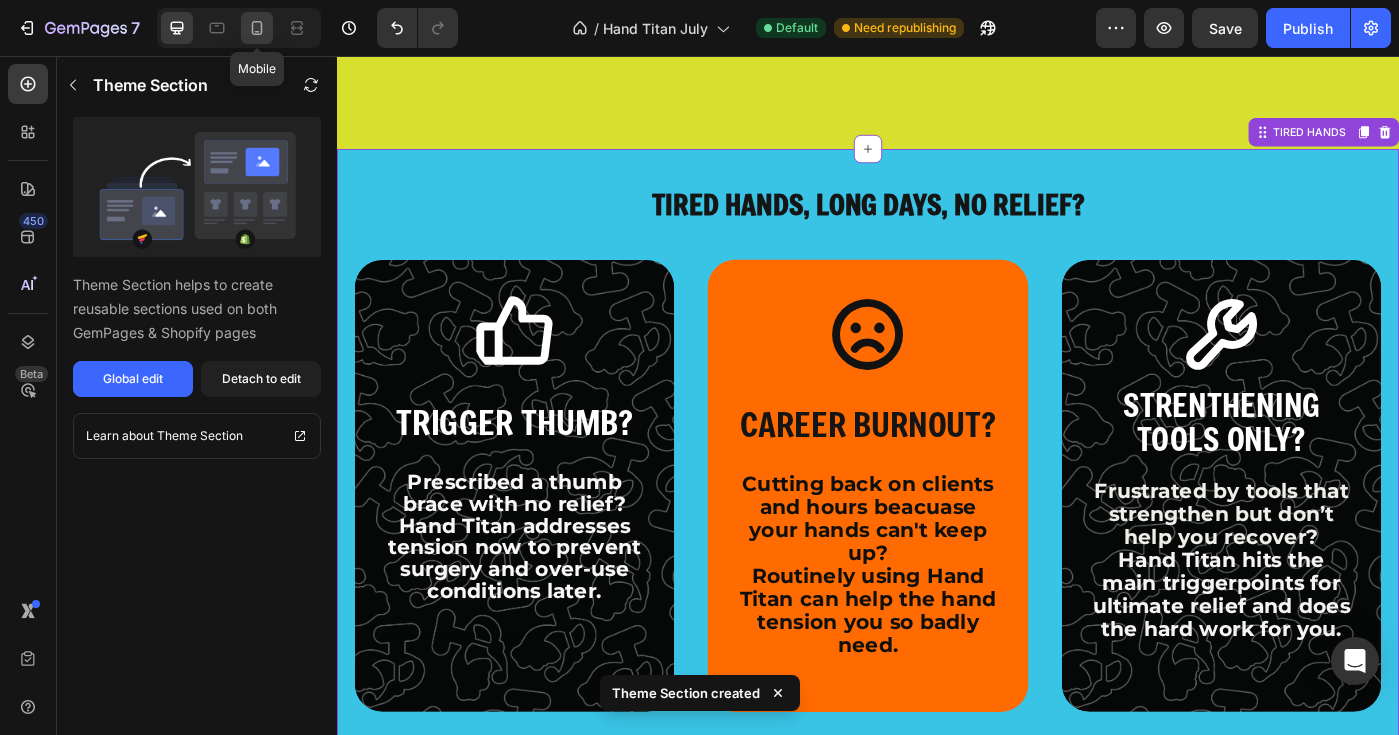 click 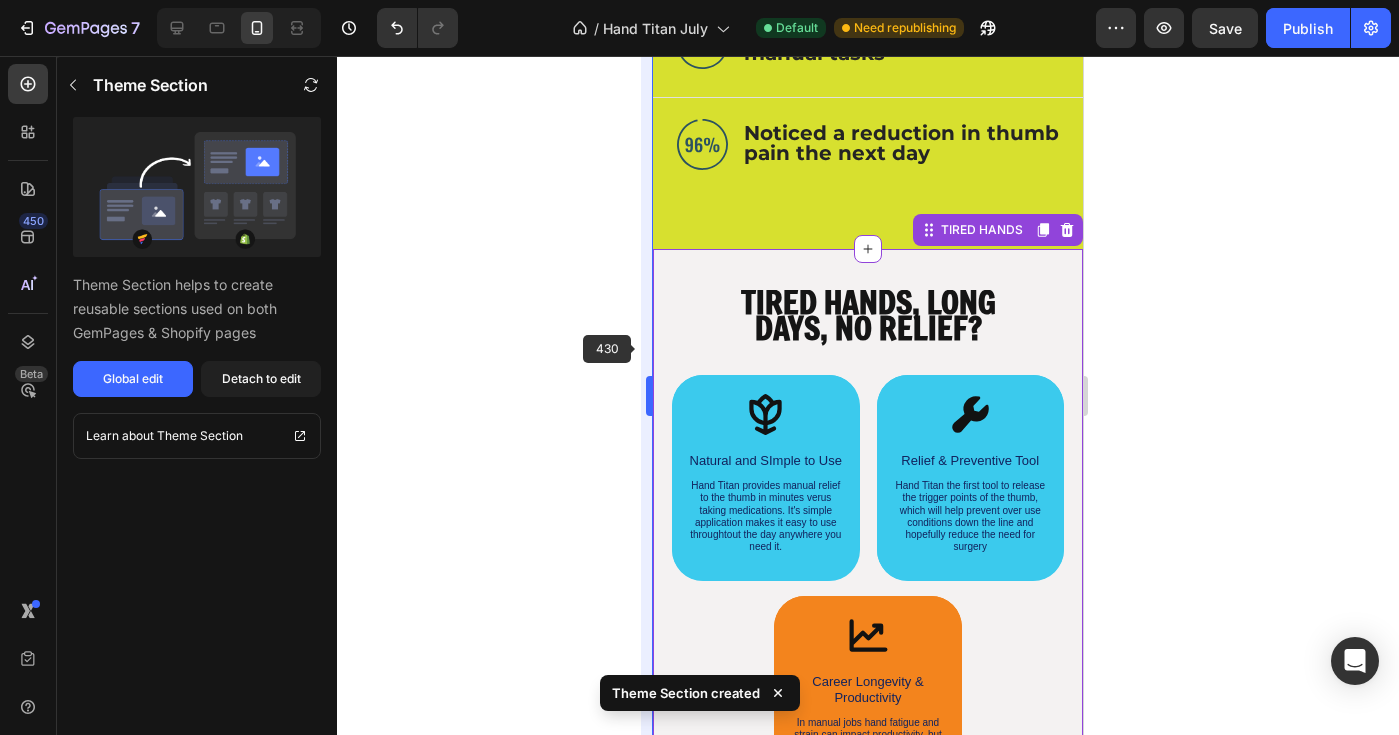scroll, scrollTop: 1904, scrollLeft: 0, axis: vertical 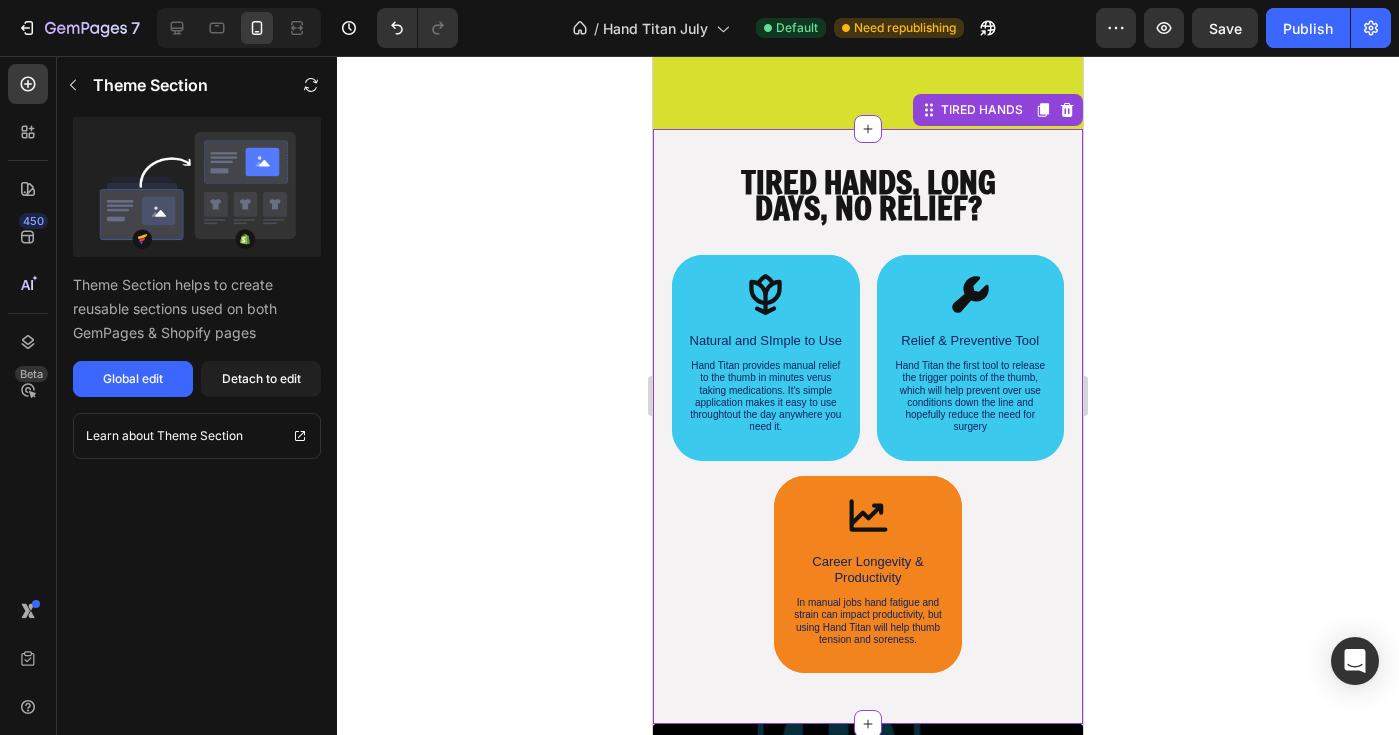 click on "TIRED HANDS, LONG DAYS, NO RELIEF?" at bounding box center (868, 198) 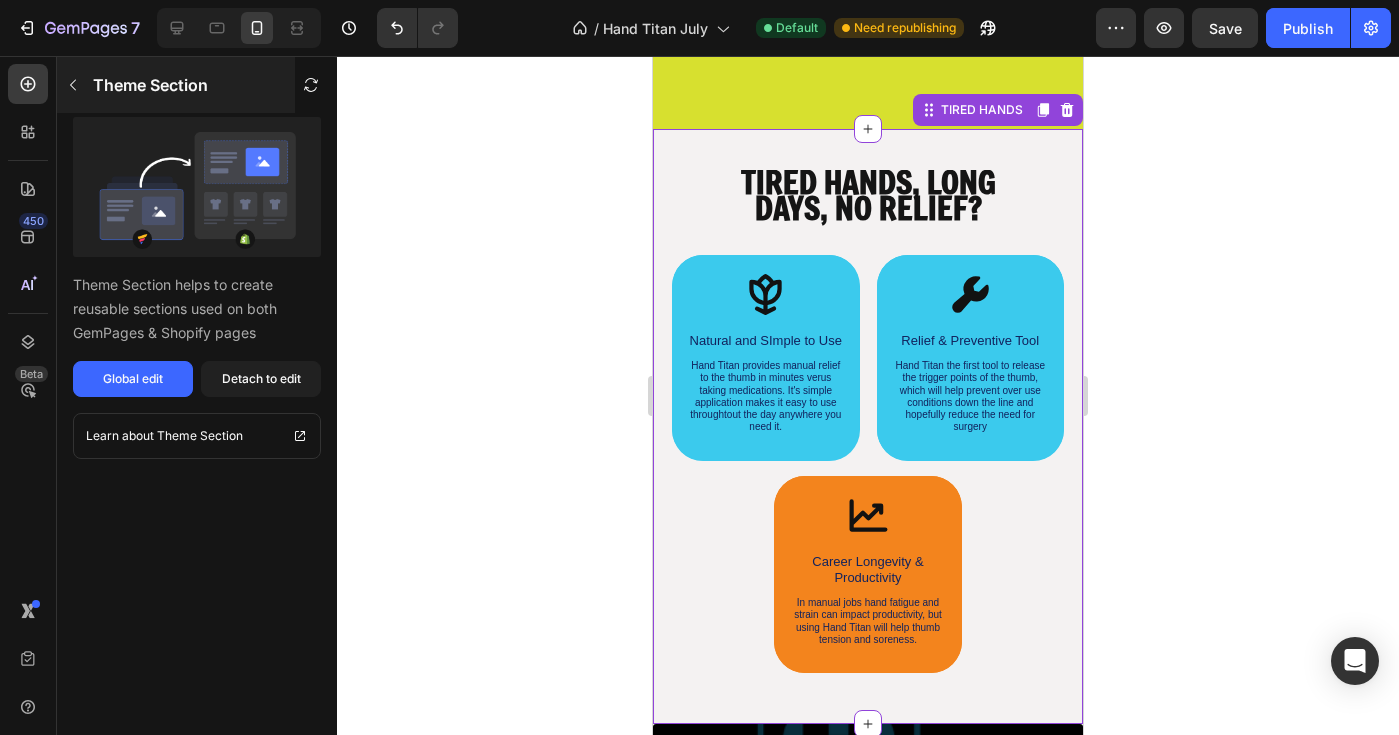 click at bounding box center [73, 85] 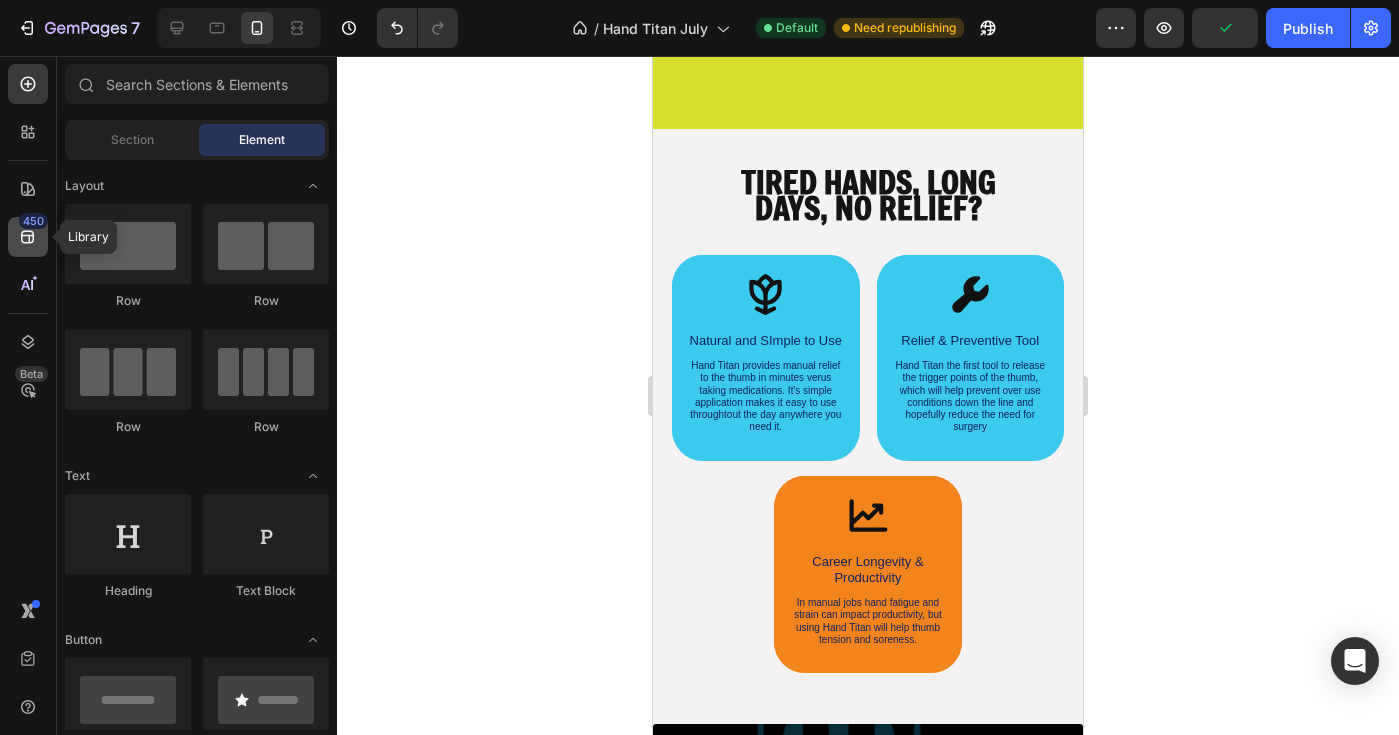click 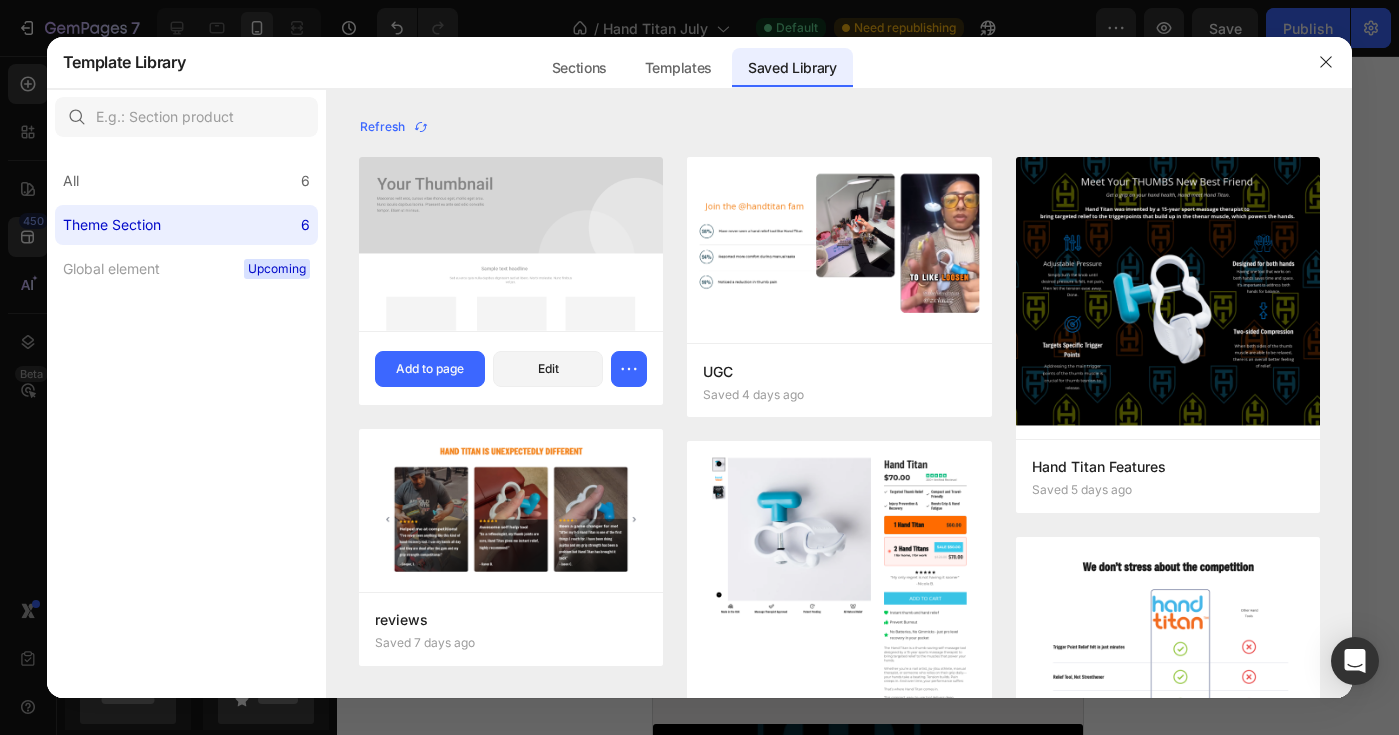 click at bounding box center [511, 243] 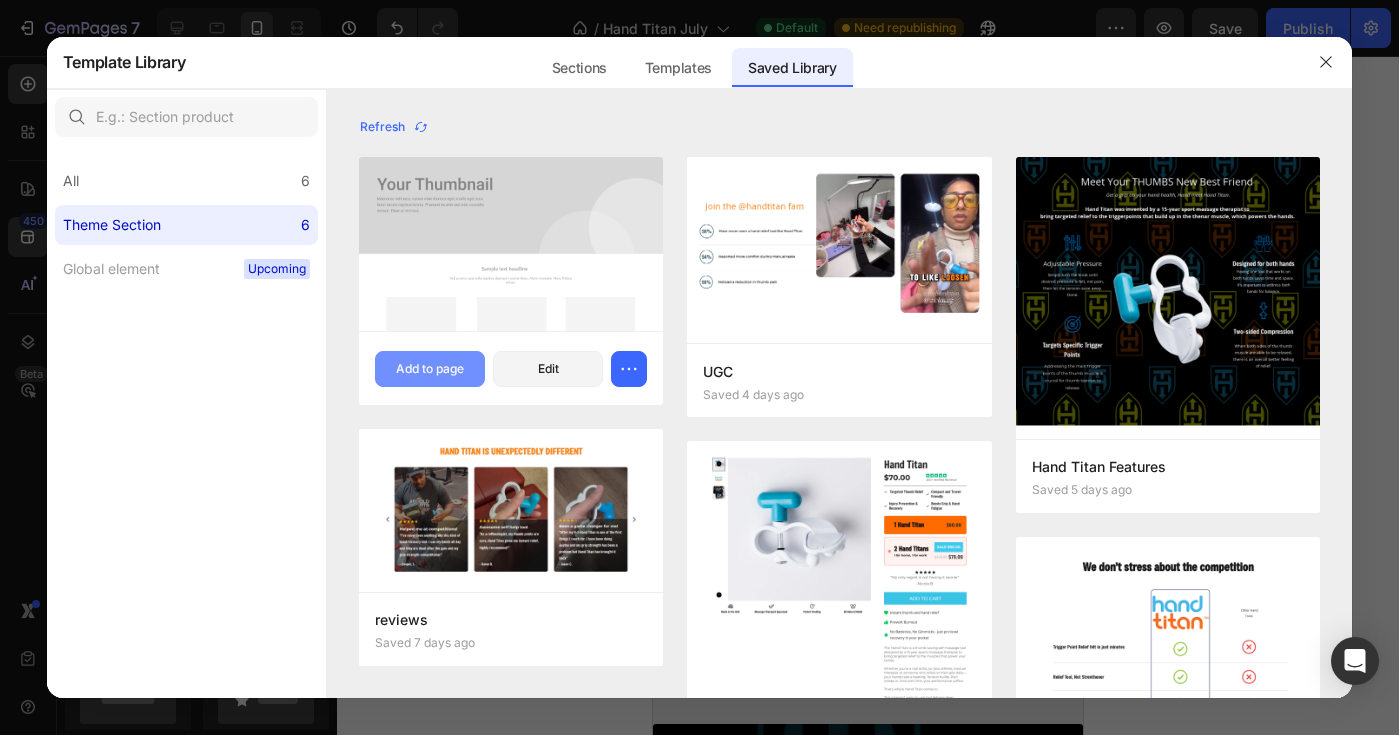 click on "Add to page" at bounding box center [430, 369] 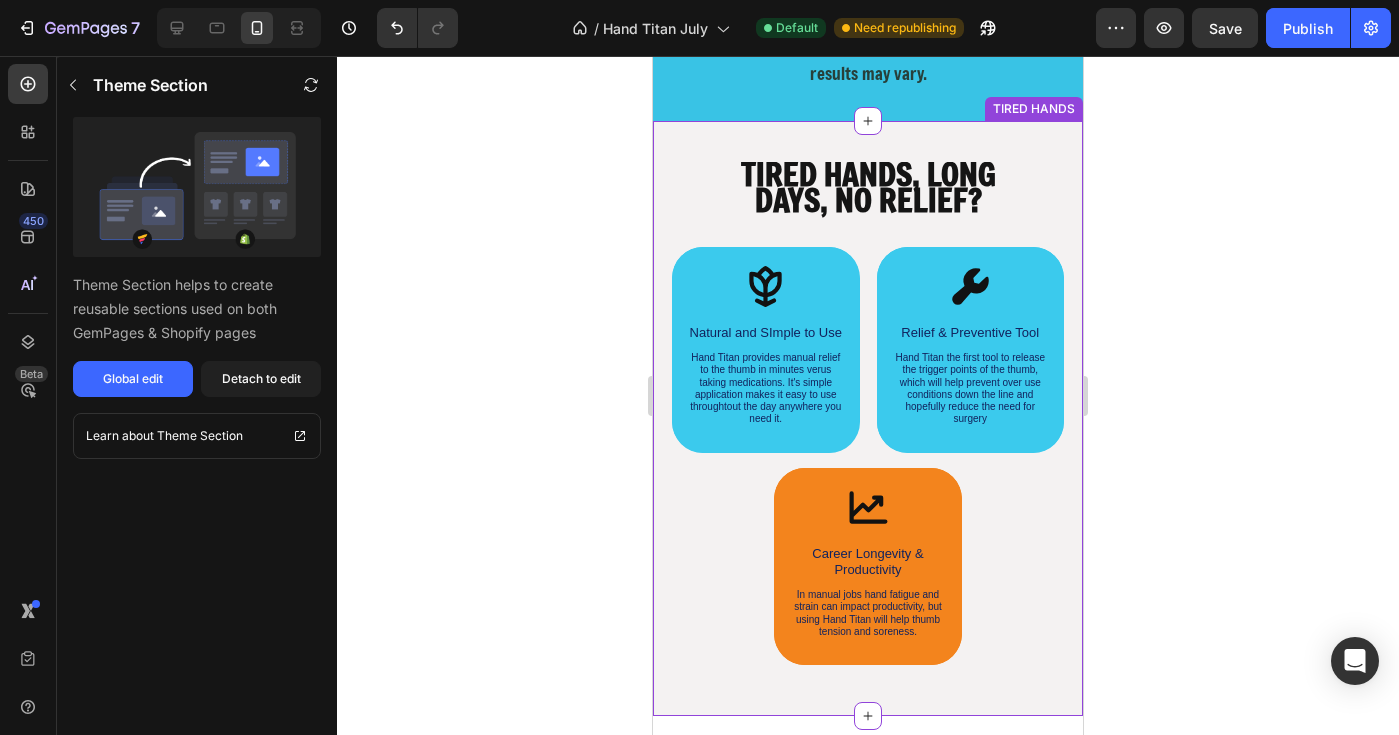 scroll, scrollTop: 10754, scrollLeft: 0, axis: vertical 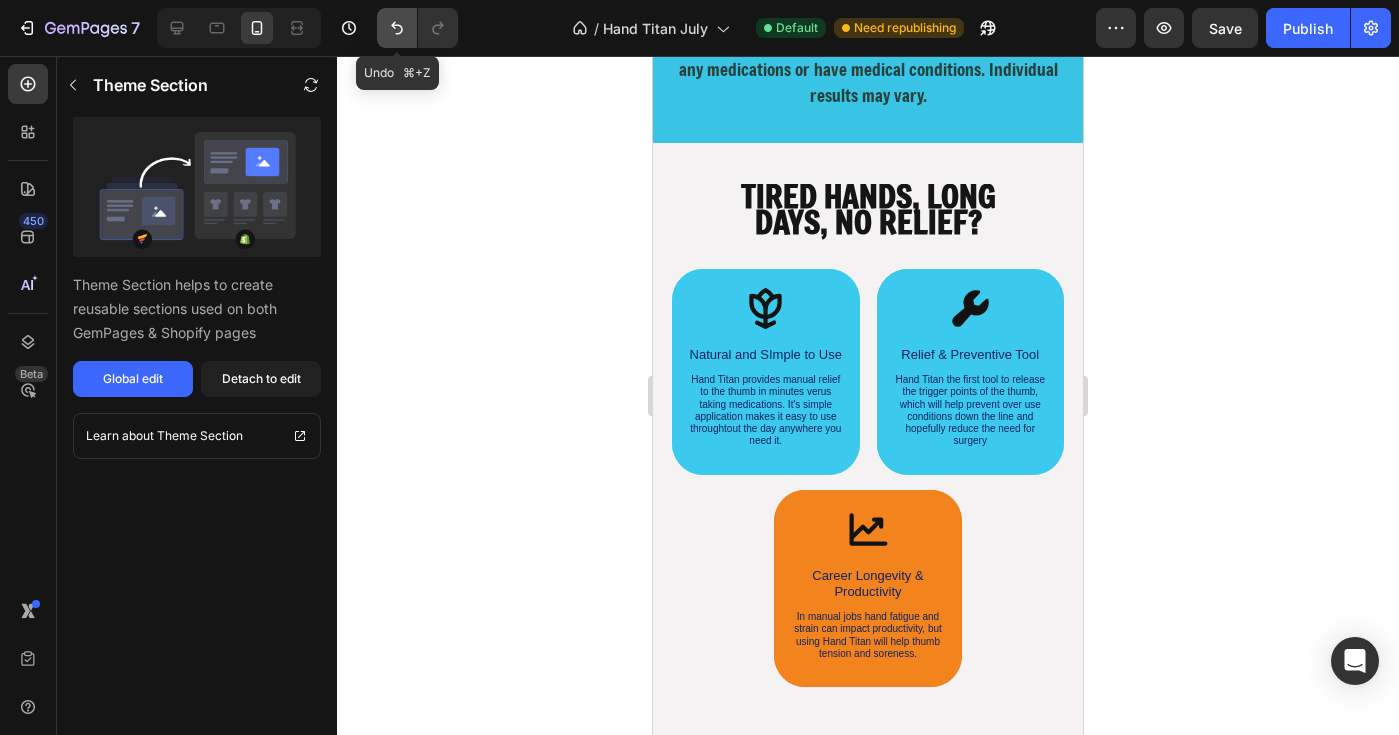click 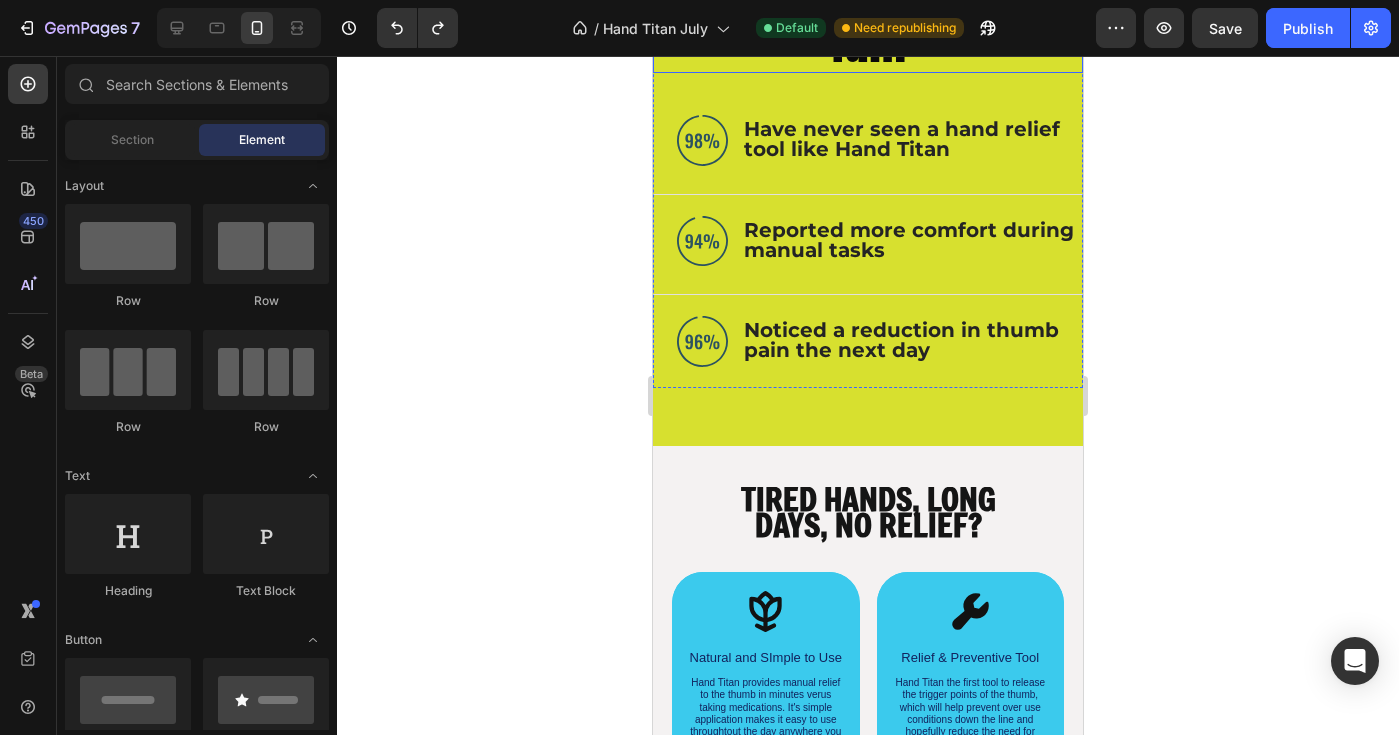 scroll, scrollTop: 2100, scrollLeft: 0, axis: vertical 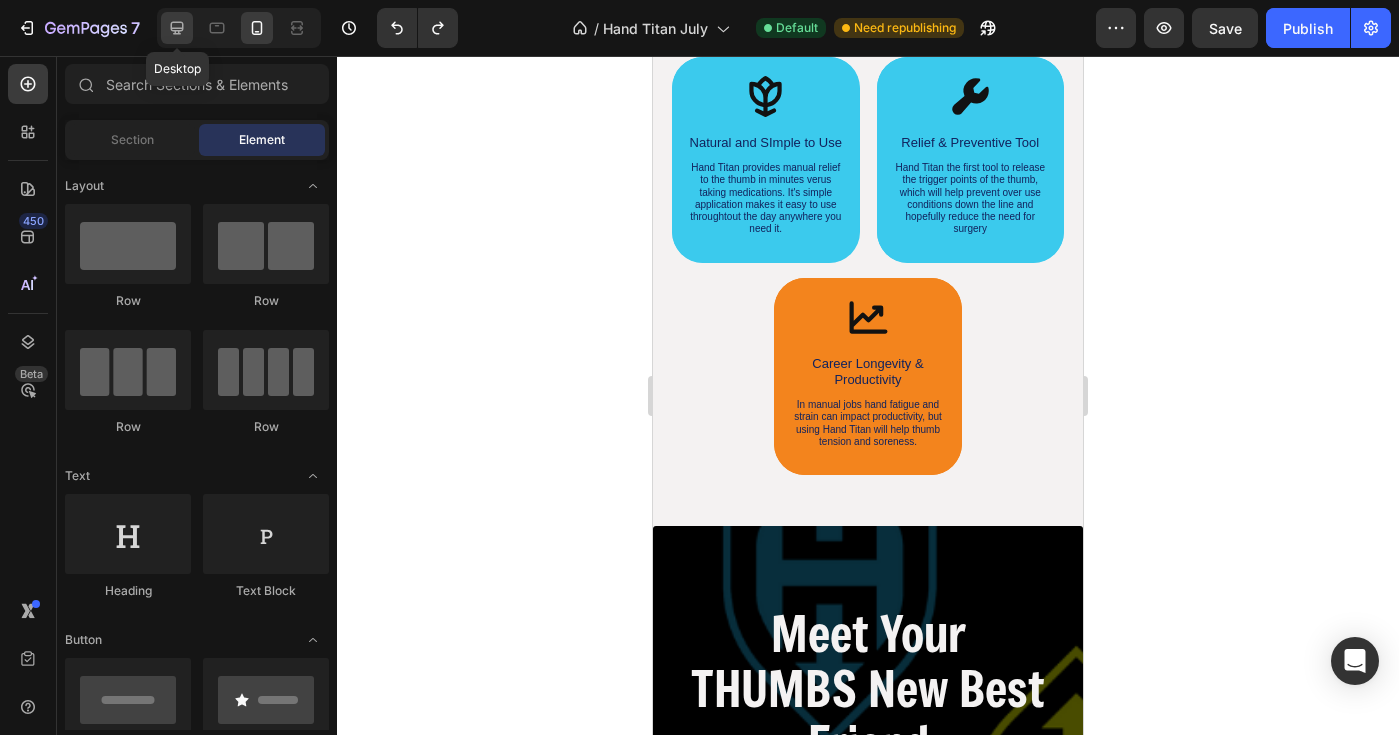 click 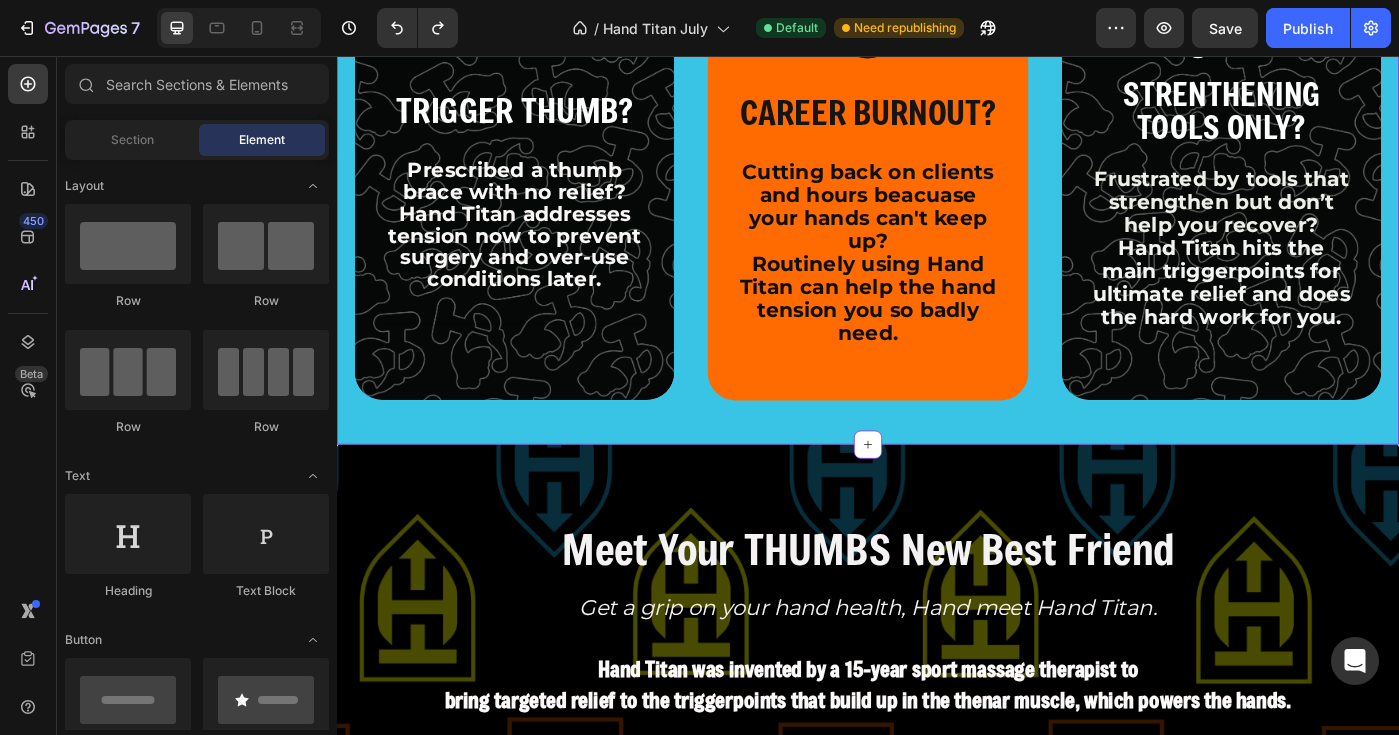 scroll, scrollTop: 2037, scrollLeft: 0, axis: vertical 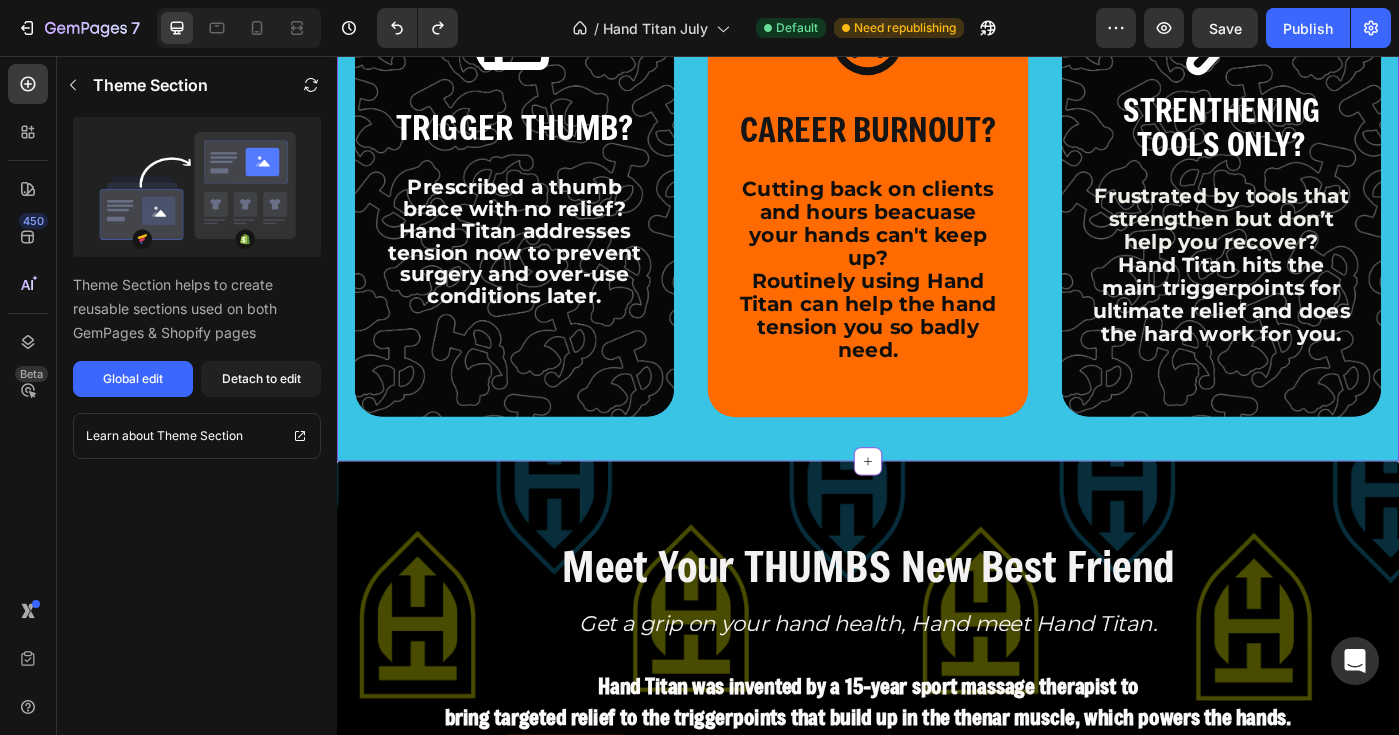 click on "TRIGGER THUMB?" at bounding box center (538, 136) 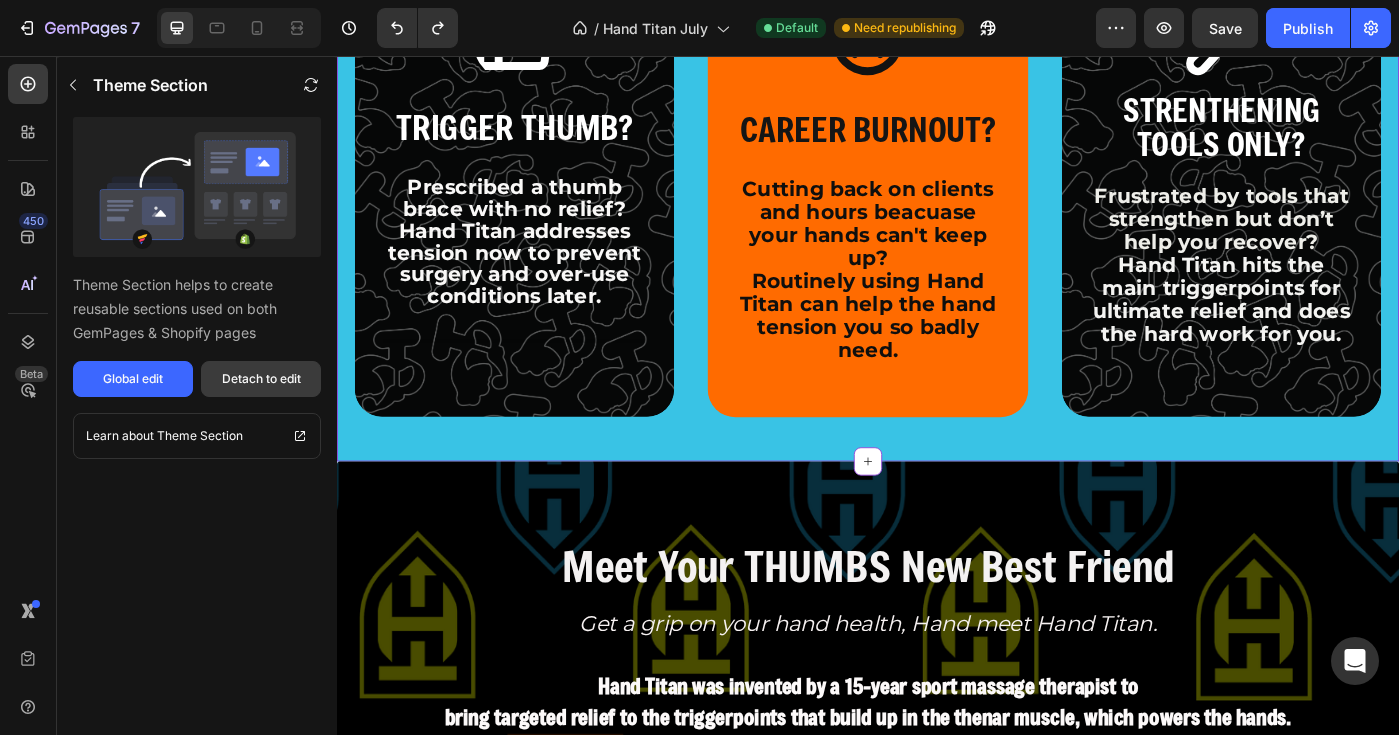 click on "Detach to edit" at bounding box center [261, 379] 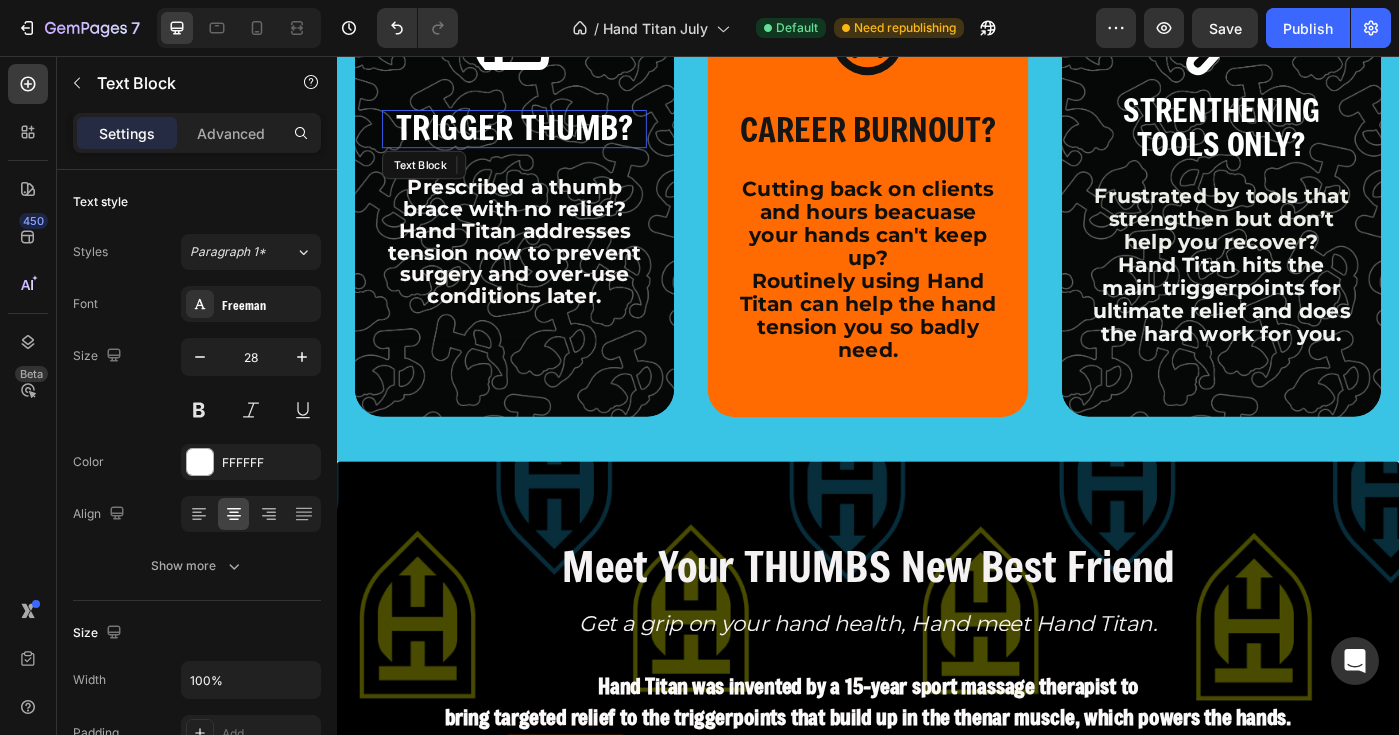 click on "TRIGGER THUMB?" at bounding box center [538, 136] 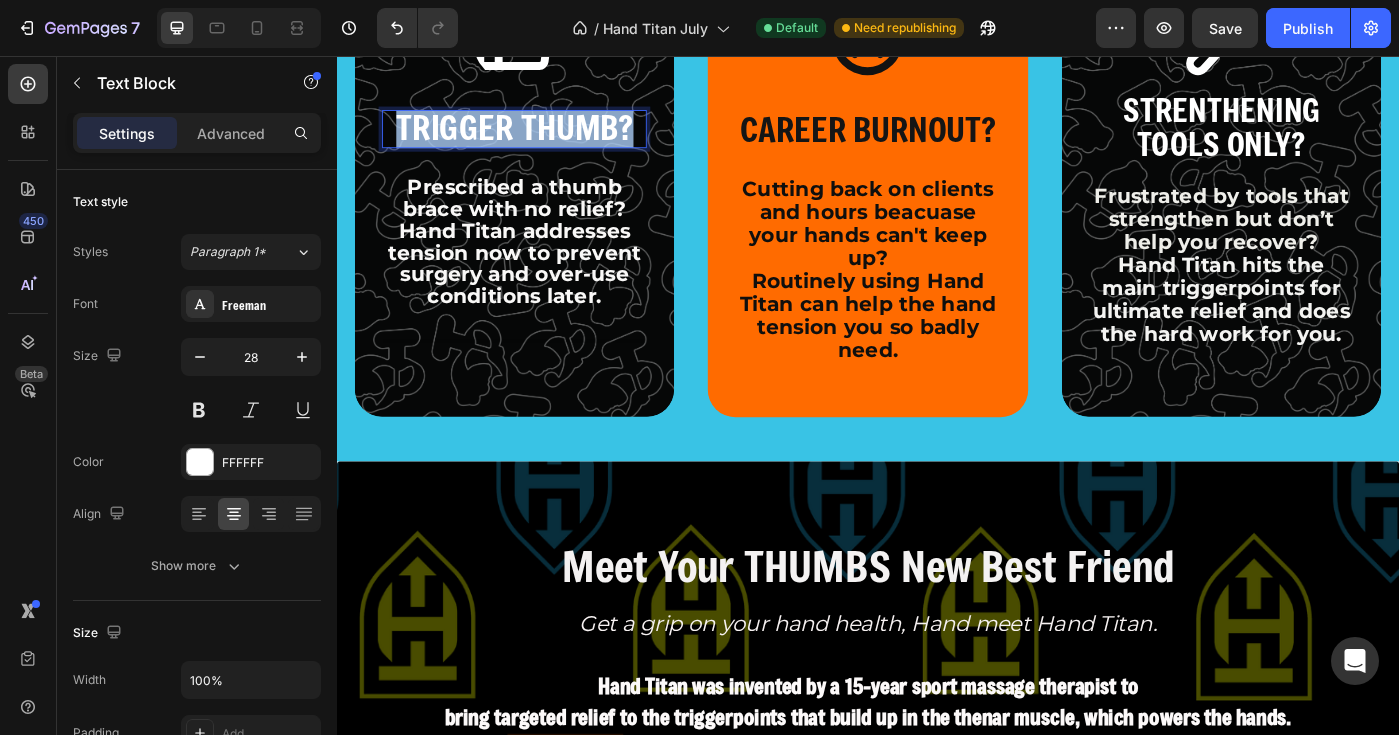 click on "TRIGGER THUMB?" at bounding box center [538, 136] 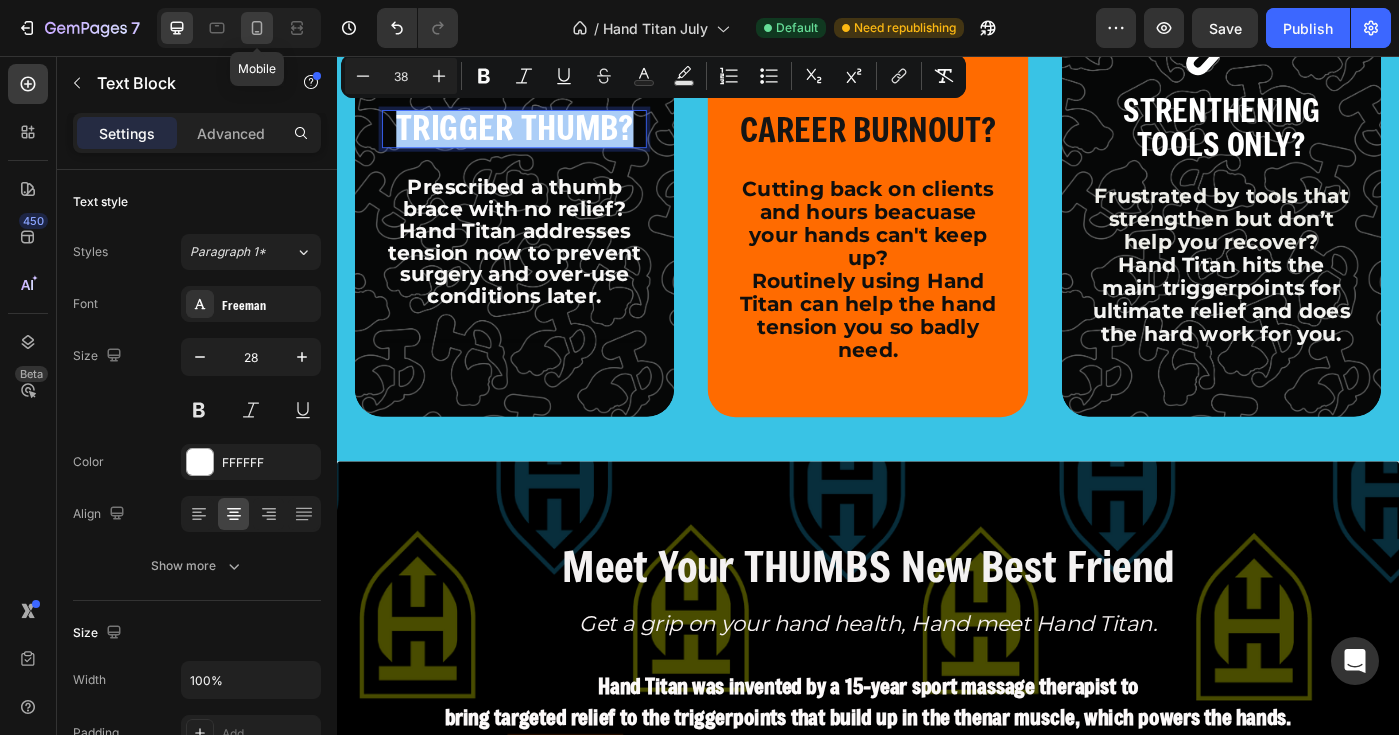 click 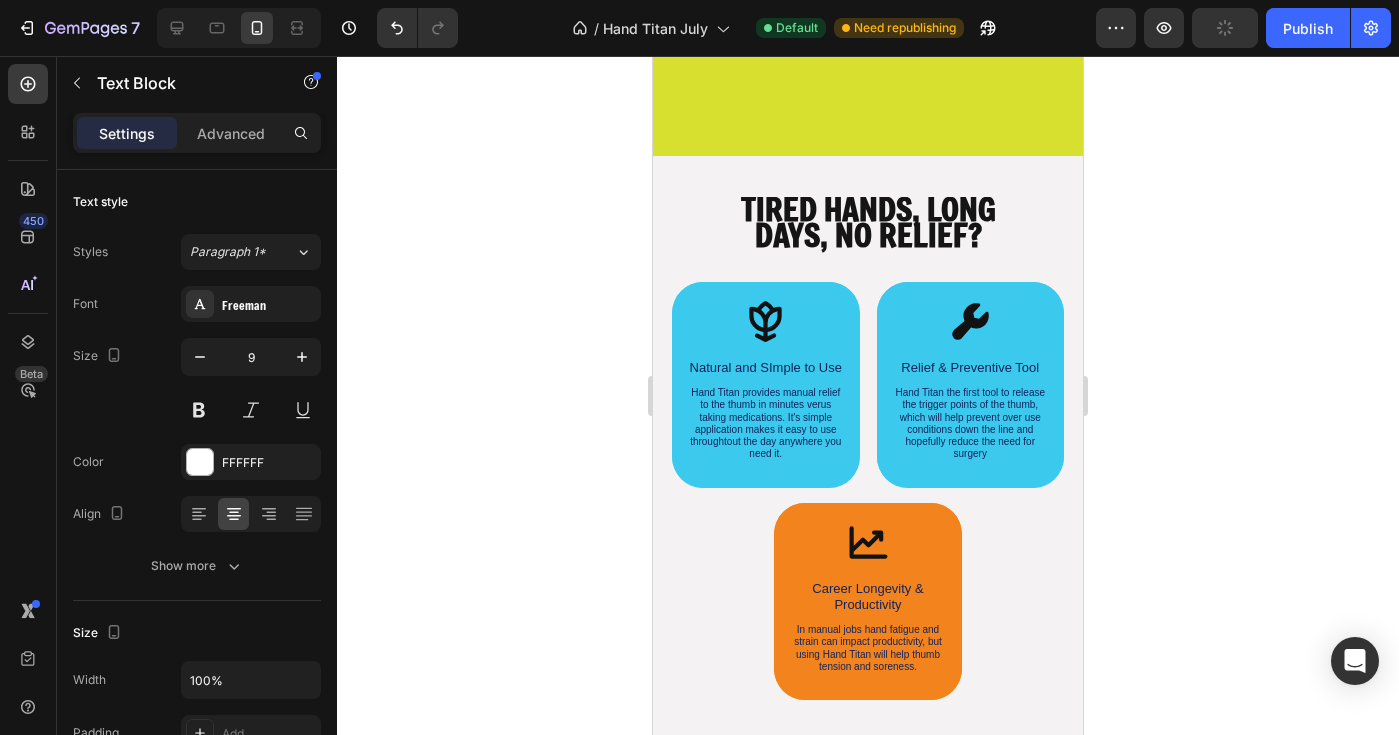 scroll, scrollTop: 2073, scrollLeft: 0, axis: vertical 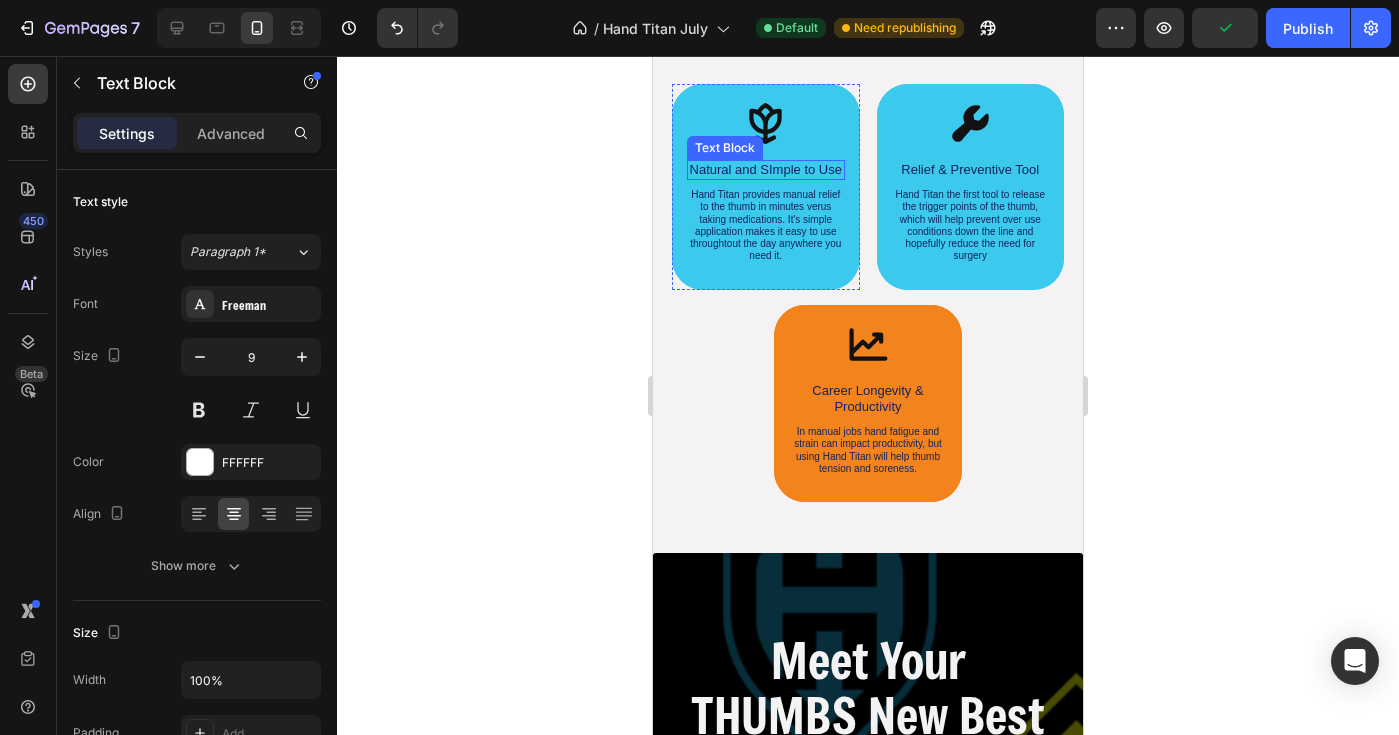 click on "Natural and SImple to Use" at bounding box center [766, 170] 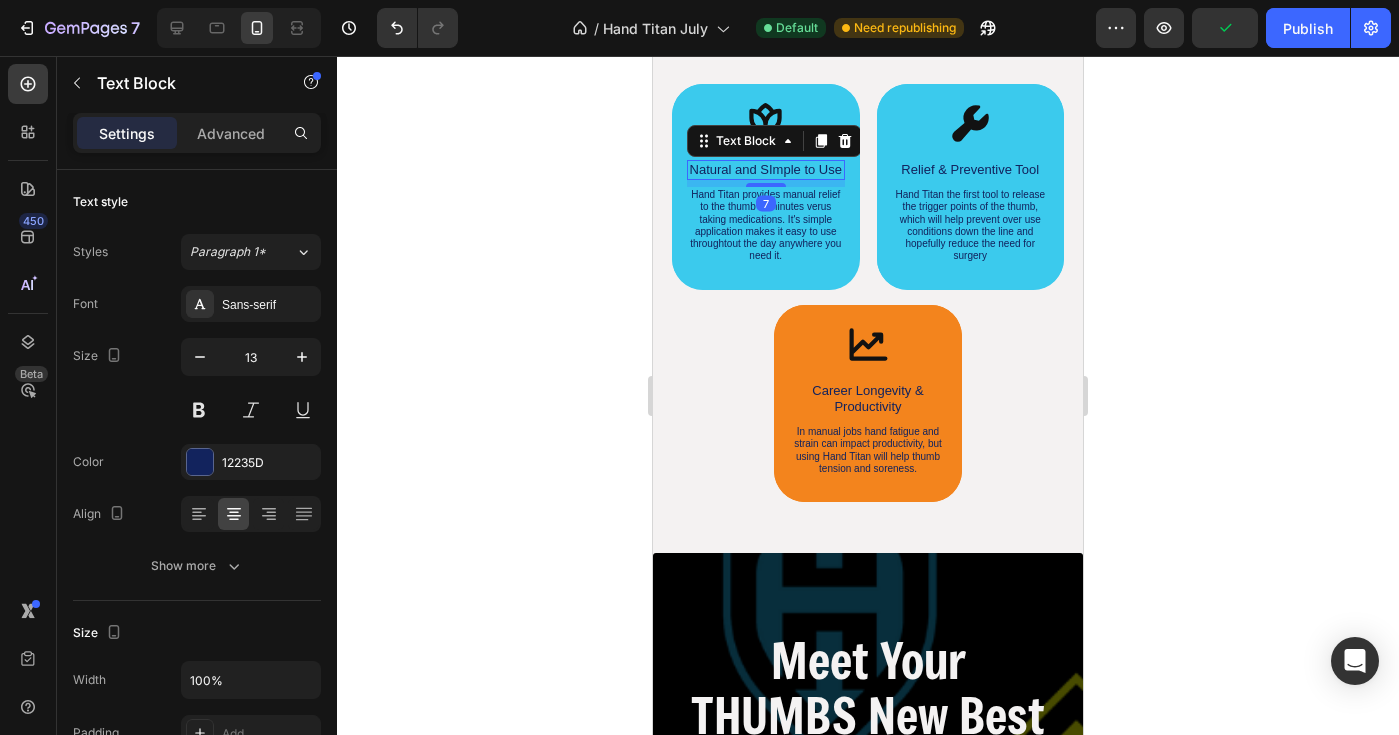 click on "Natural and SImple to Use" at bounding box center (766, 170) 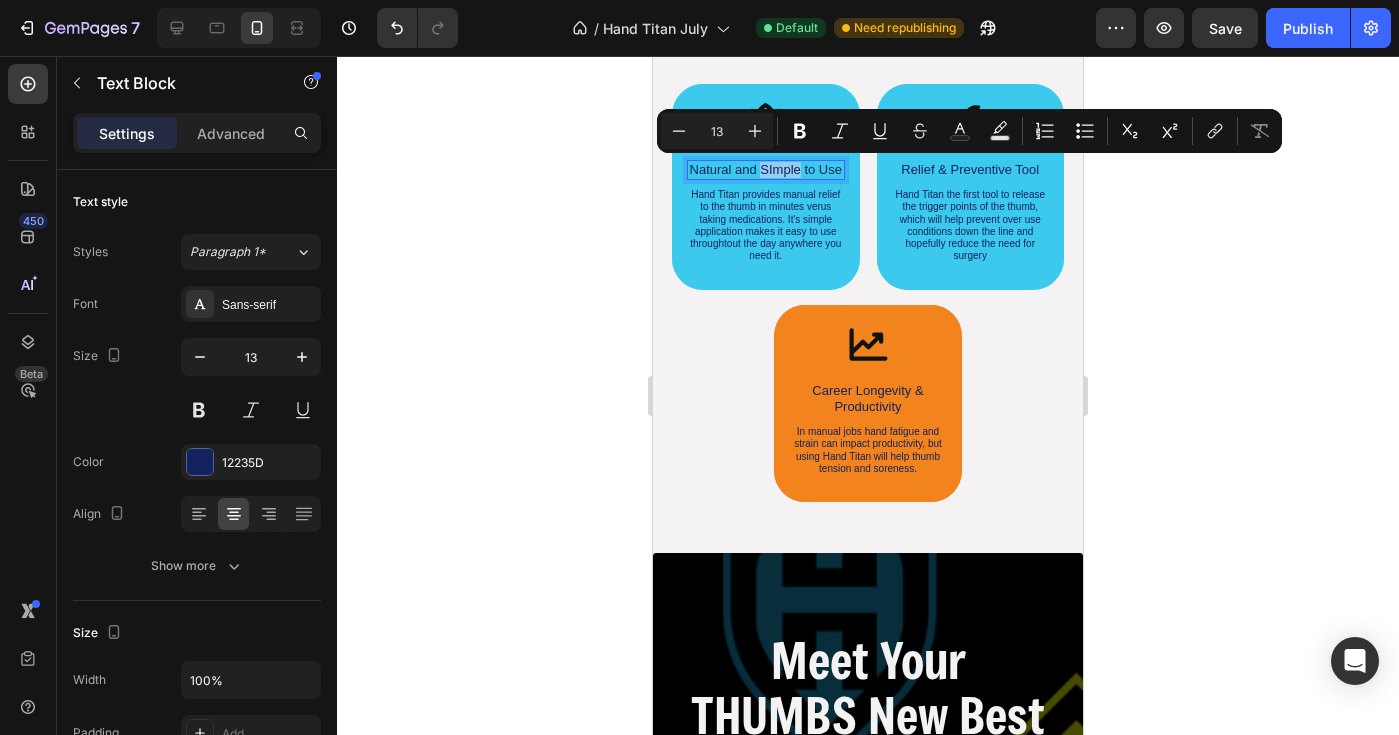 click on "Natural and SImple to Use" at bounding box center (766, 170) 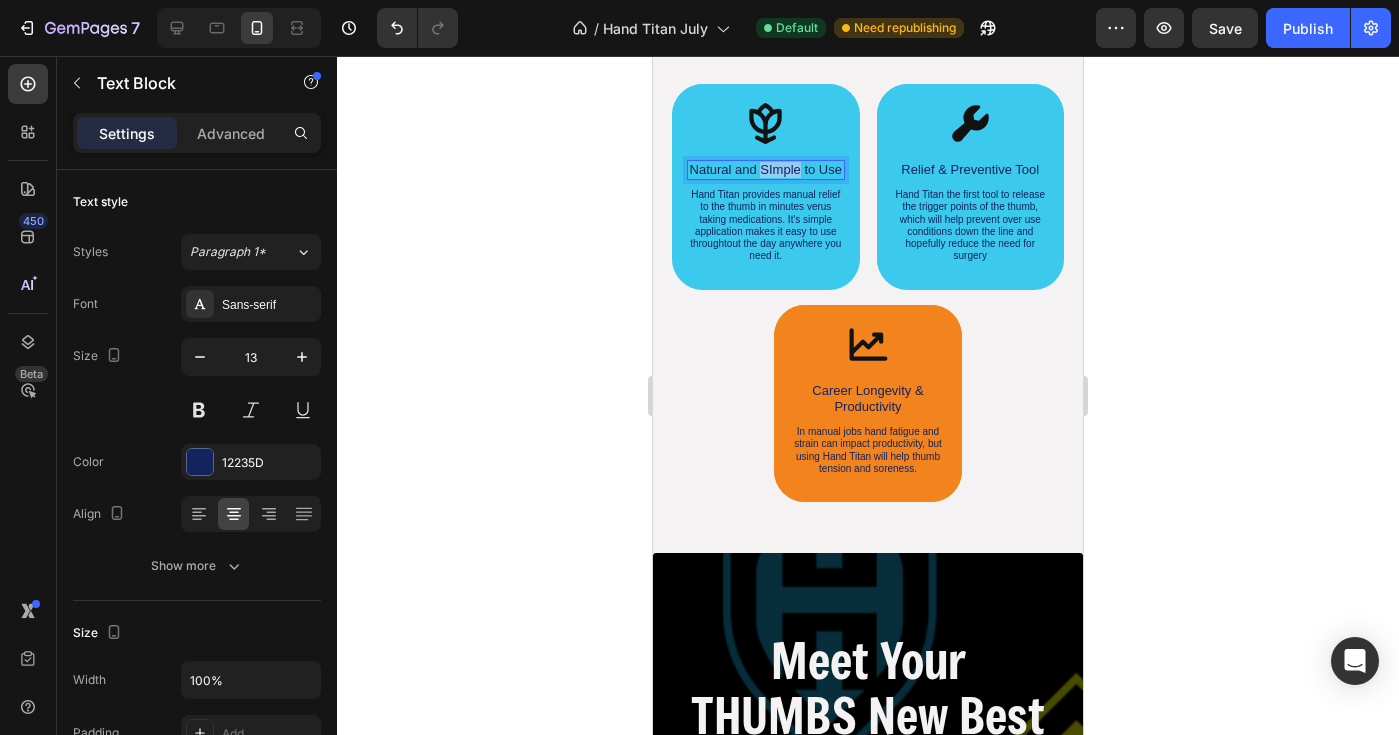 click on "Natural and SImple to Use" at bounding box center (766, 170) 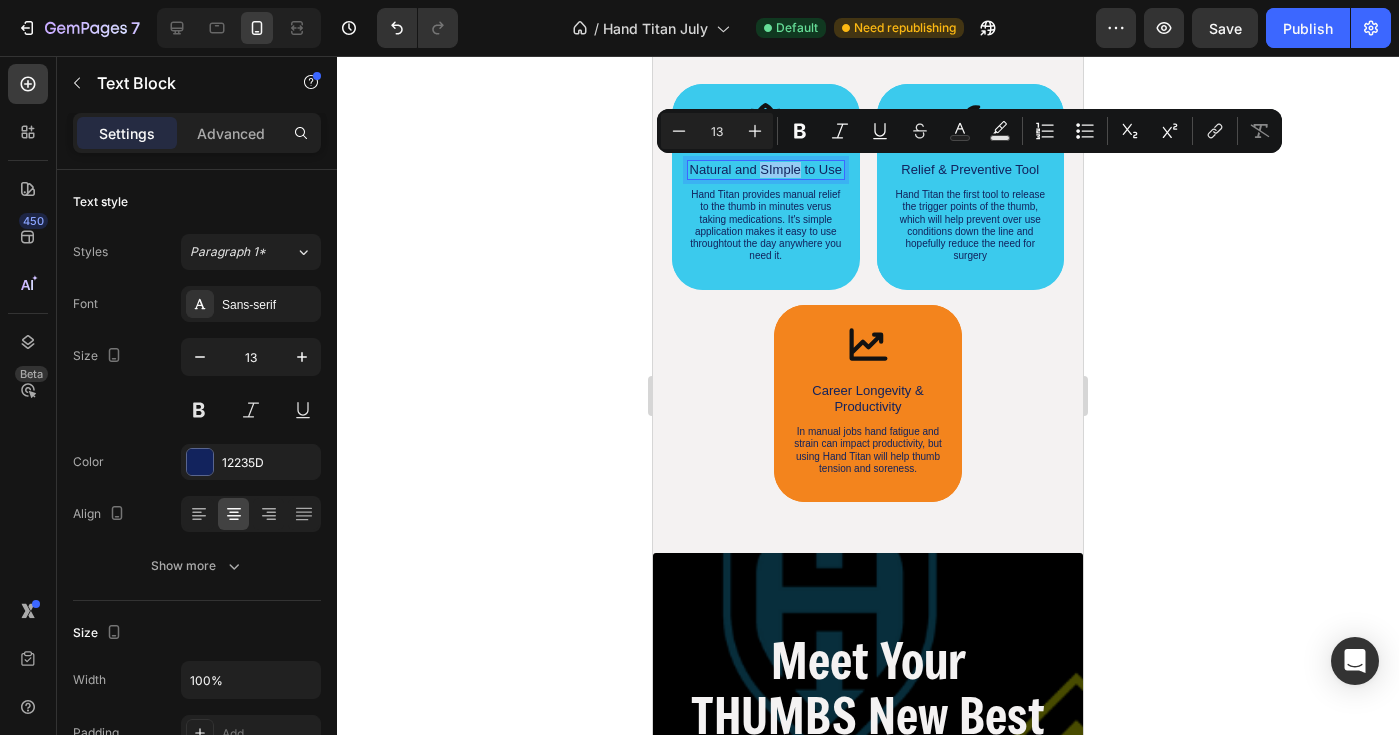 click on "Natural and SImple to Use" at bounding box center [766, 170] 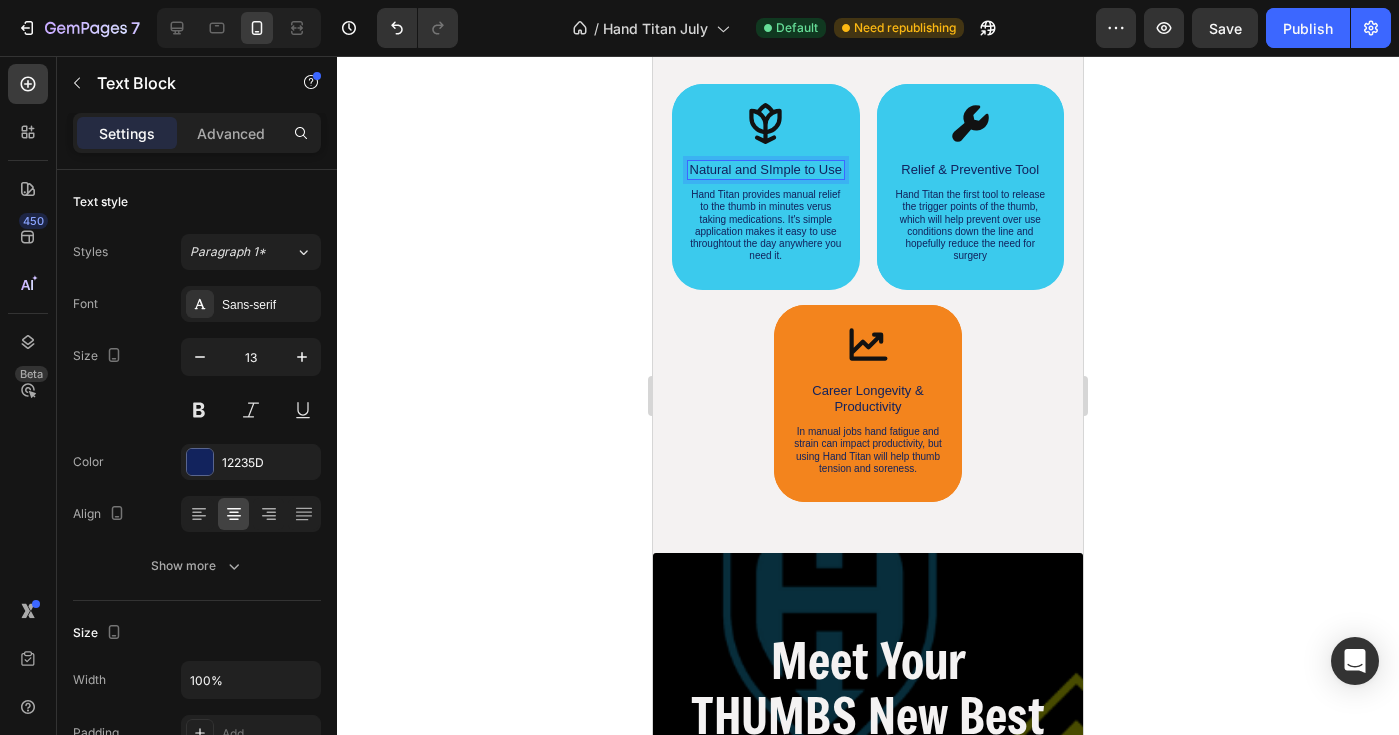 click on "Natural and SImple to Use" at bounding box center [766, 170] 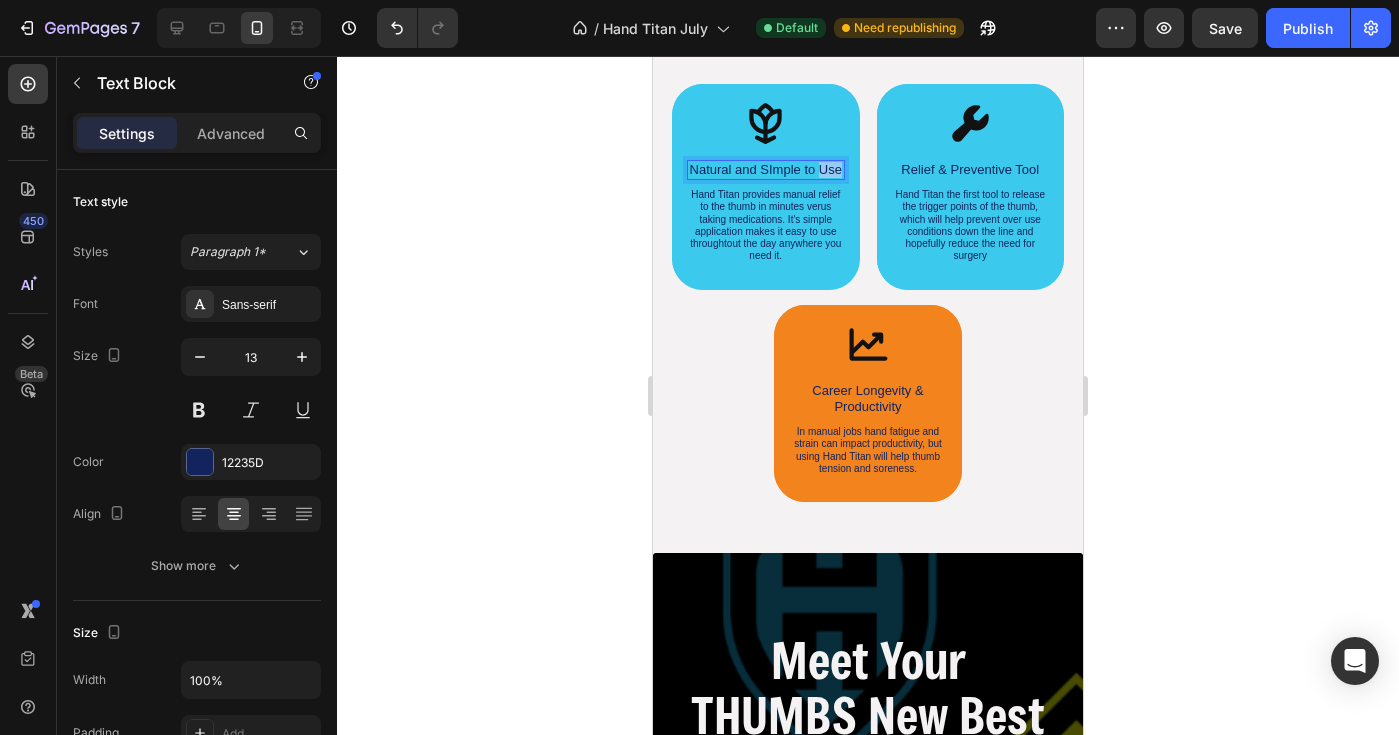 click on "Natural and SImple to Use" at bounding box center [766, 170] 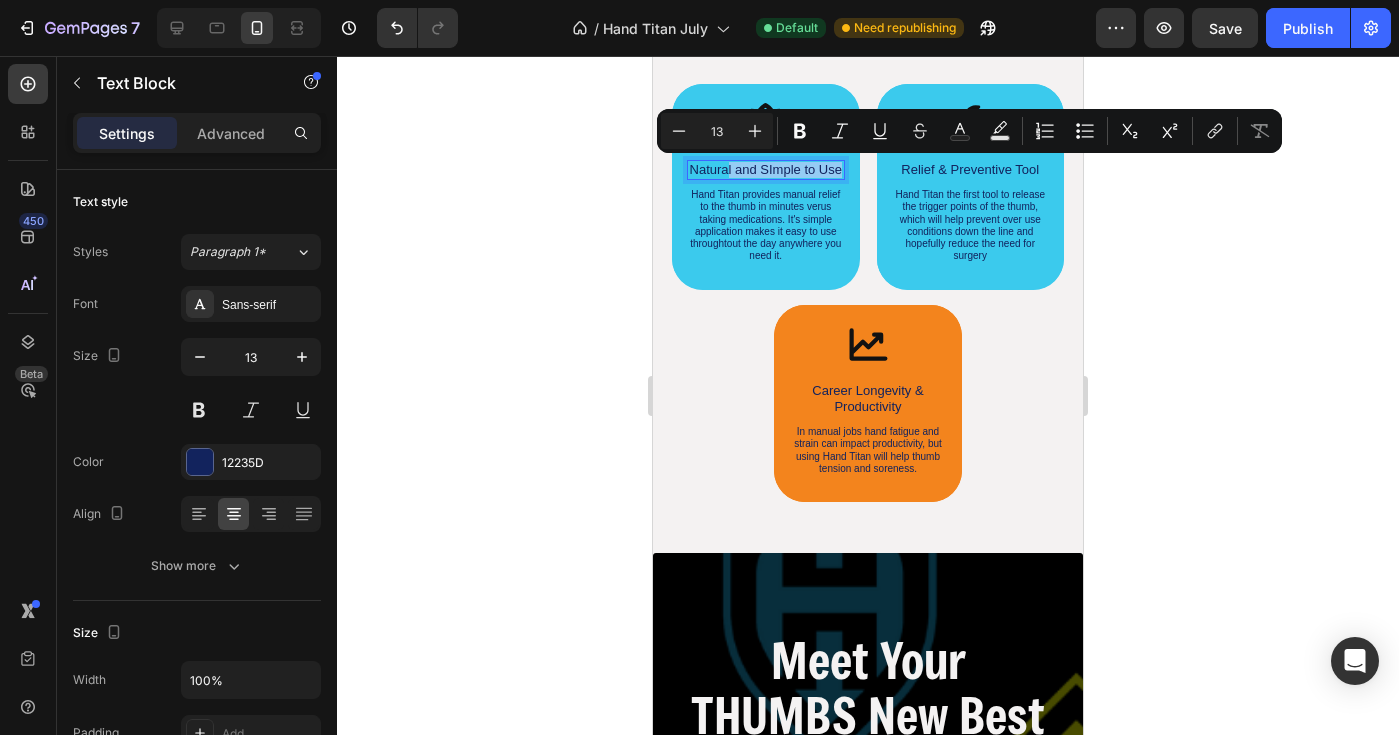 drag, startPoint x: 840, startPoint y: 171, endPoint x: 693, endPoint y: 167, distance: 147.05441 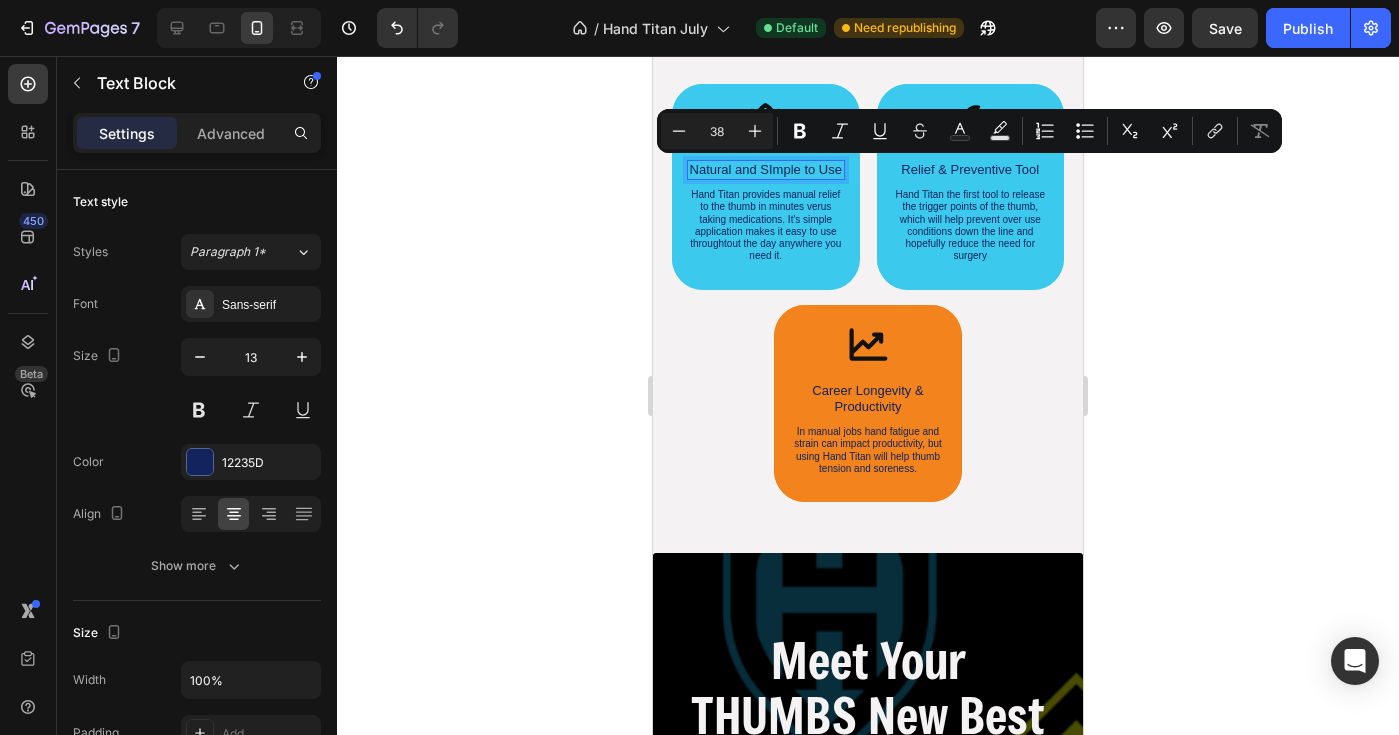 scroll, scrollTop: 3, scrollLeft: 0, axis: vertical 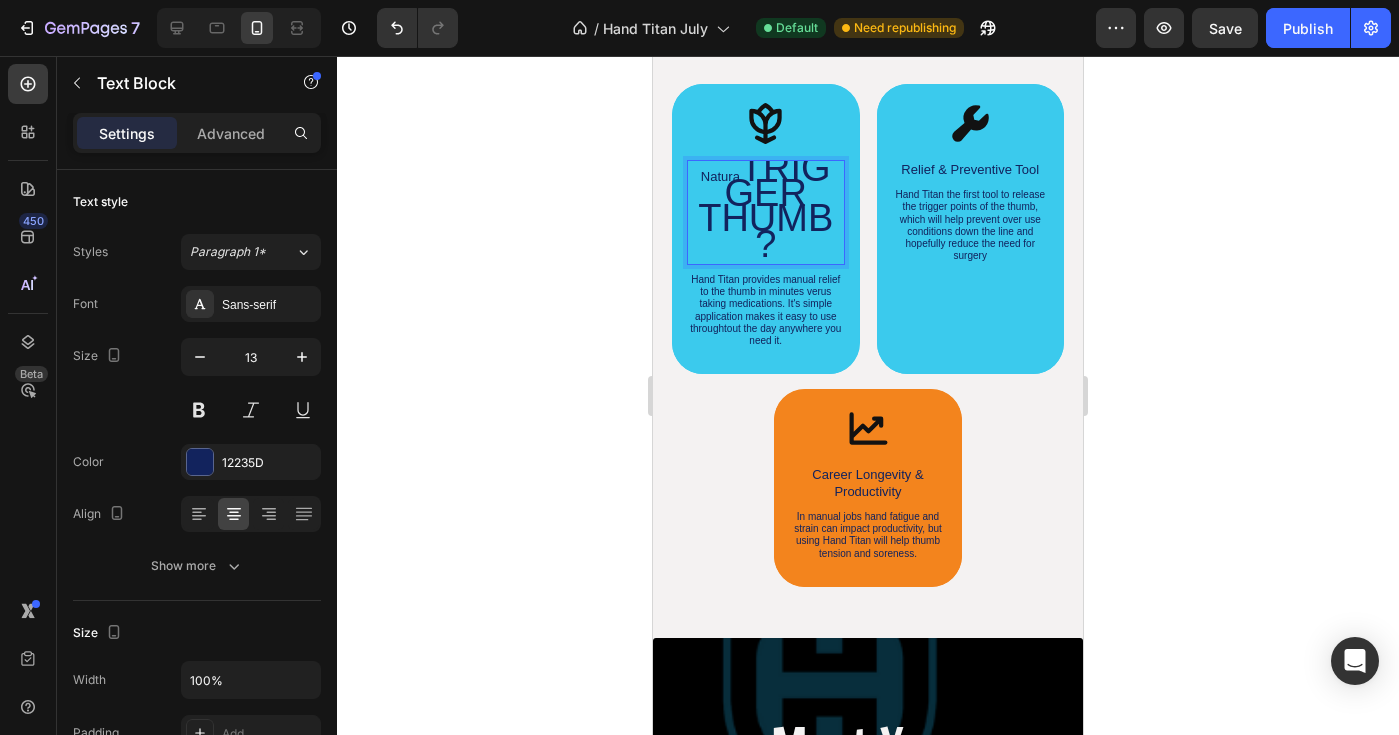 click on "TRIGGER THUMB?" at bounding box center (765, 206) 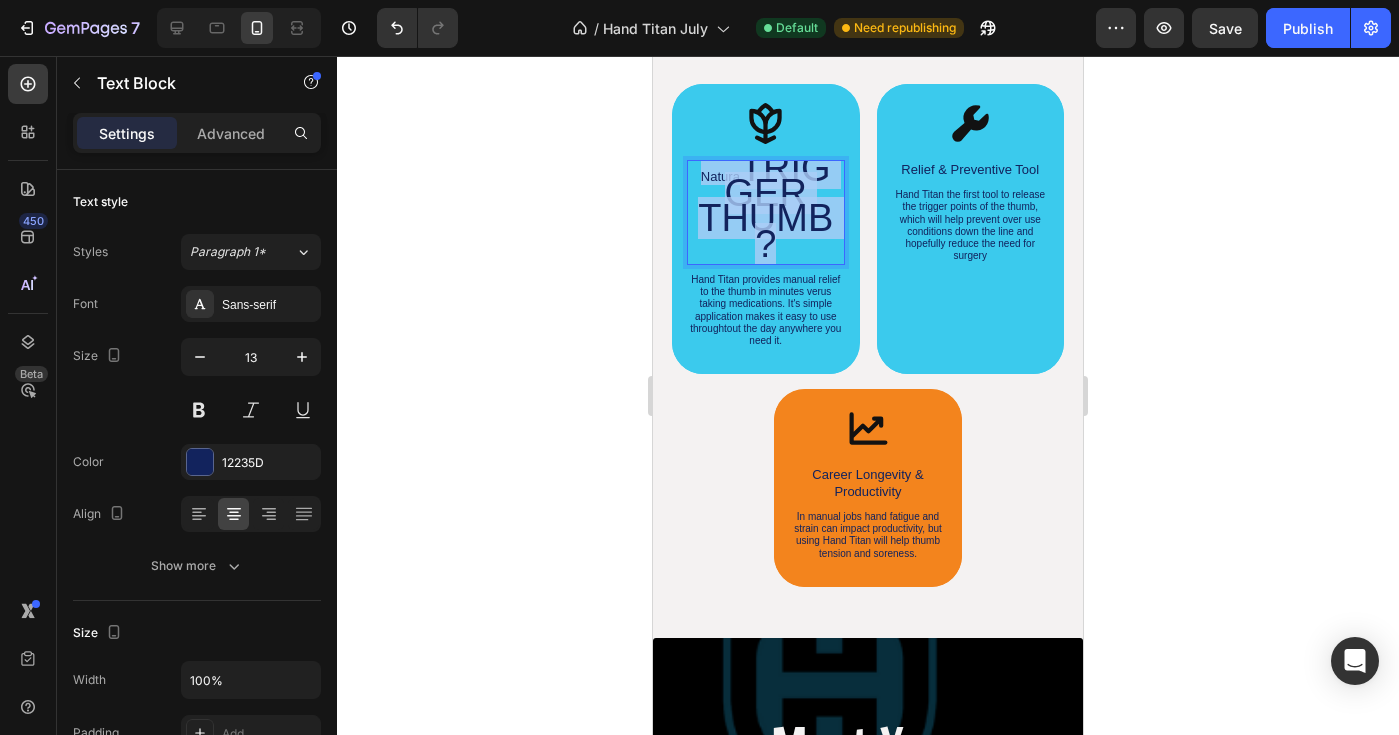 click on "TRIGGER THUMB?" at bounding box center [765, 206] 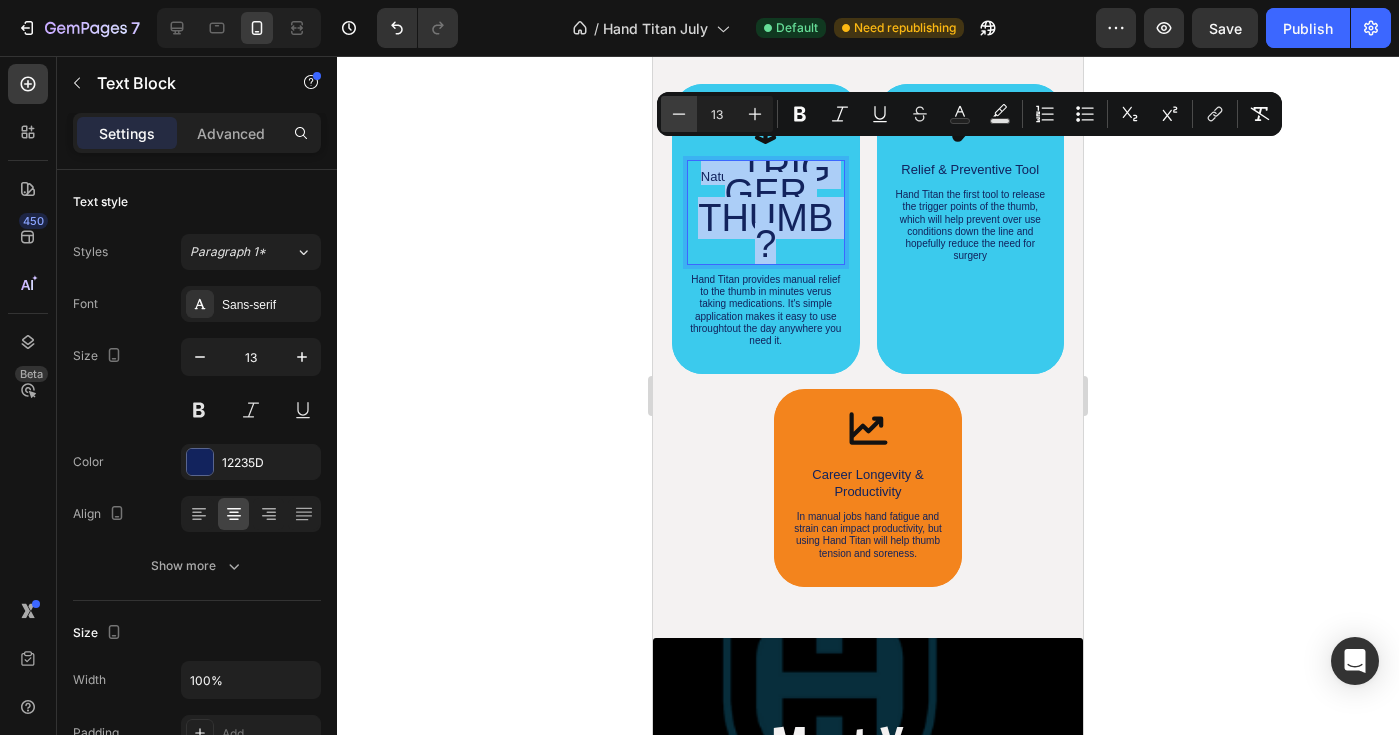 click 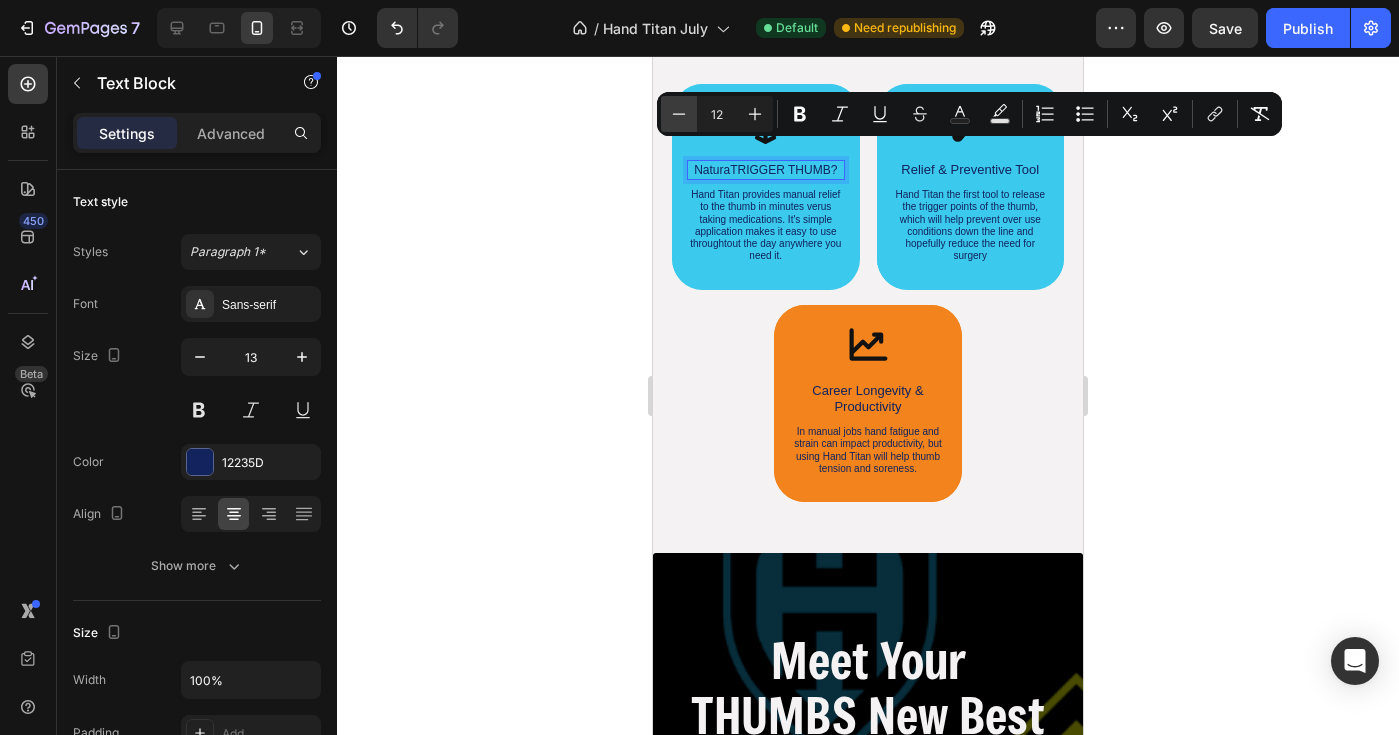 scroll, scrollTop: 0, scrollLeft: 0, axis: both 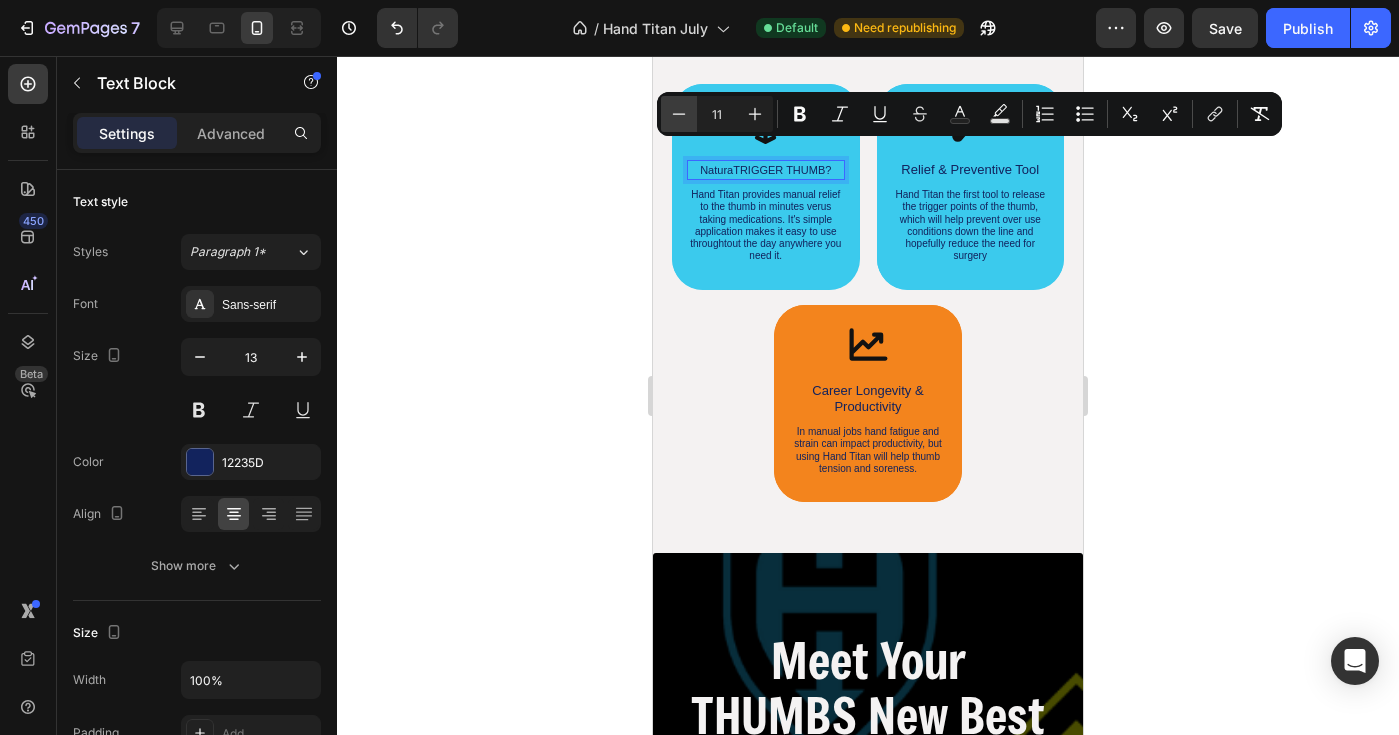 click 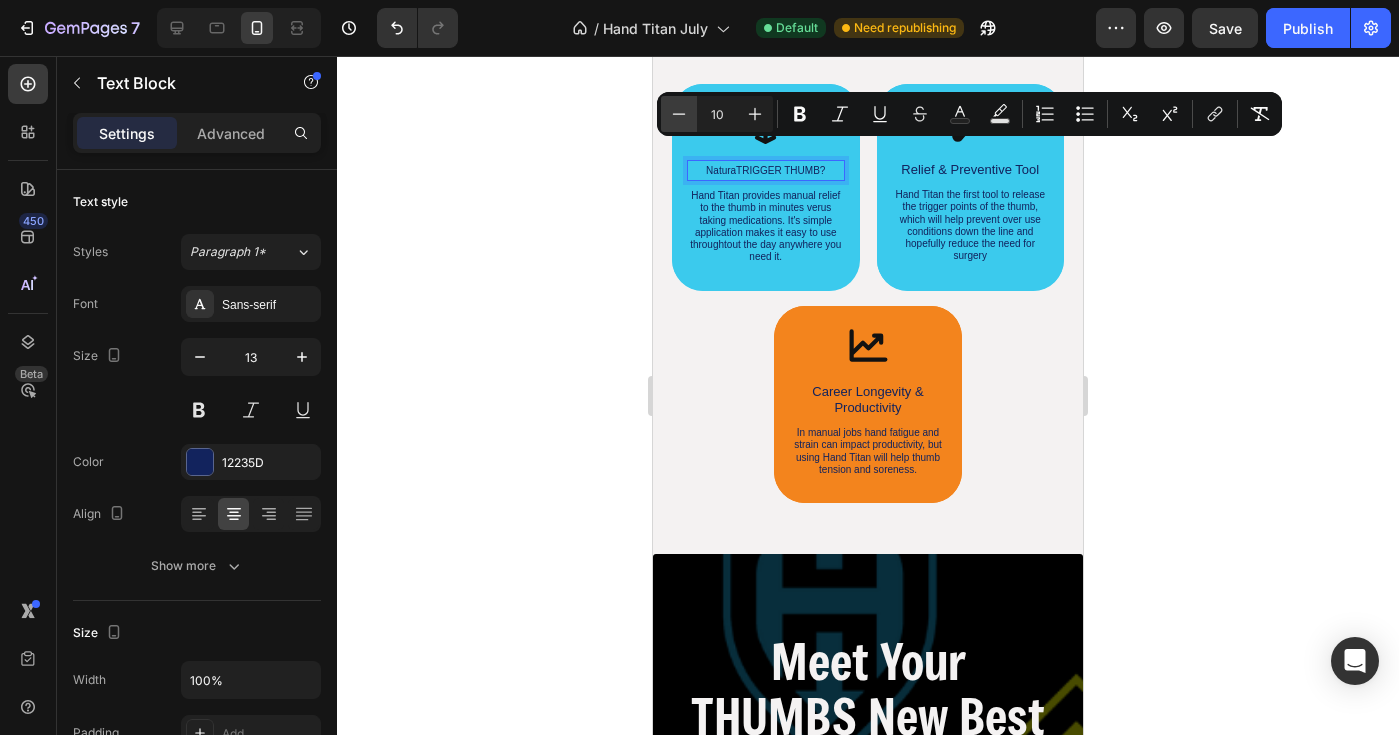 click 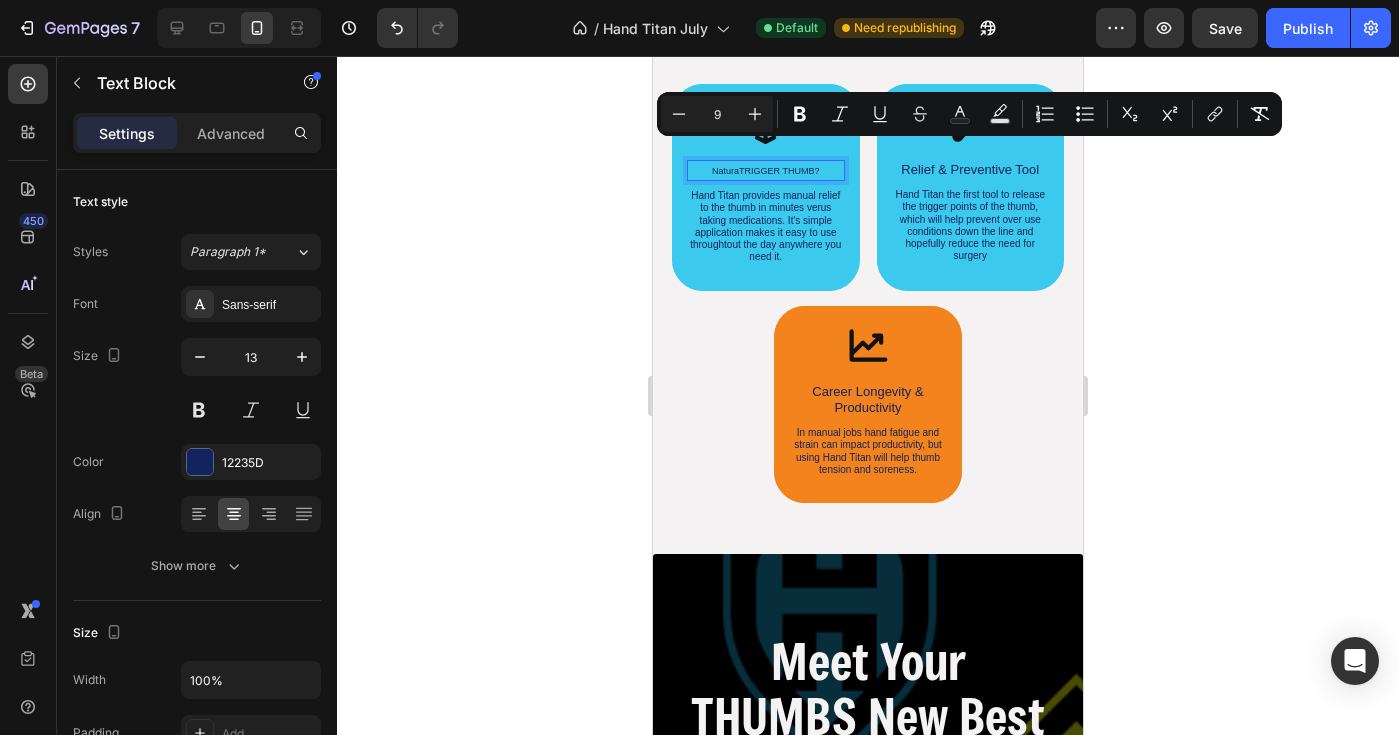 click on "NaturaTRIGGER THUMB?" at bounding box center (765, 171) 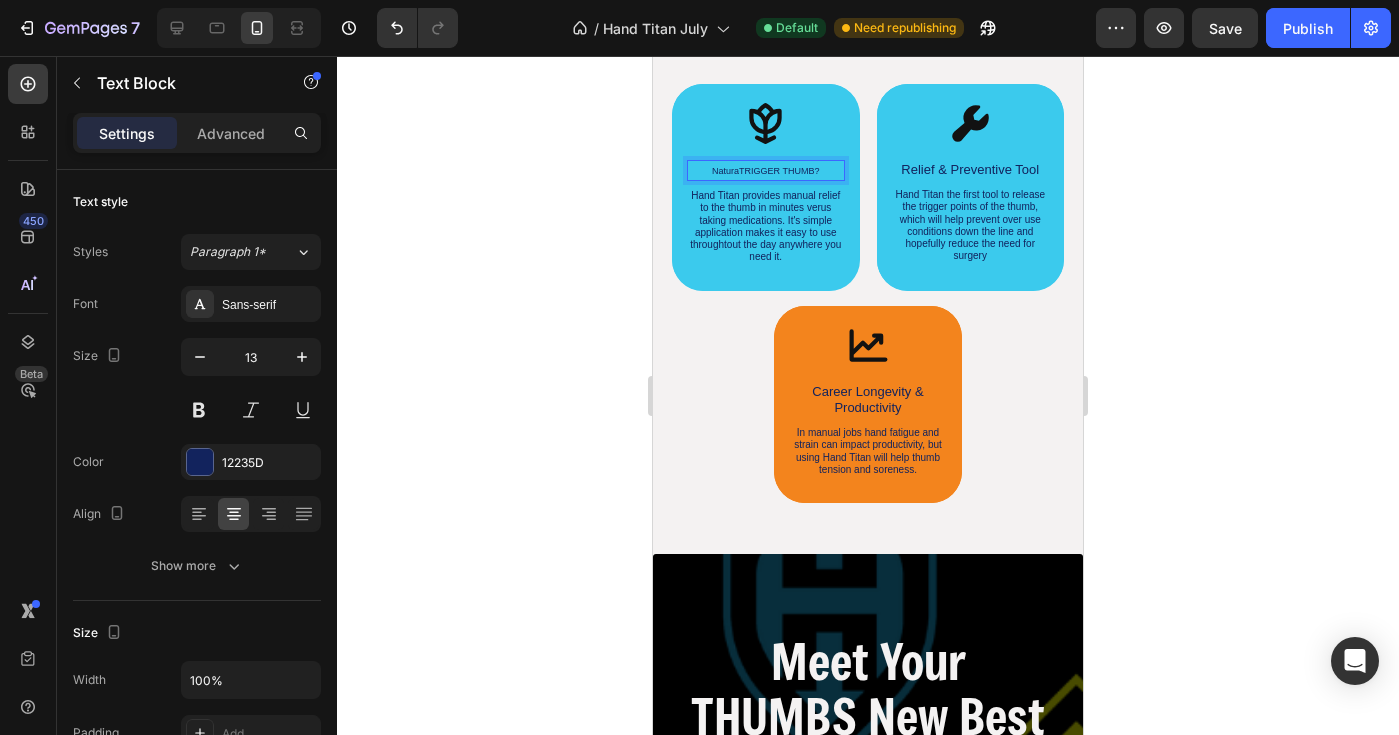 click on "NaturaTRIGGER THUMB?" at bounding box center (765, 171) 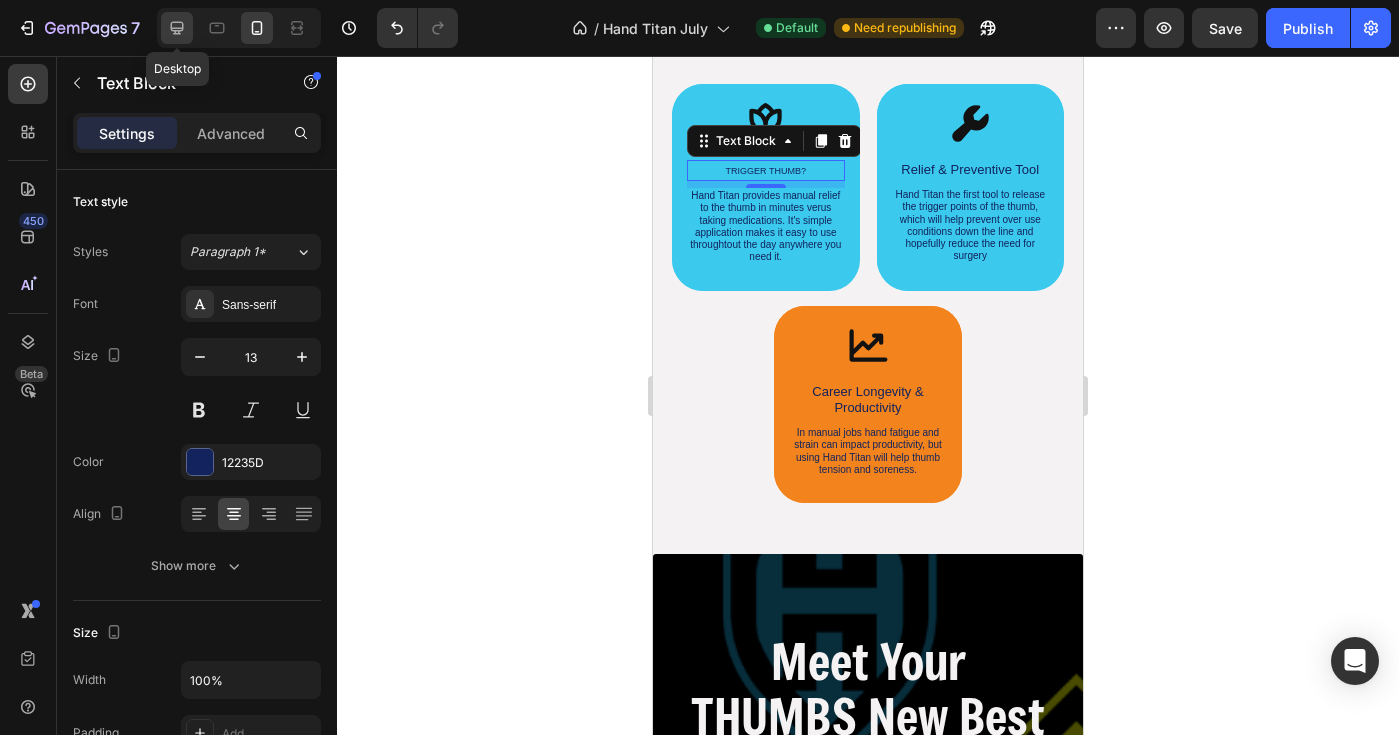 click 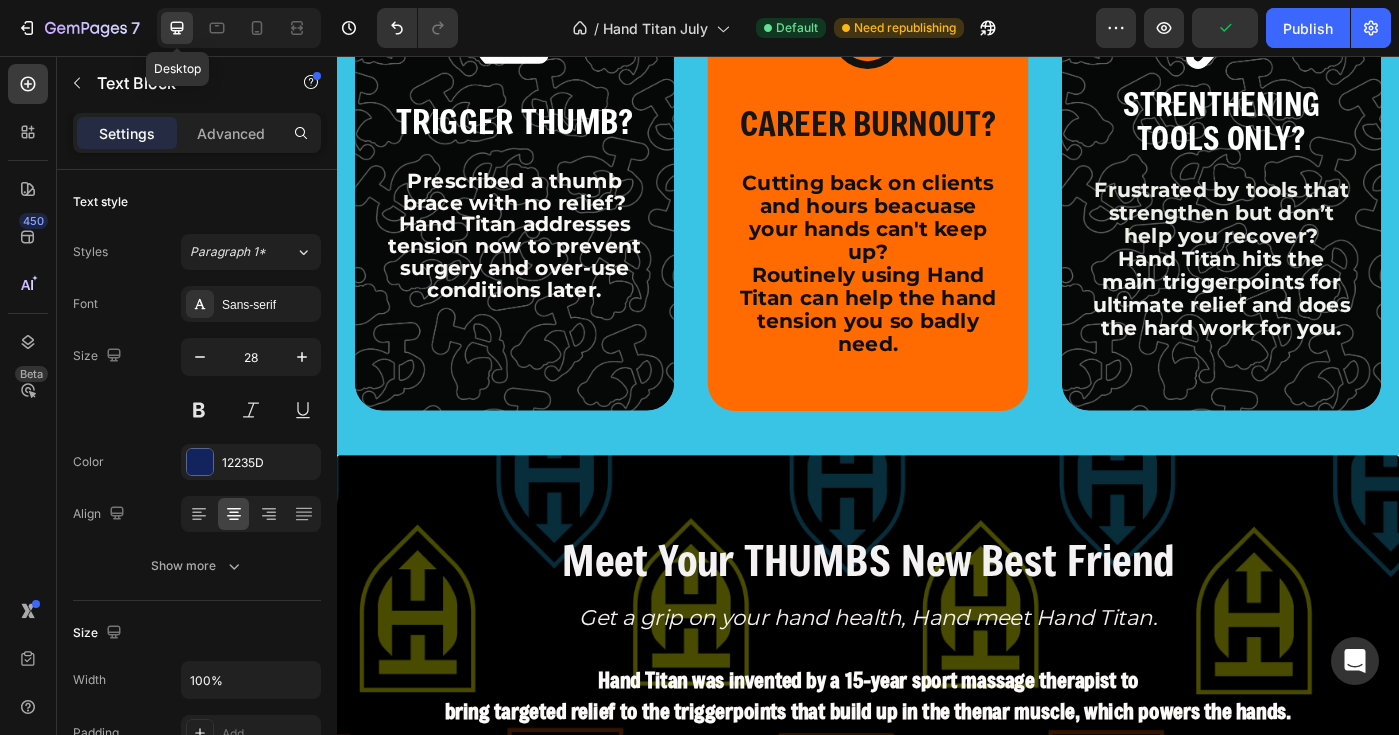 scroll, scrollTop: 2003, scrollLeft: 0, axis: vertical 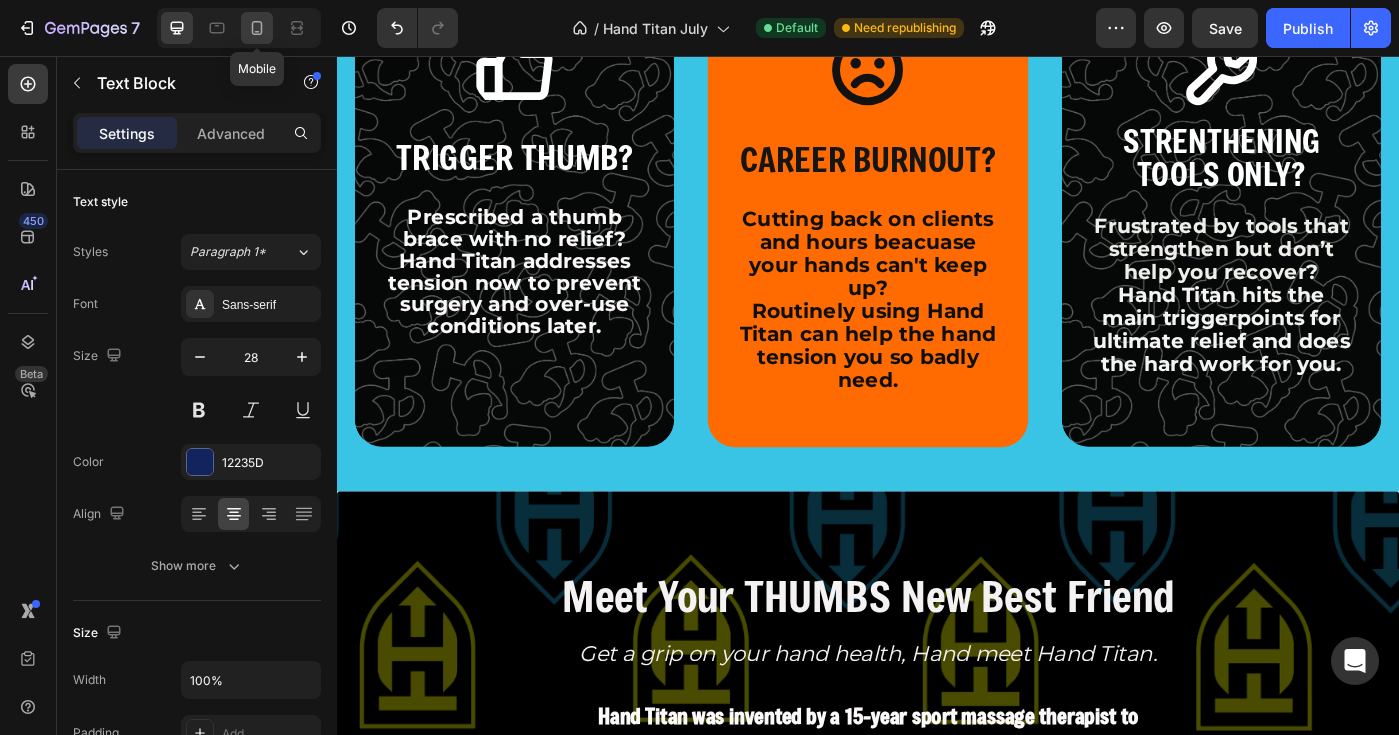 click 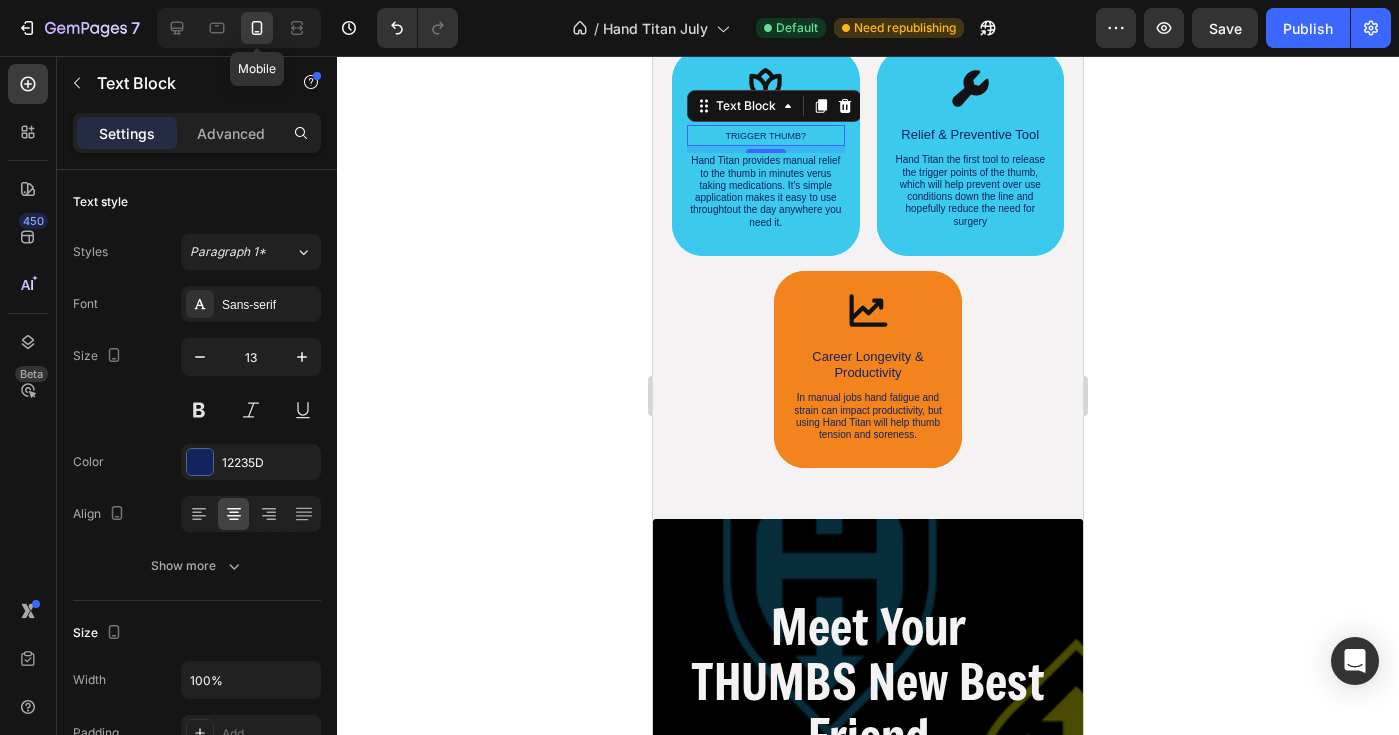 scroll, scrollTop: 1750, scrollLeft: 0, axis: vertical 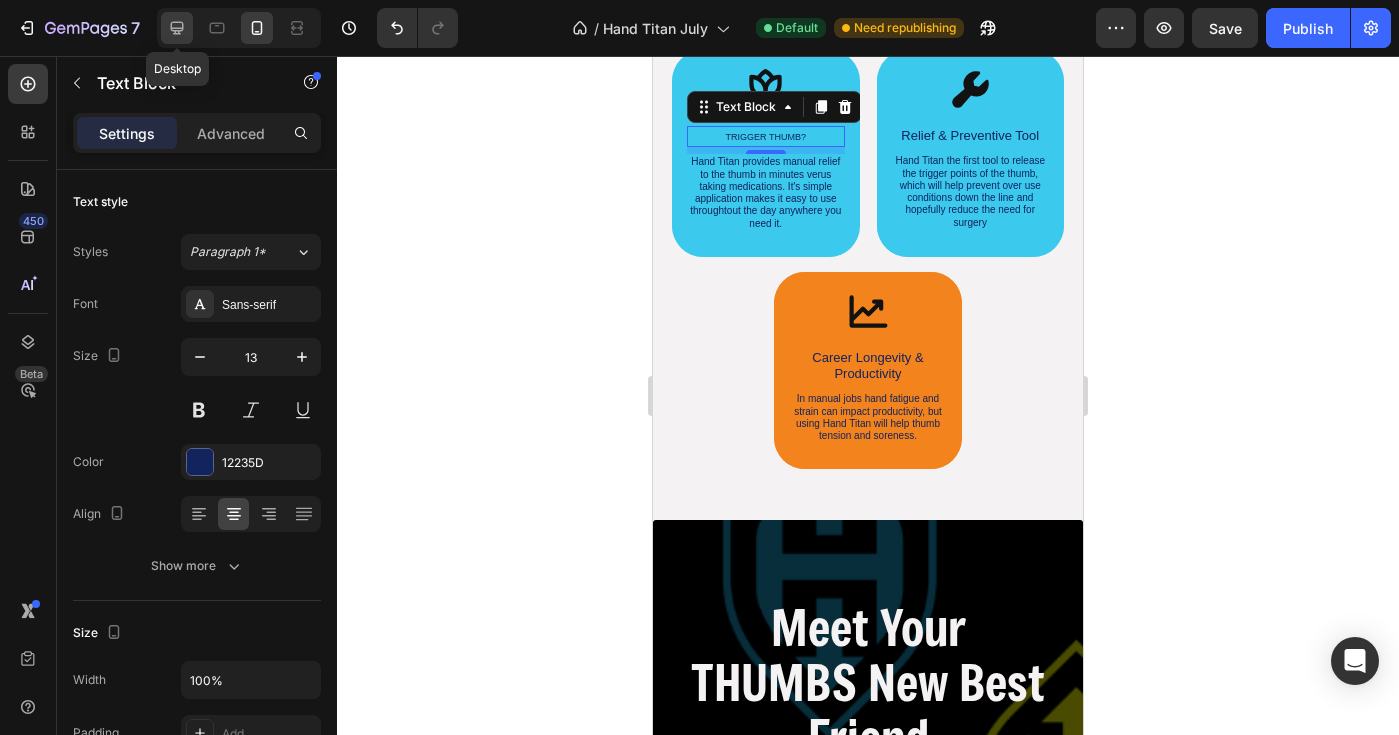 click 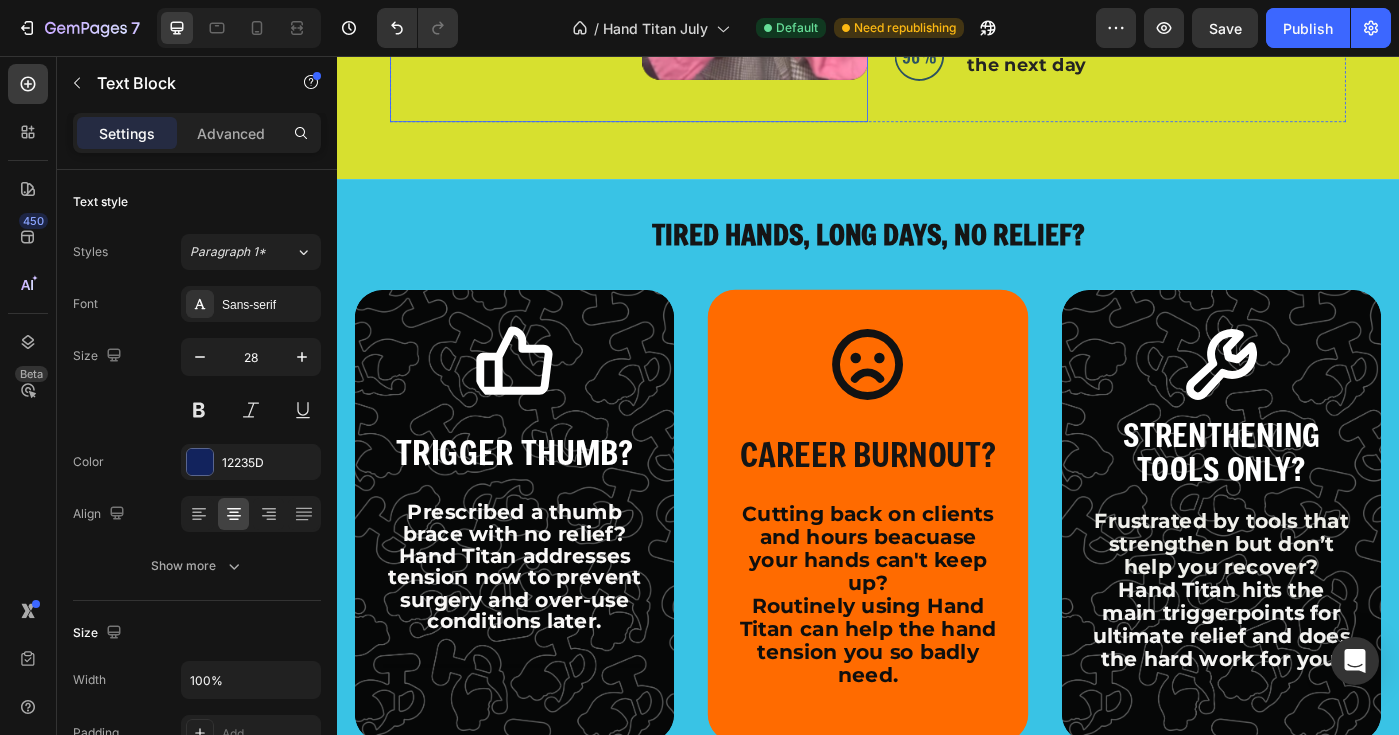 scroll, scrollTop: 1680, scrollLeft: 0, axis: vertical 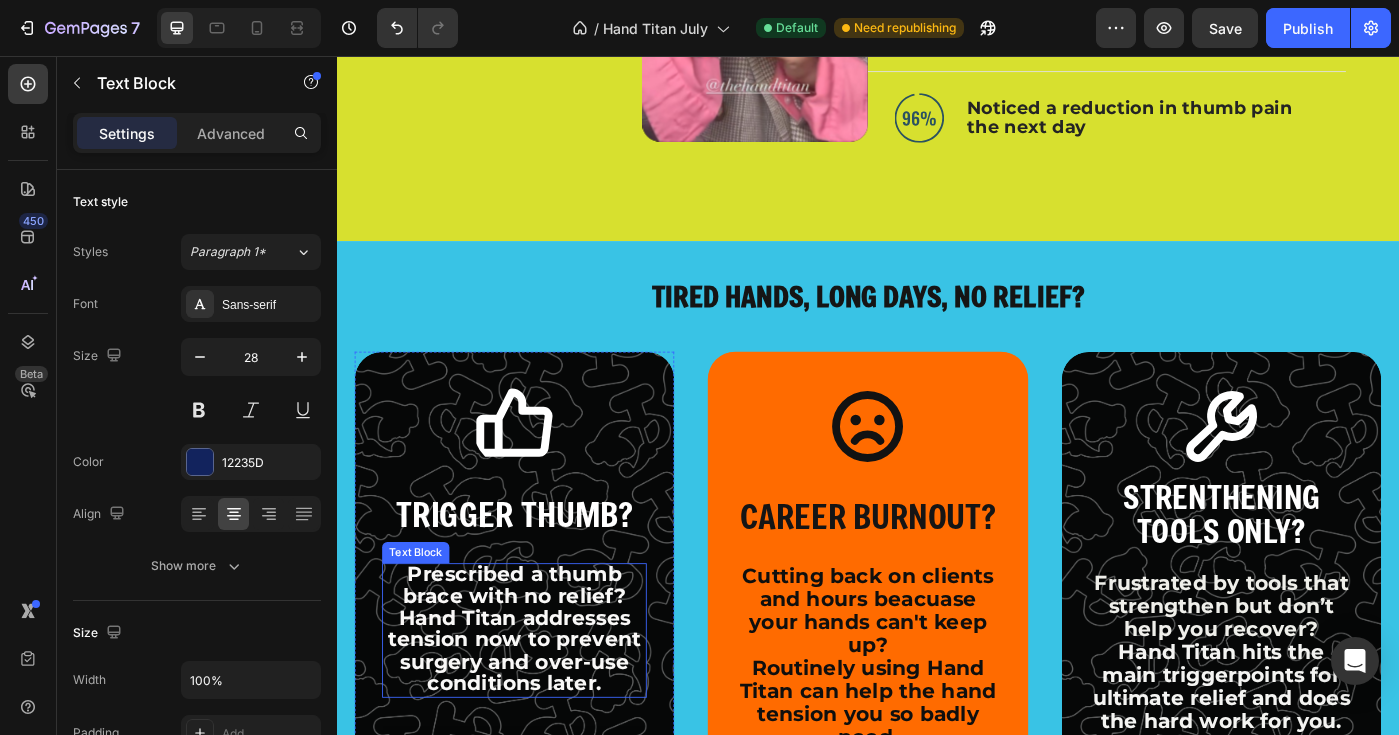 click on "Prescribed a thumb brace with no relief?" at bounding box center (537, 653) 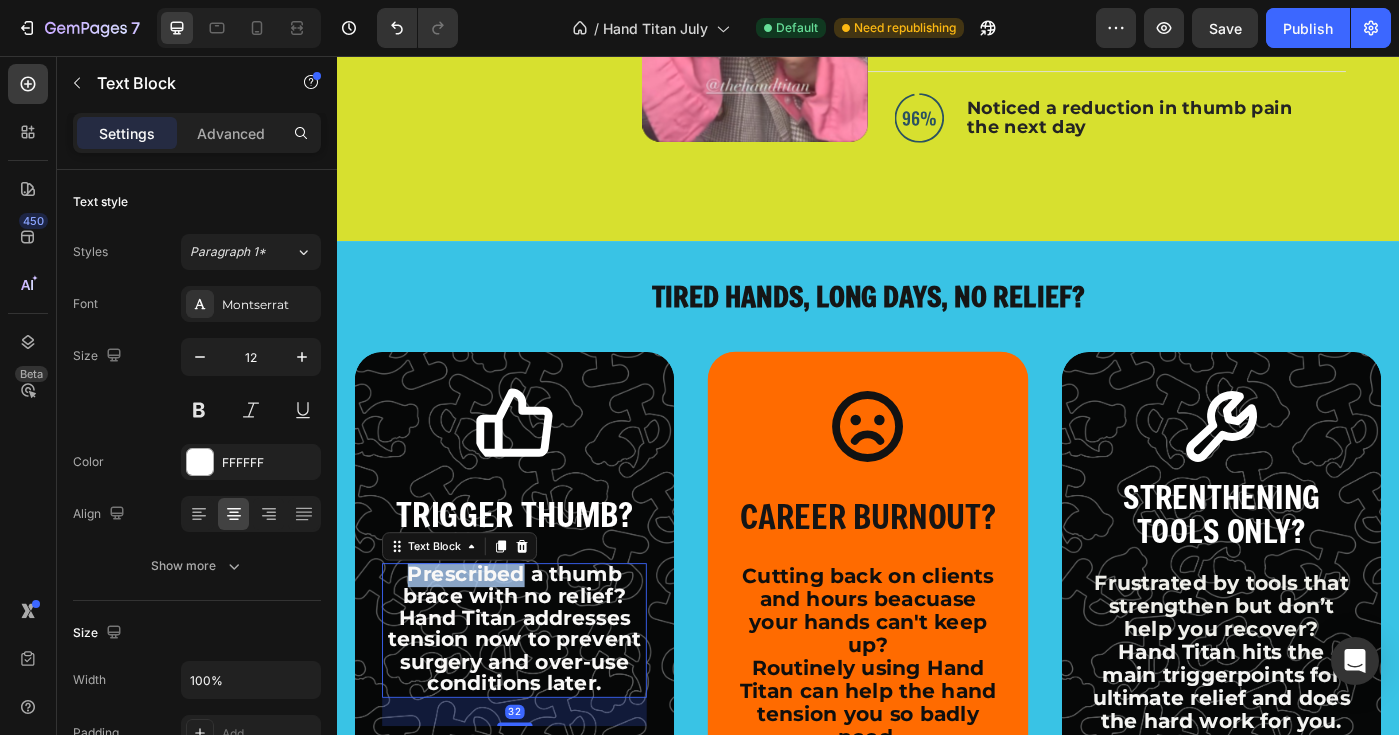 click on "Prescribed a thumb brace with no relief?" at bounding box center (537, 653) 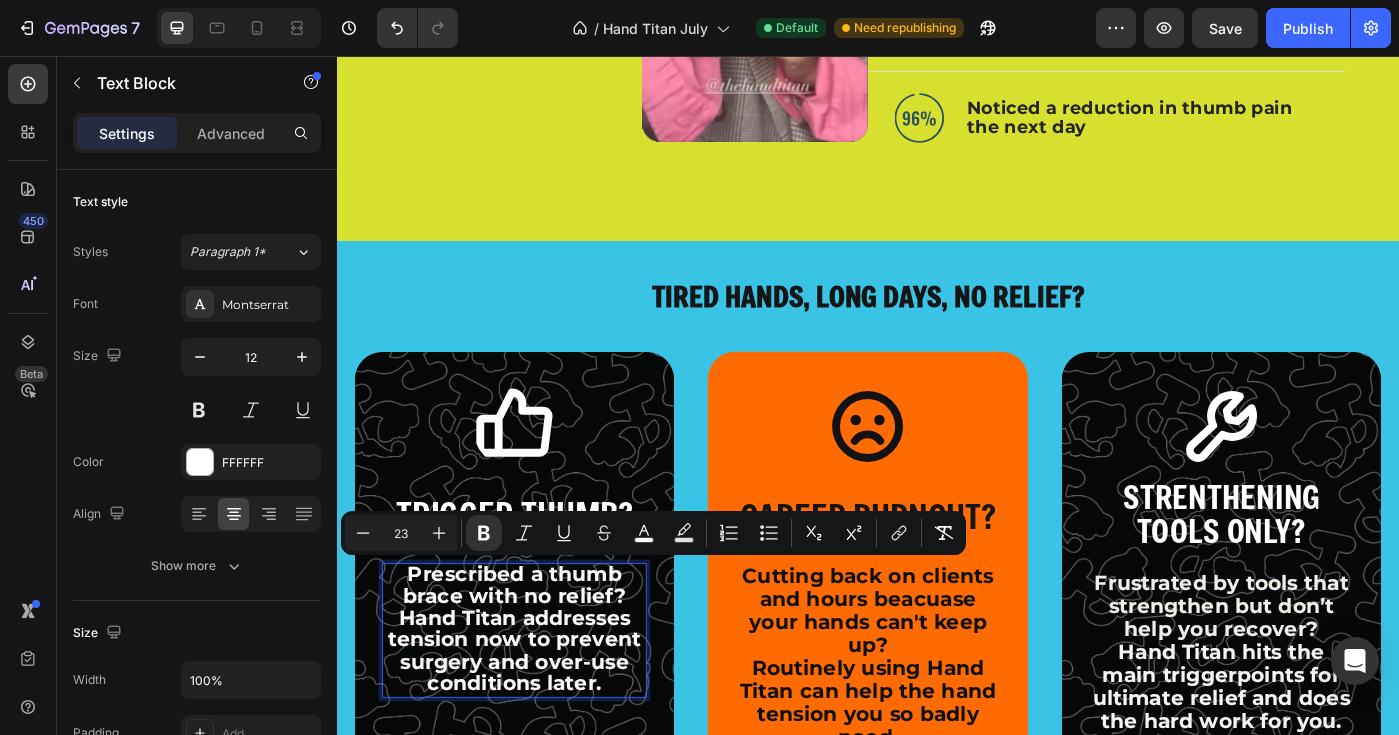 click on "Hand Titan addresses tension now to prevent surgery and over-use conditions later." at bounding box center [537, 730] 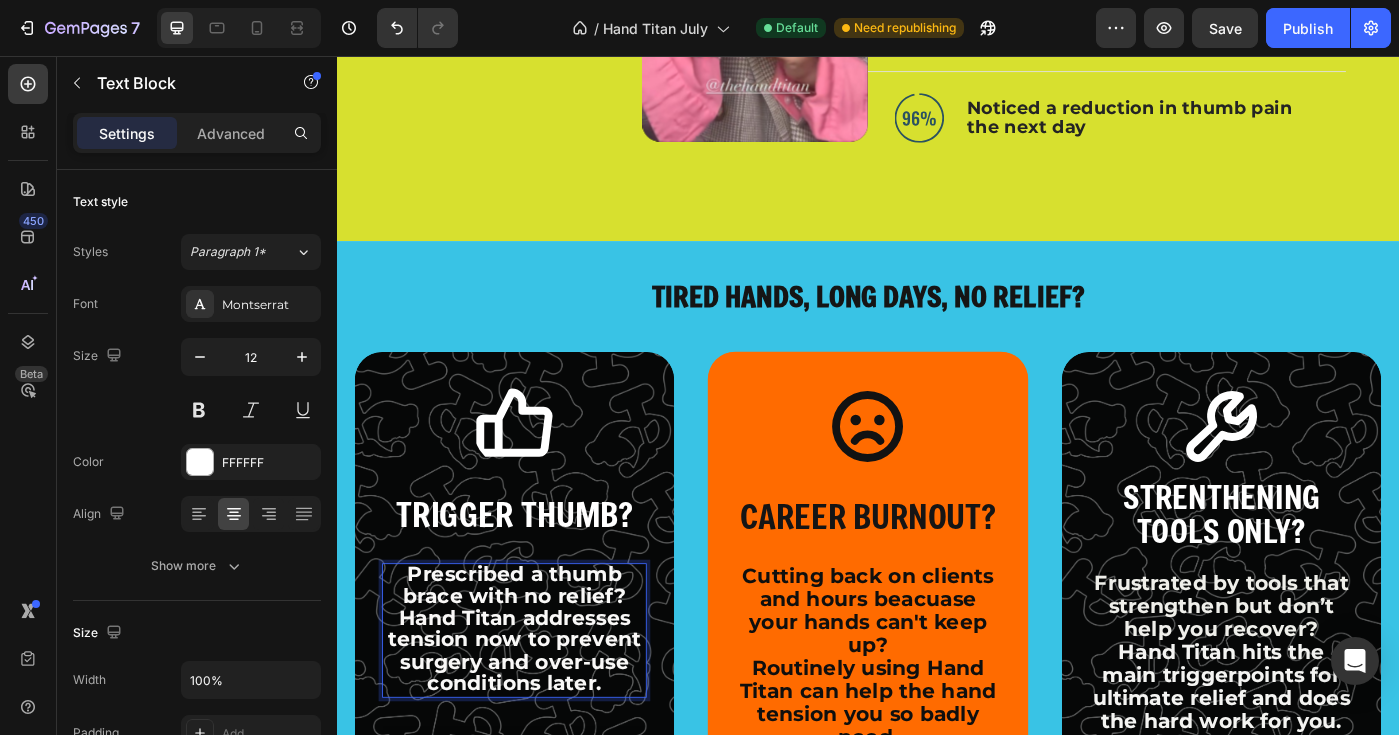 click on "Hand Titan addresses tension now to prevent surgery and over-use conditions later." at bounding box center (537, 730) 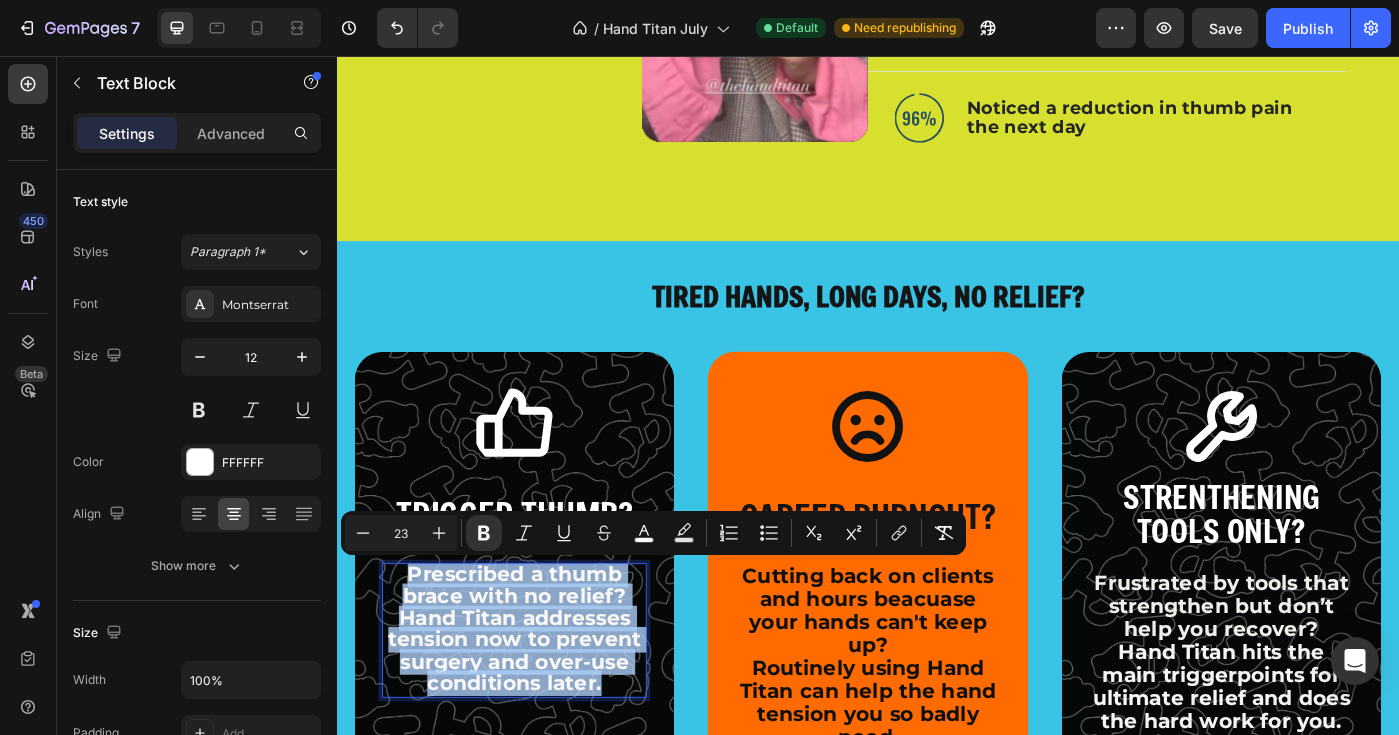 drag, startPoint x: 653, startPoint y: 769, endPoint x: 409, endPoint y: 639, distance: 276.4706 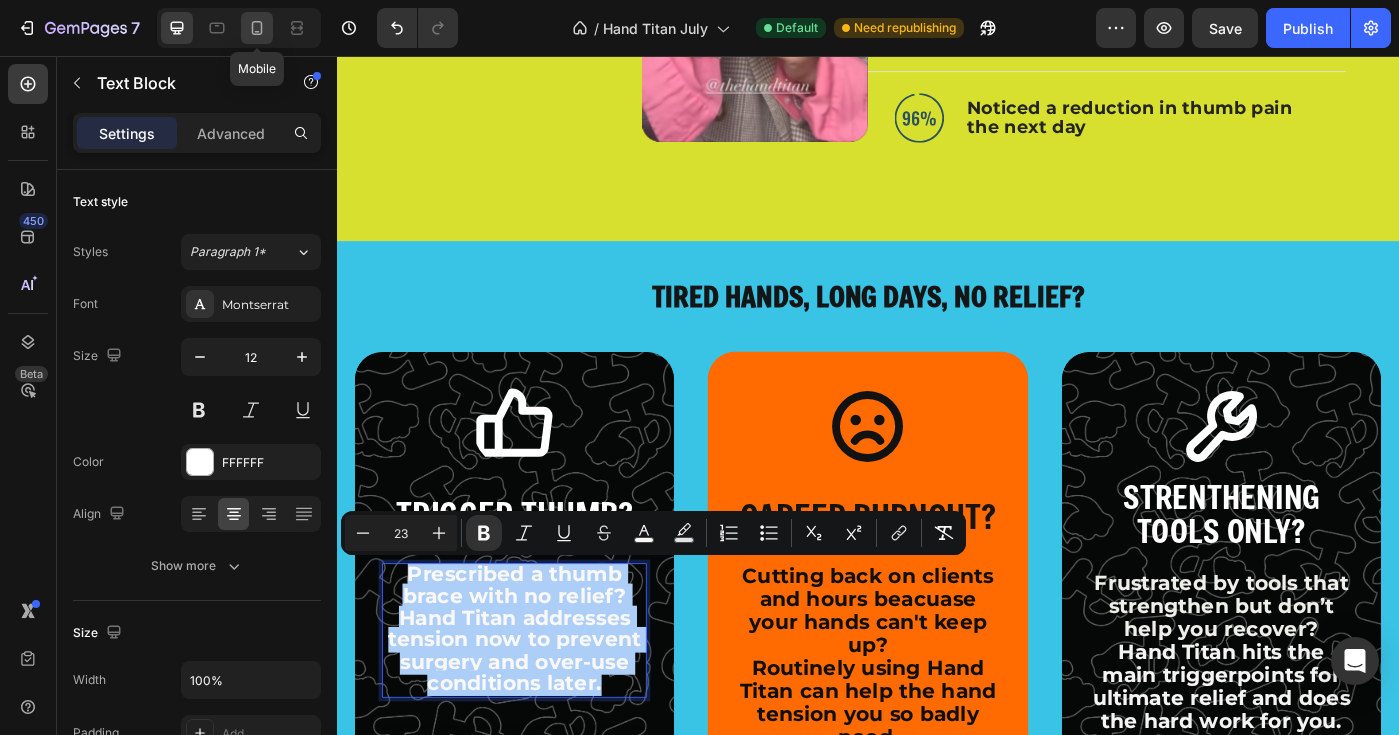 click 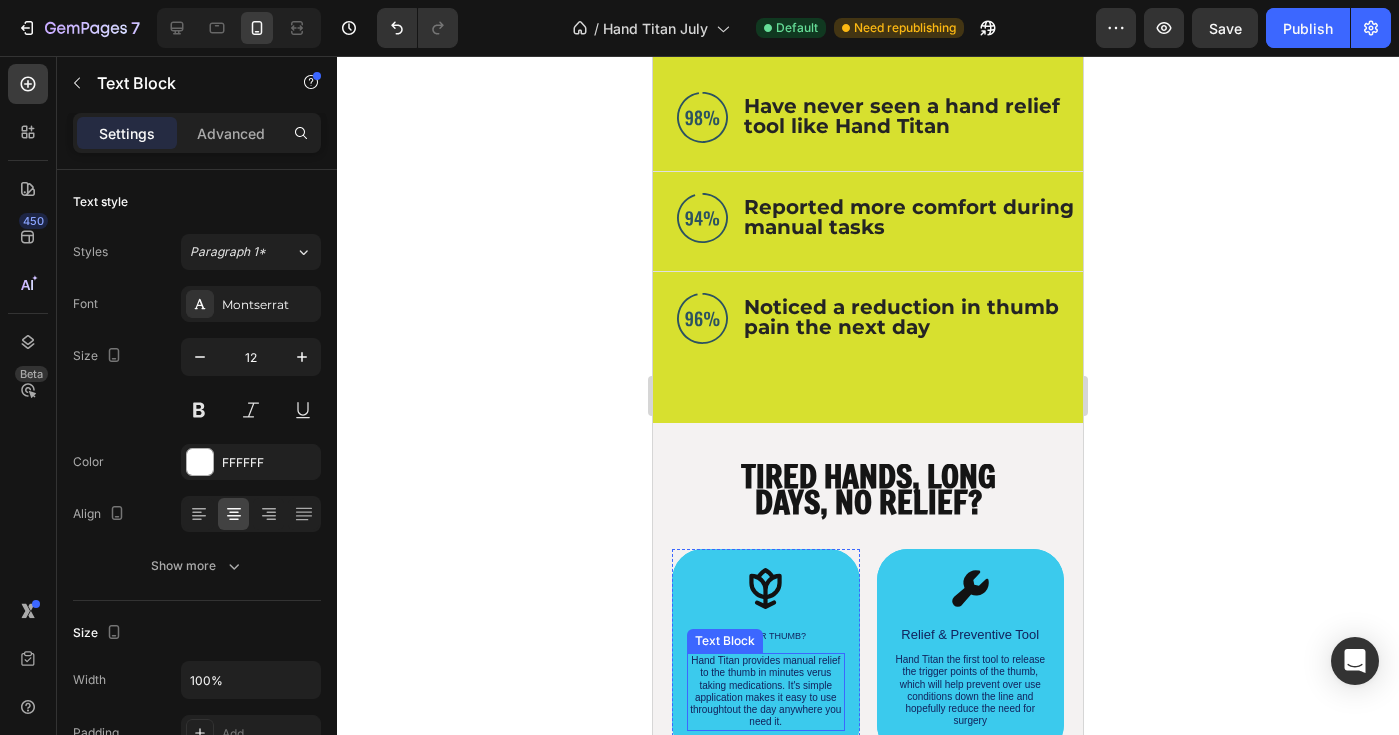 scroll, scrollTop: 1789, scrollLeft: 0, axis: vertical 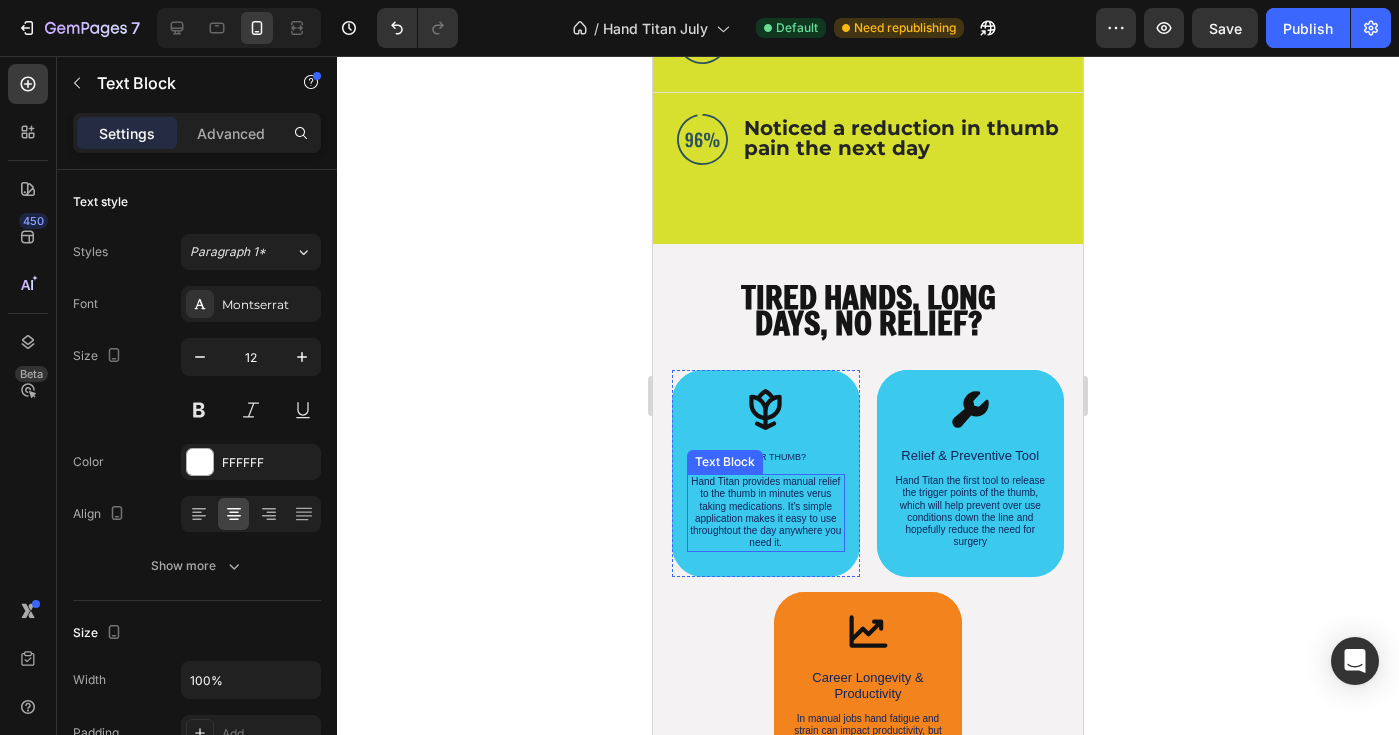 click on "Hand Titan provides manual relief to the thumb in minutes verus taking medications. It's simple application makes it easy to use throughtout the day anywhere you need it." at bounding box center [765, 512] 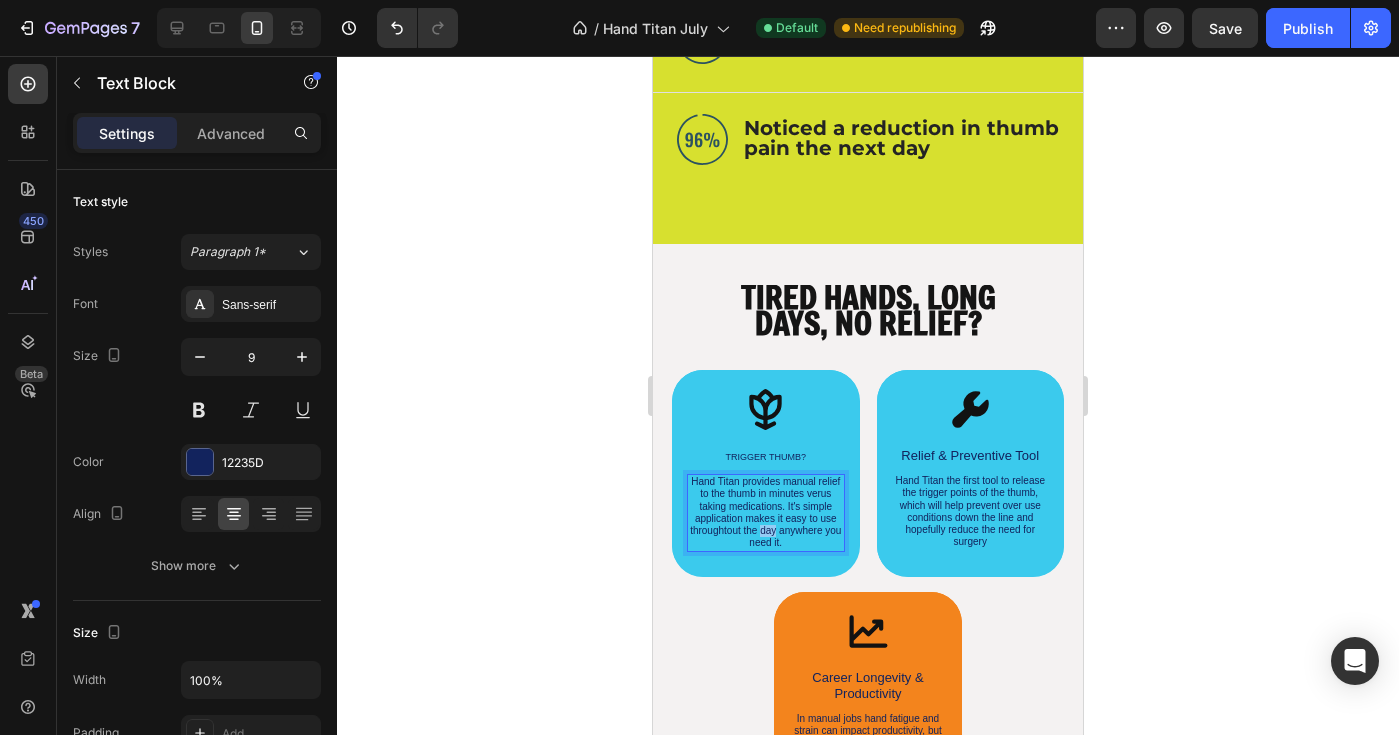 click on "Hand Titan provides manual relief to the thumb in minutes verus taking medications. It's simple application makes it easy to use throughtout the day anywhere you need it." at bounding box center (765, 512) 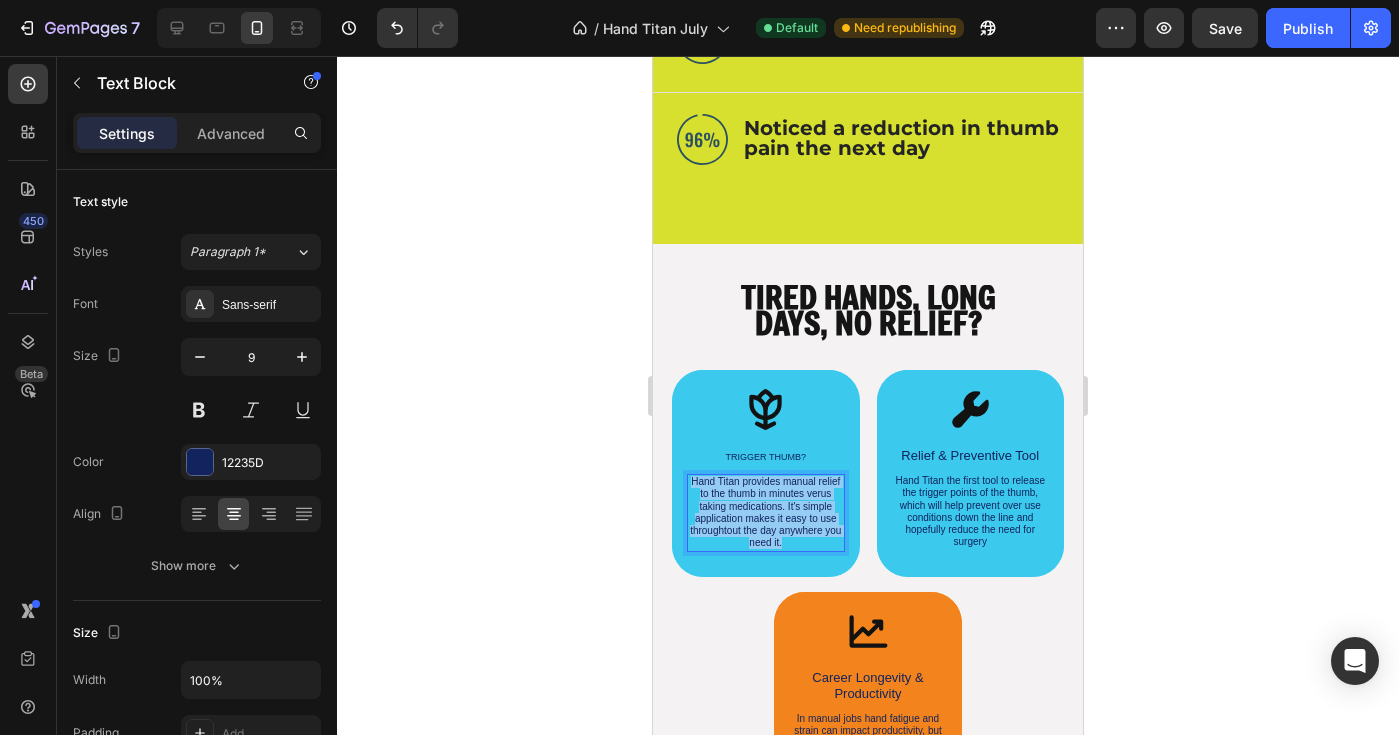 click on "Hand Titan provides manual relief to the thumb in minutes verus taking medications. It's simple application makes it easy to use throughtout the day anywhere you need it." at bounding box center [765, 512] 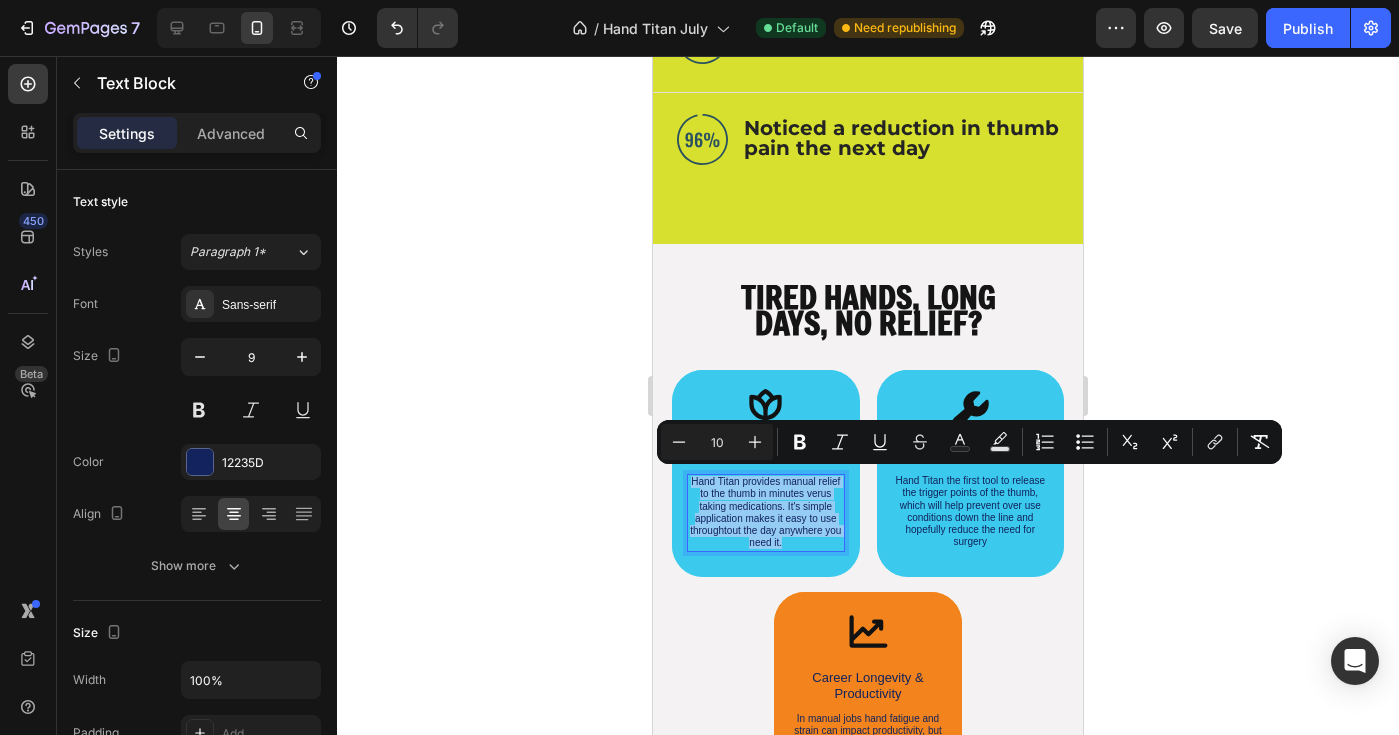 type on "23" 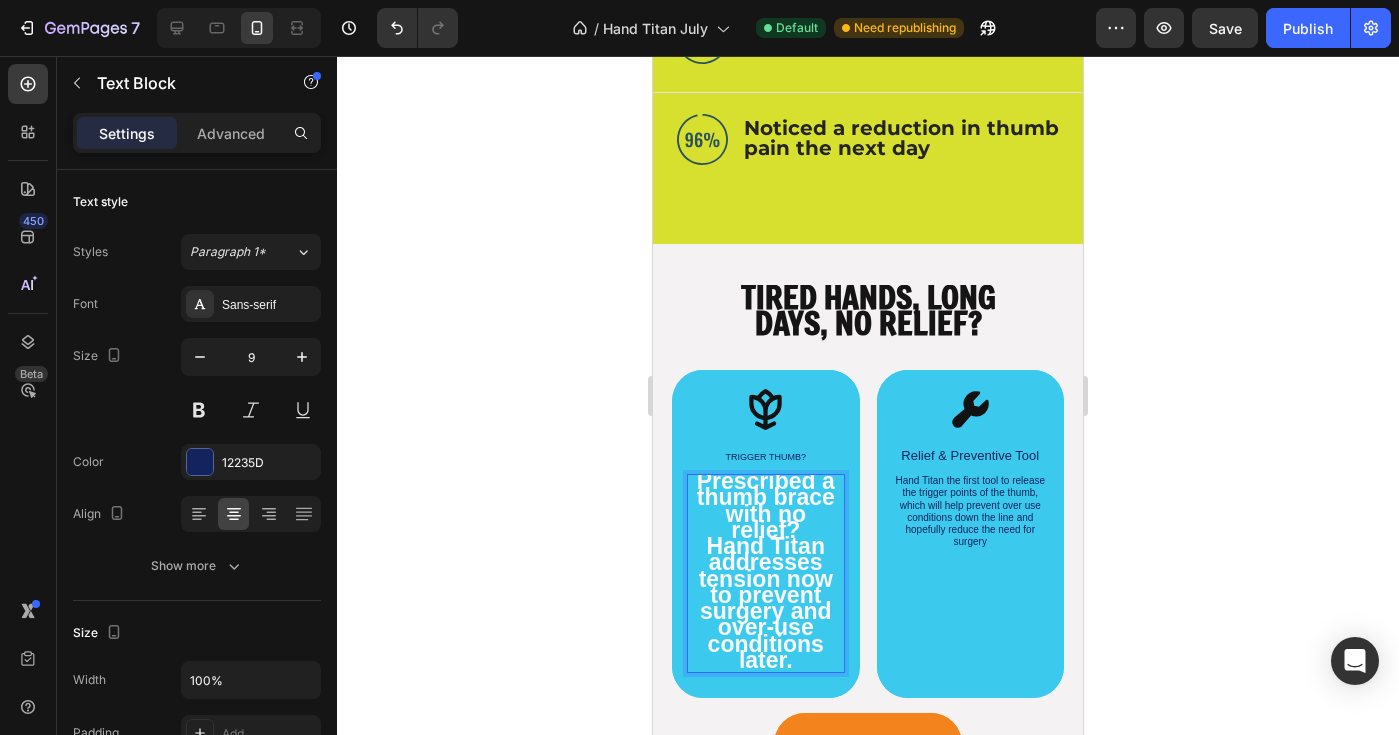 click on "Hand Titan addresses tension now to prevent surgery and over-use conditions later." at bounding box center (766, 603) 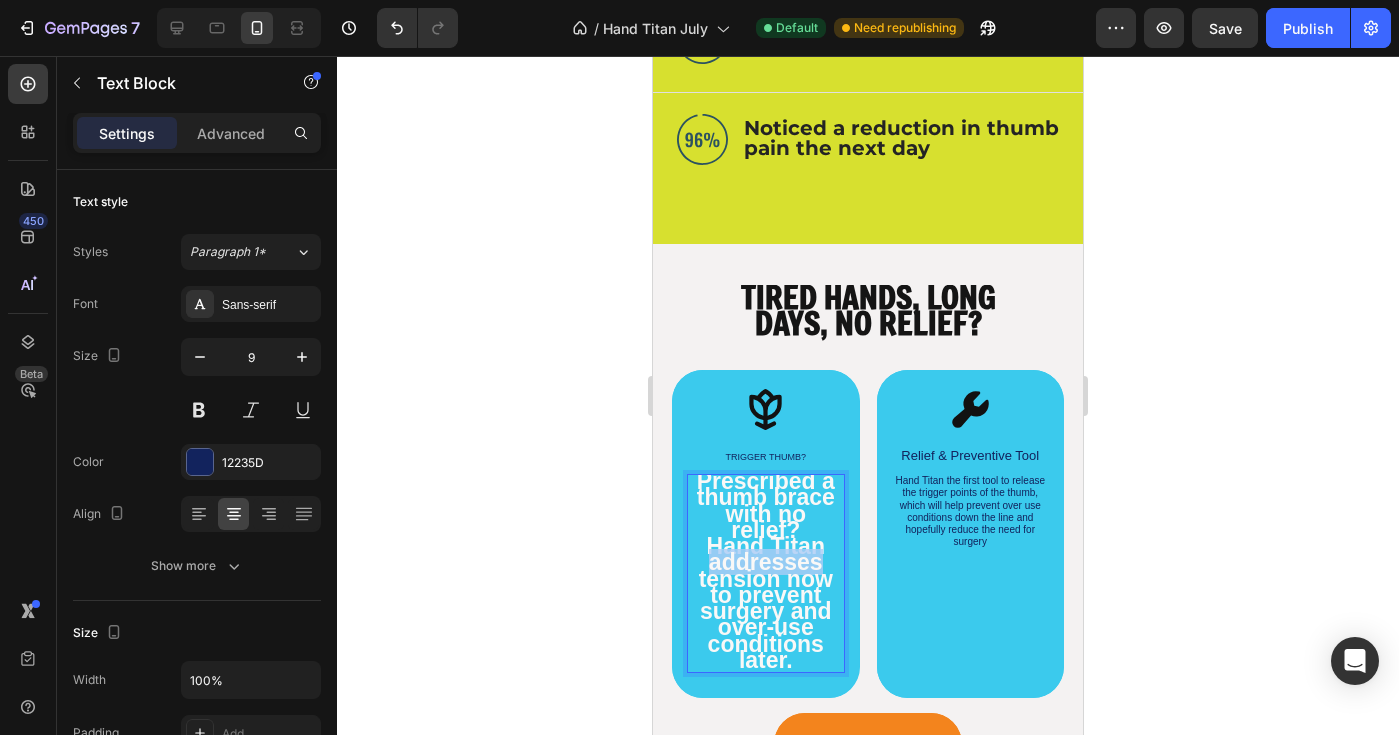 click on "Hand Titan addresses tension now to prevent surgery and over-use conditions later." at bounding box center (766, 603) 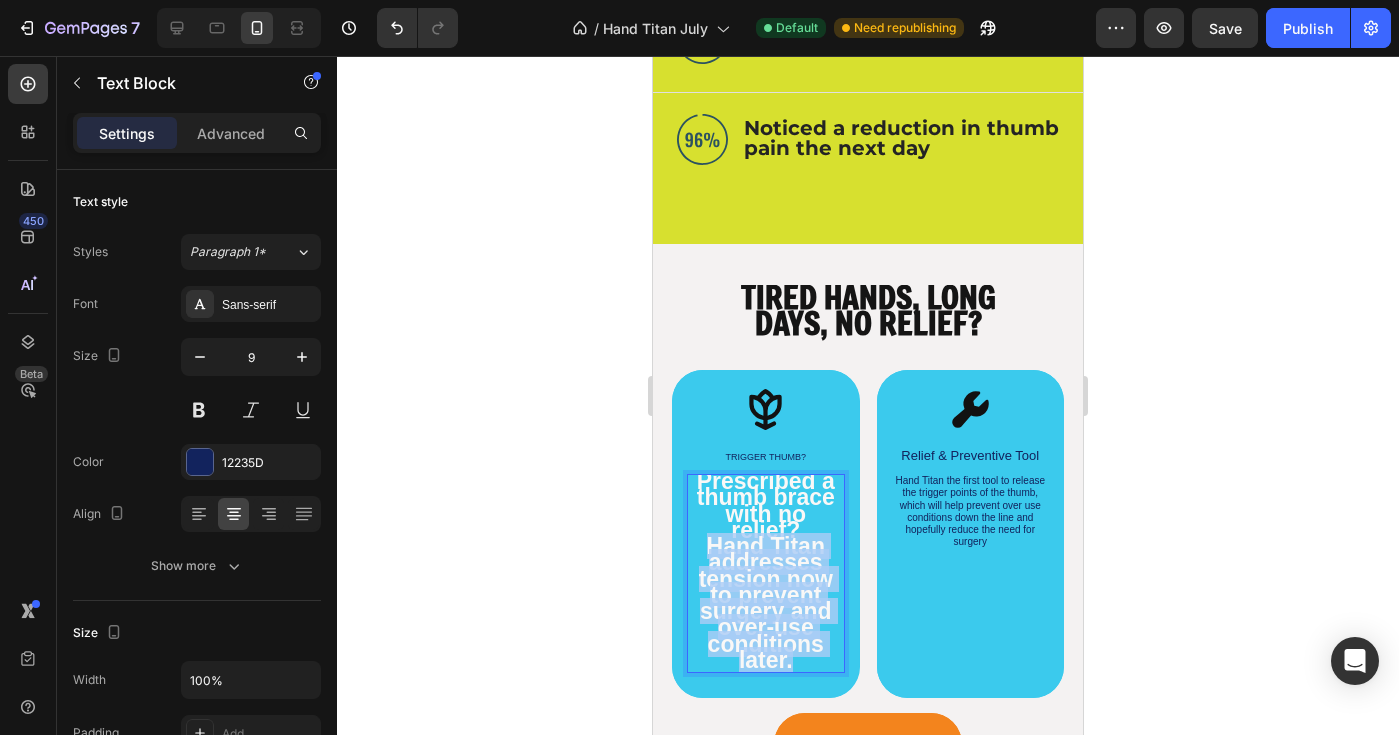 click on "Hand Titan addresses tension now to prevent surgery and over-use conditions later." at bounding box center [766, 603] 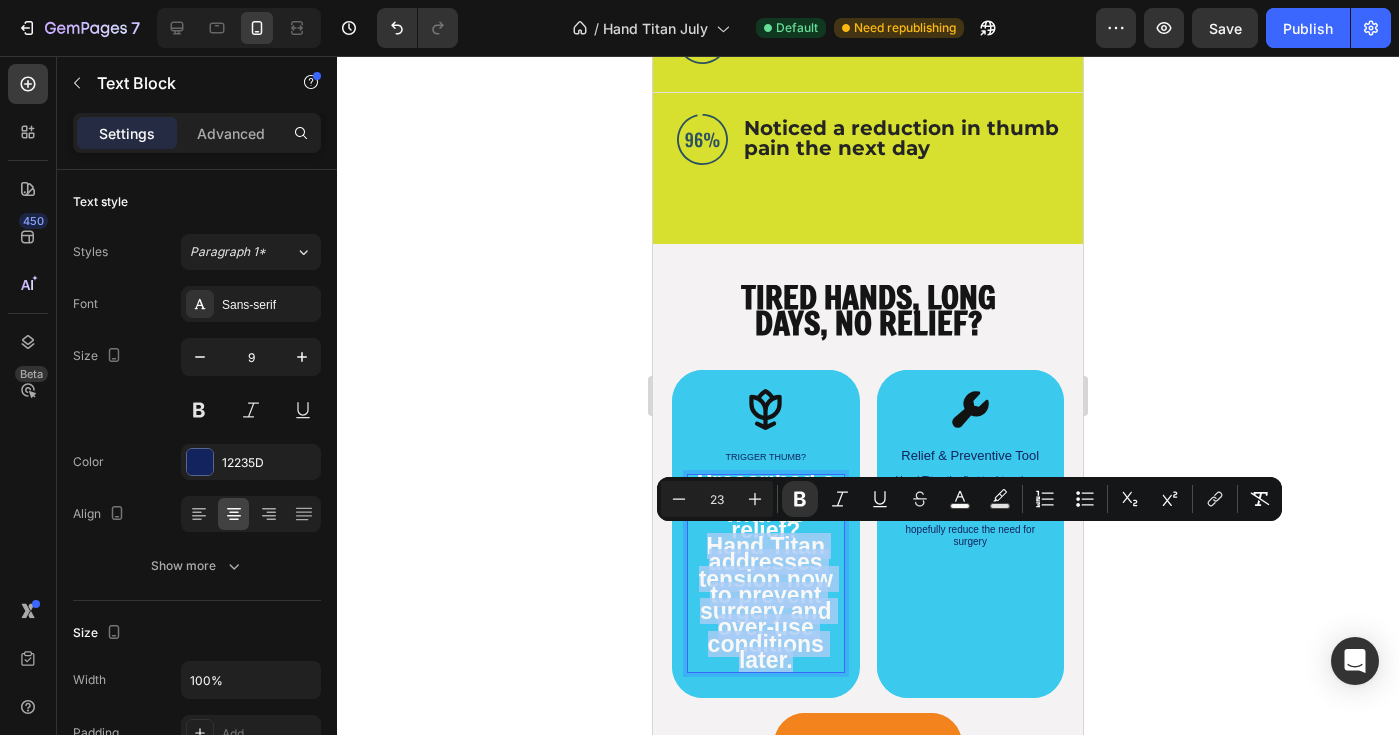 click on "Hand Titan addresses tension now to prevent surgery and over-use conditions later." at bounding box center (766, 606) 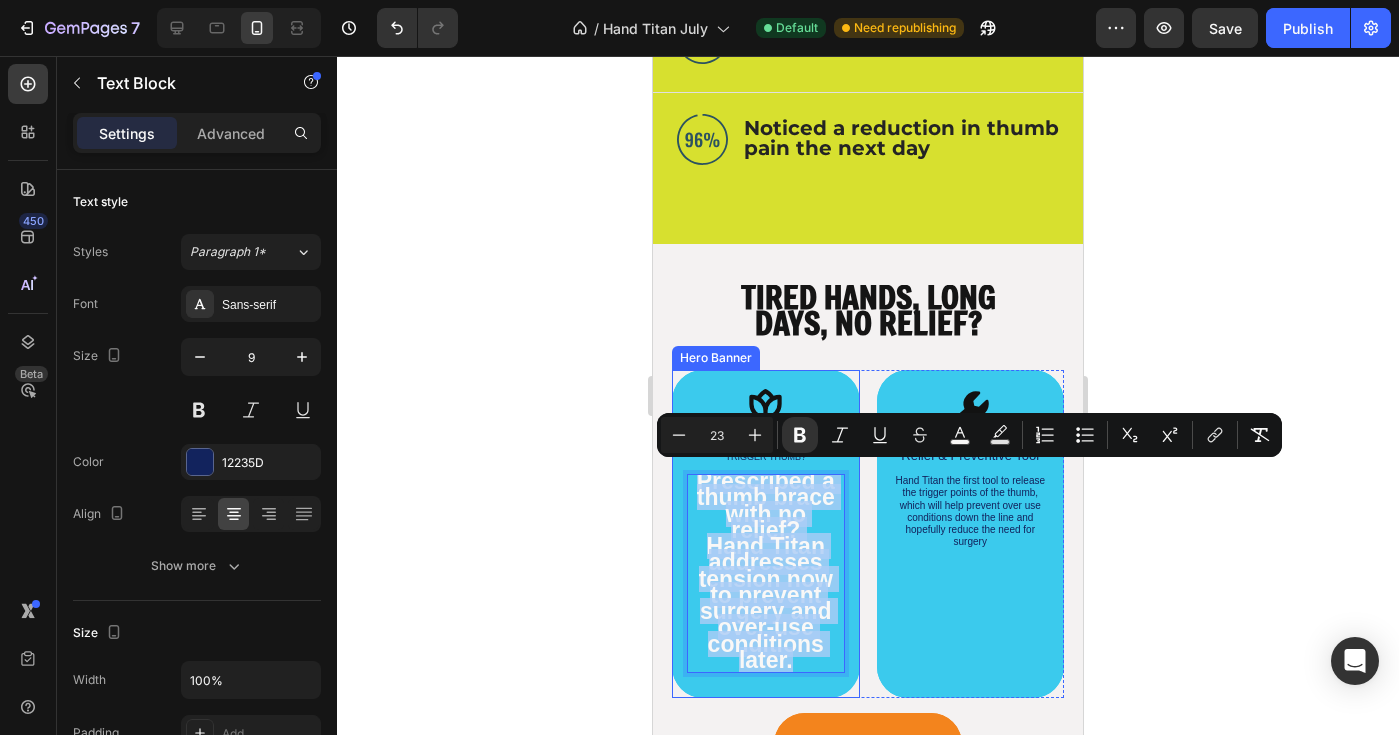 drag, startPoint x: 796, startPoint y: 661, endPoint x: 685, endPoint y: 417, distance: 268.06155 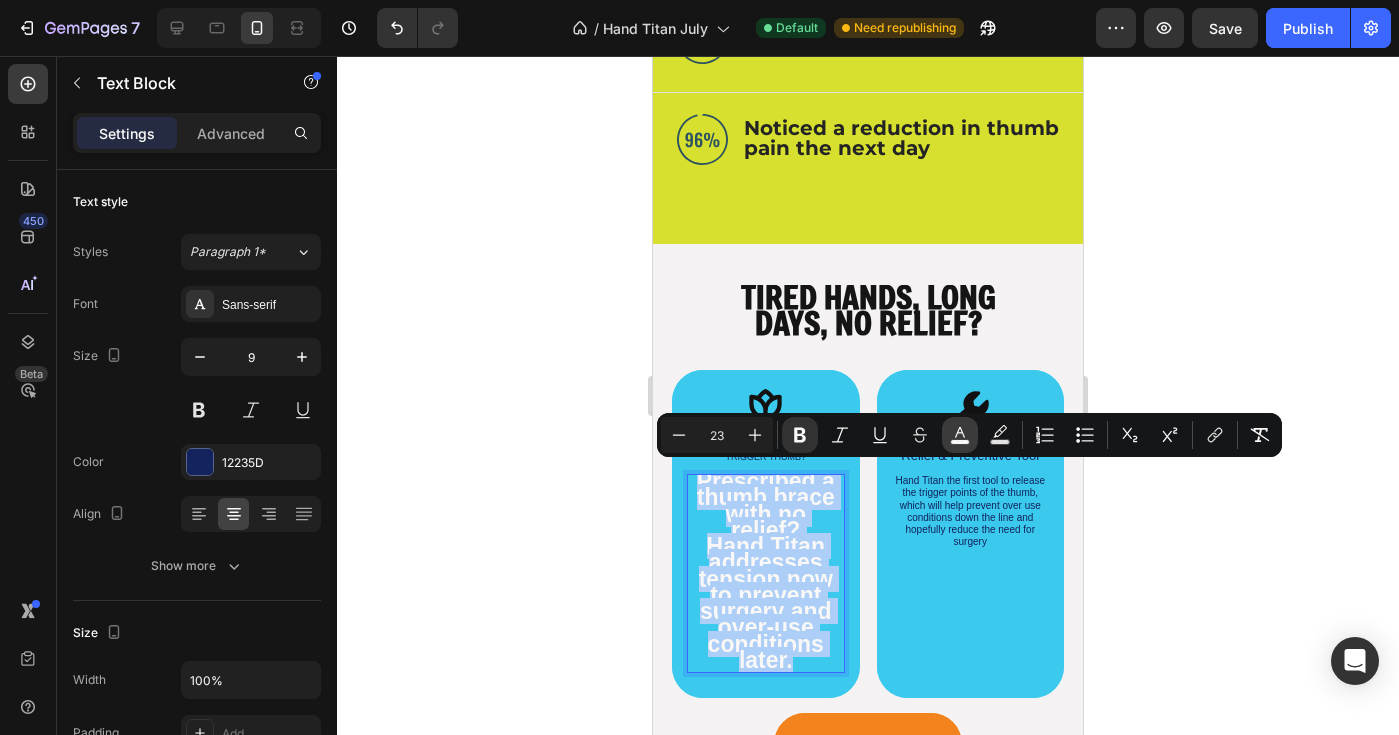 click 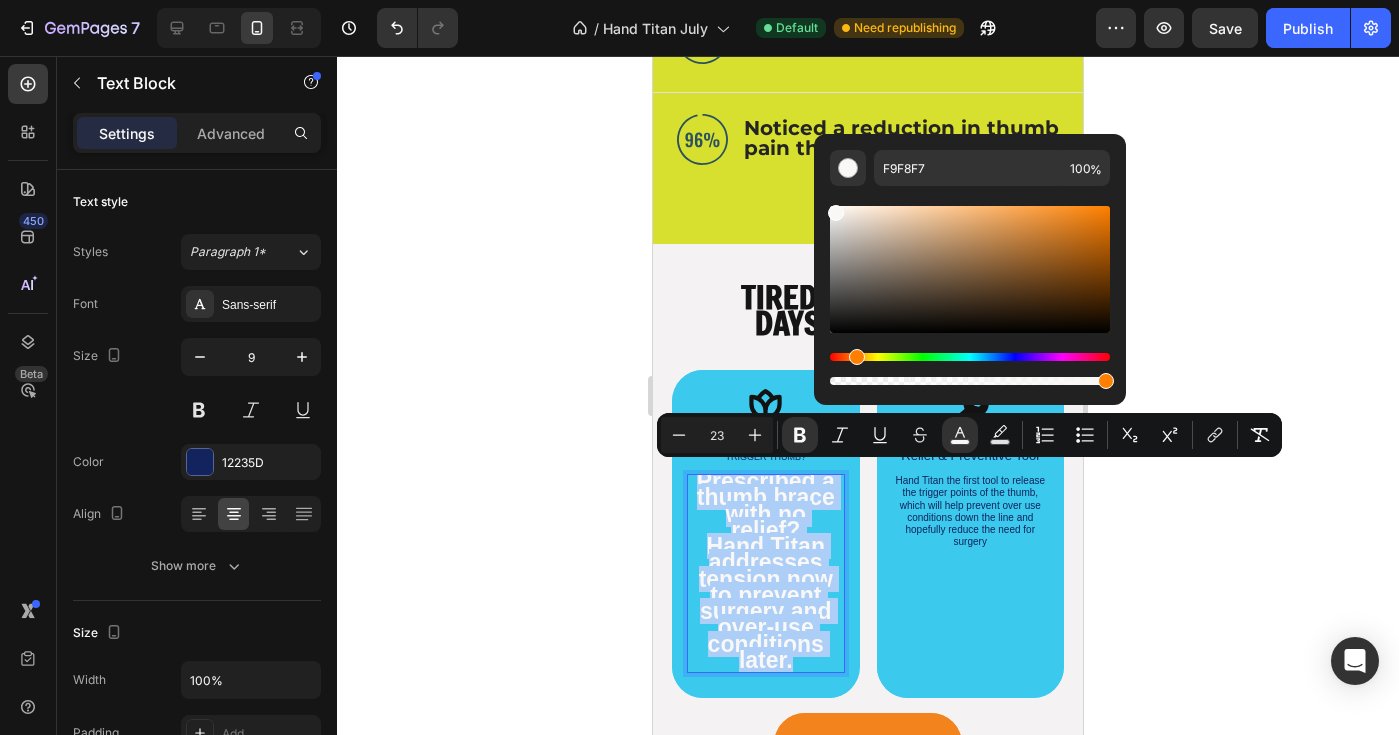 click at bounding box center [970, 269] 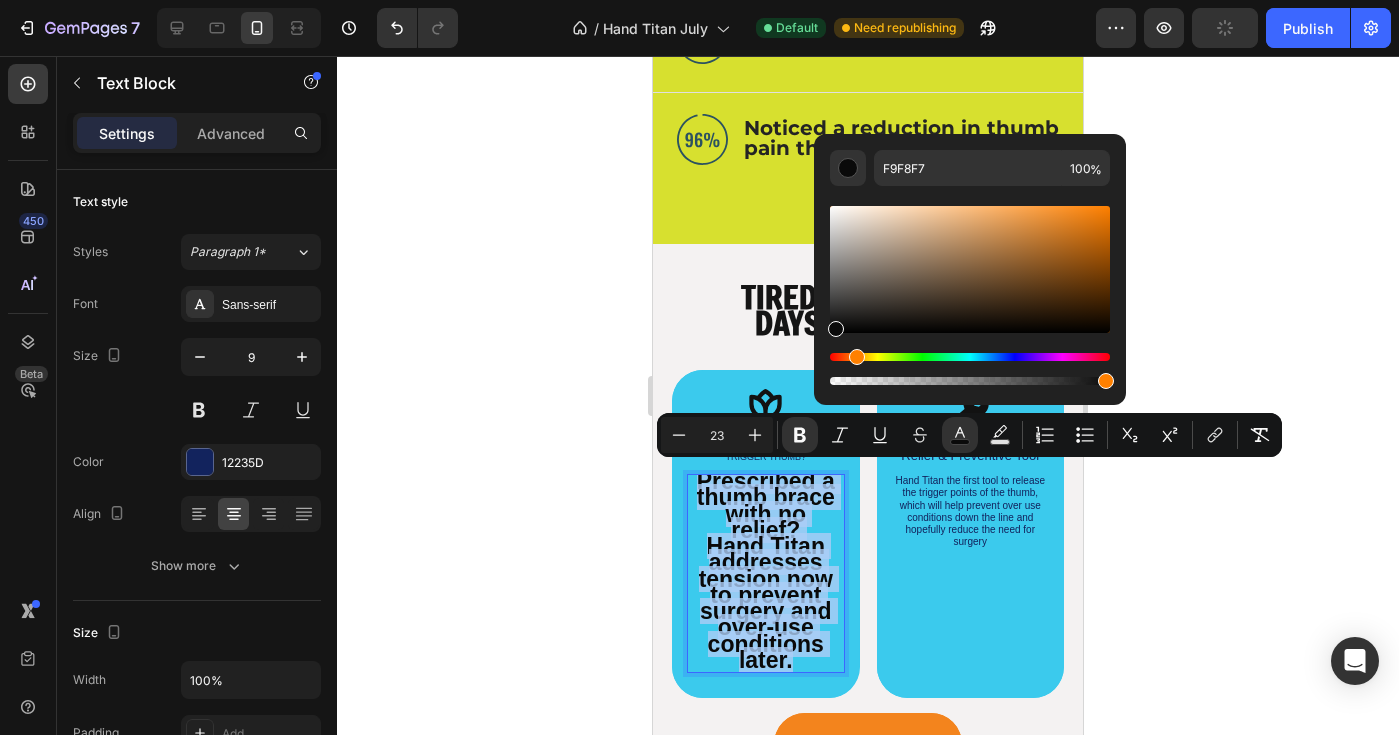 type on "0A0A0A" 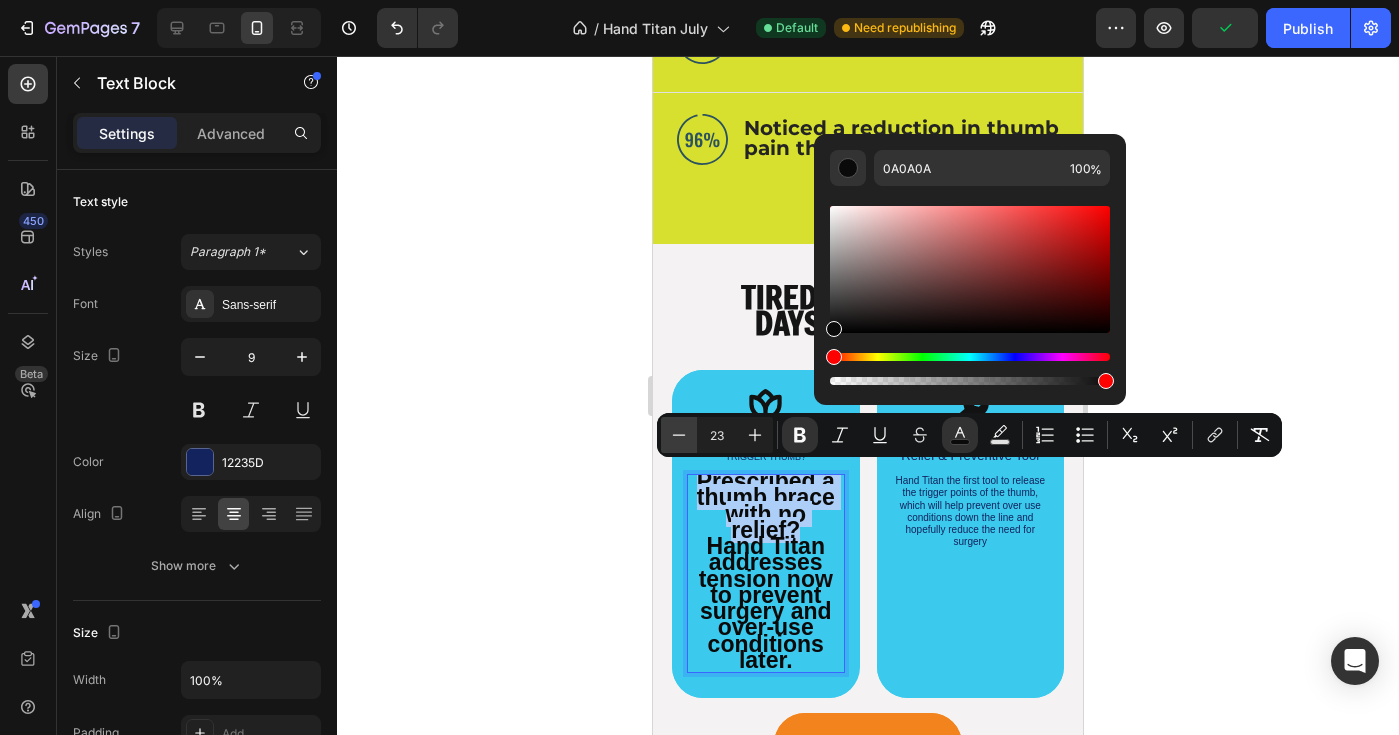 click 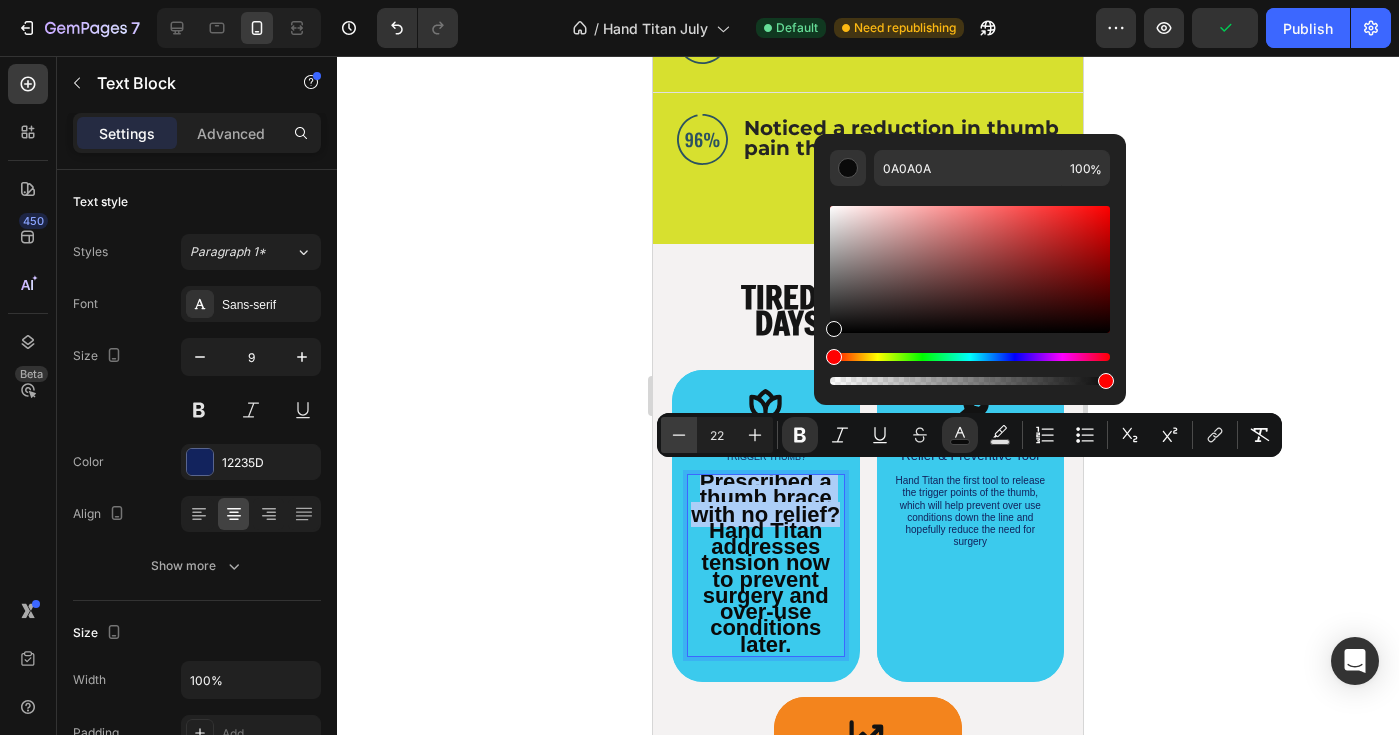 click 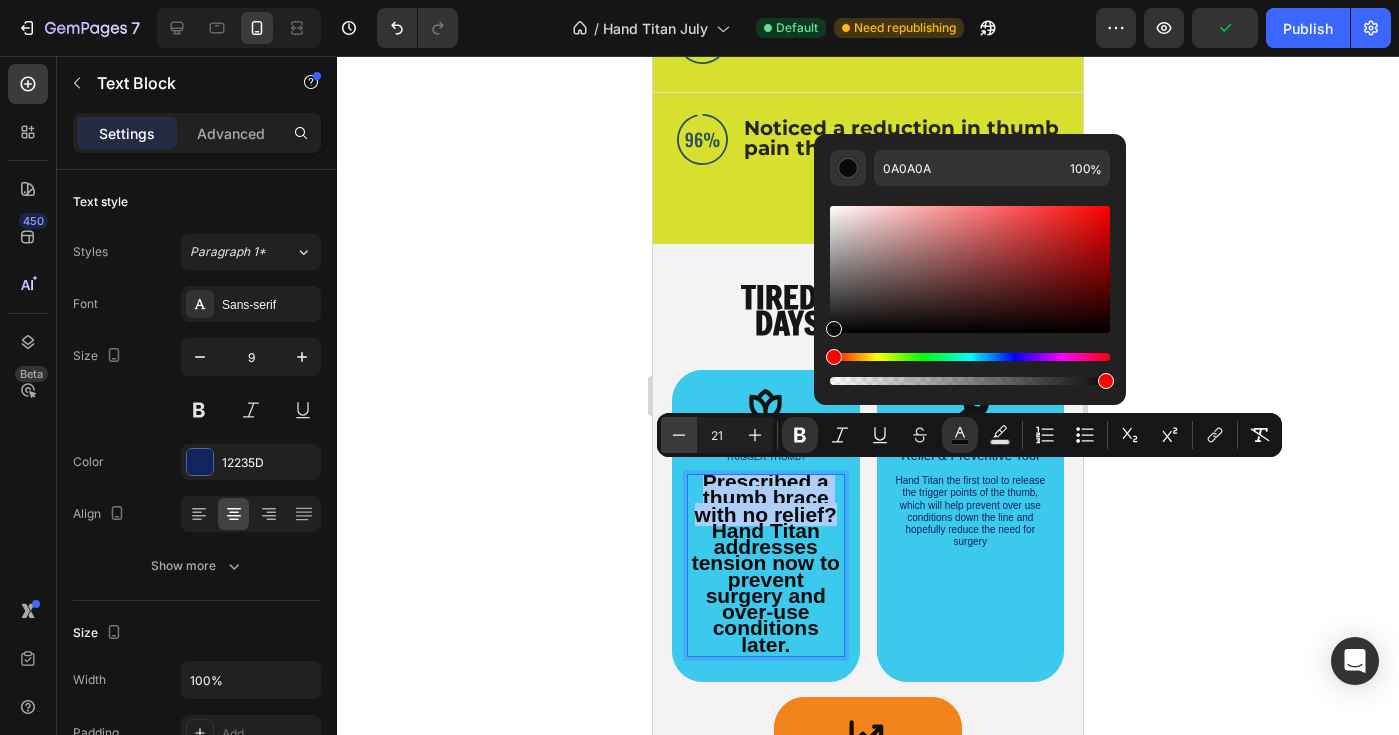 click 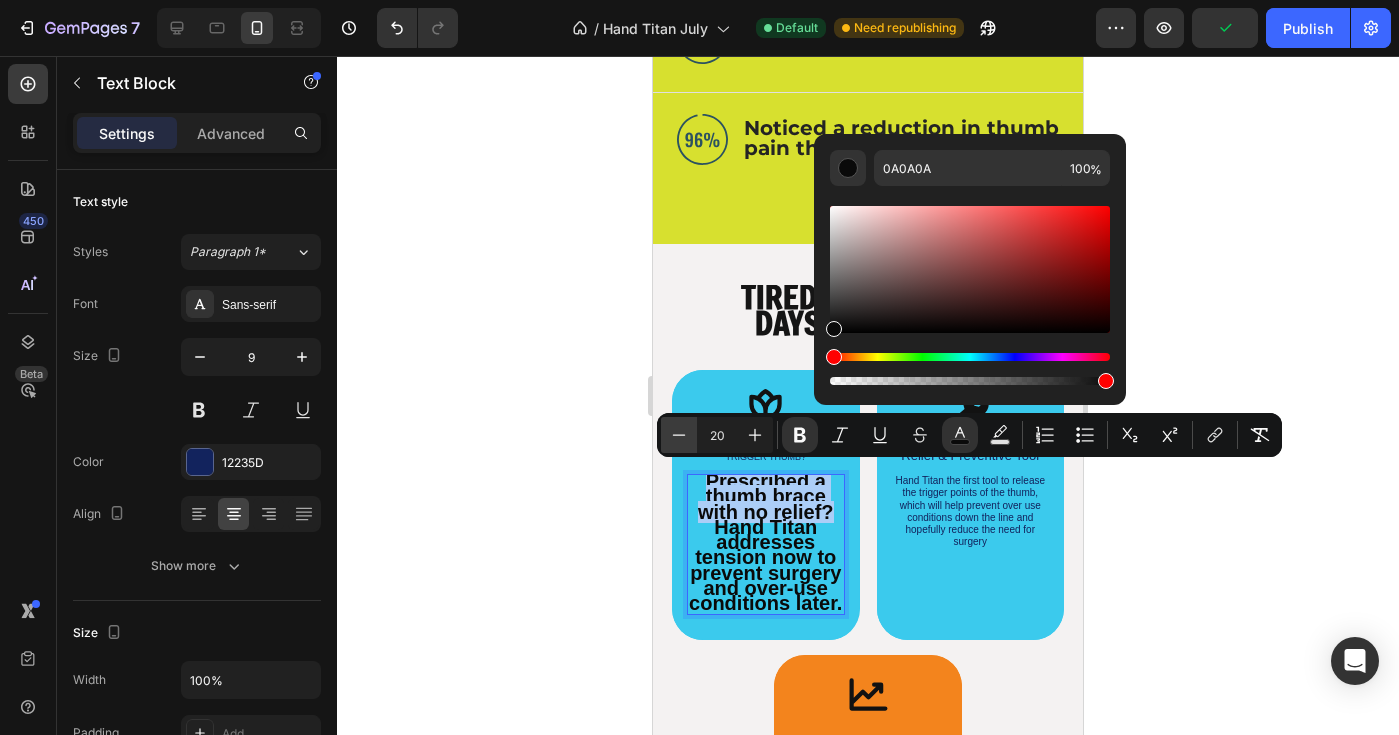 click 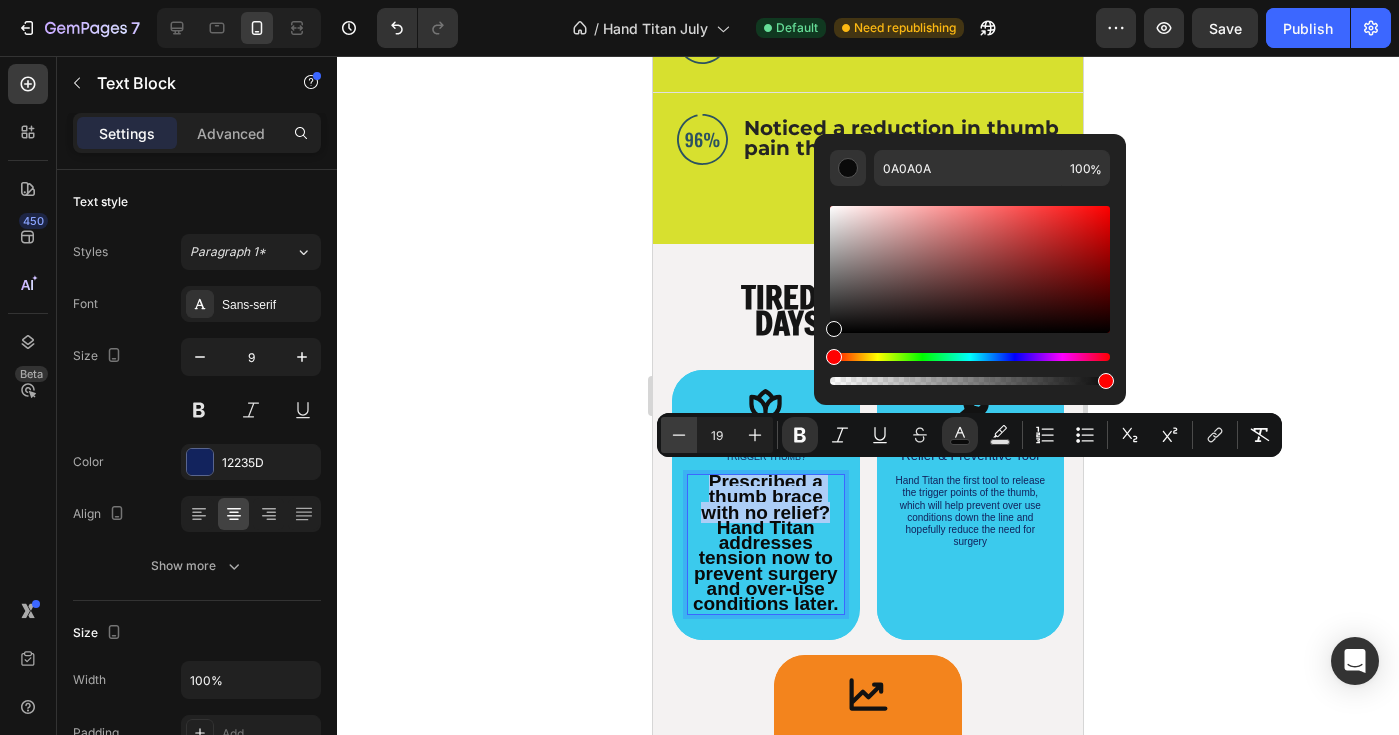 click 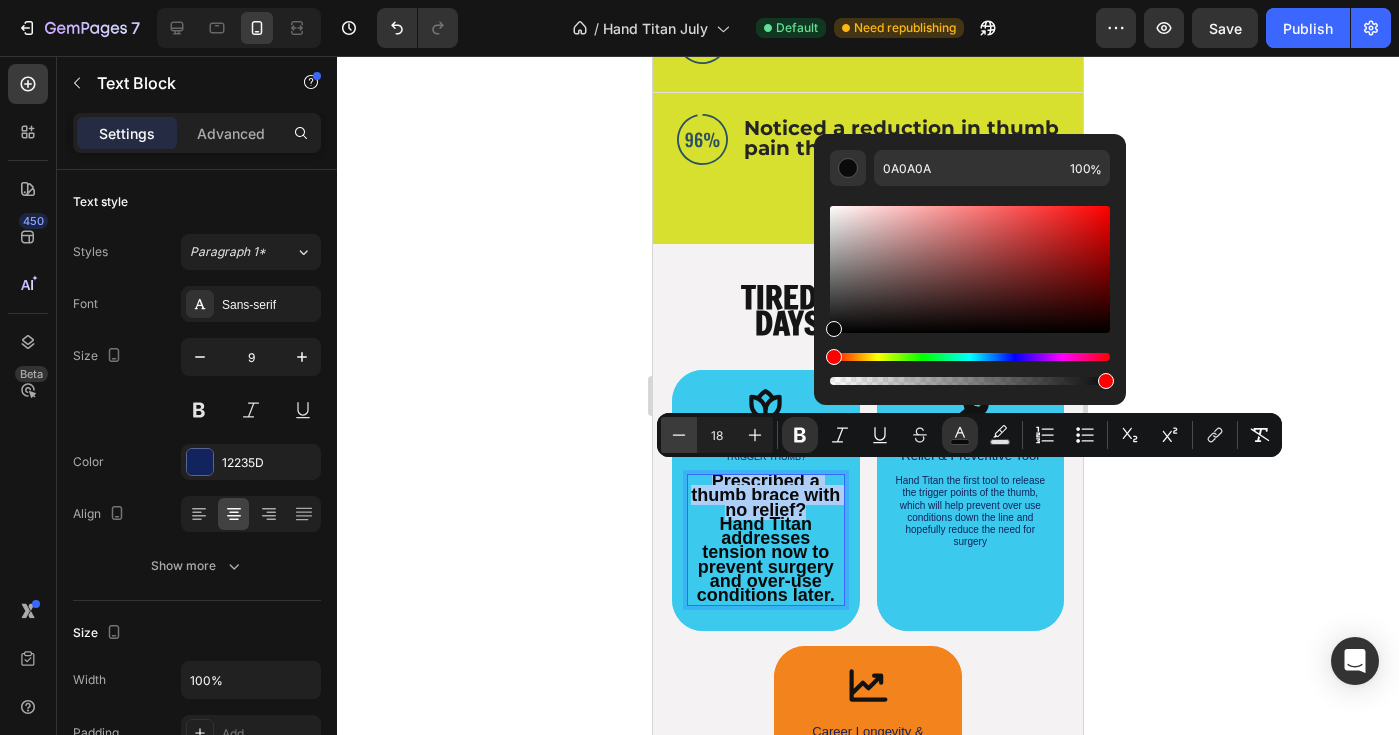 click 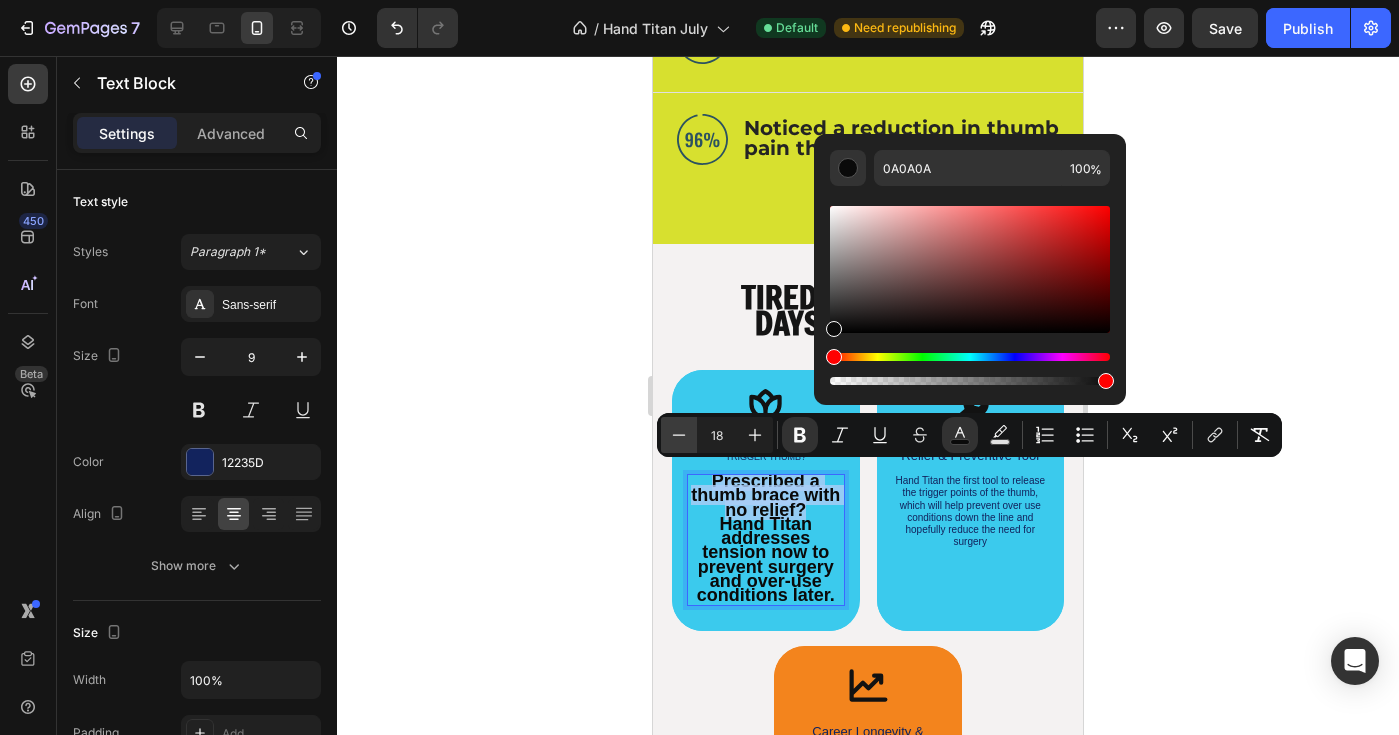 type on "17" 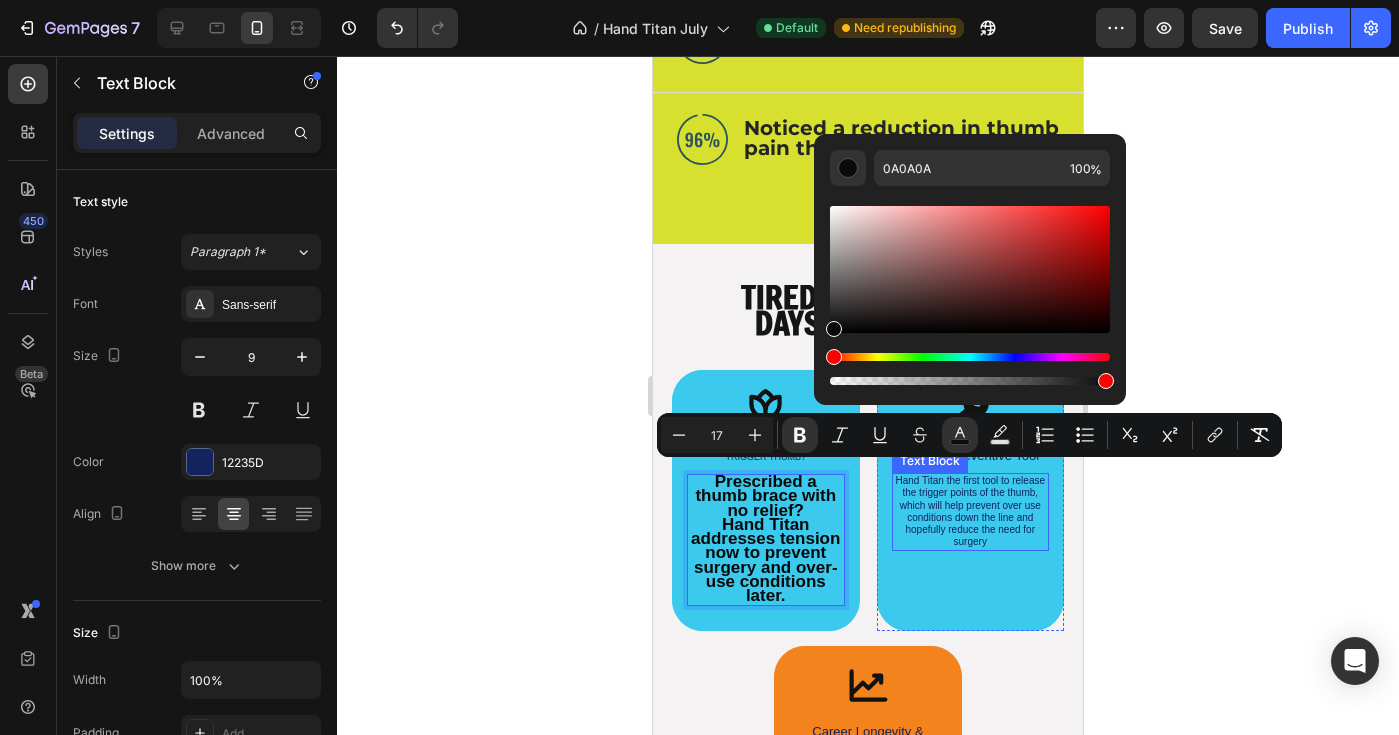 click on "Hand Titan the first tool to release the trigger points of the thumb, which will help prevent over use conditions down the line and hopefully reduce the need for surgery" at bounding box center (970, 511) 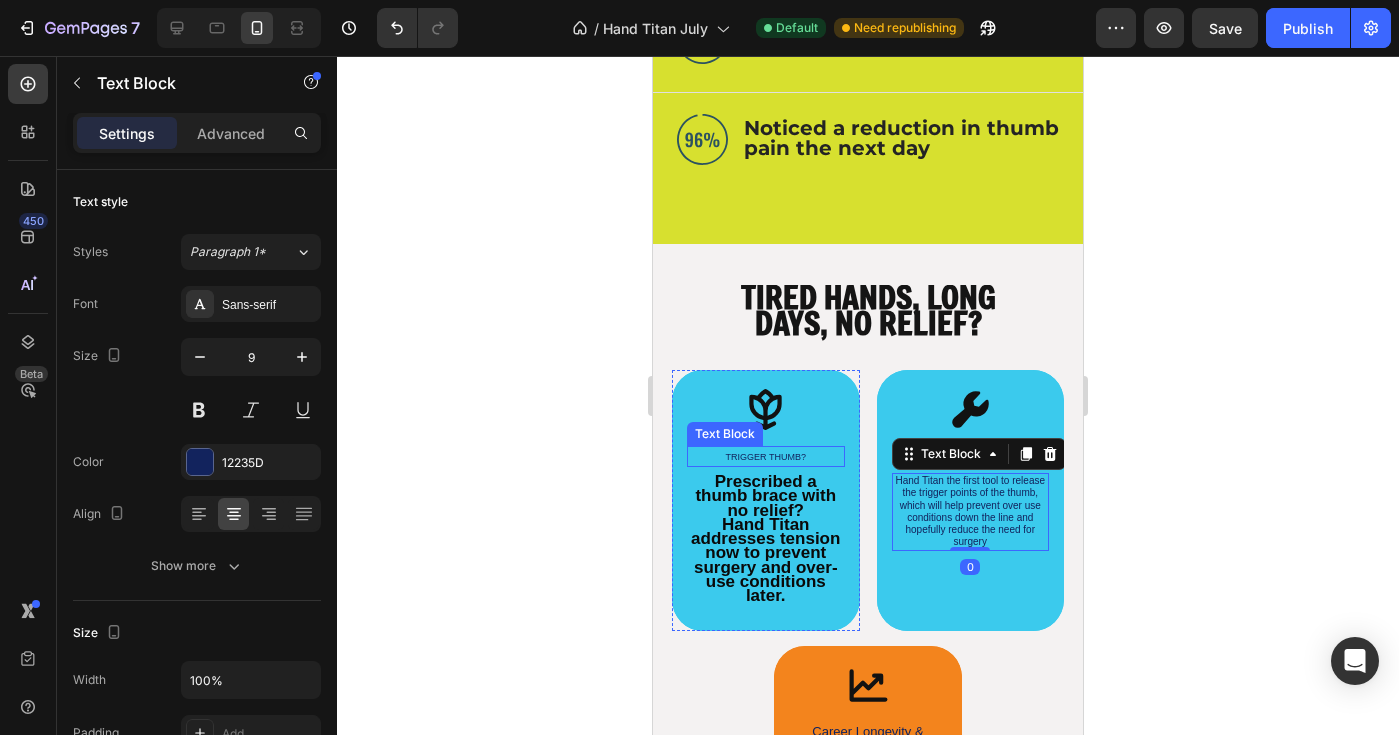 click on "TRIGGER THUMB?" at bounding box center (766, 456) 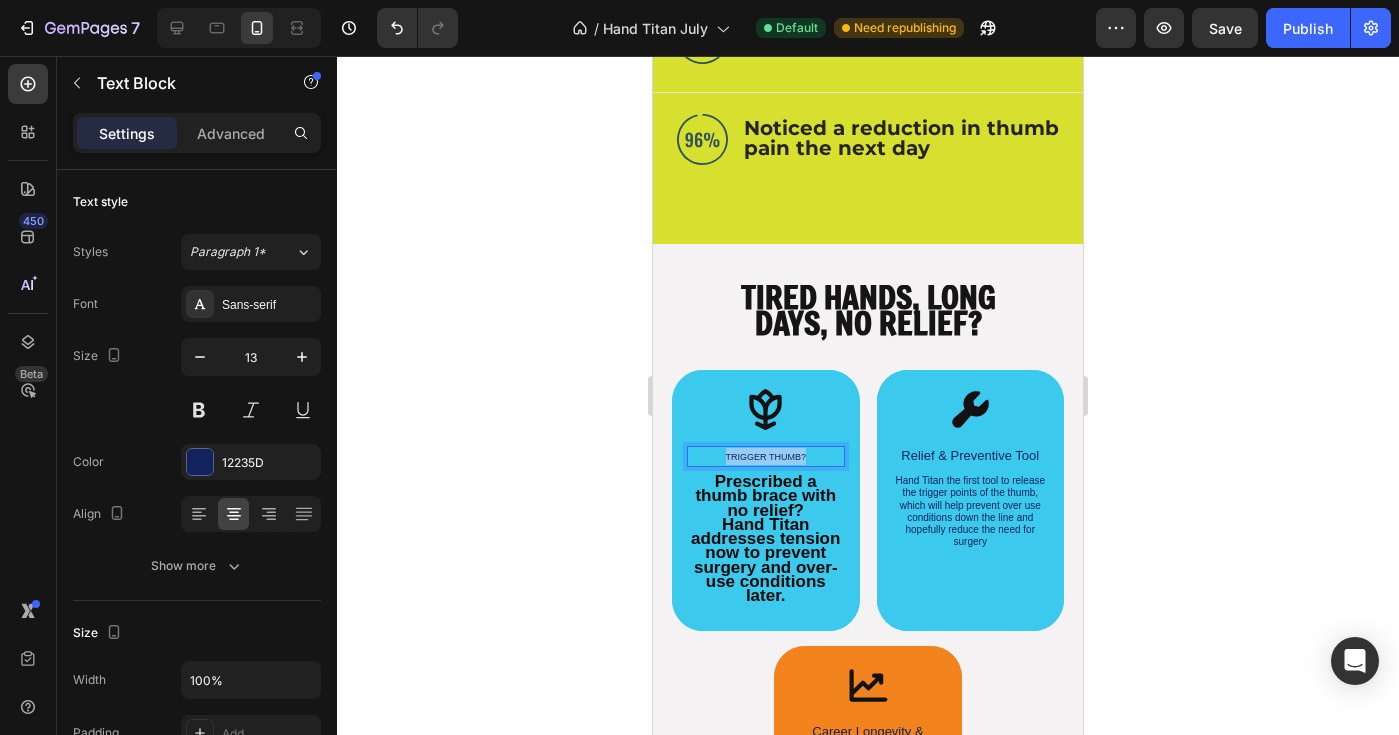 click on "TRIGGER THUMB?" at bounding box center [766, 456] 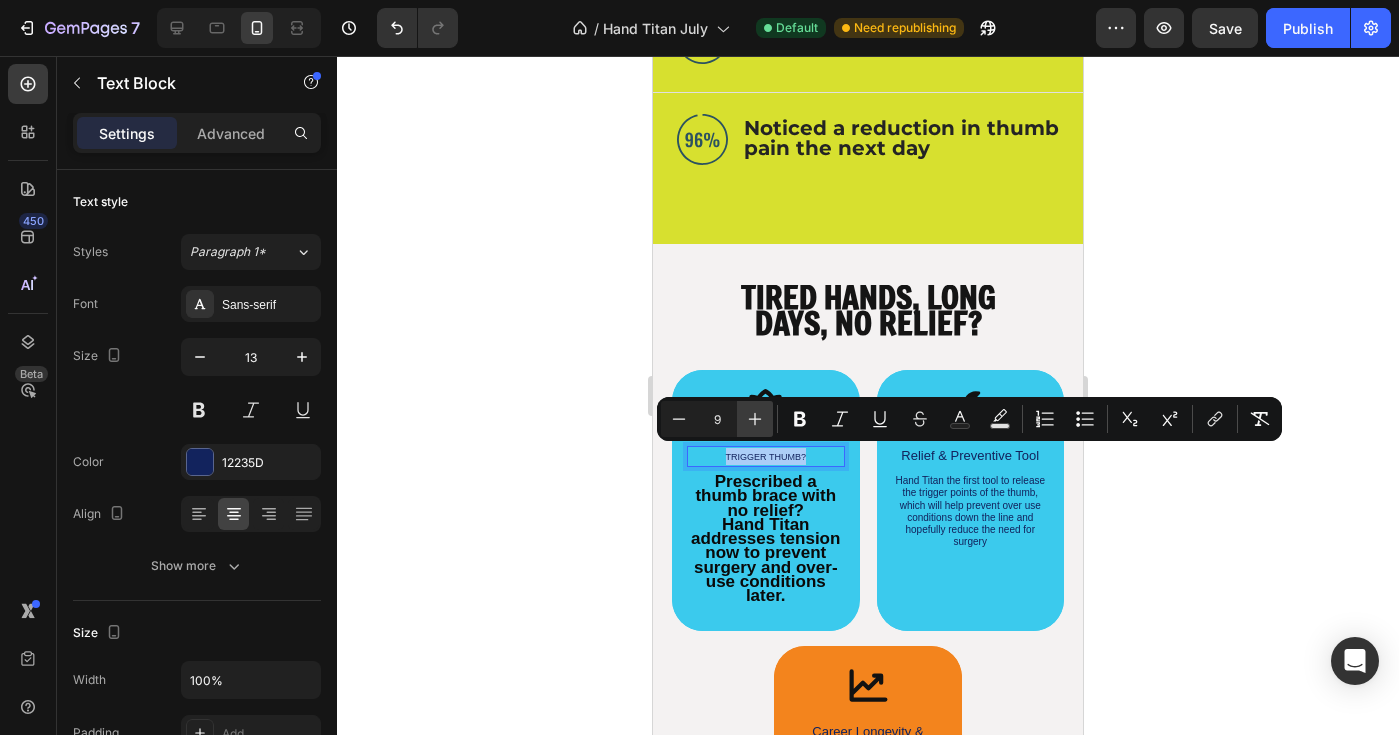 click 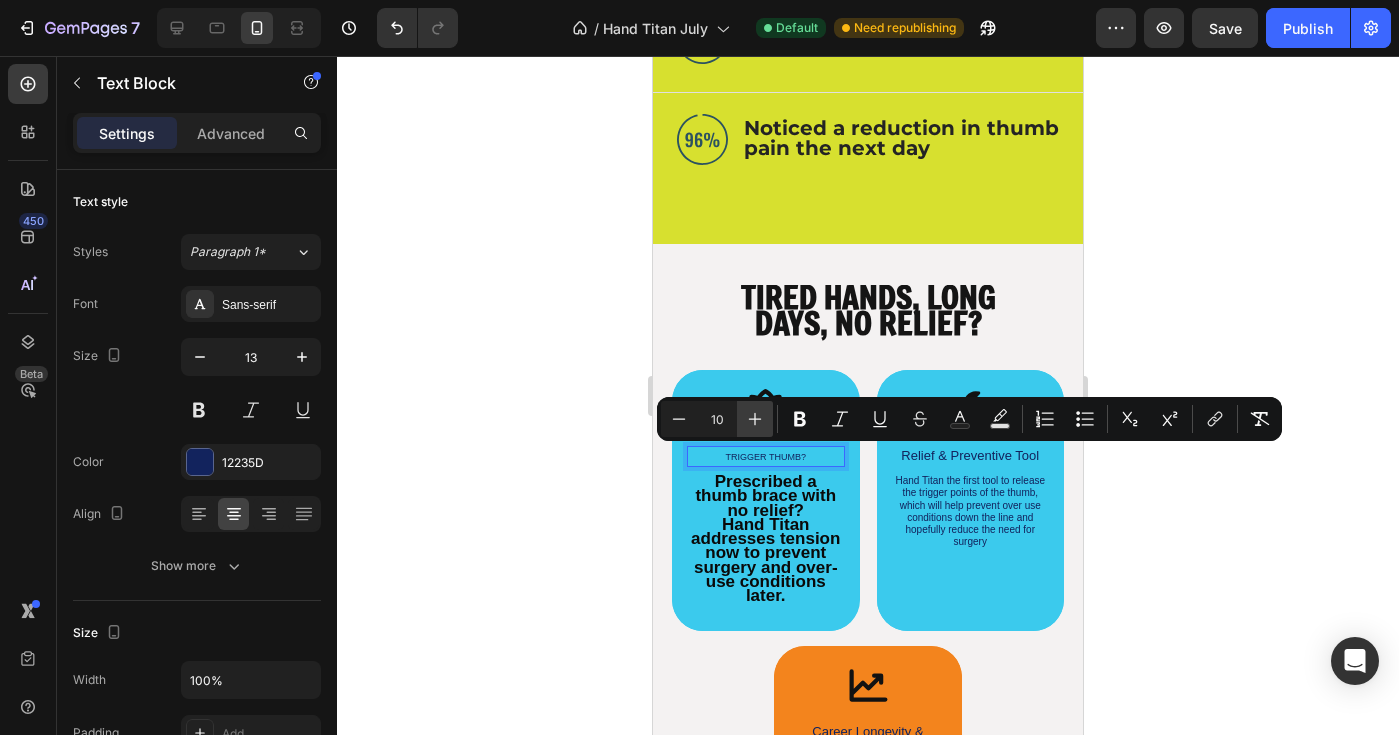 click 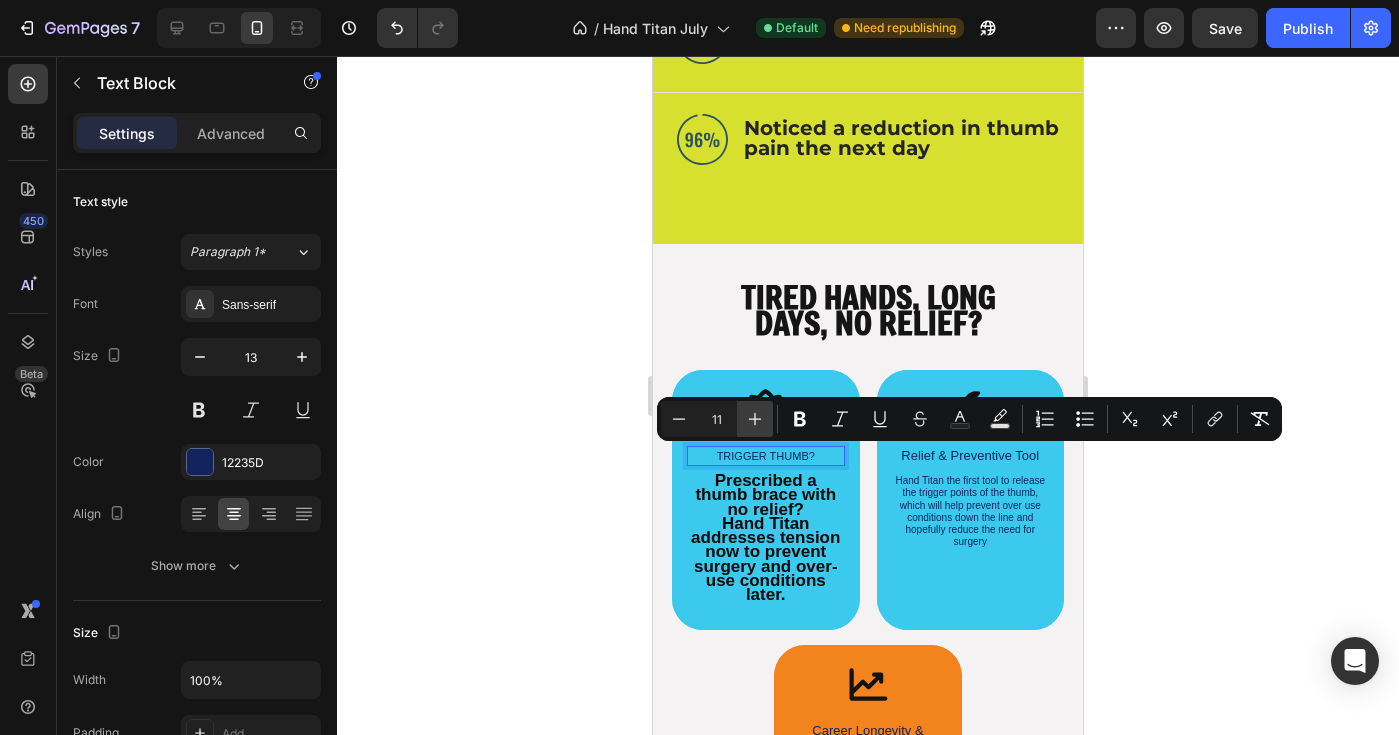 click 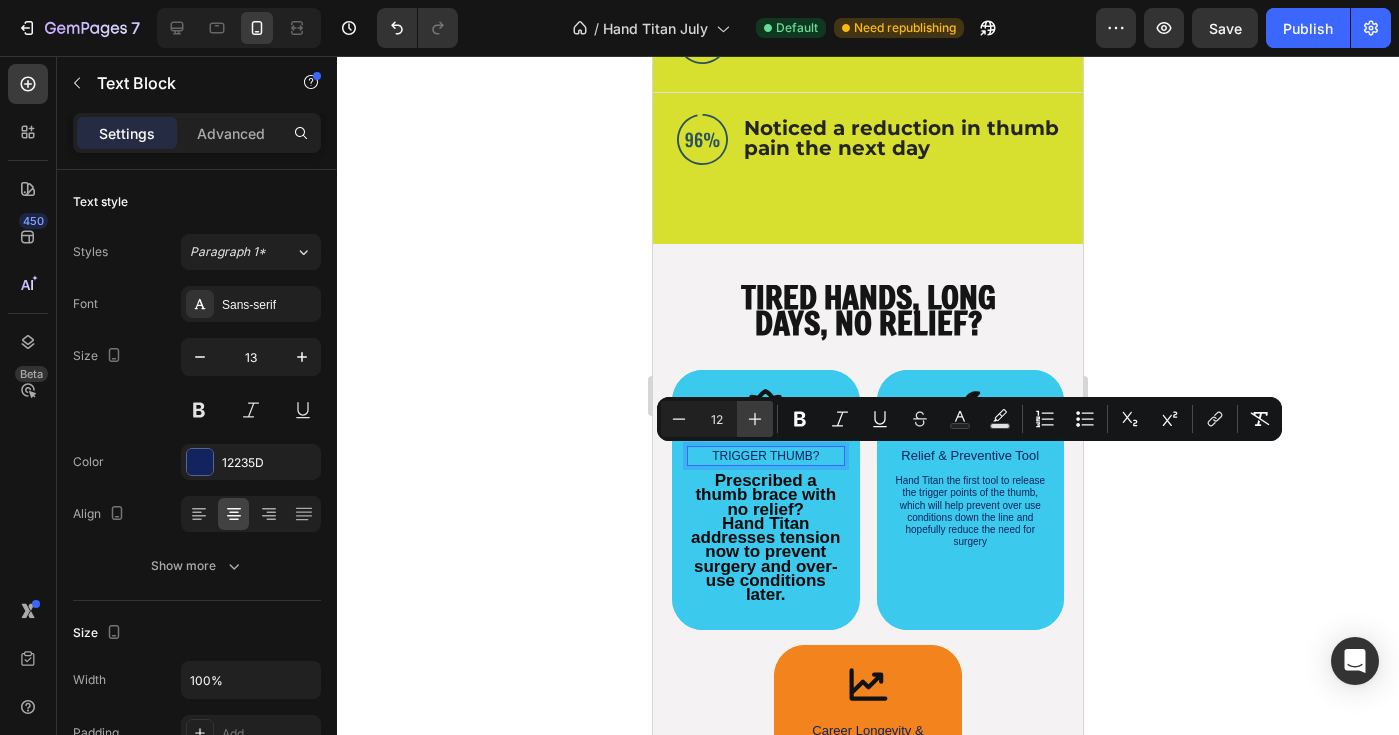 click 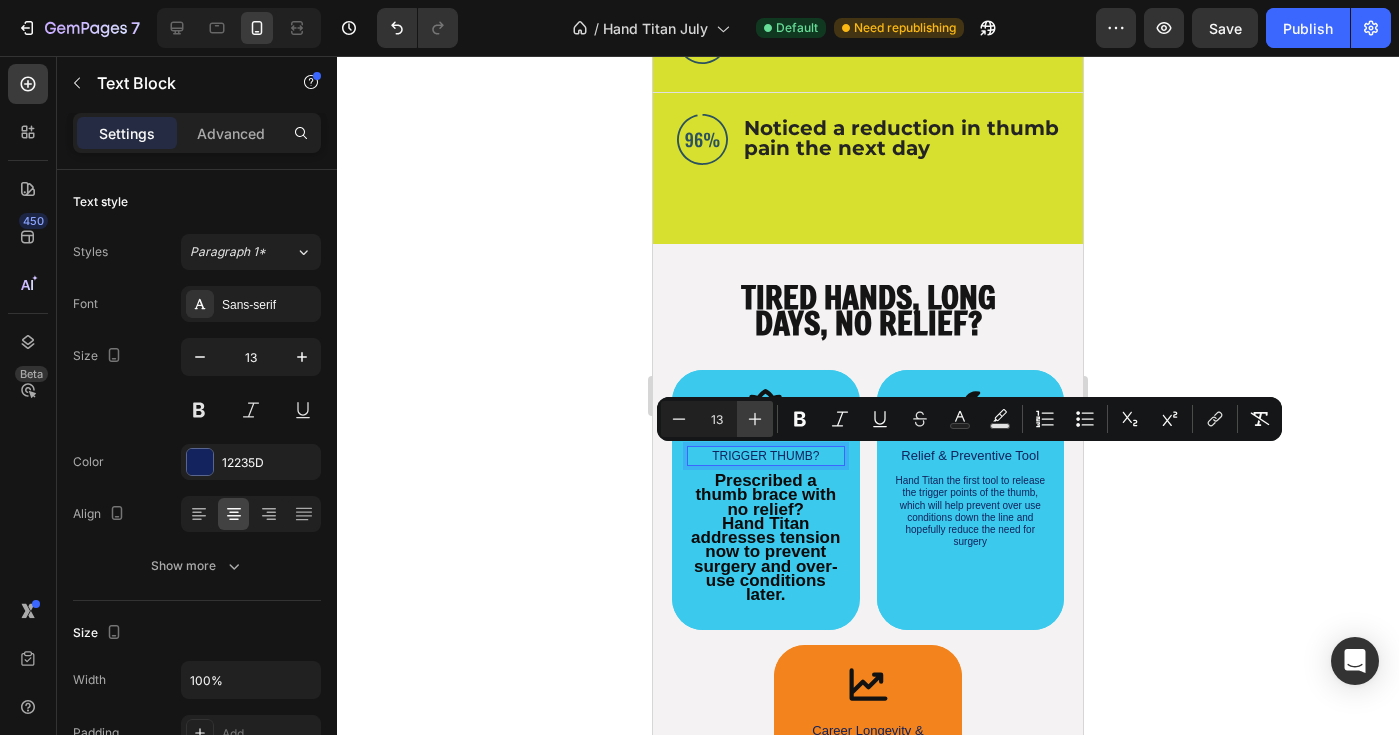 click 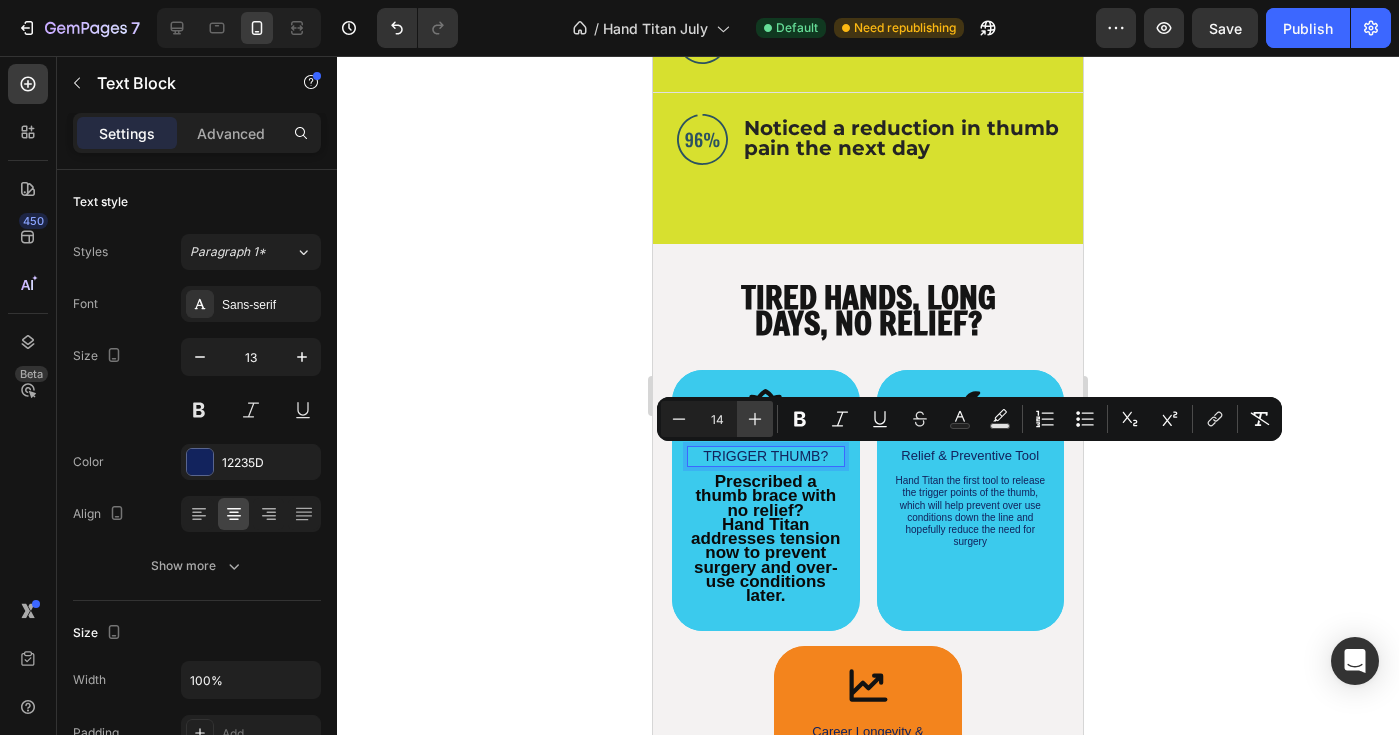 click 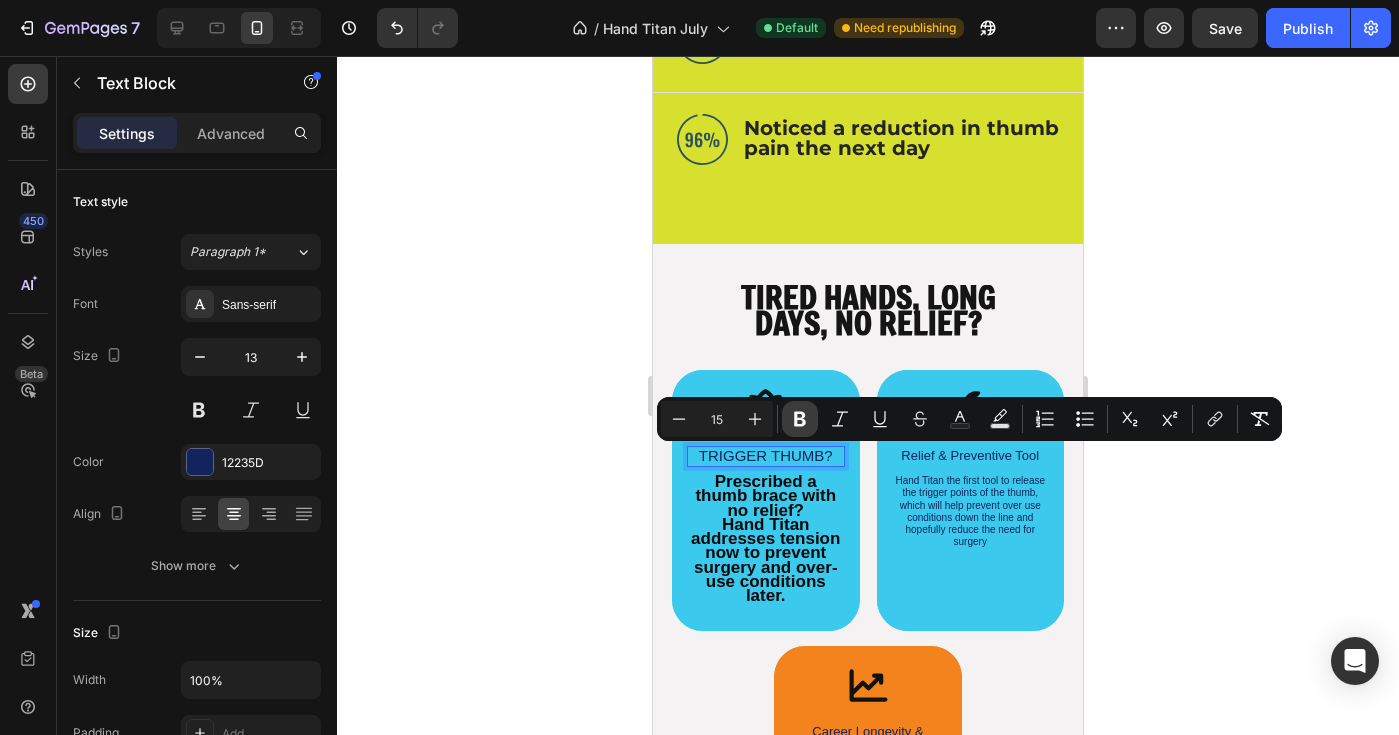click 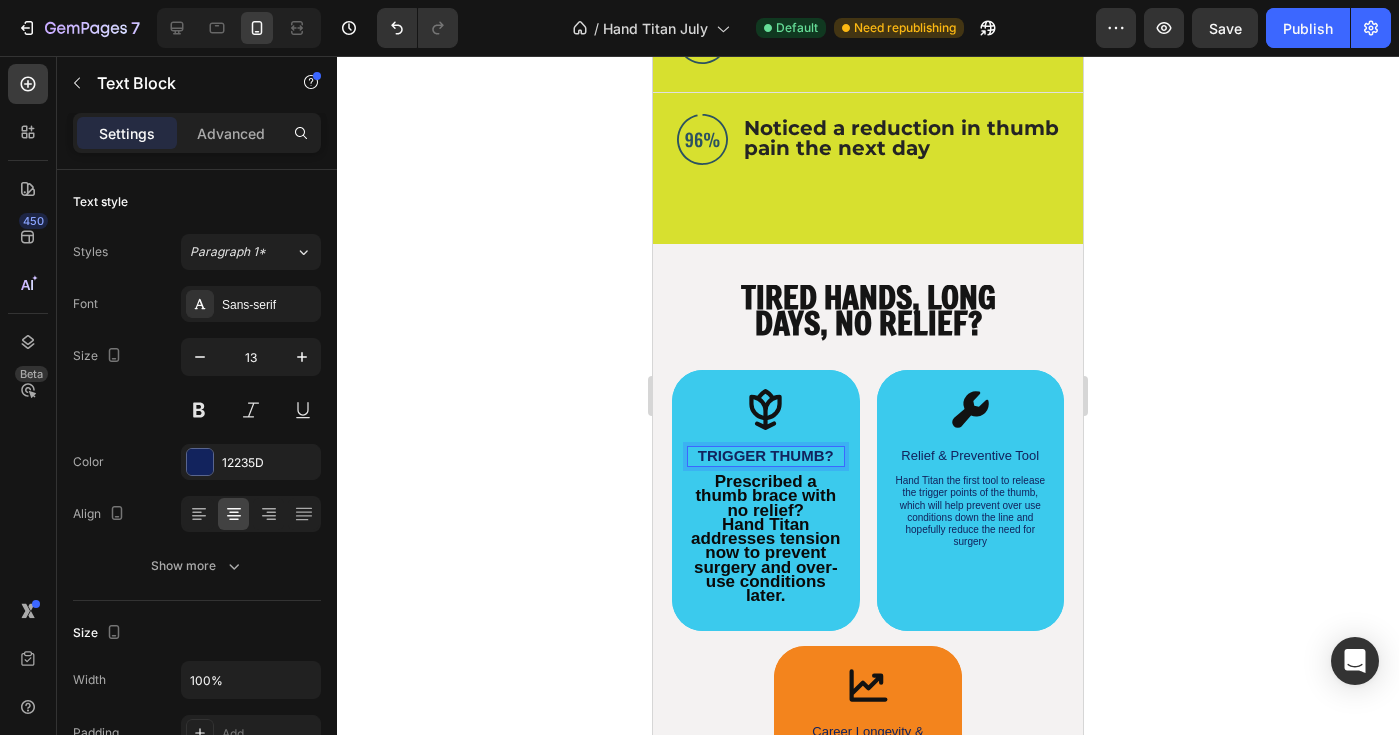 click on "TRIGGER THUMB?" at bounding box center [766, 455] 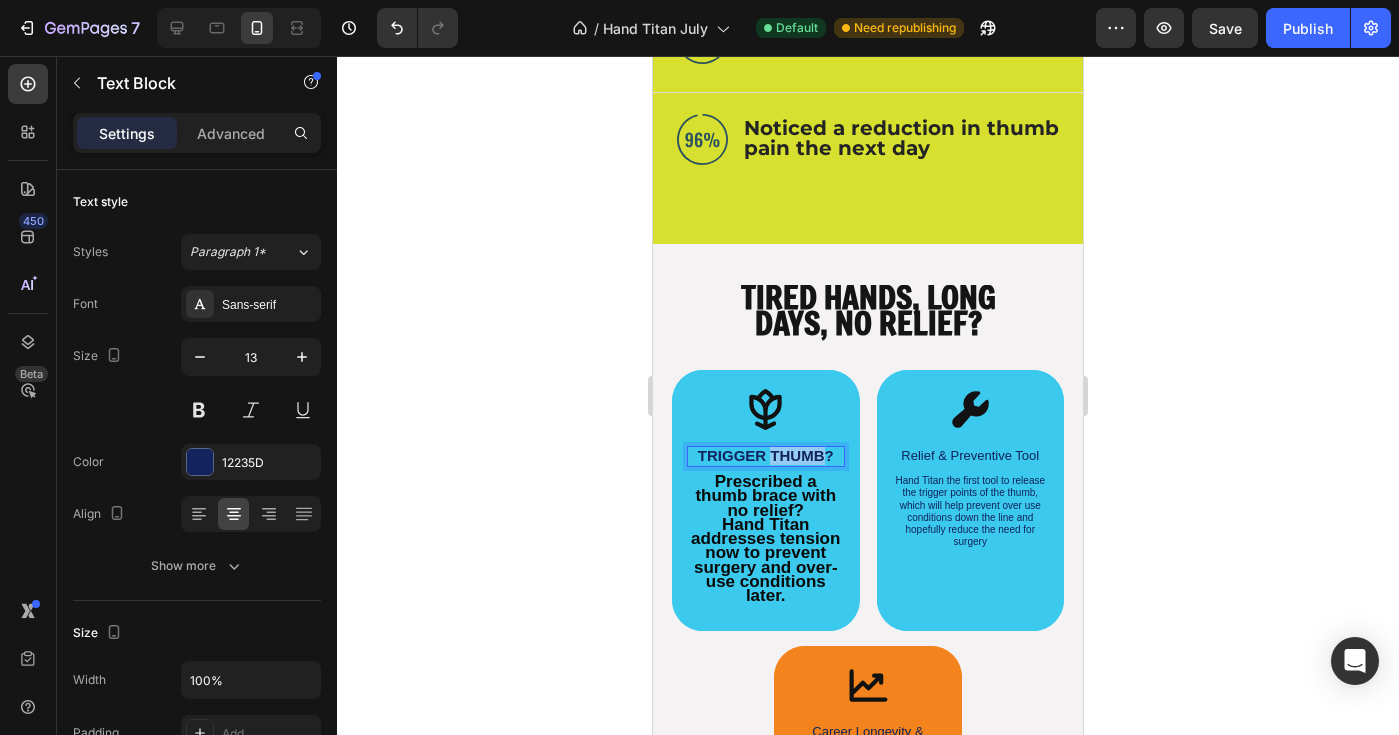 click on "TRIGGER THUMB?" at bounding box center (766, 455) 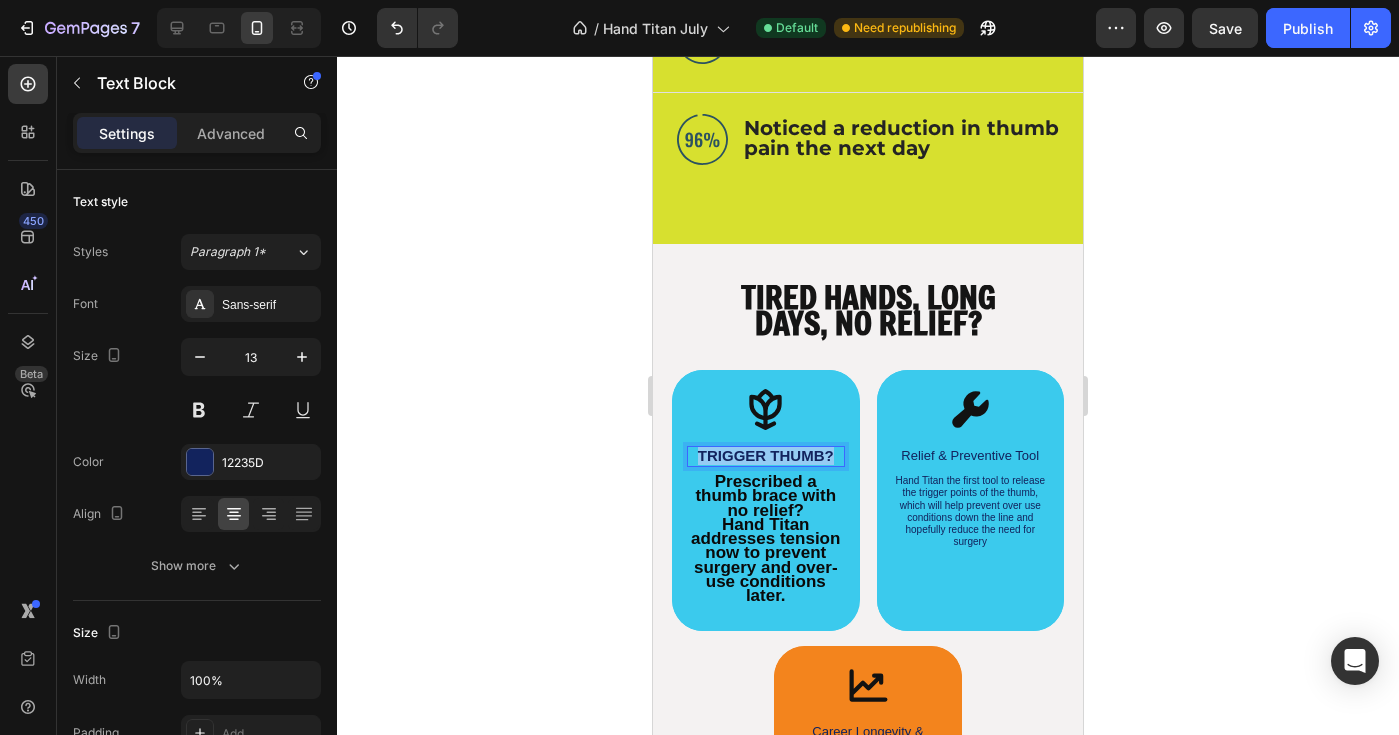 click on "TRIGGER THUMB?" at bounding box center [766, 455] 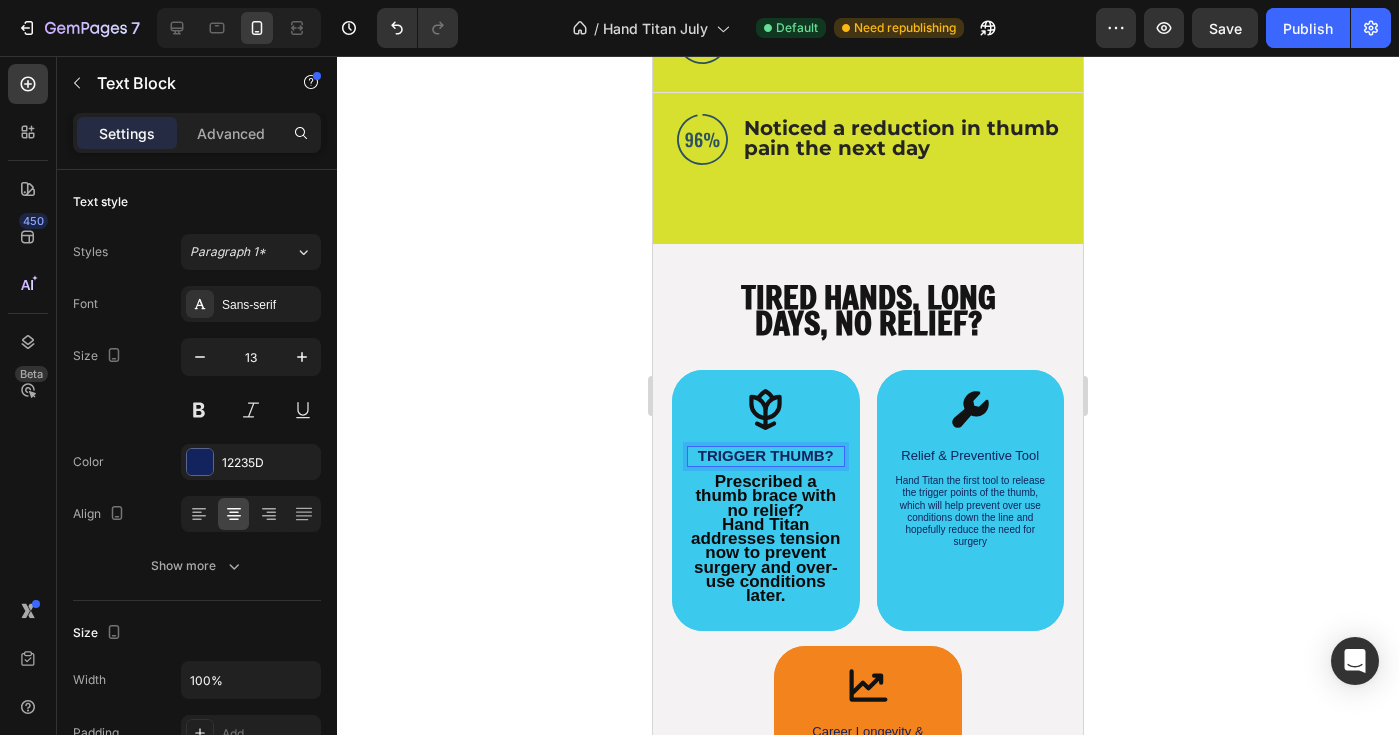 click on "TRIGGER THUMB?" at bounding box center [766, 455] 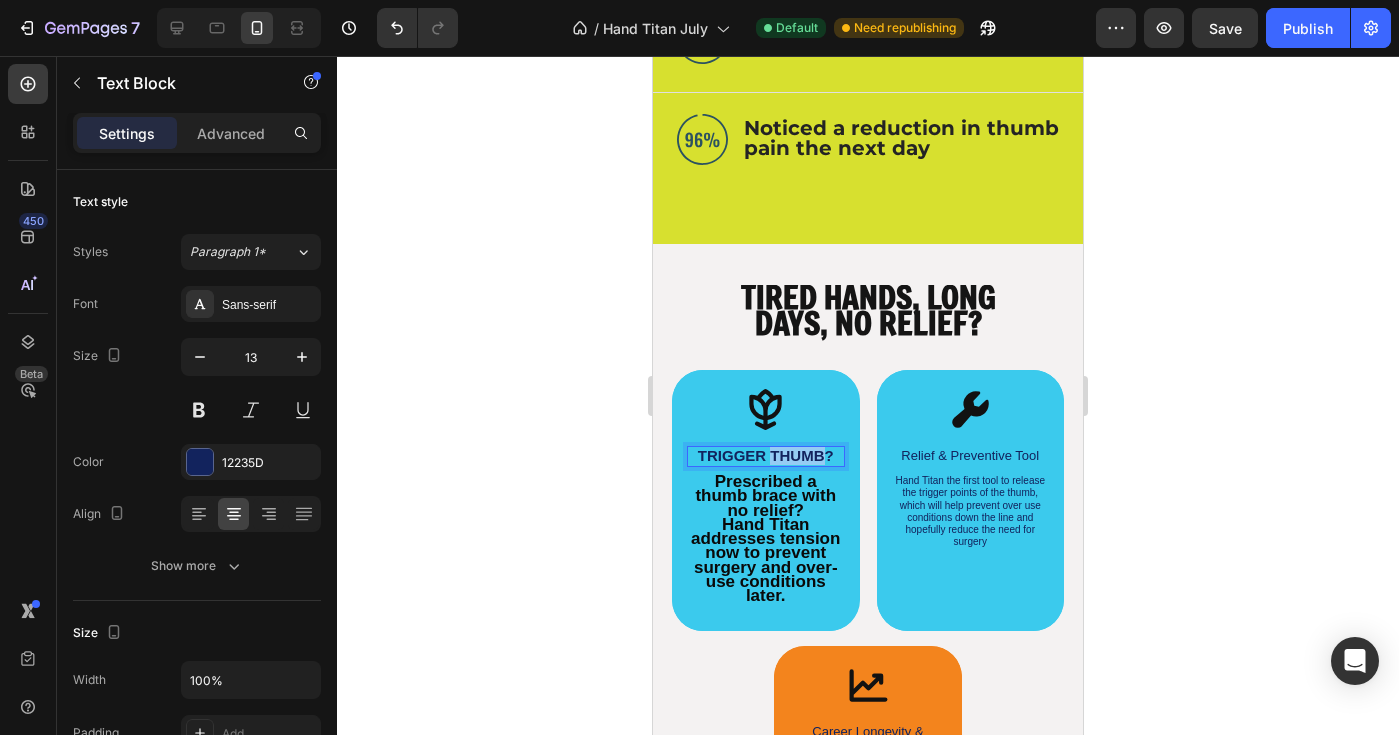 click on "TRIGGER THUMB?" at bounding box center (766, 455) 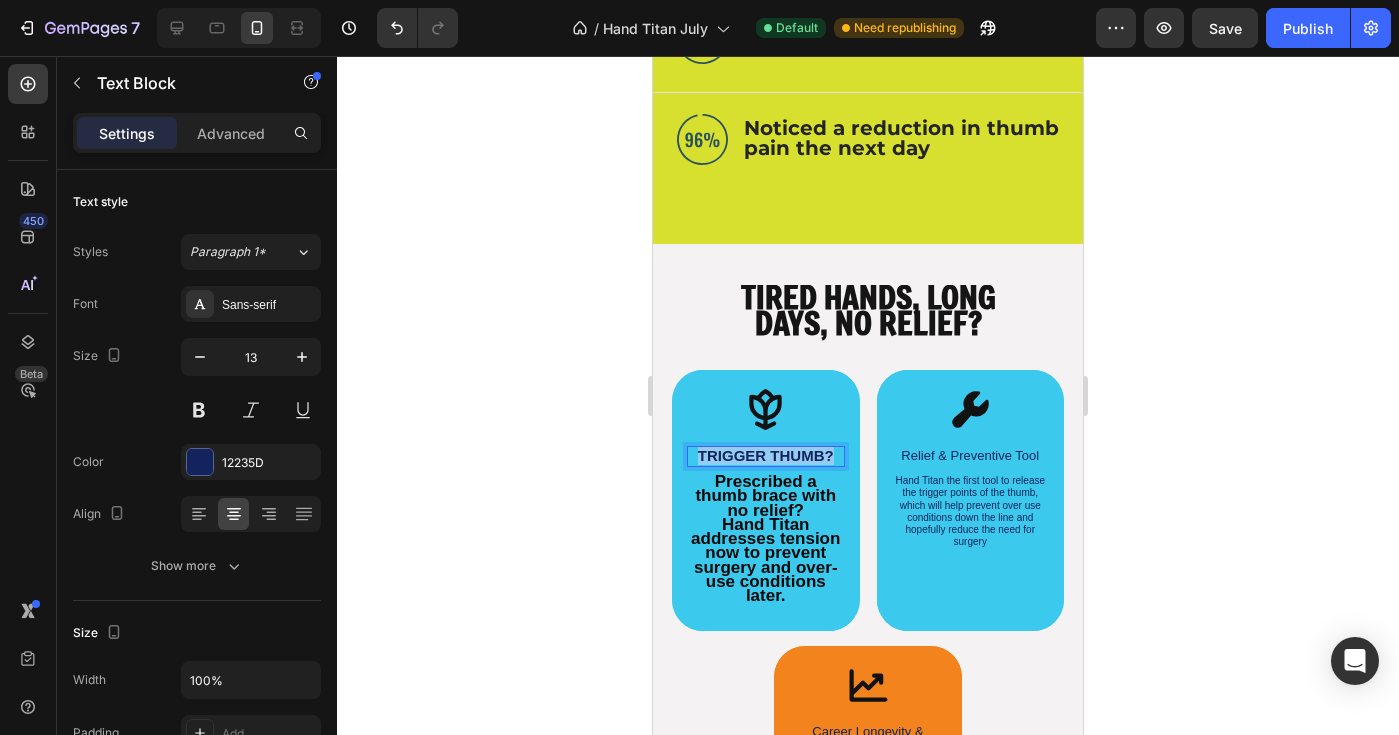click on "TRIGGER THUMB?" at bounding box center (766, 455) 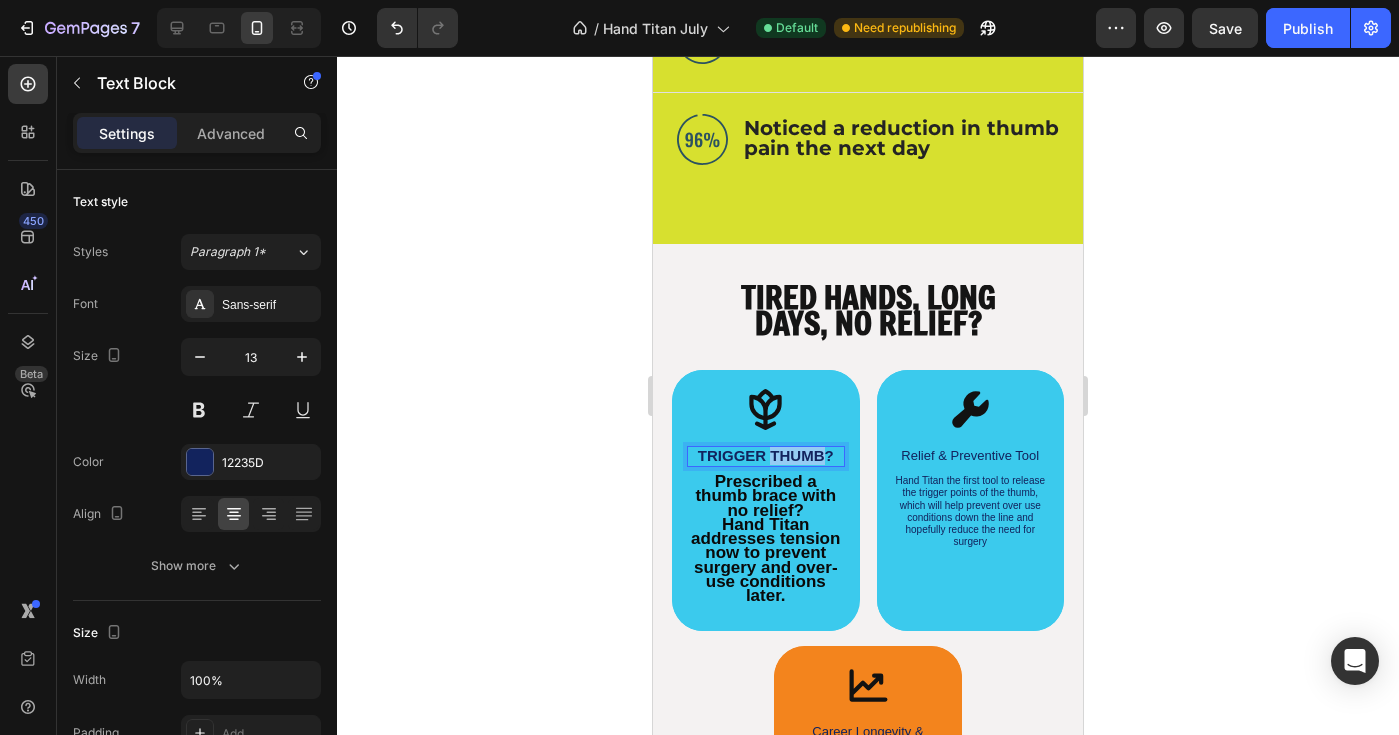 click on "TRIGGER THUMB?" at bounding box center [766, 455] 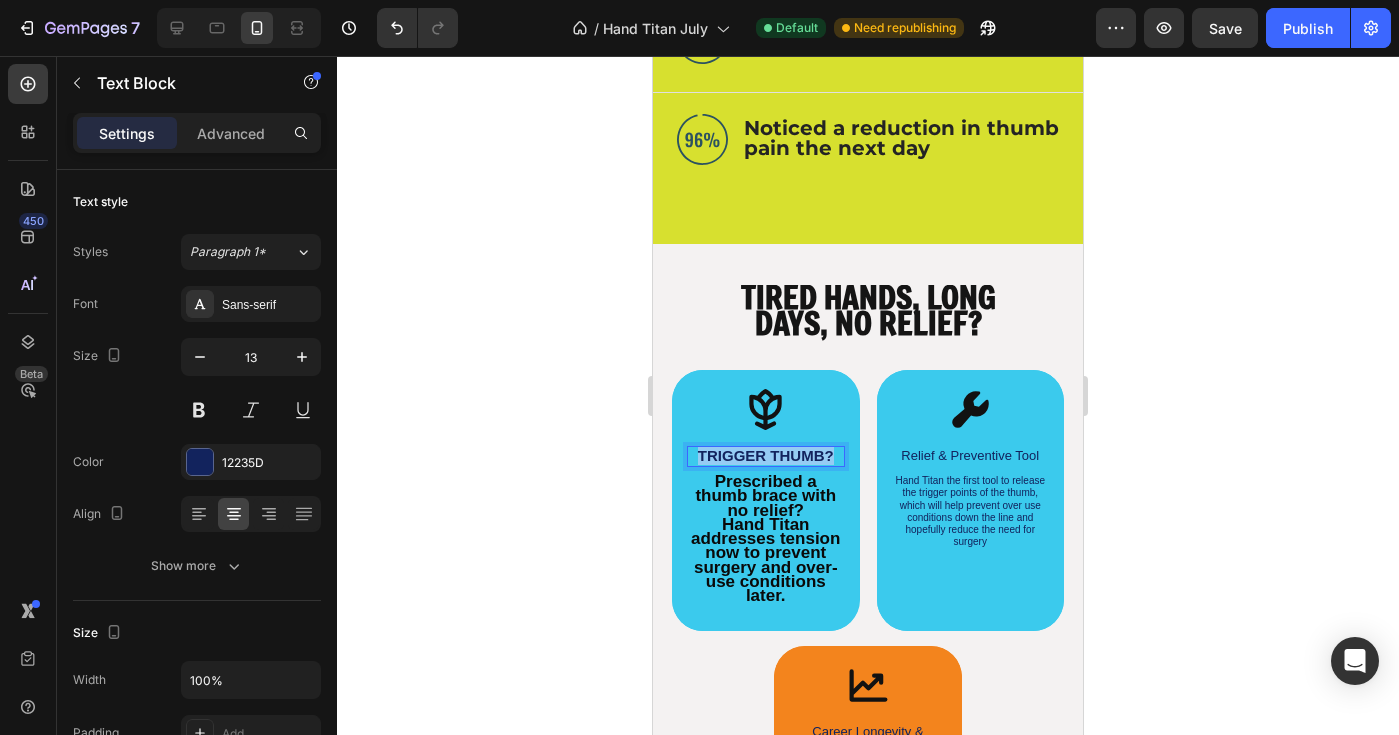 click on "TRIGGER THUMB?" at bounding box center (766, 455) 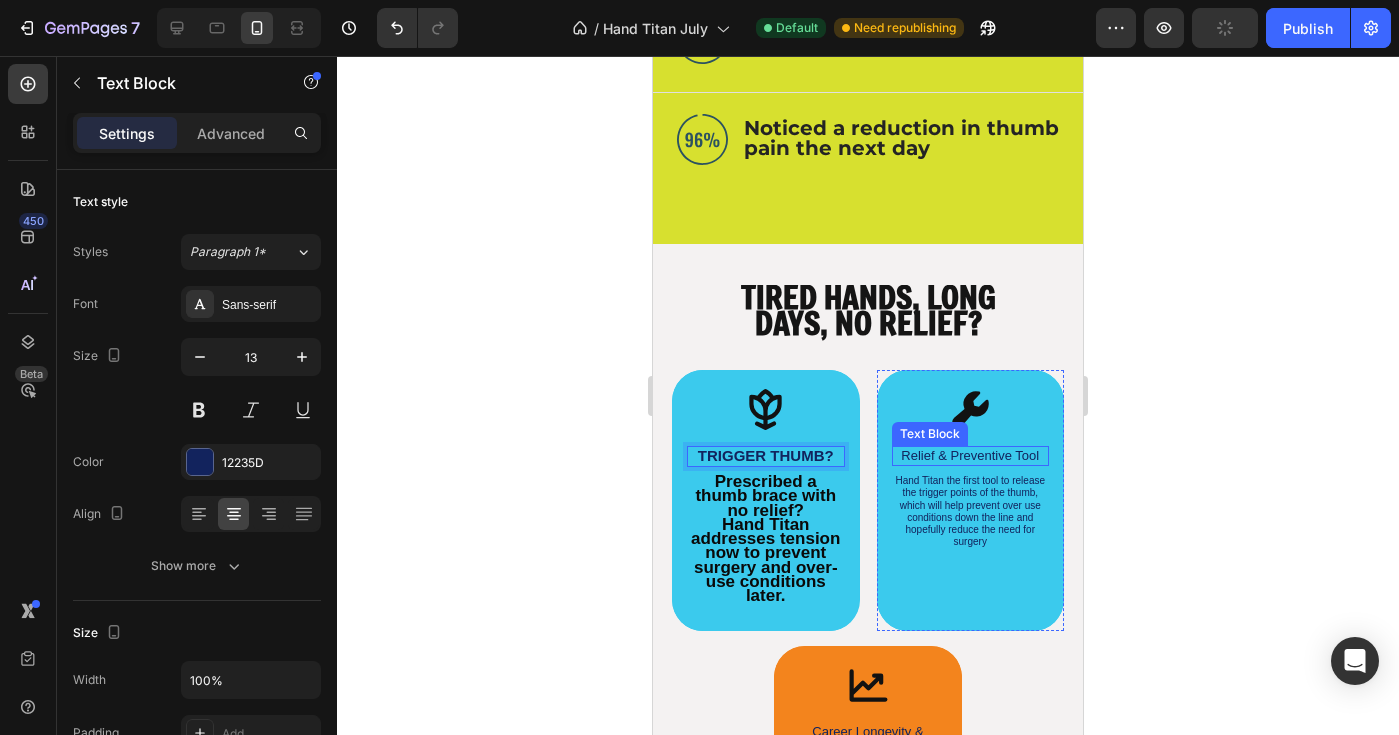 scroll, scrollTop: 1896, scrollLeft: 0, axis: vertical 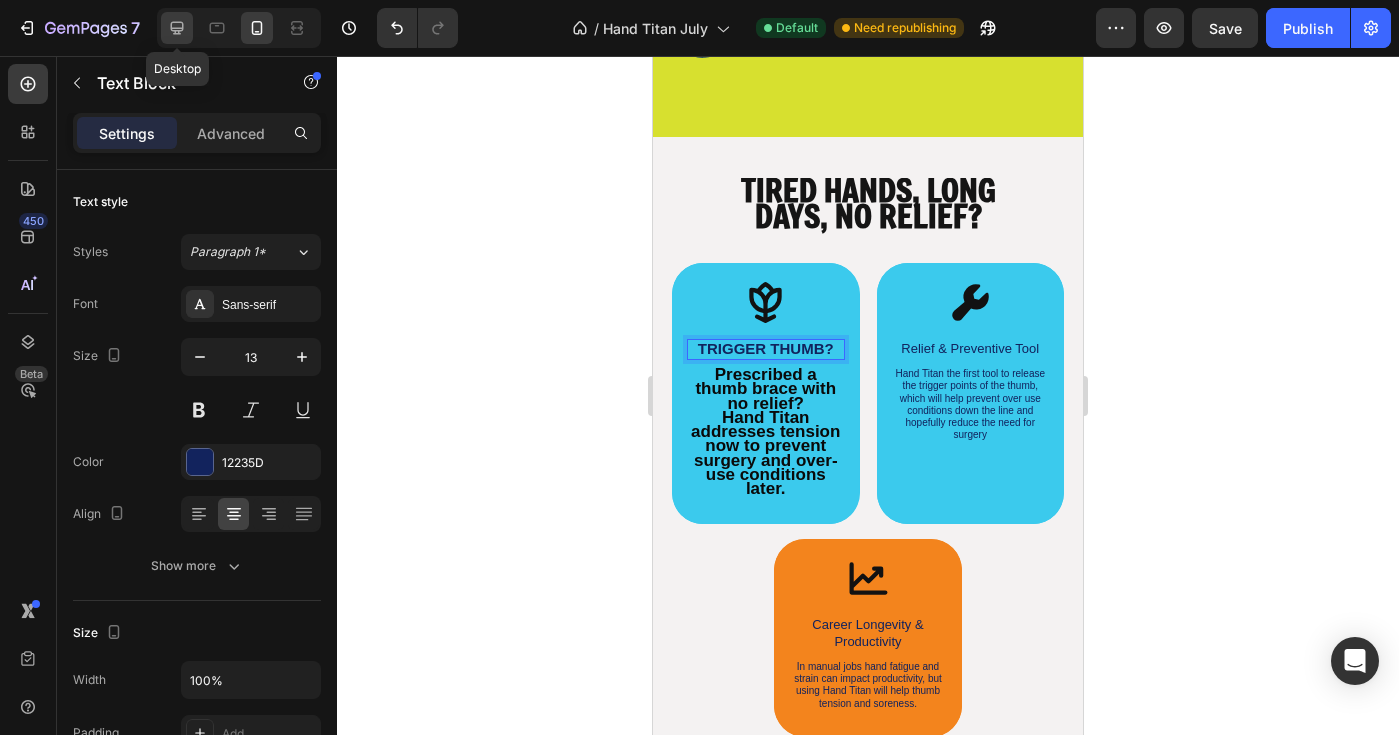 click 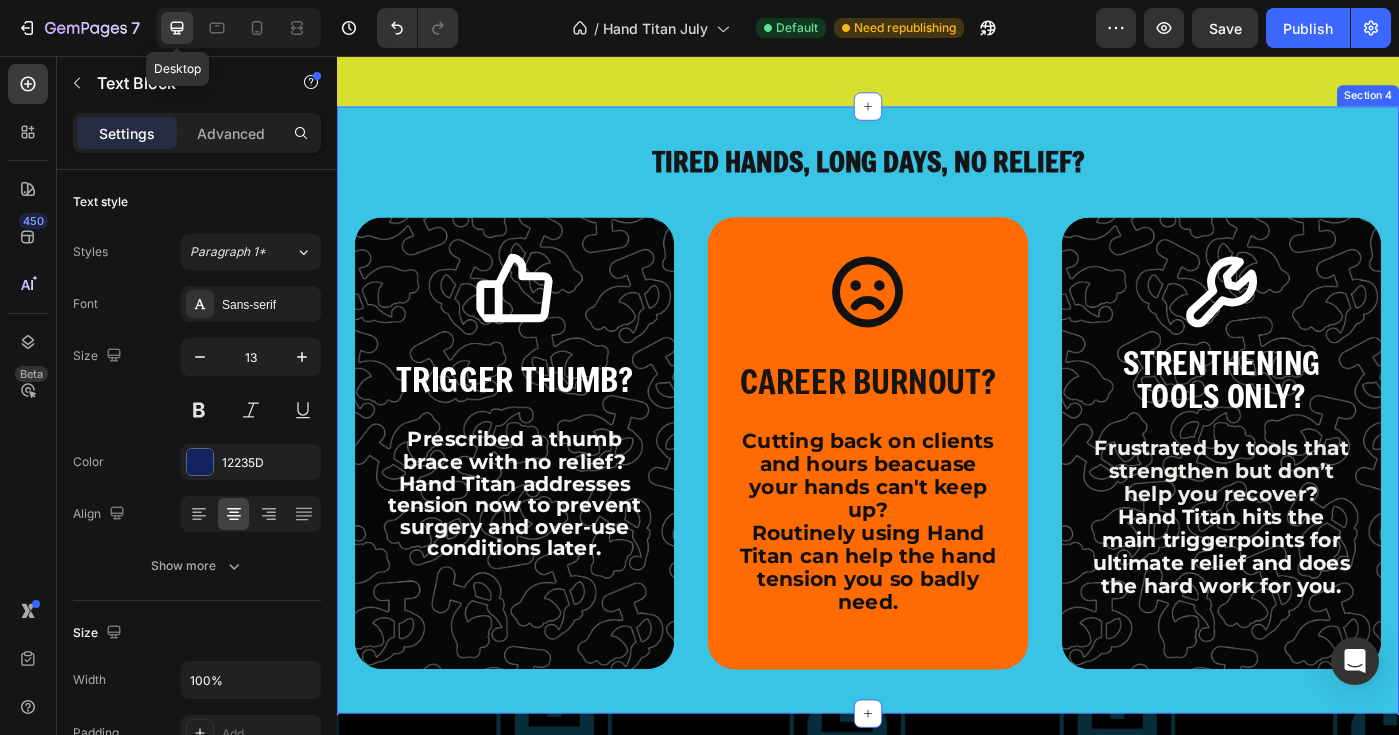 scroll, scrollTop: 1826, scrollLeft: 0, axis: vertical 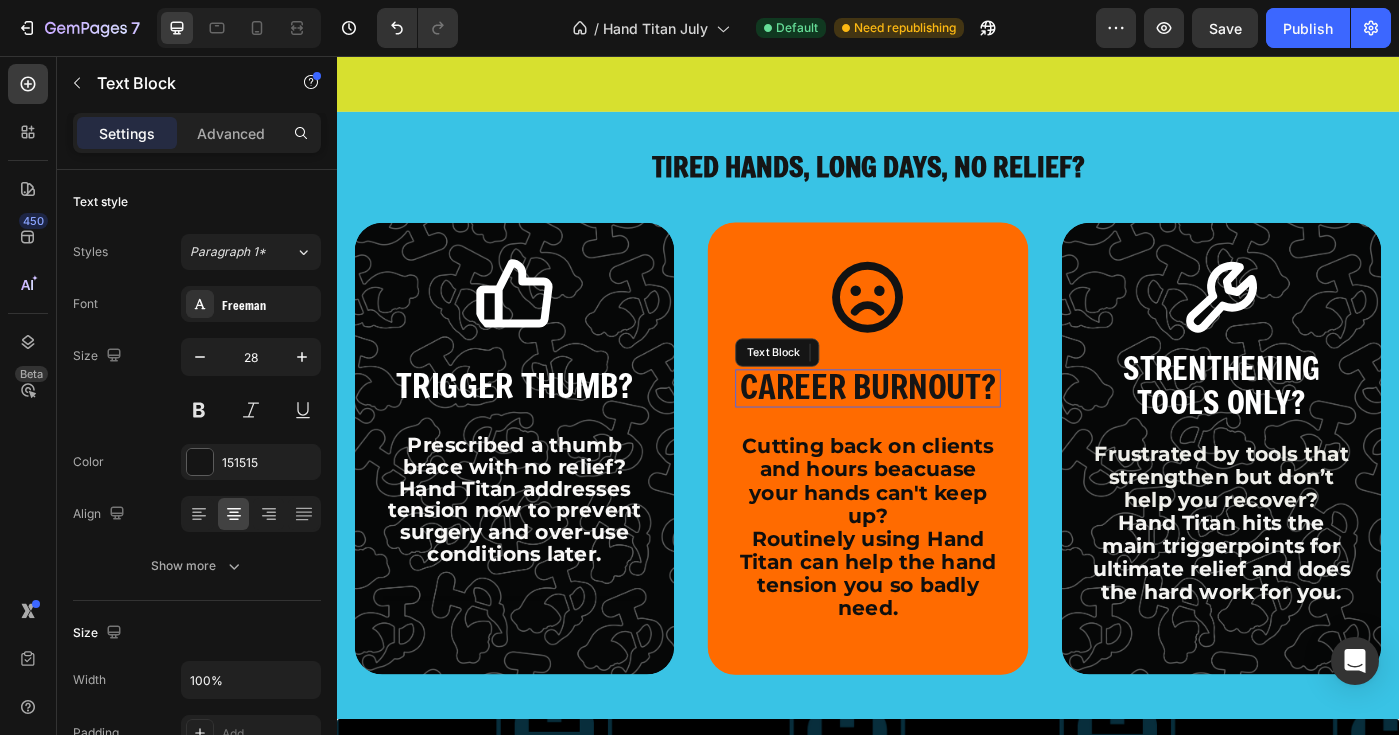 click on "CAREER BURNOUT?" at bounding box center (936, 429) 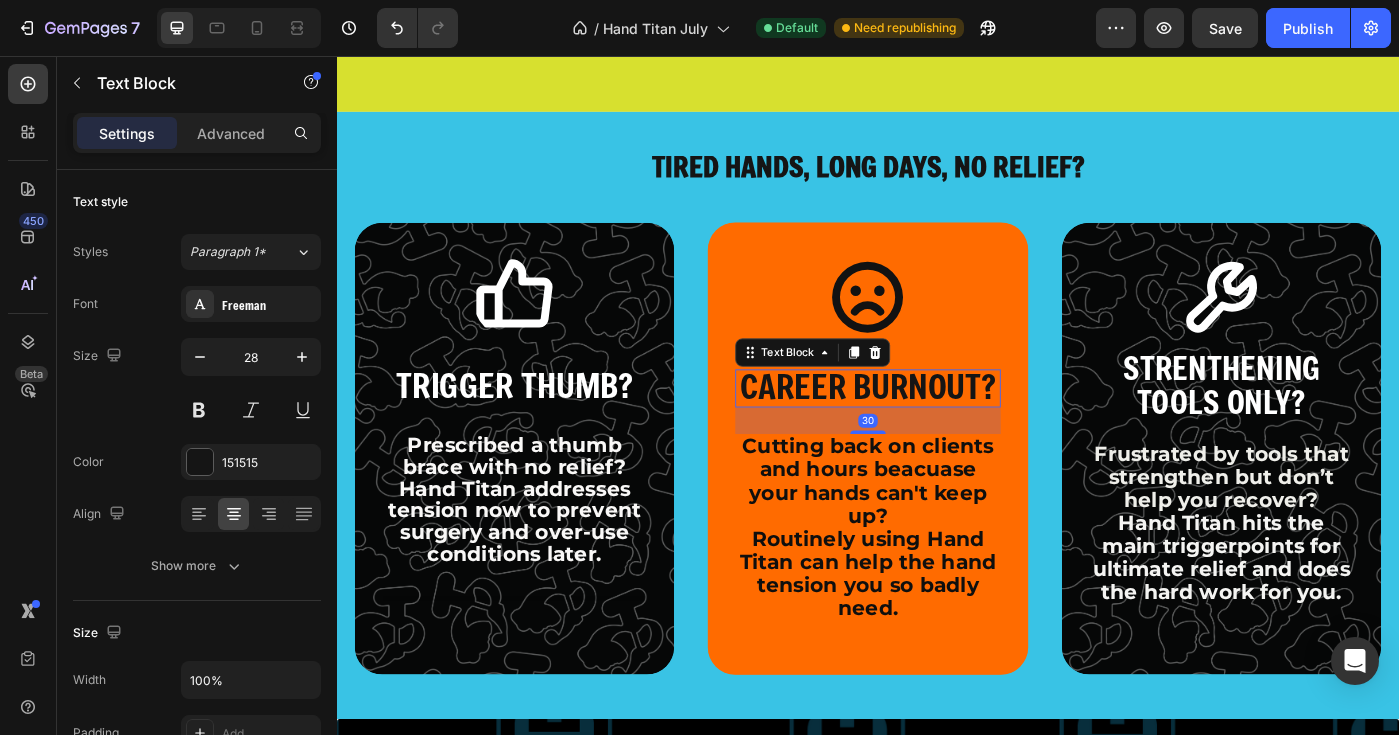 click on "CAREER BURNOUT?" at bounding box center [936, 429] 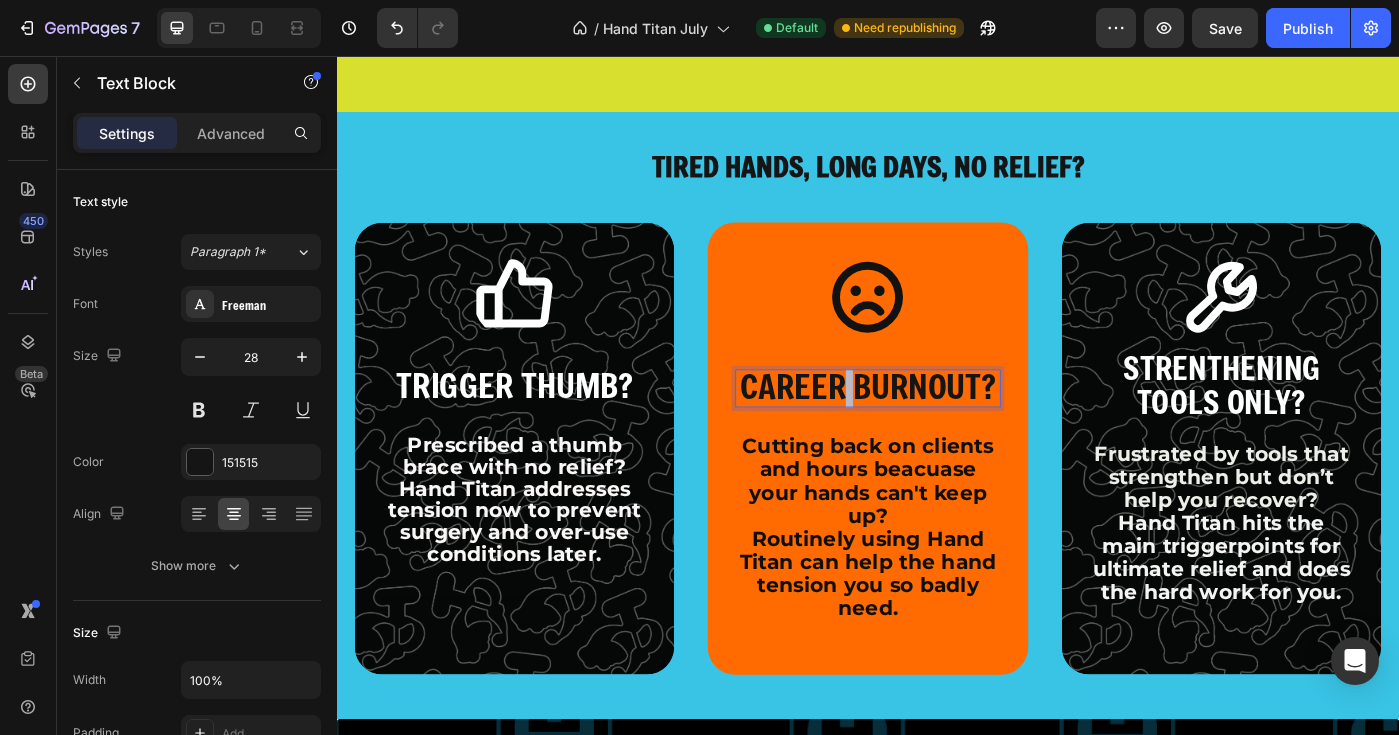 click on "CAREER BURNOUT?" at bounding box center (936, 429) 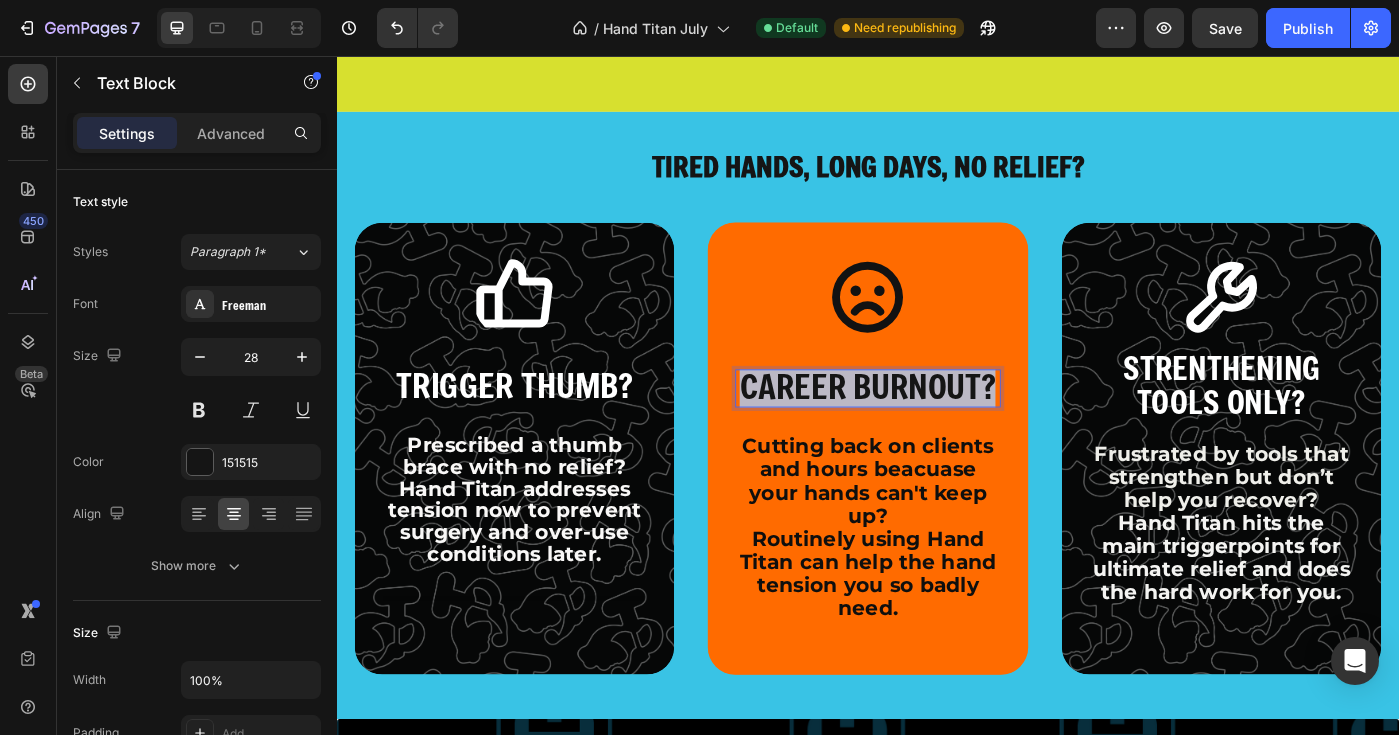 click on "CAREER BURNOUT?" at bounding box center (936, 429) 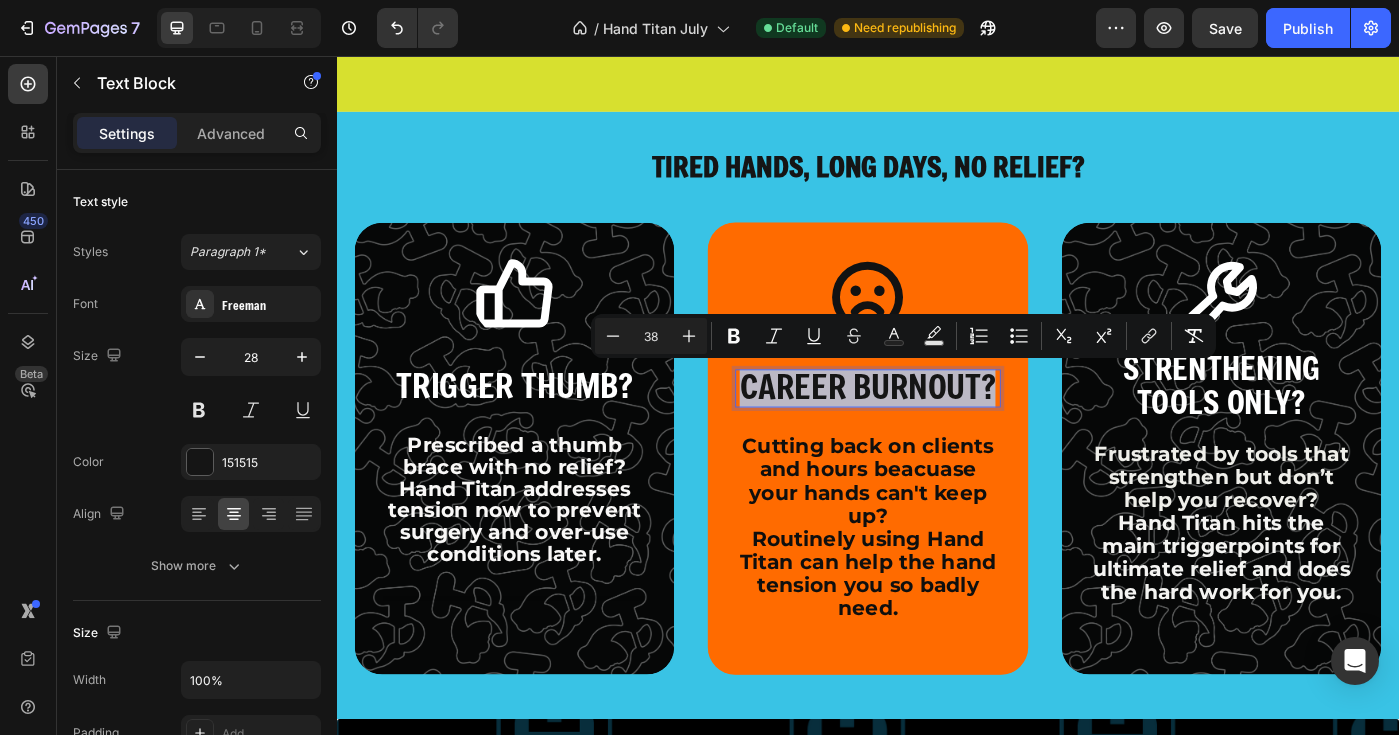 copy on "CAREER BURNOUT?" 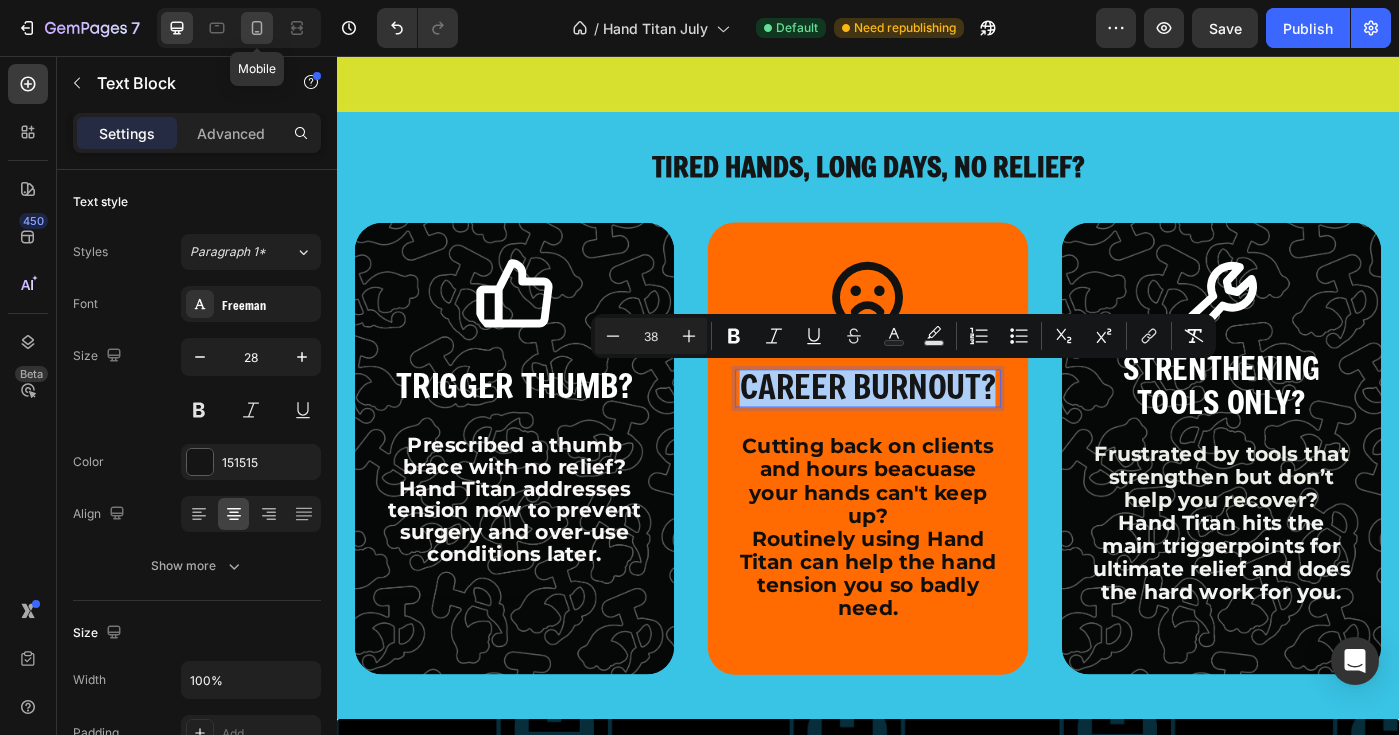 click 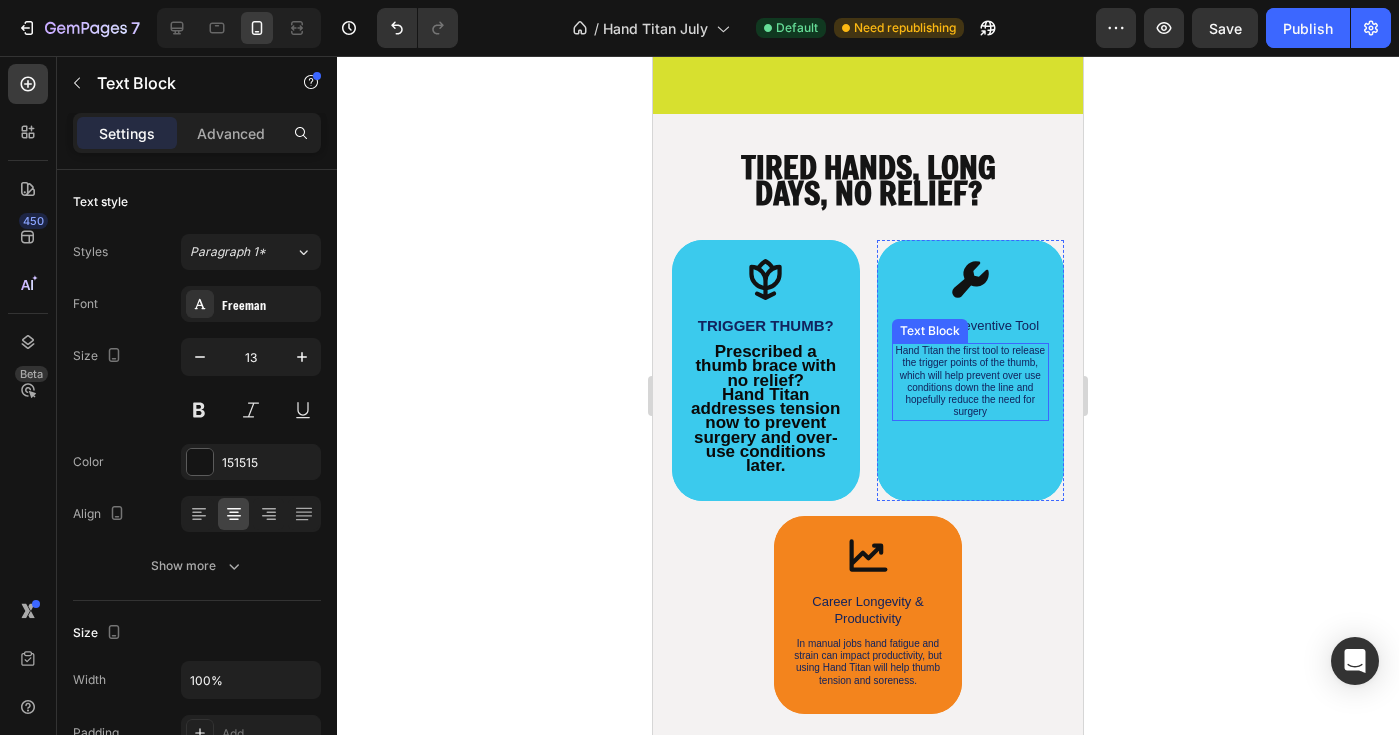 scroll, scrollTop: 1924, scrollLeft: 0, axis: vertical 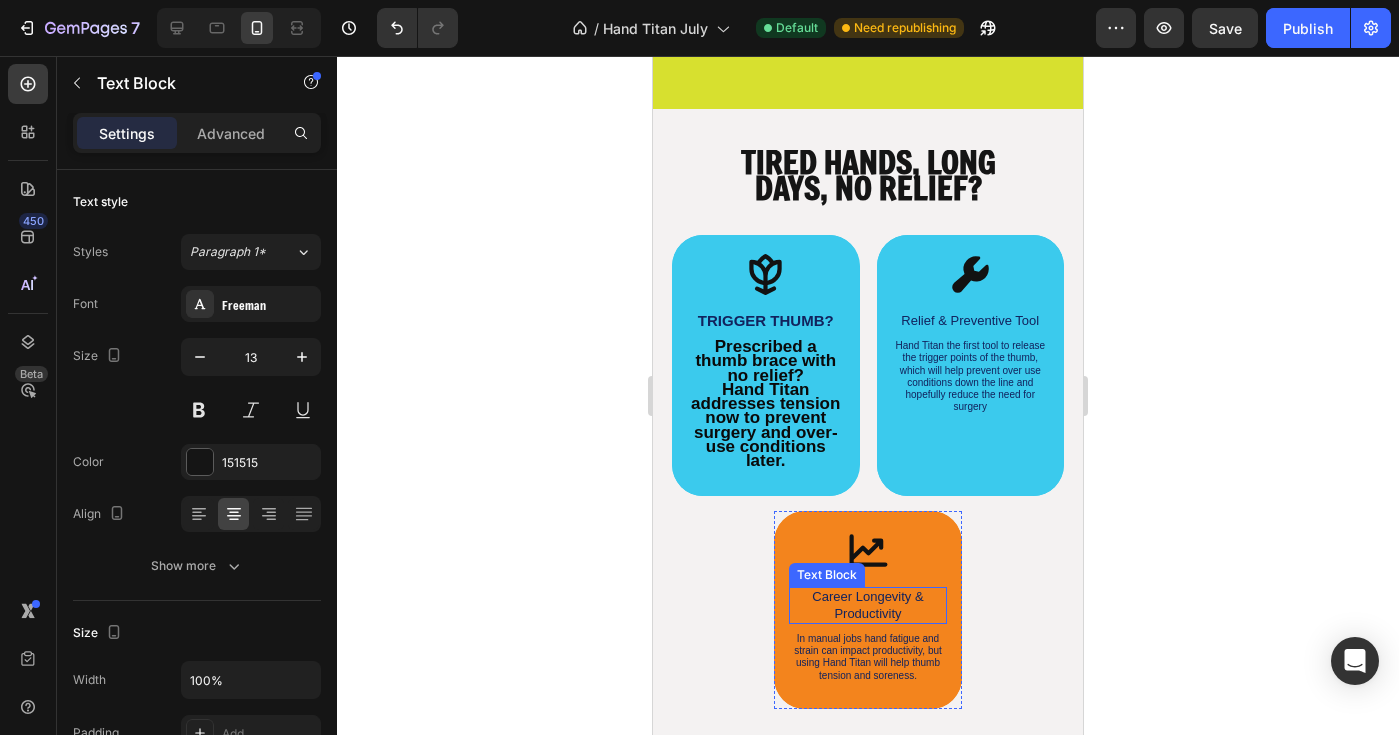 click on "Career Longevity & Productivity" at bounding box center (868, 605) 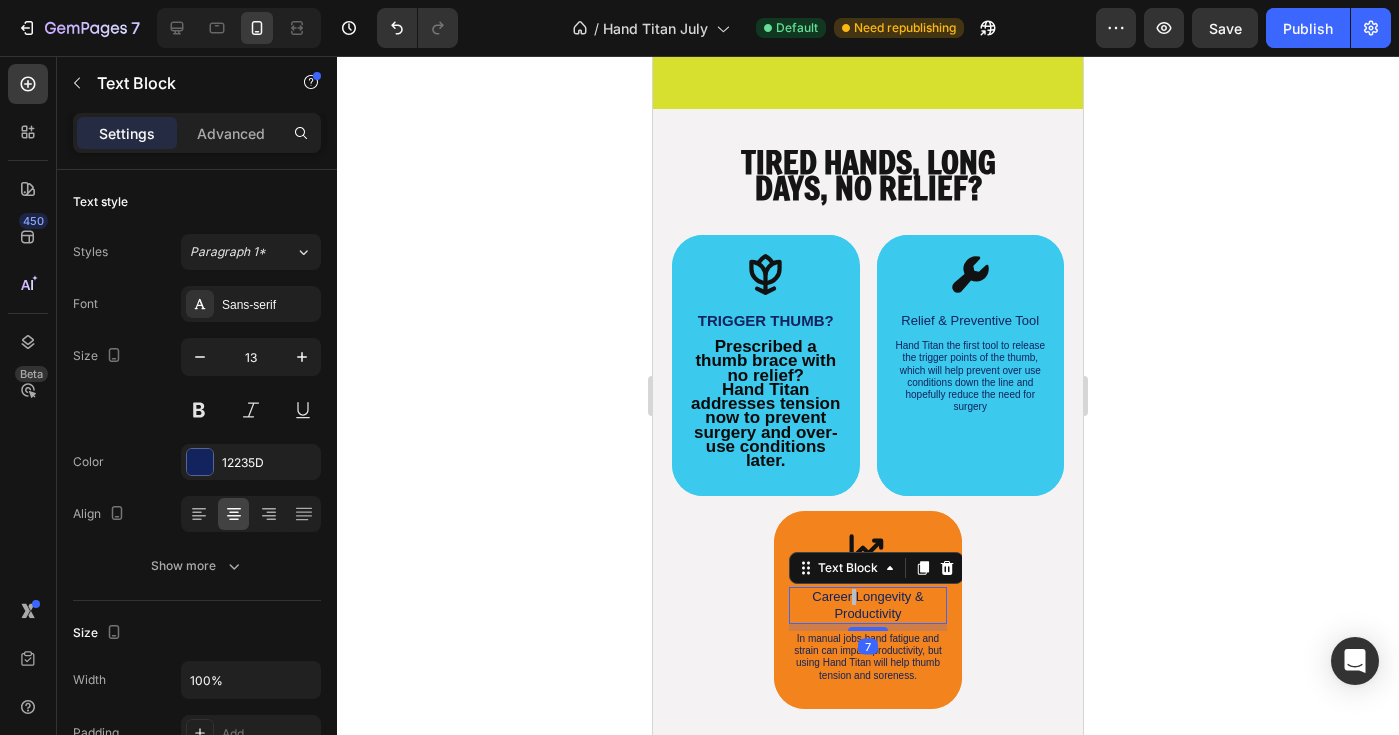click on "Career Longevity & Productivity" at bounding box center (868, 605) 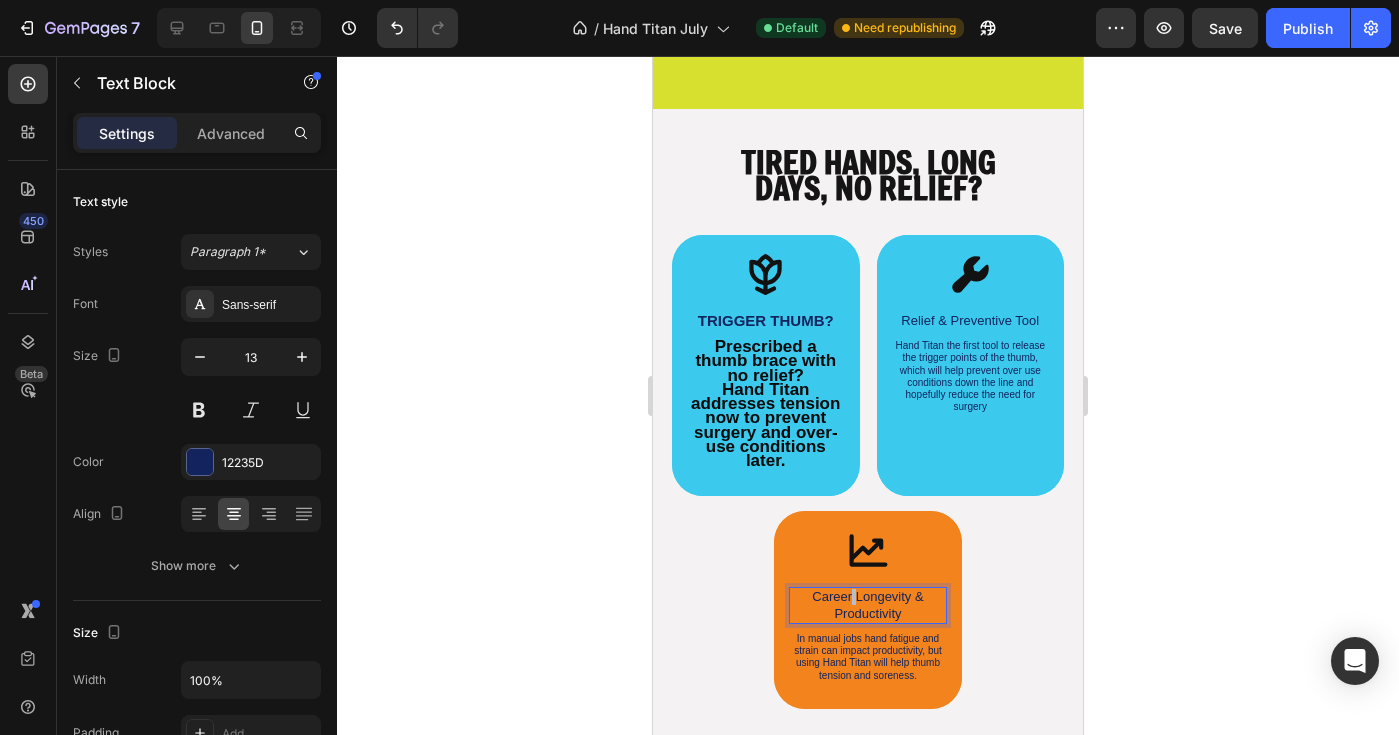 click on "Career Longevity & Productivity" at bounding box center [868, 605] 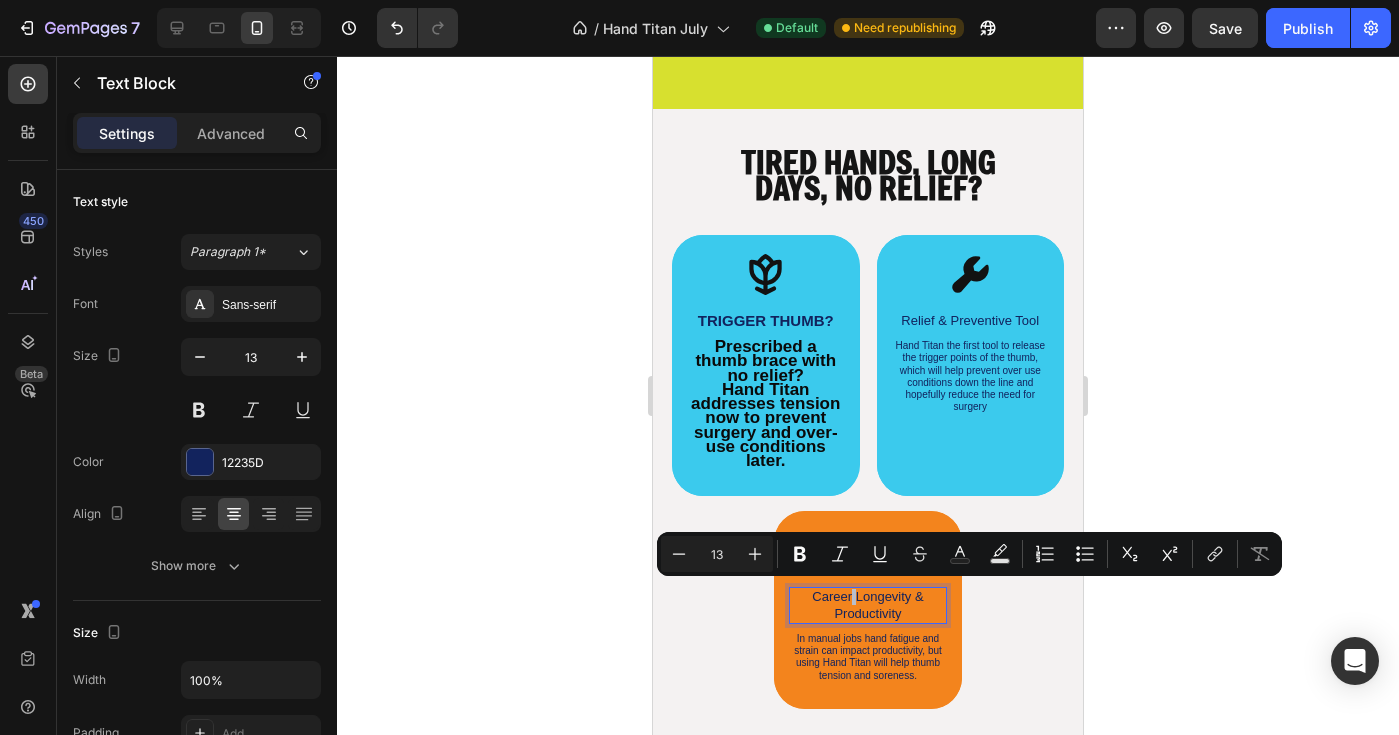 type on "38" 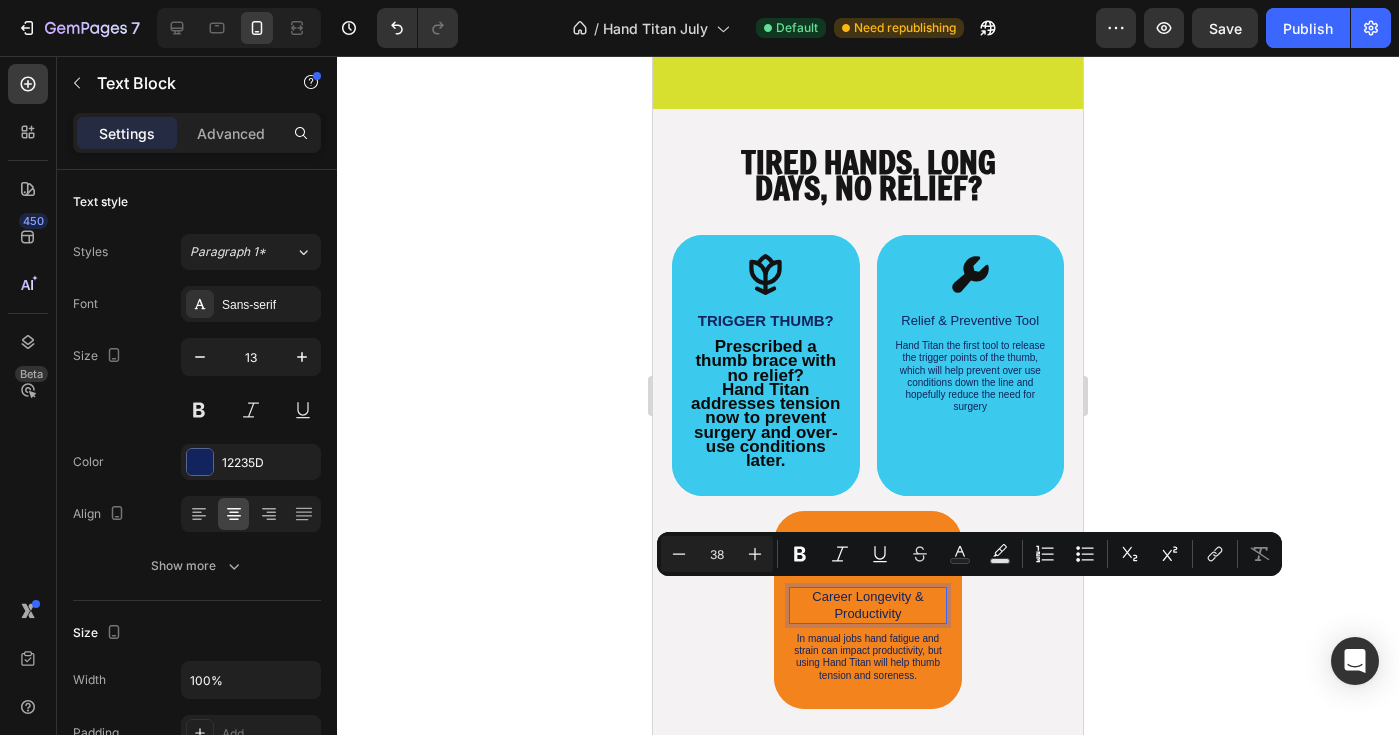 scroll, scrollTop: 3, scrollLeft: 0, axis: vertical 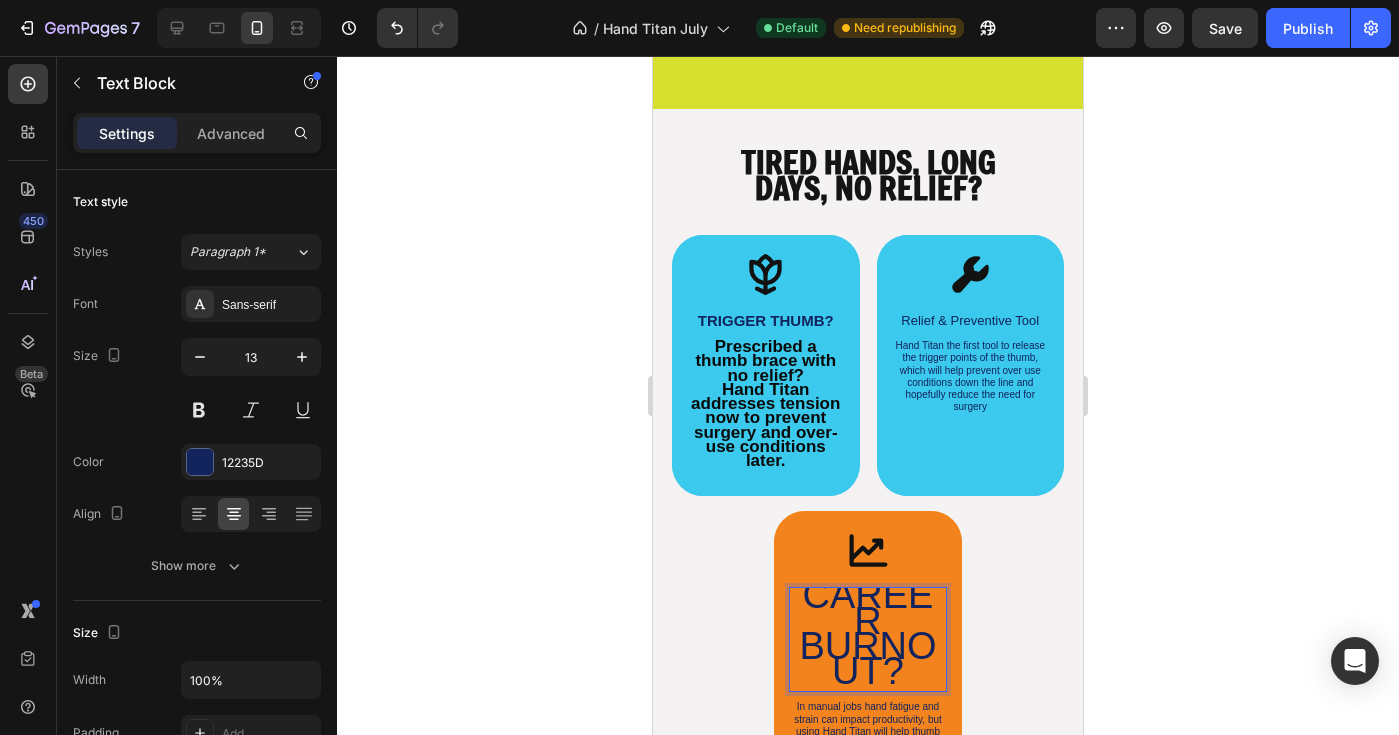 click on "CAREER BURNOUT?" at bounding box center [867, 633] 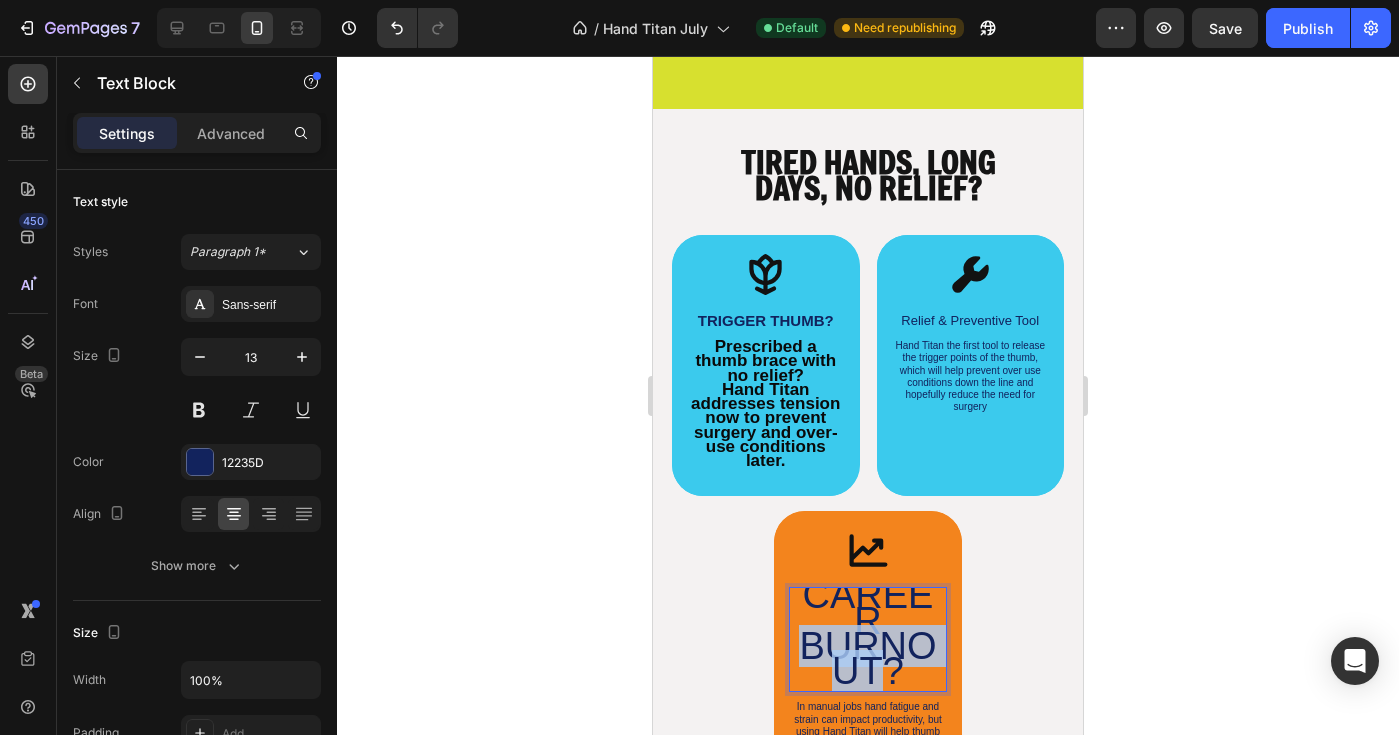 click on "CAREER BURNOUT?" at bounding box center (867, 633) 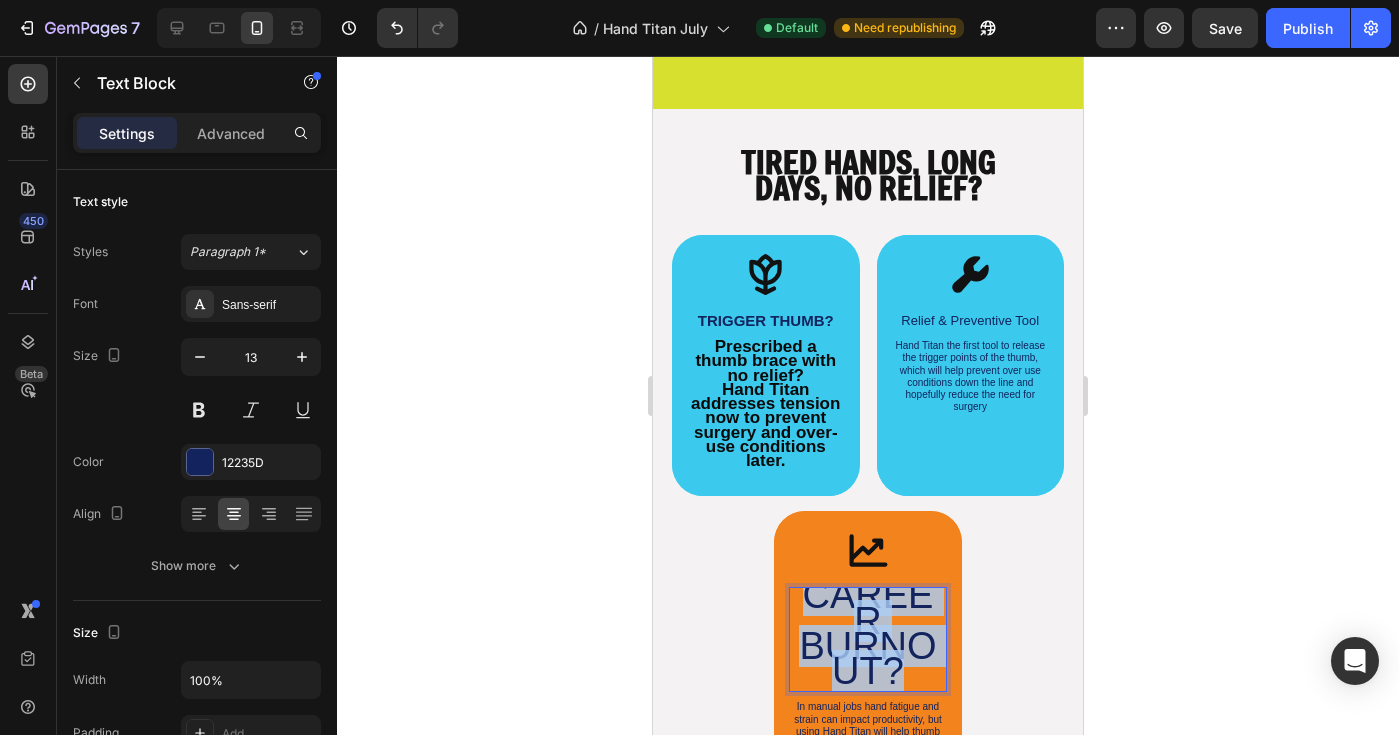 click on "CAREER BURNOUT?" at bounding box center [867, 633] 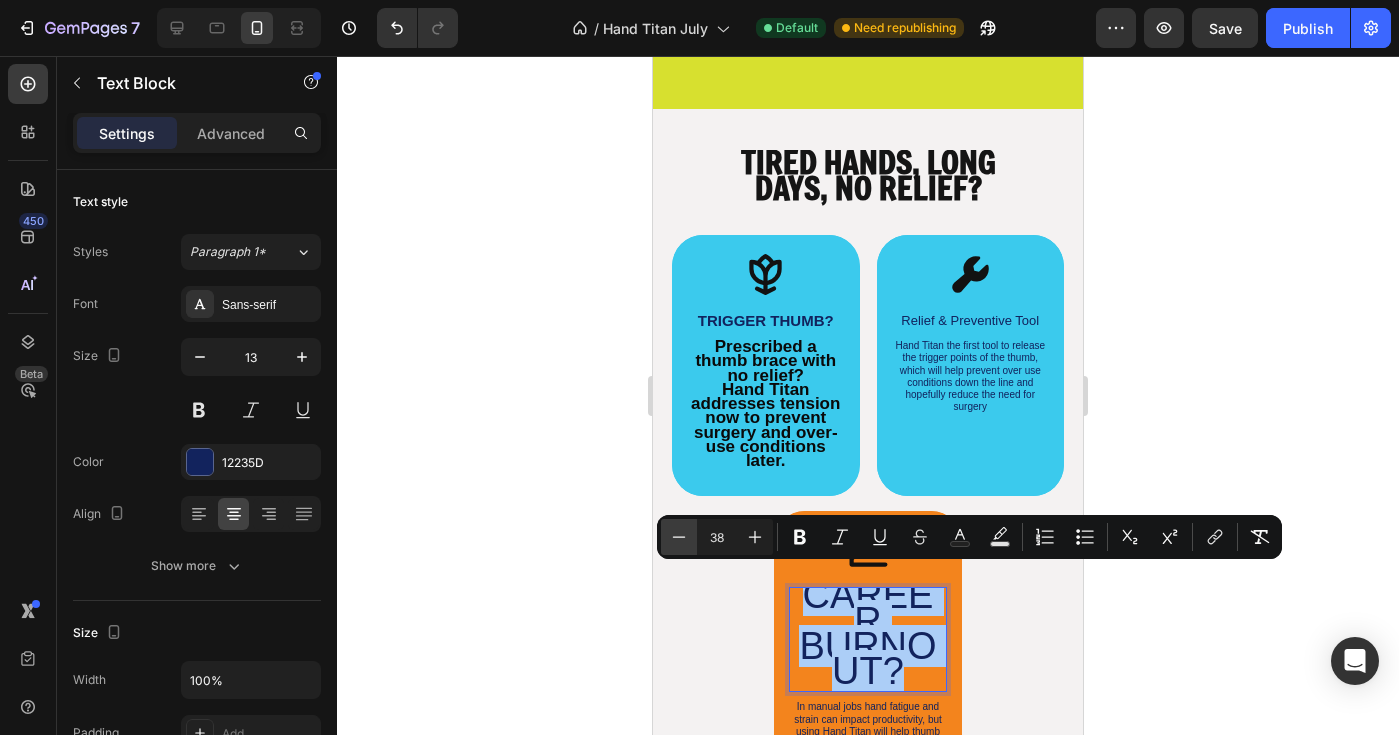 click 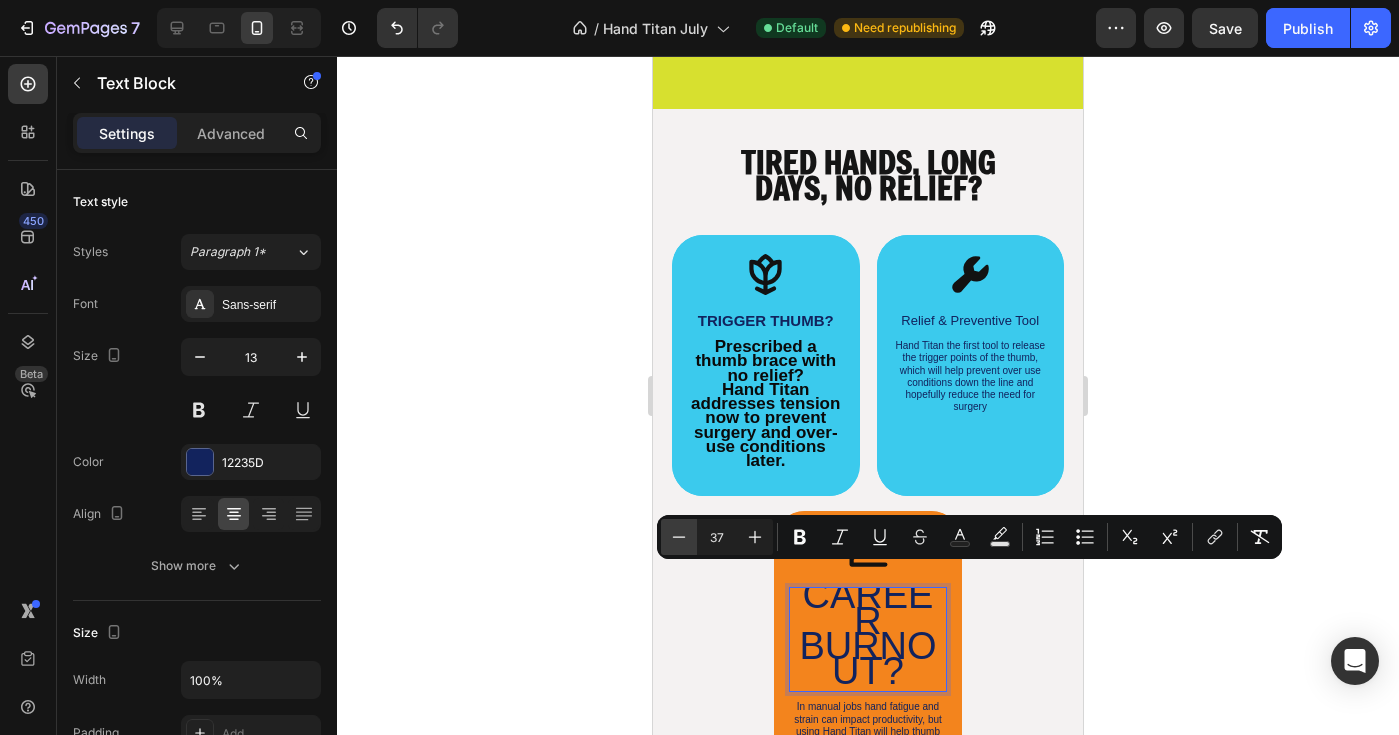 click 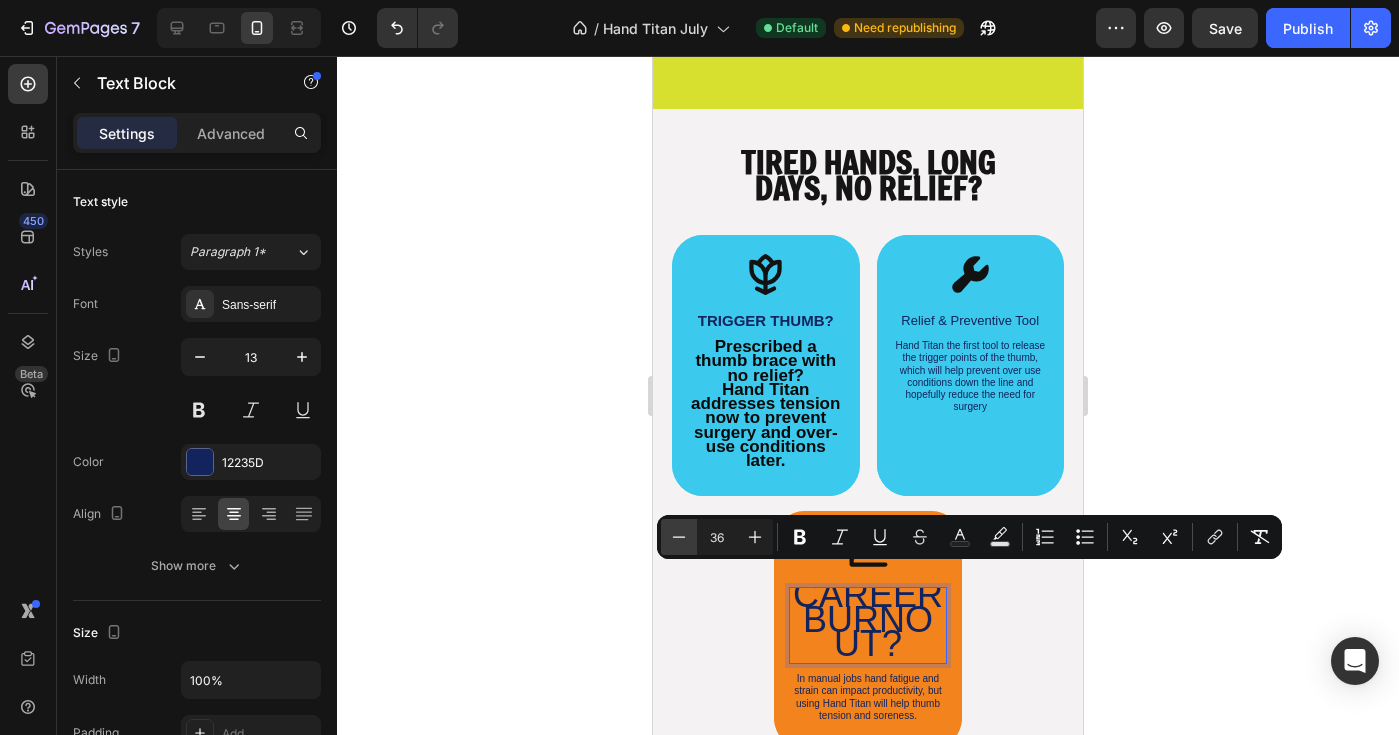 click 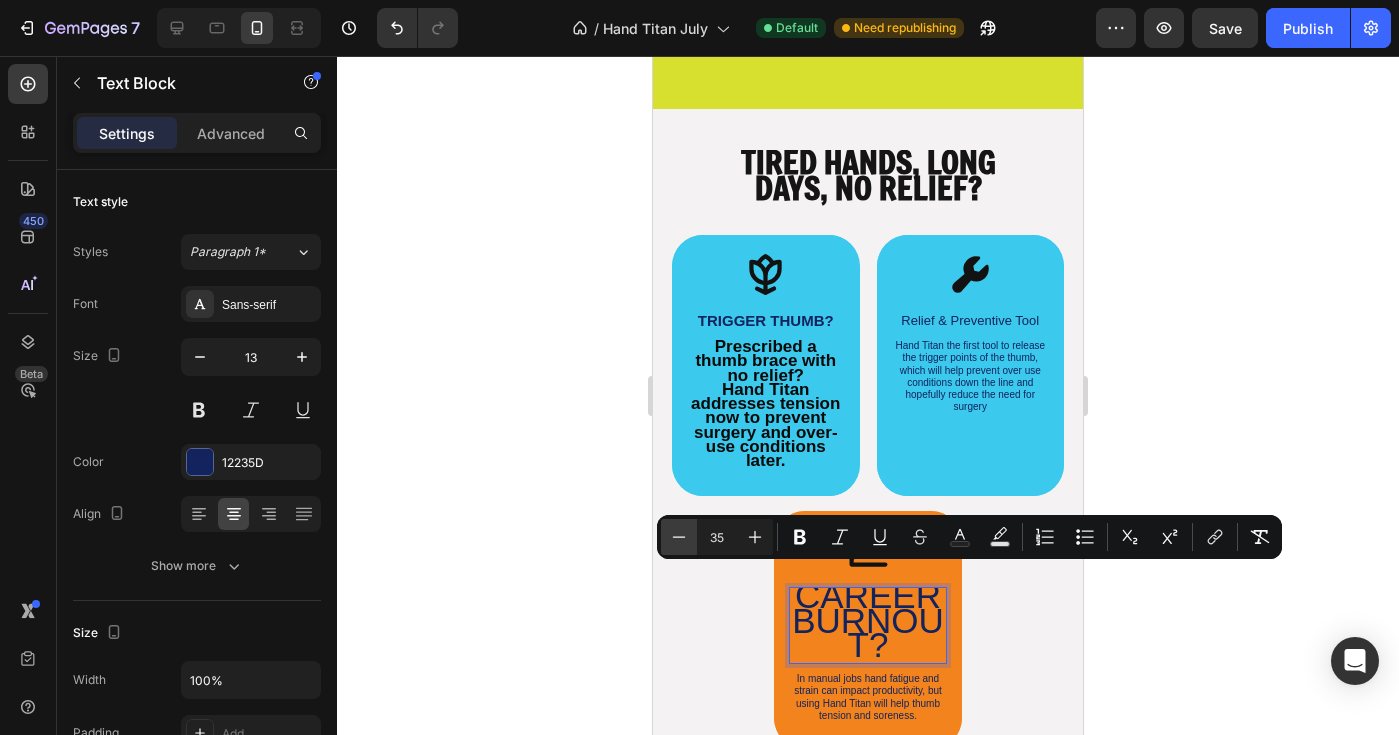 click 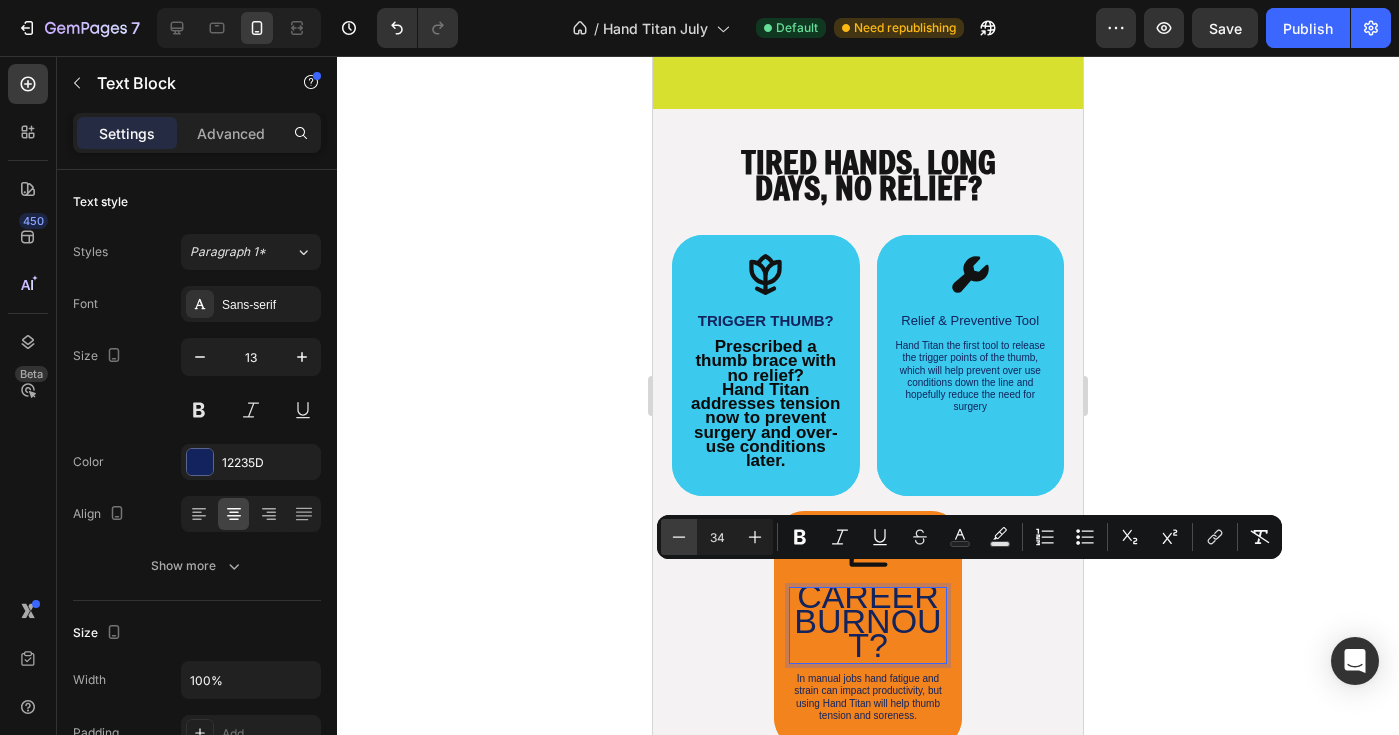 click 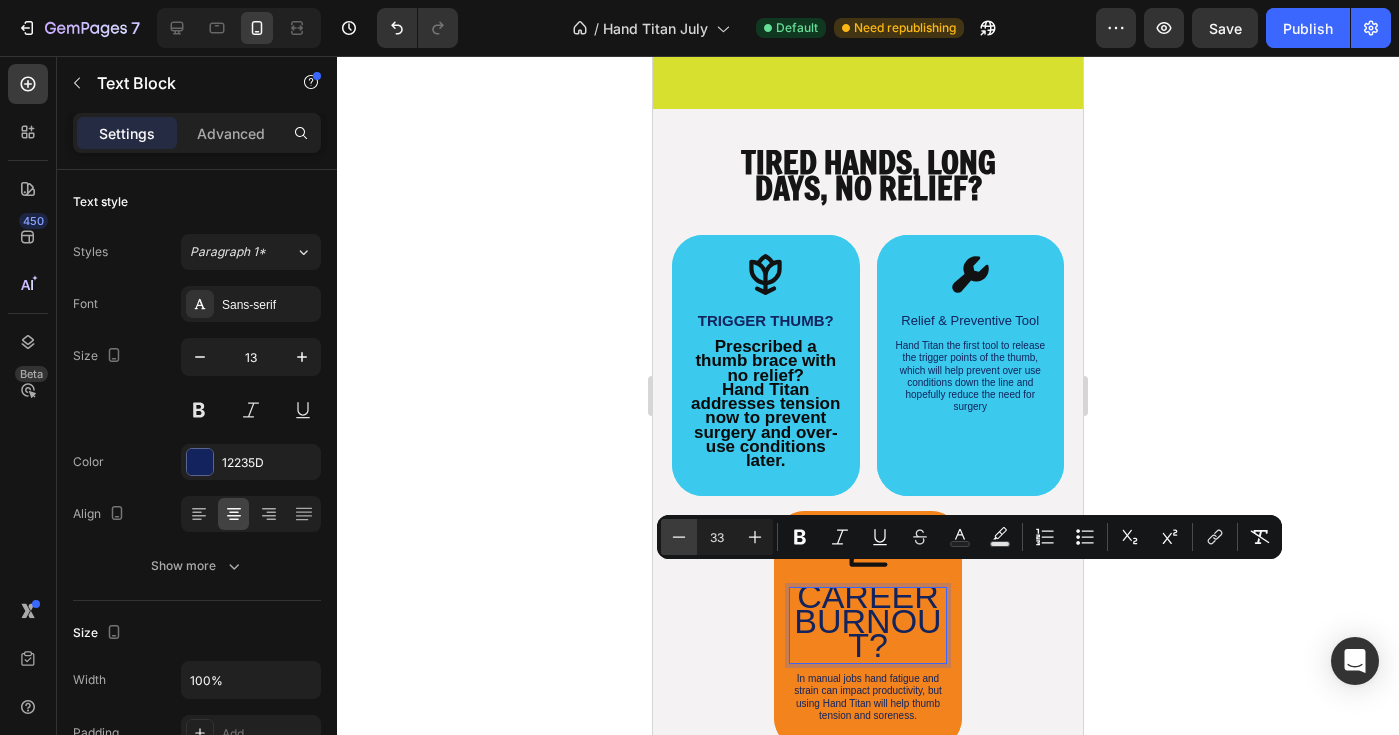 click 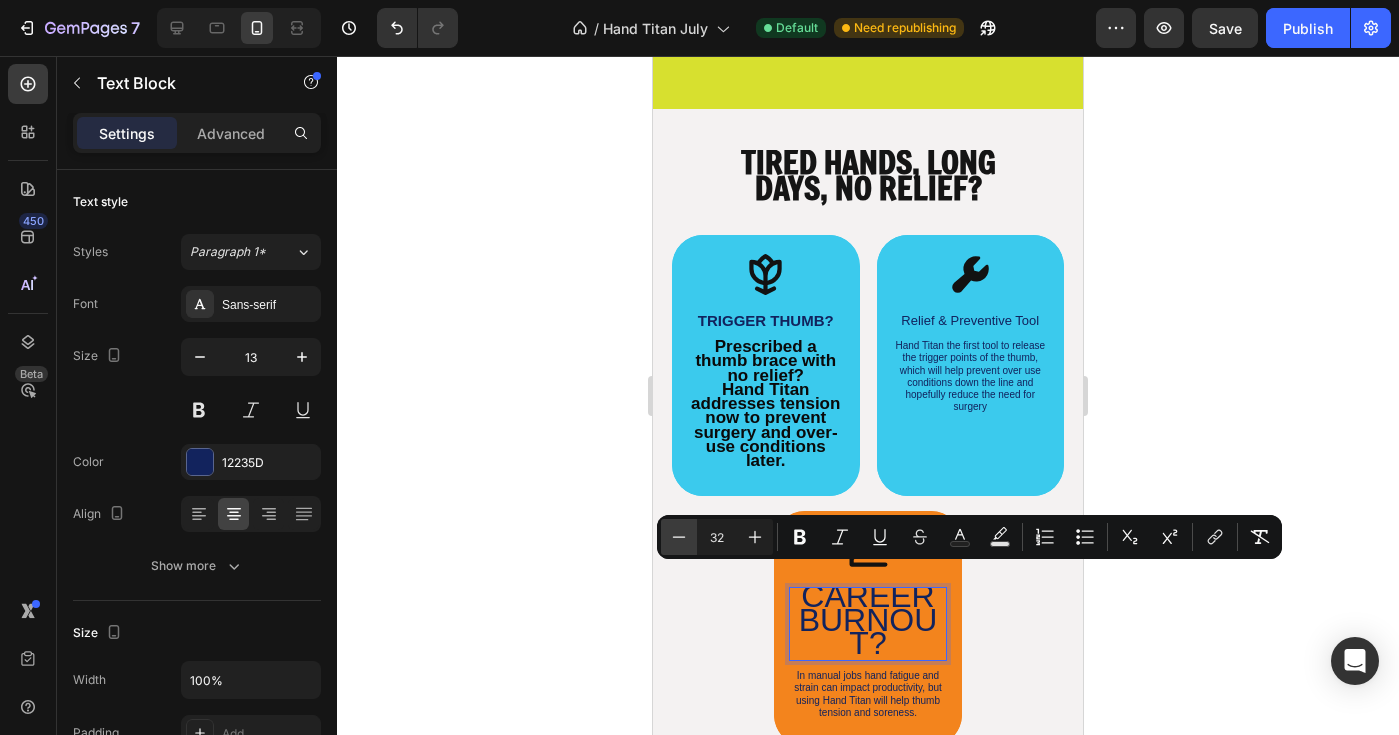 scroll, scrollTop: 1, scrollLeft: 0, axis: vertical 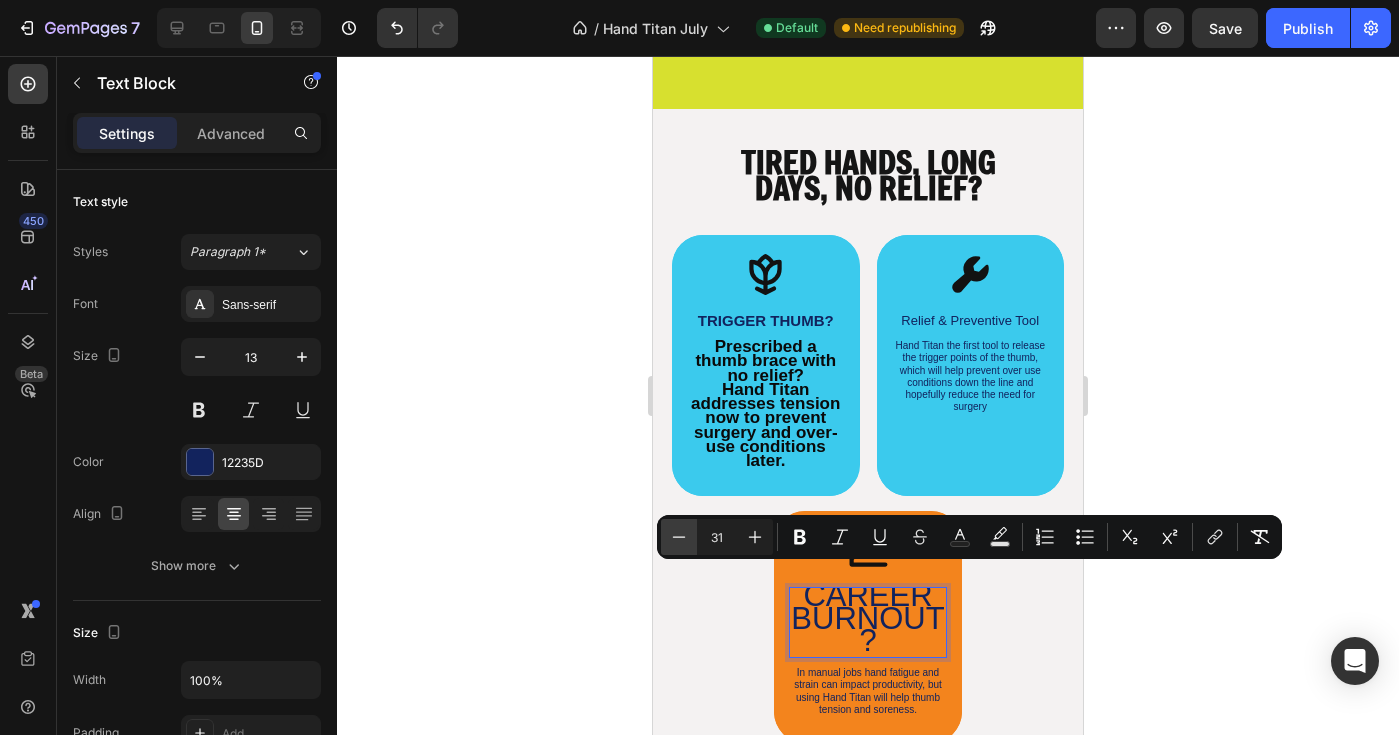 click 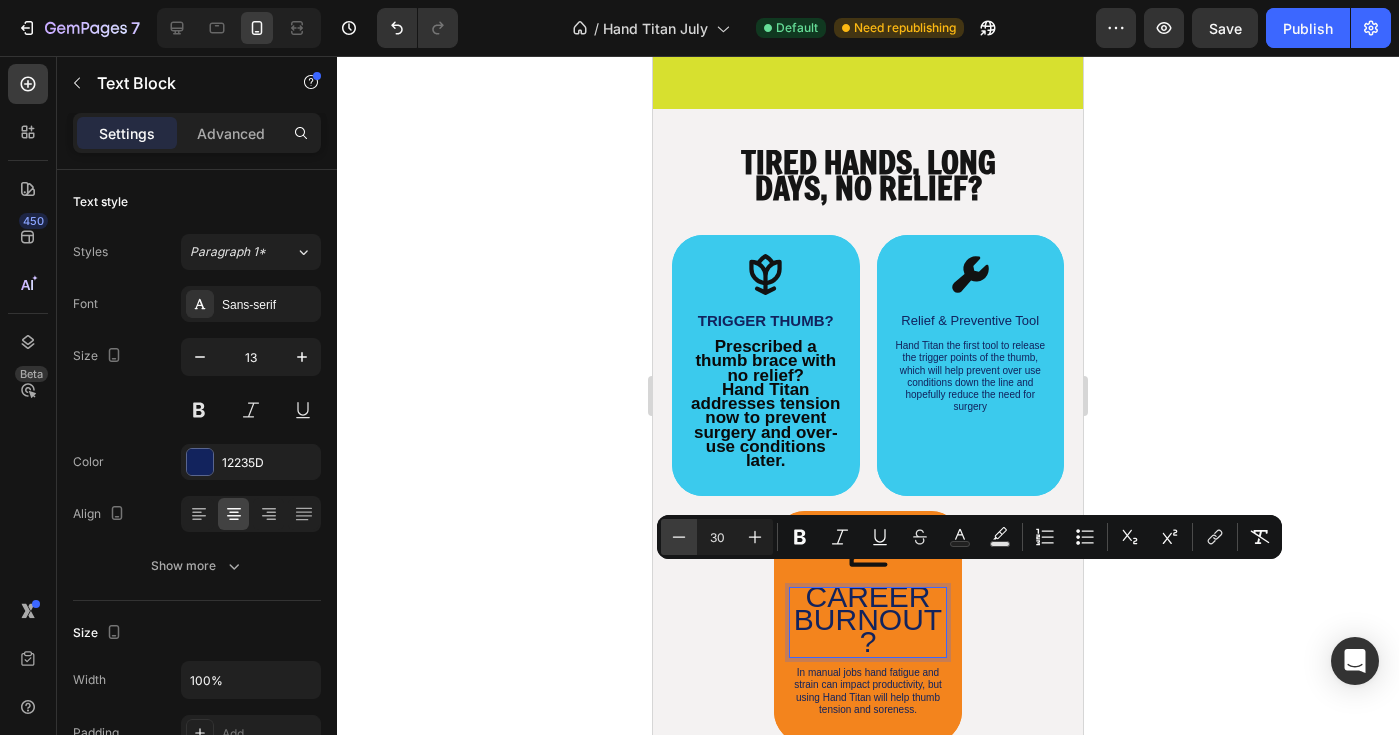 click 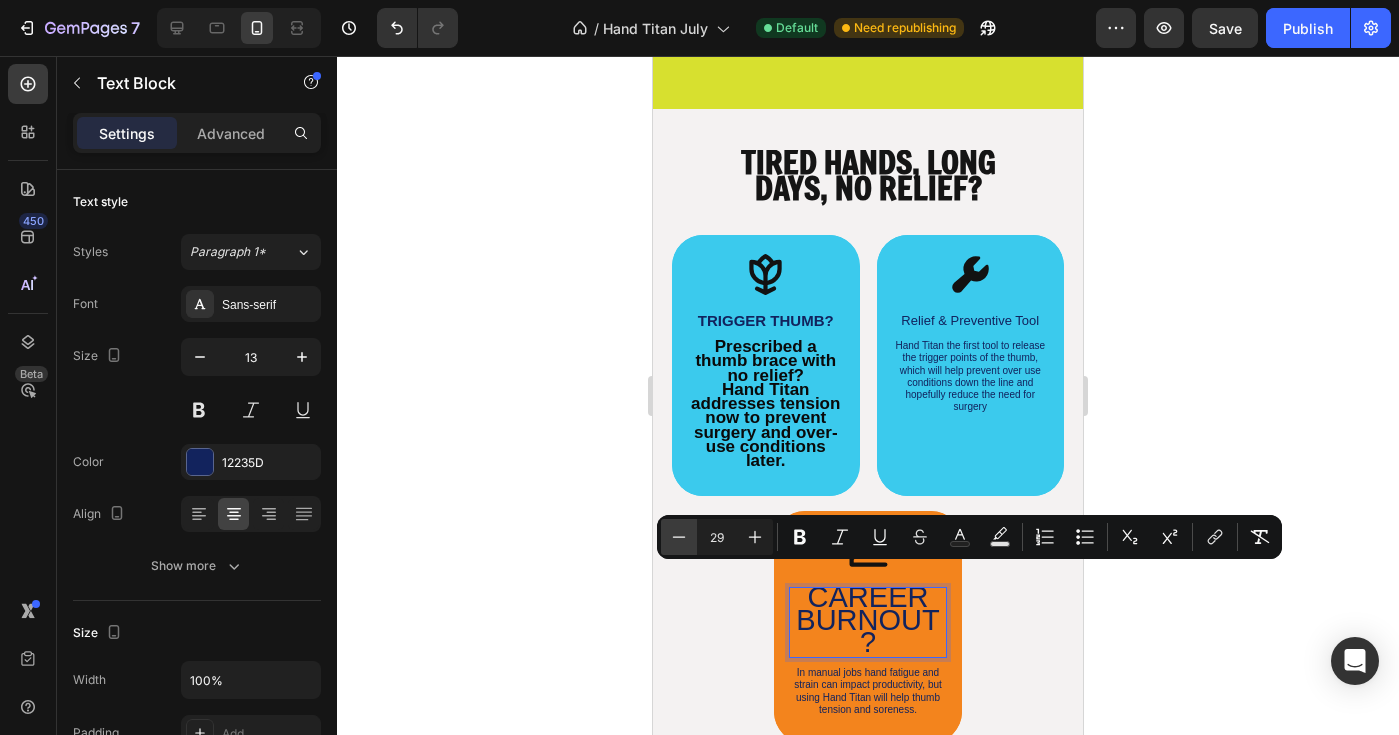 click 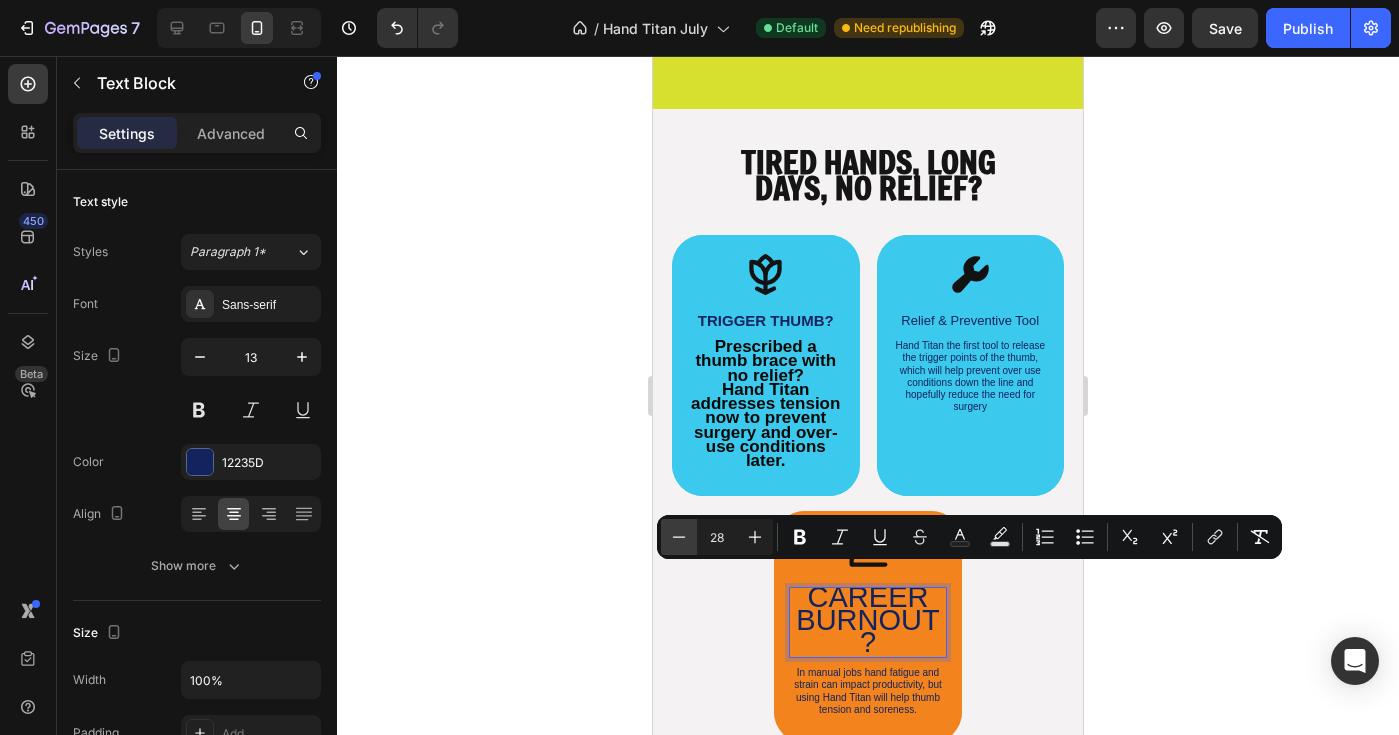 scroll, scrollTop: 0, scrollLeft: 0, axis: both 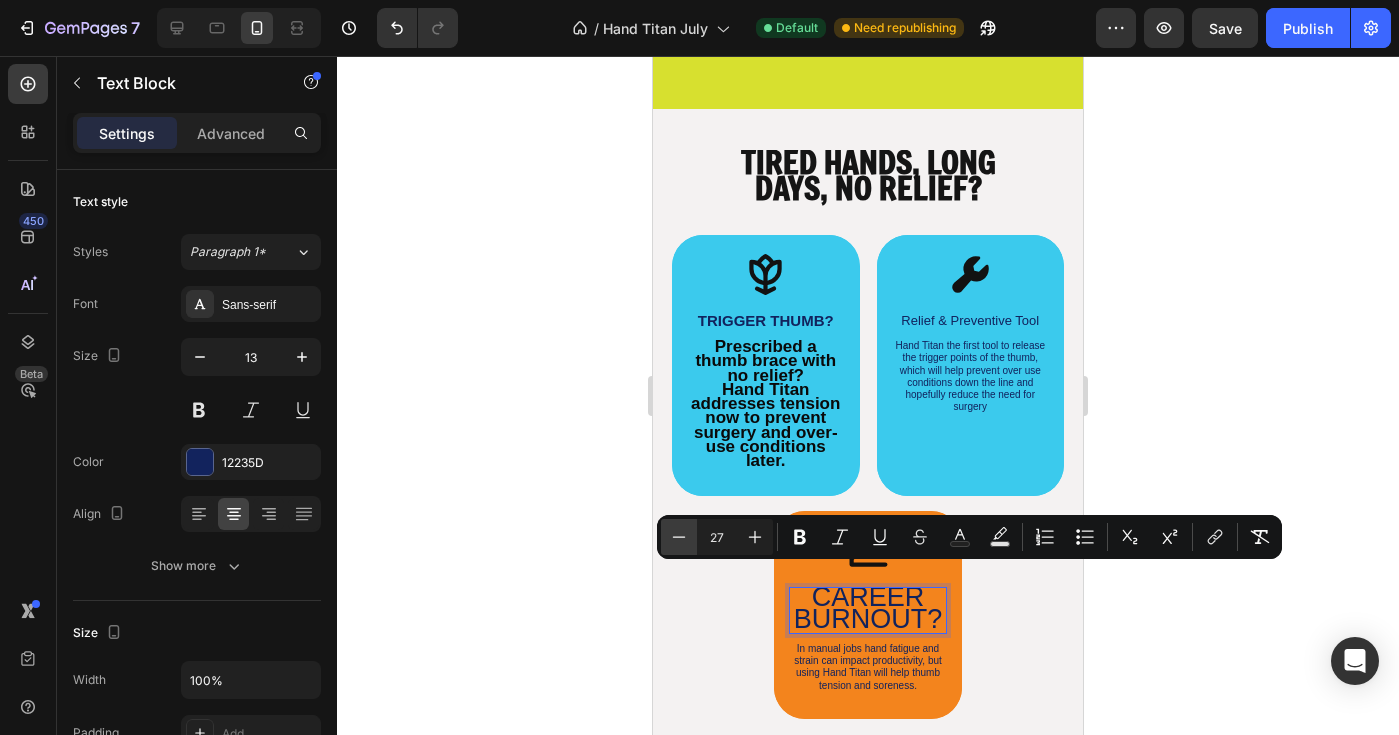 click 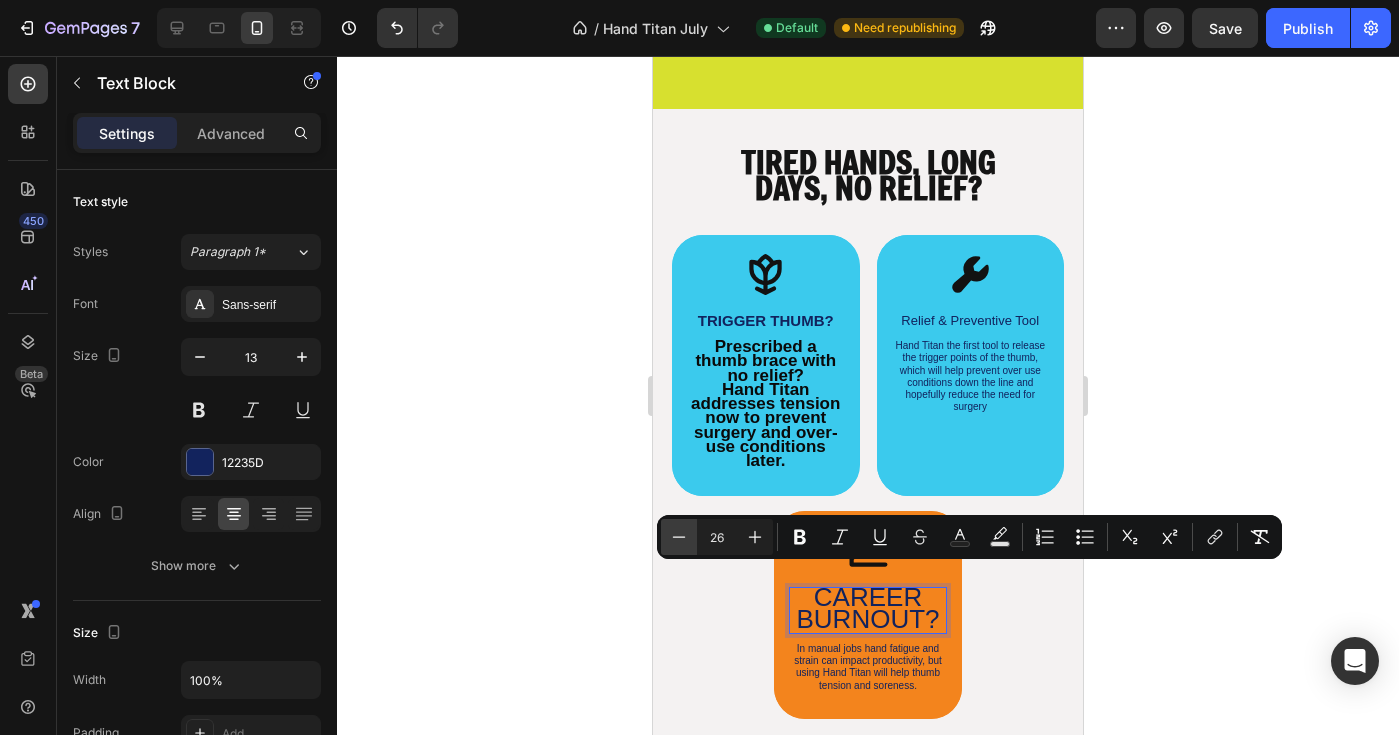 click 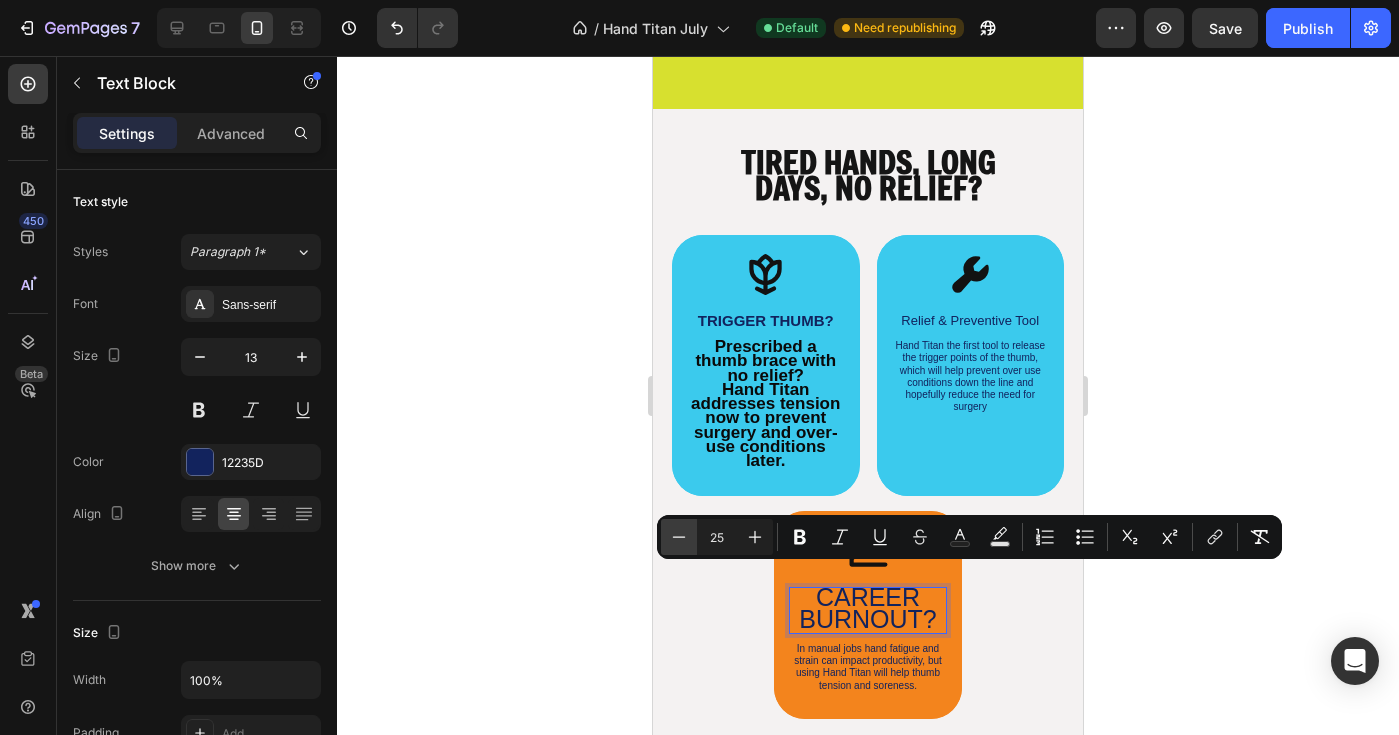 click 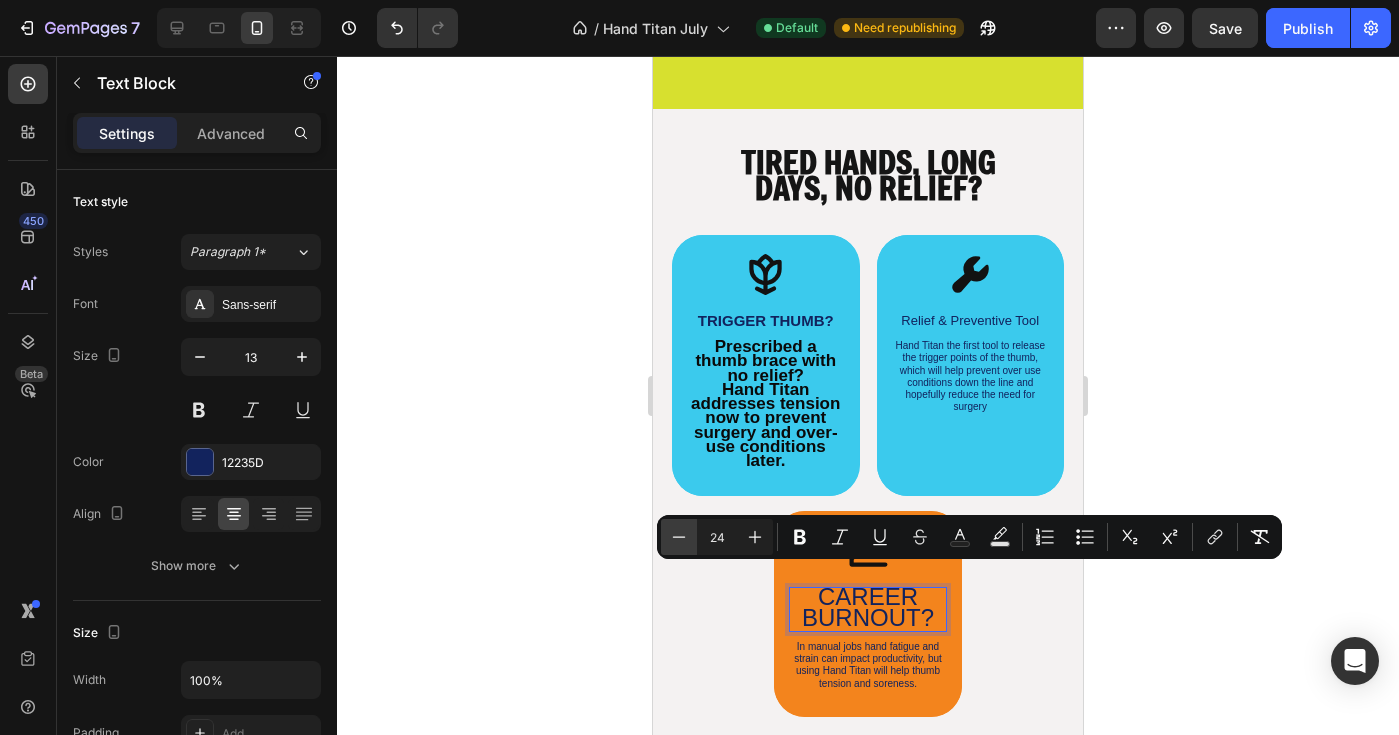 click 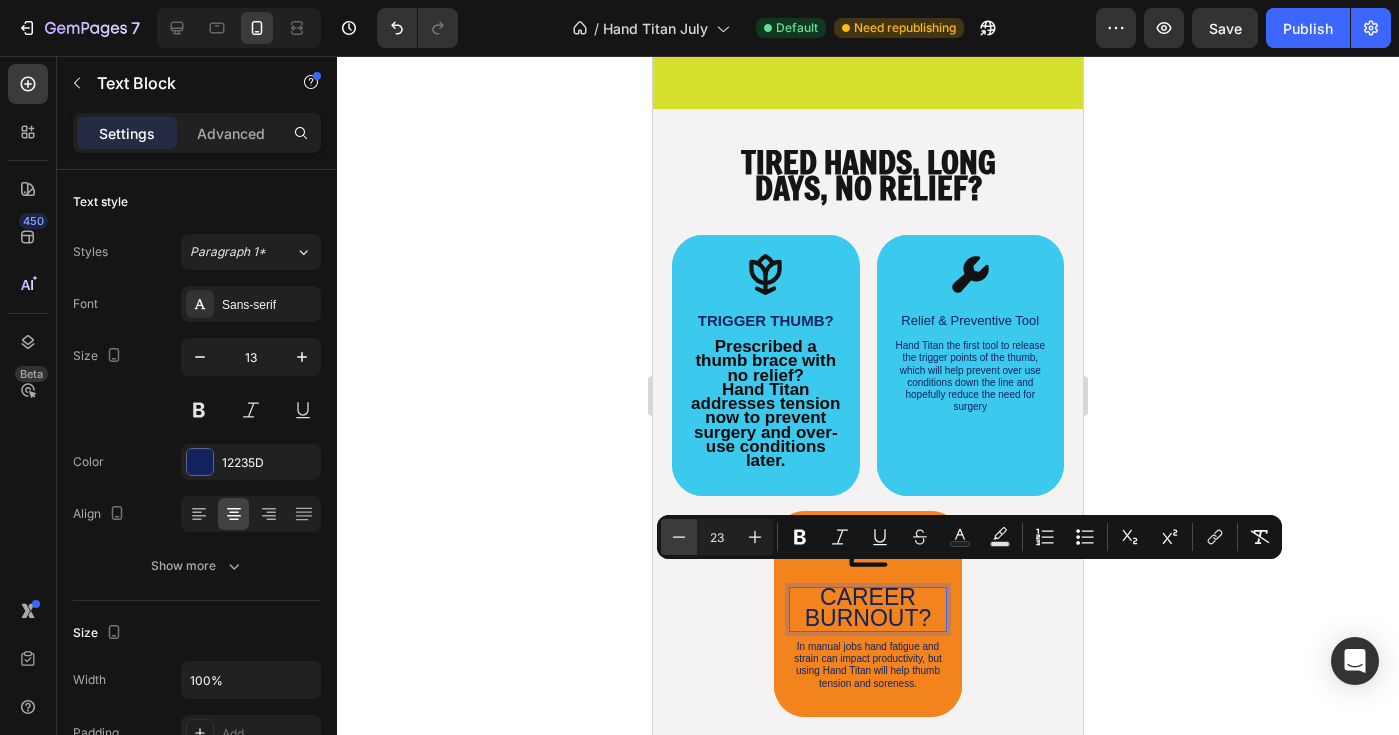 click 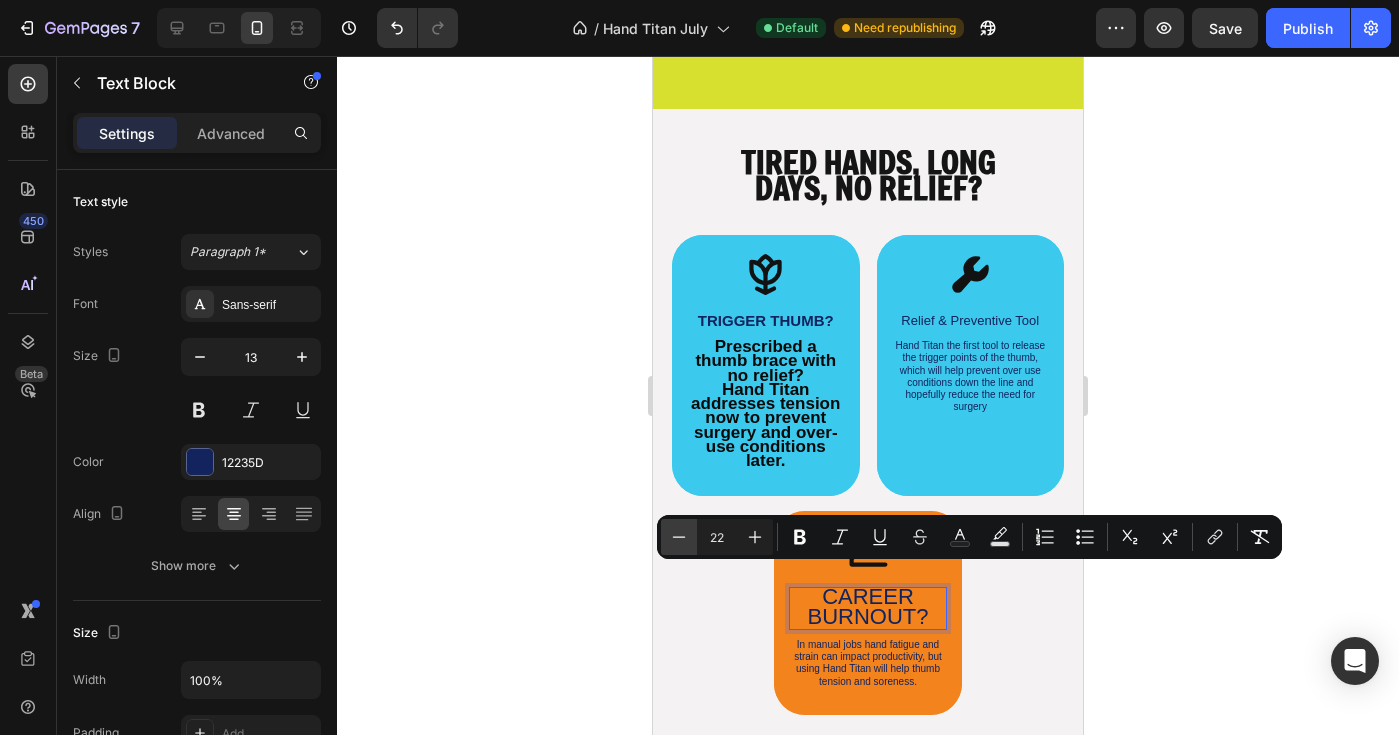 click 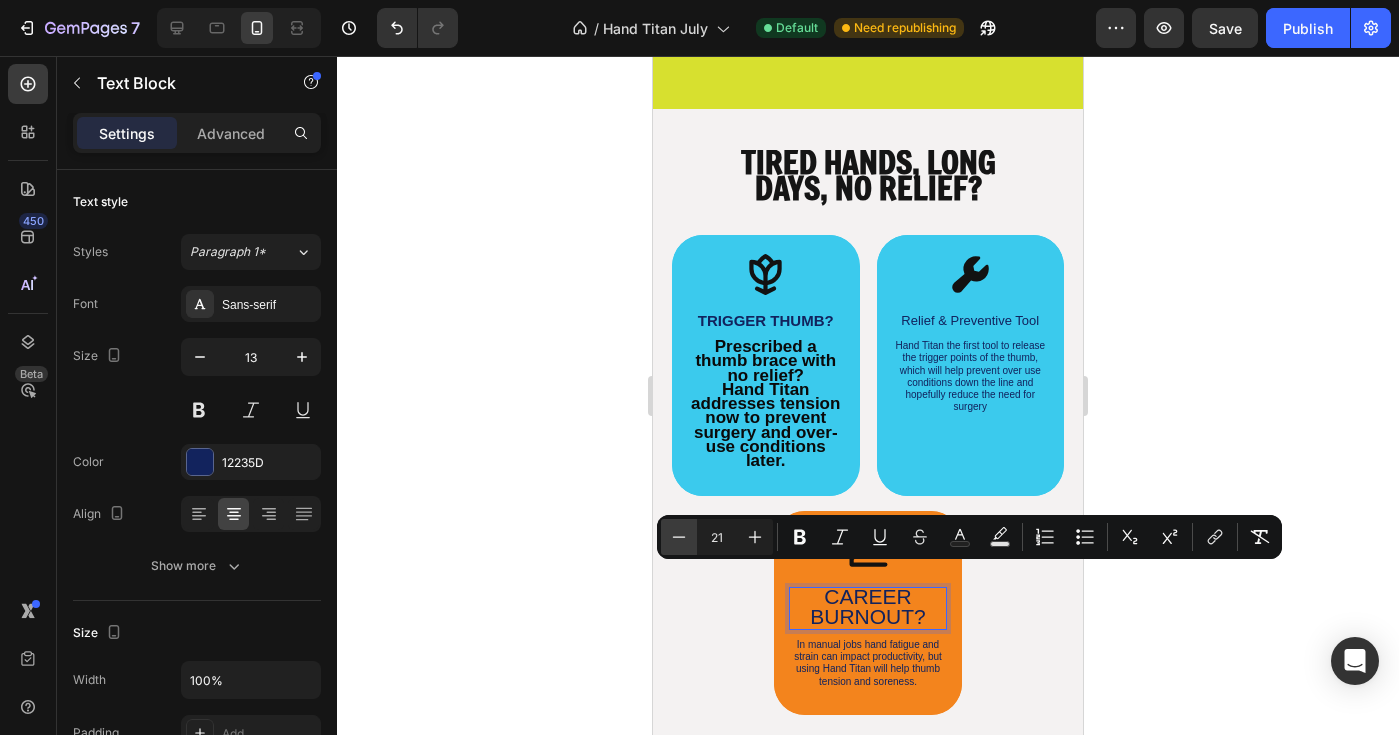 click 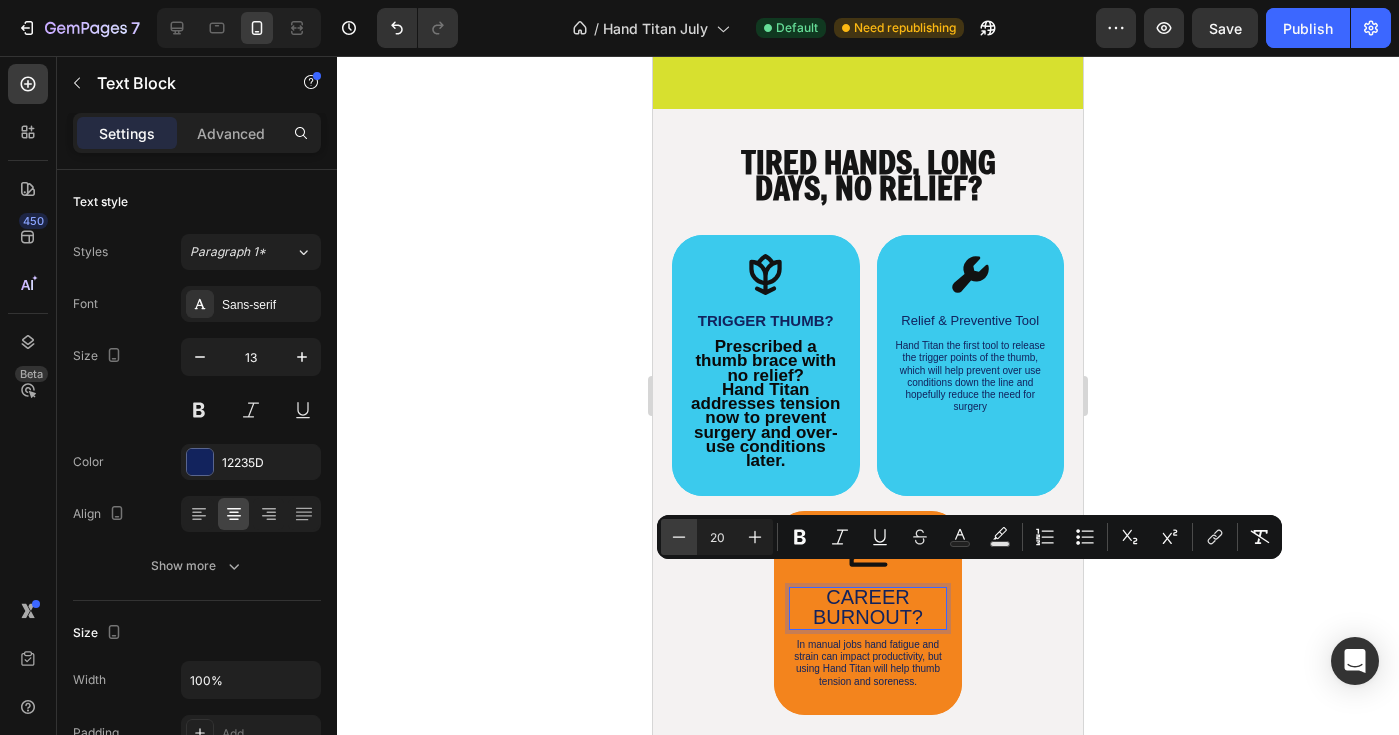 click 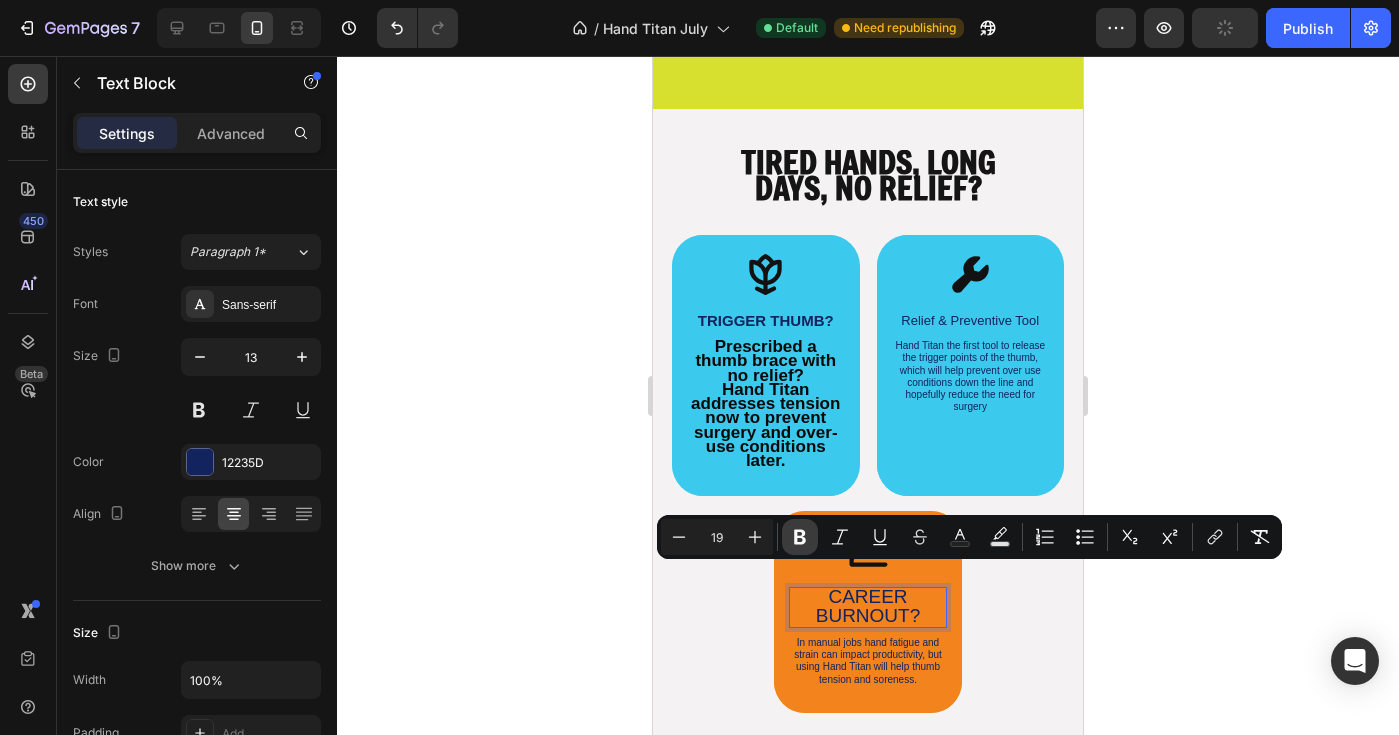 click 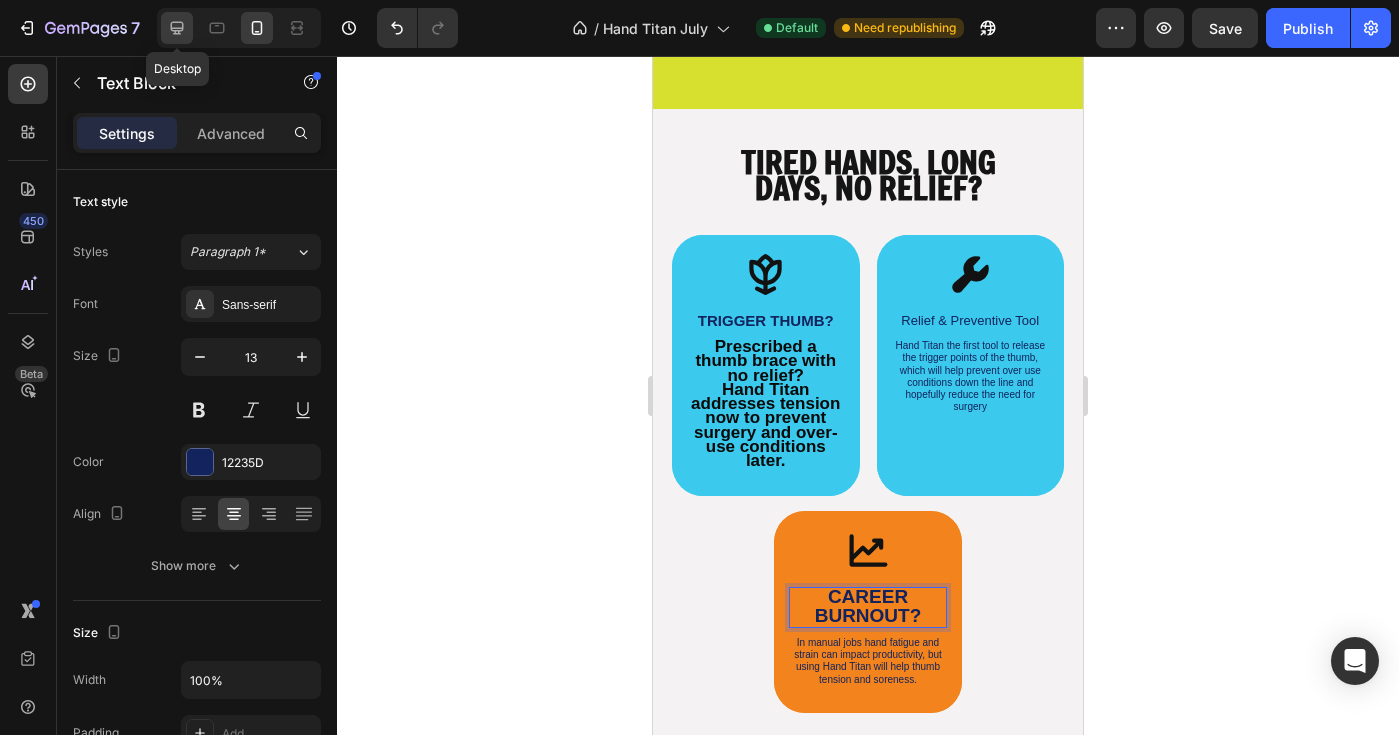 click 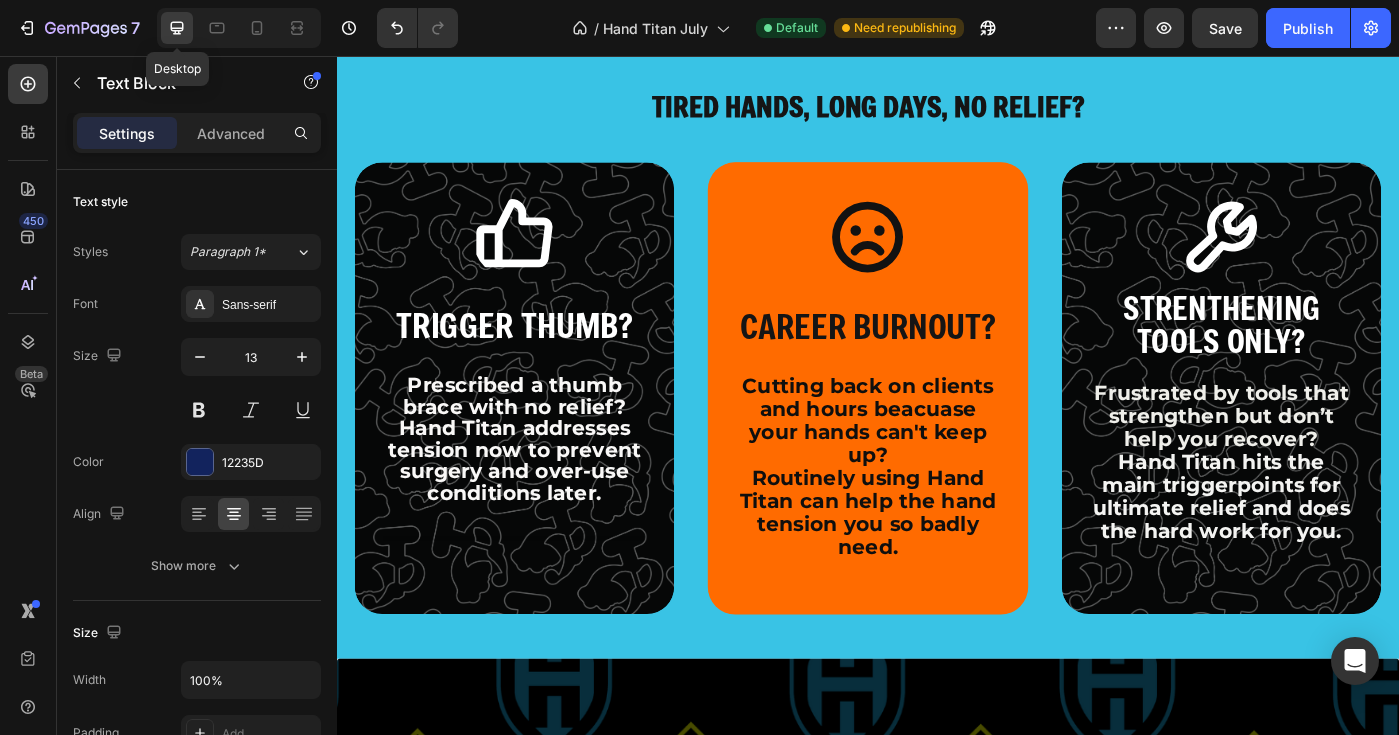 scroll, scrollTop: 1854, scrollLeft: 0, axis: vertical 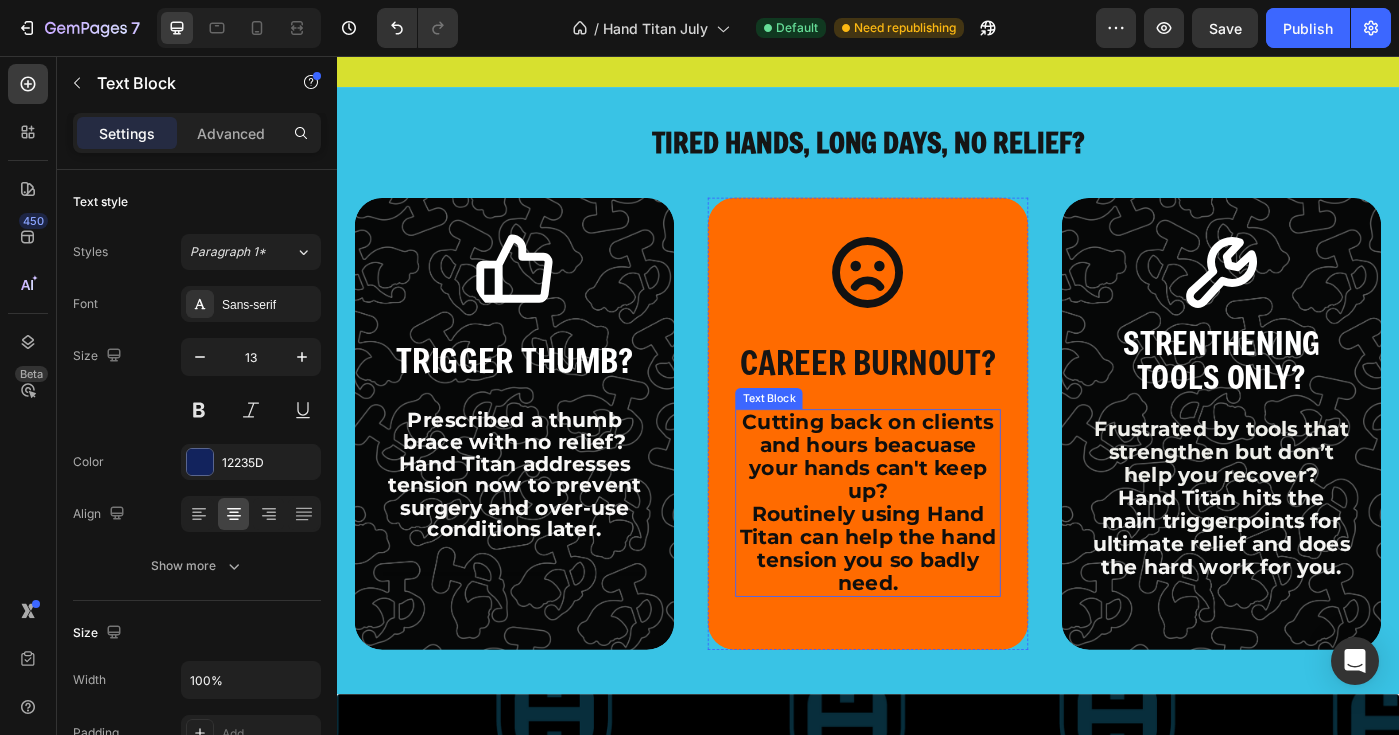 click on "Routinely using Hand Titan can help the hand tension you so badly need." at bounding box center (936, 613) 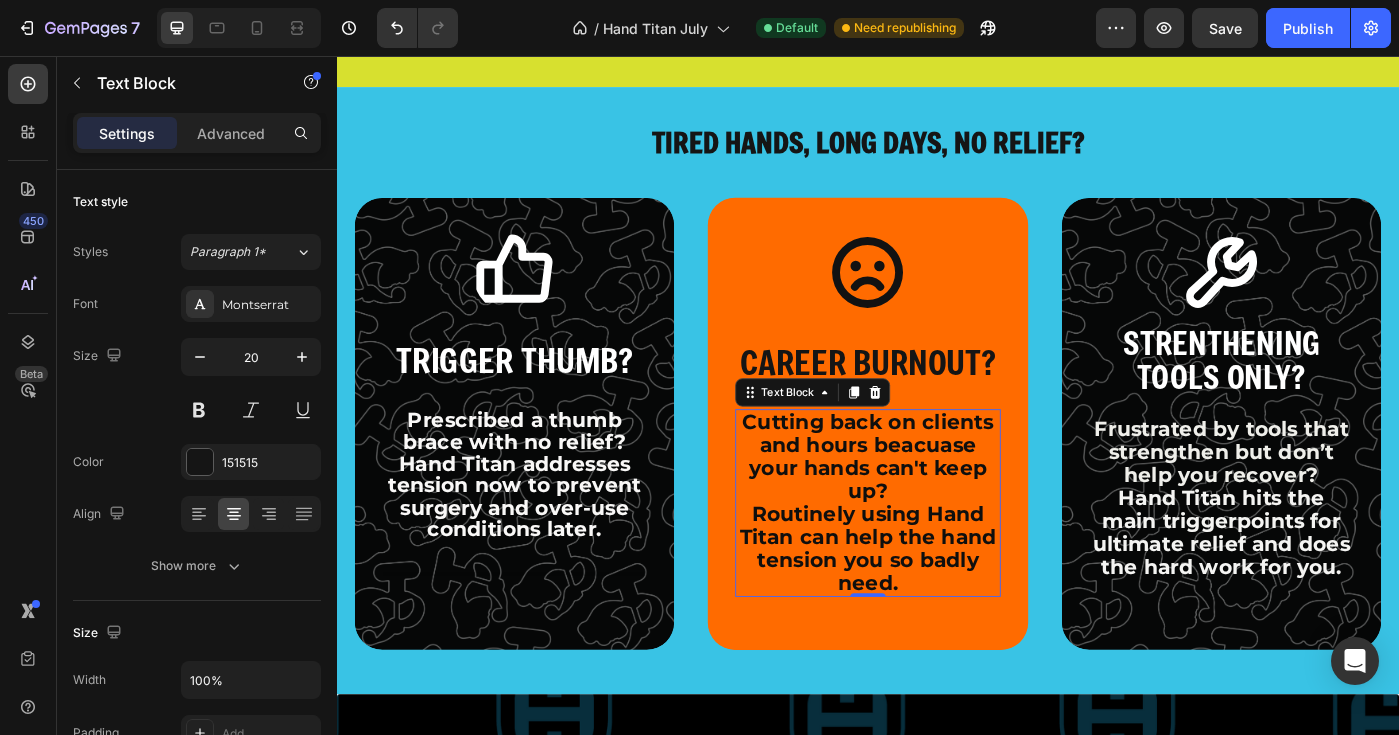 click on "Routinely using Hand Titan can help the hand tension you so badly need." at bounding box center [936, 613] 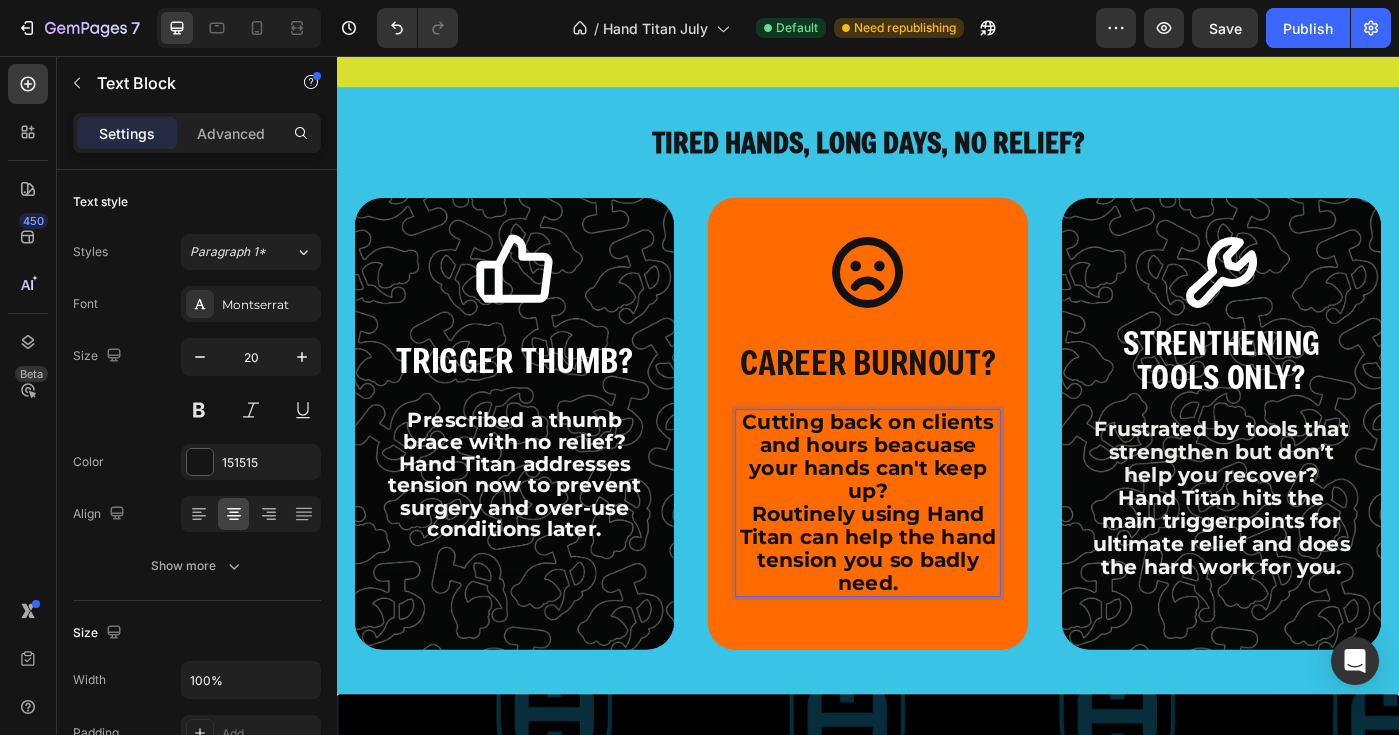 click on "Routinely using Hand Titan can help the hand tension you so badly need." at bounding box center (936, 613) 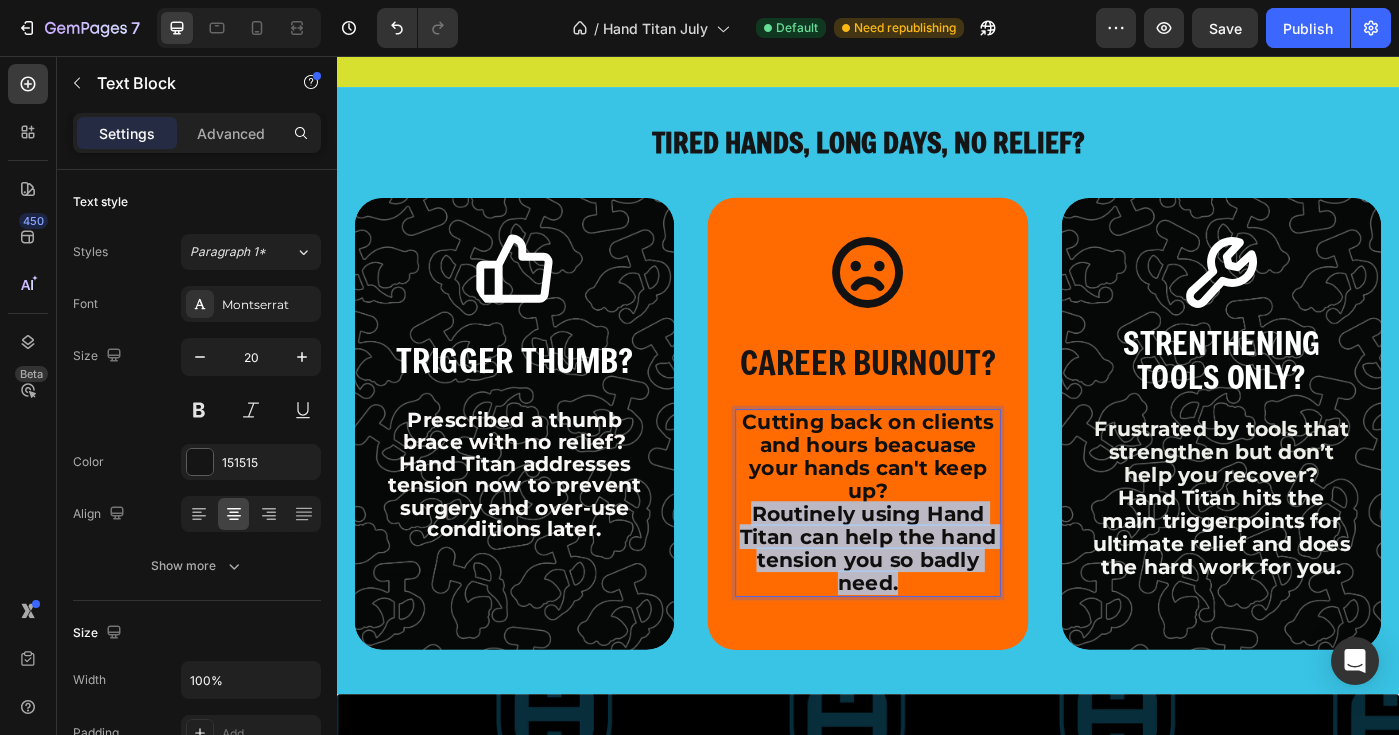 click on "Routinely using Hand Titan can help the hand tension you so badly need." at bounding box center [936, 613] 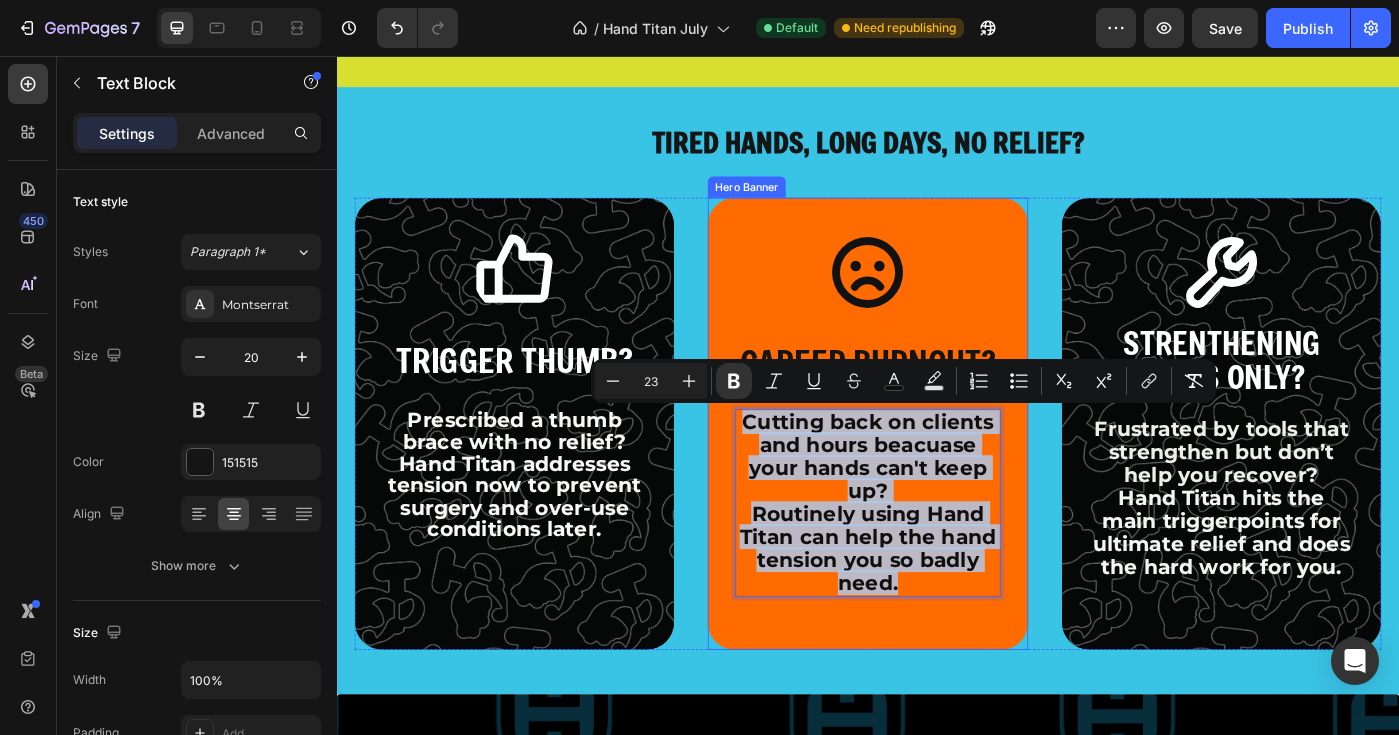 drag, startPoint x: 1004, startPoint y: 645, endPoint x: 772, endPoint y: 454, distance: 300.5079 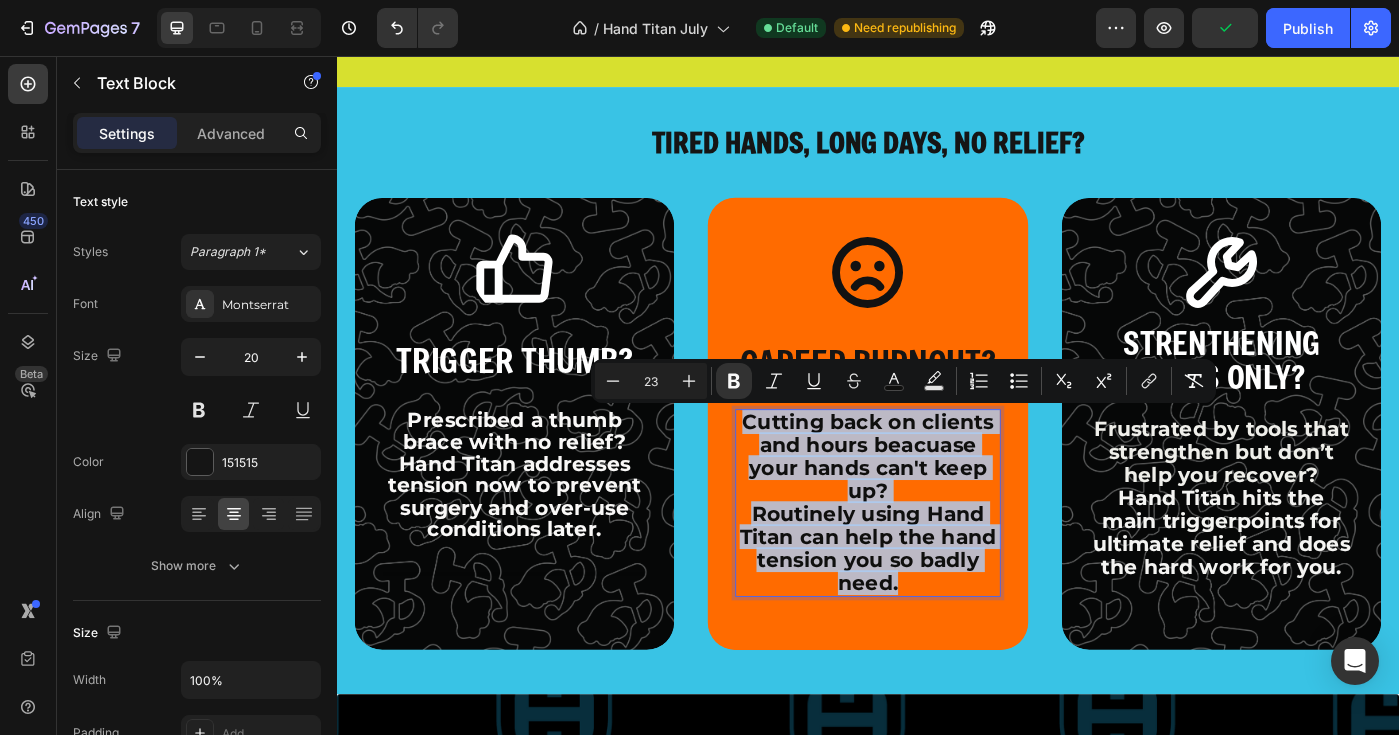 copy on "Cutting back on clients and hours beacuase your hands can't keep up?  Routinely using Hand Titan can help the hand tension you so badly need." 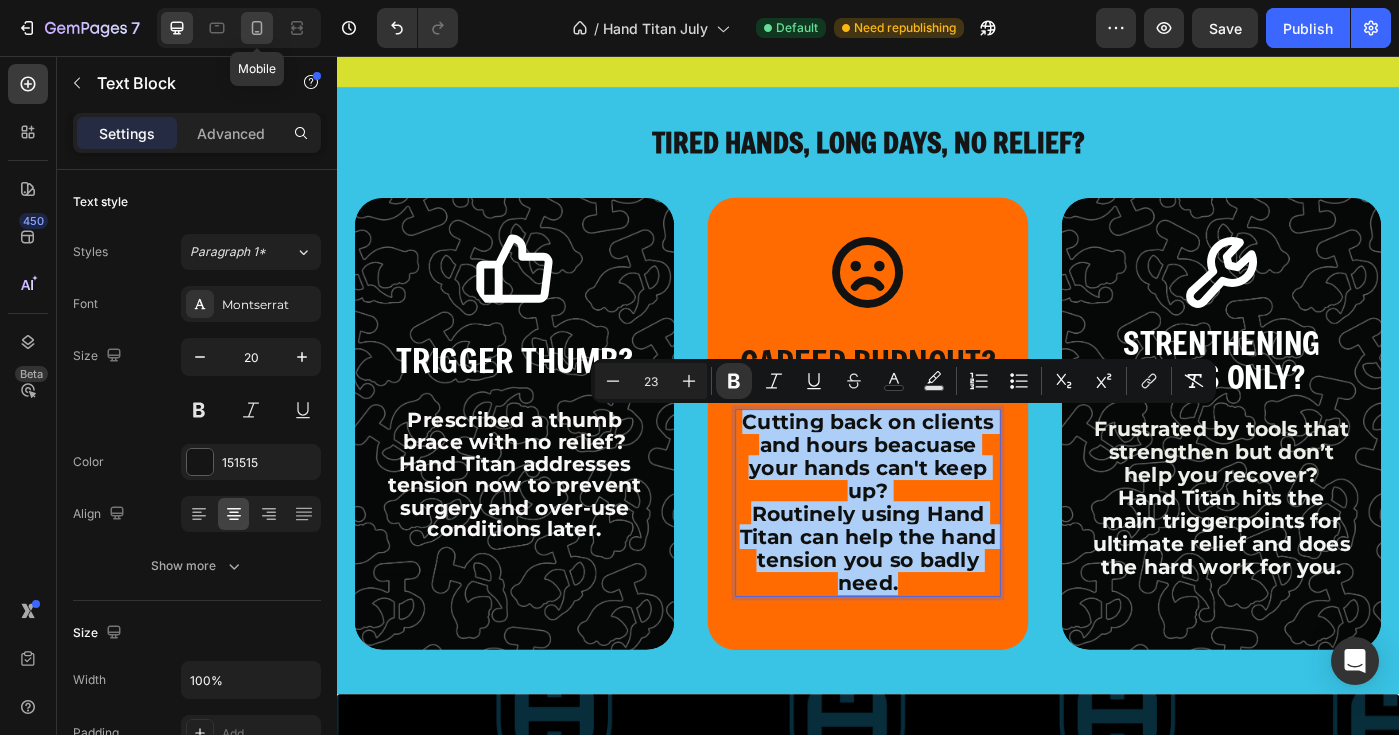 click 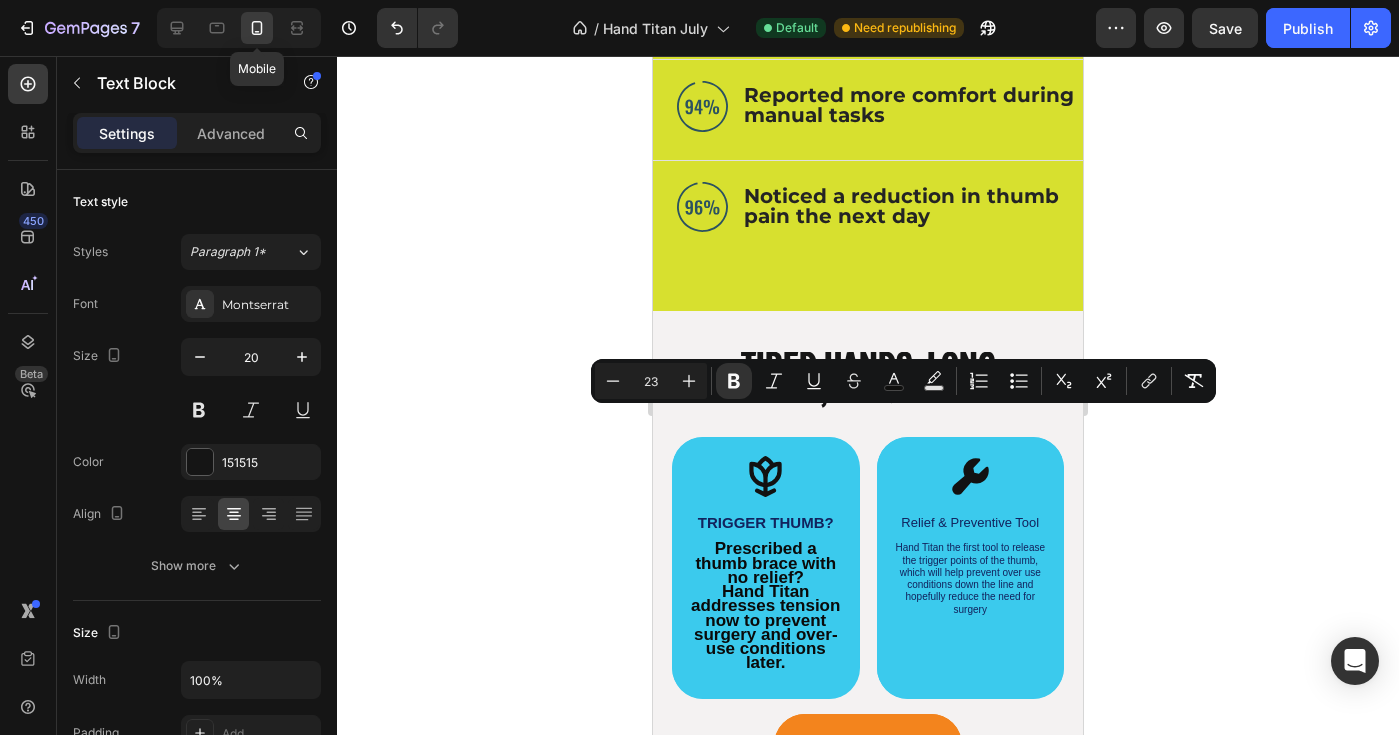 type on "18" 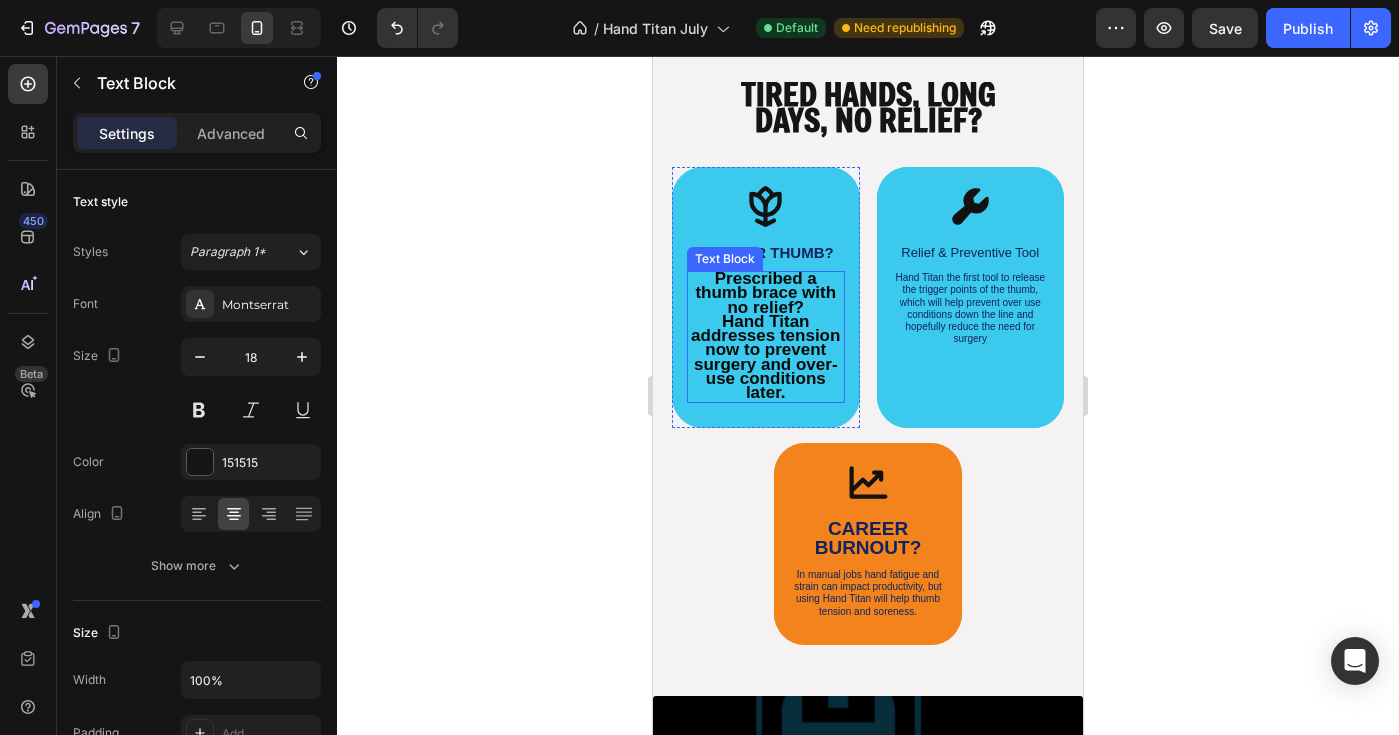 scroll, scrollTop: 1998, scrollLeft: 0, axis: vertical 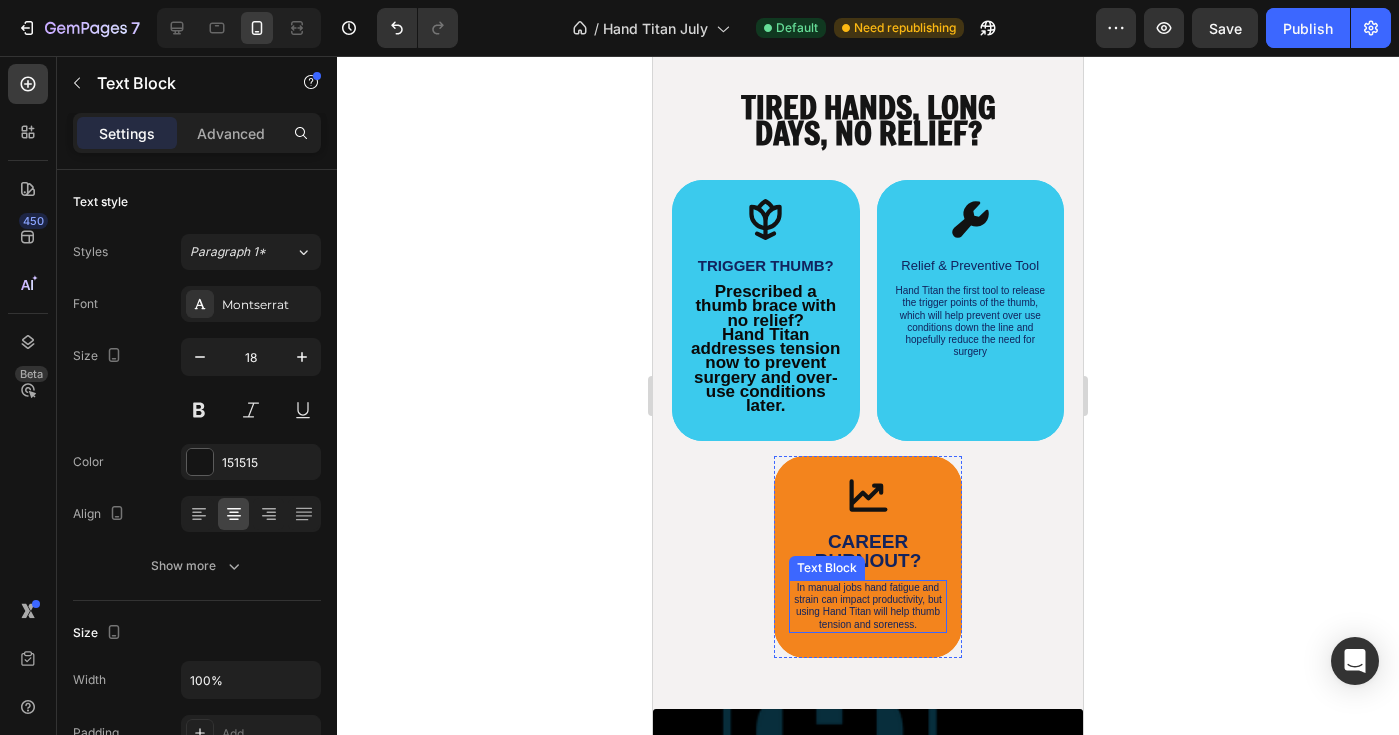 click on "In manual jobs hand fatigue and strain can impact productivity, but using Hand Titan will help thumb tension and soreness." at bounding box center (868, 606) 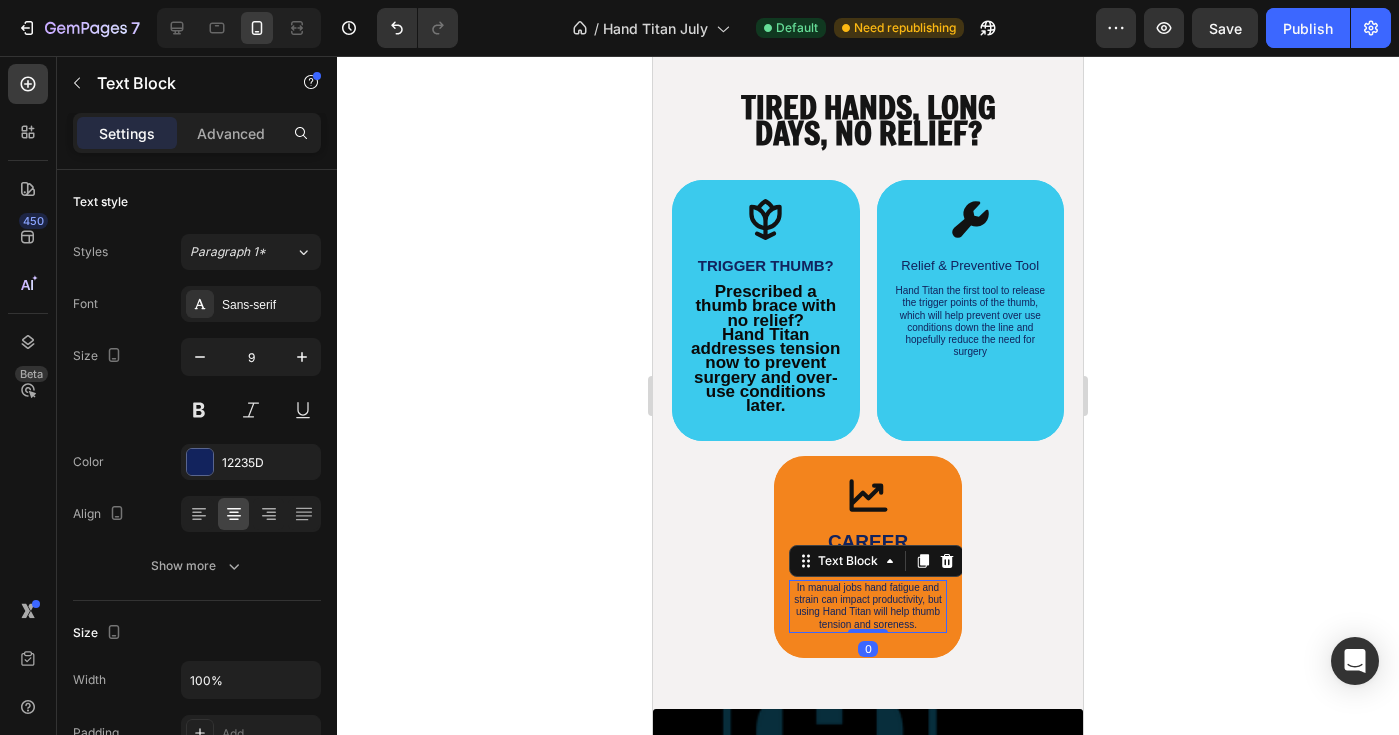 click on "In manual jobs hand fatigue and strain can impact productivity, but using Hand Titan will help thumb tension and soreness." at bounding box center (868, 606) 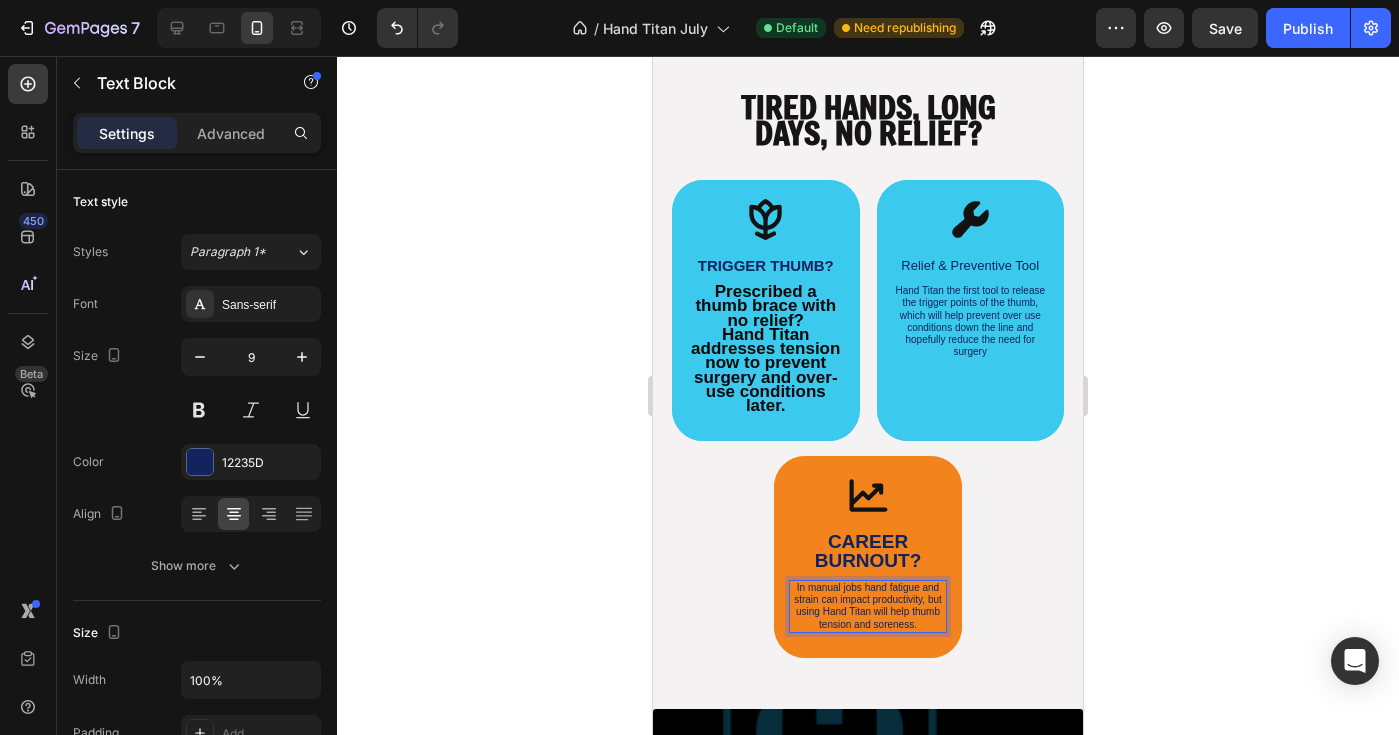 click on "In manual jobs hand fatigue and strain can impact productivity, but using Hand Titan will help thumb tension and soreness." at bounding box center [868, 606] 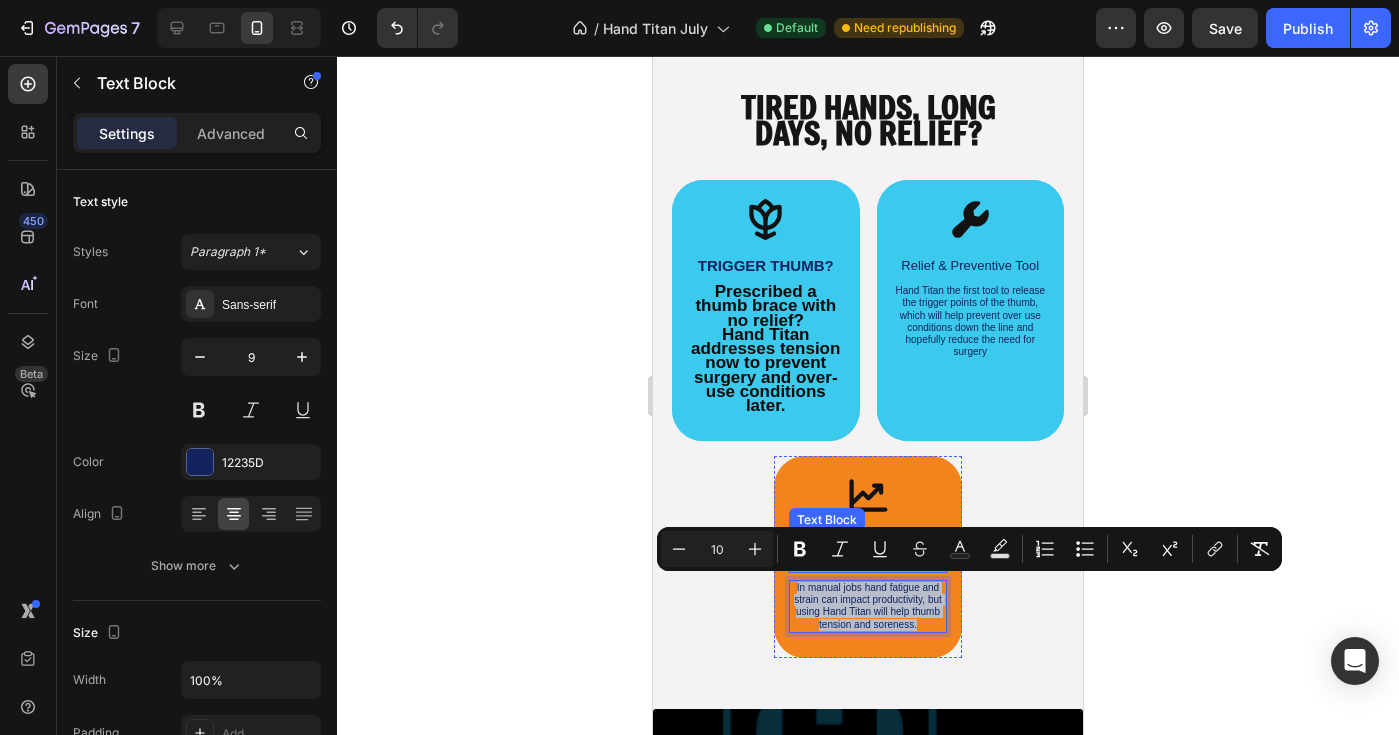 drag, startPoint x: 924, startPoint y: 622, endPoint x: 791, endPoint y: 569, distance: 143.17122 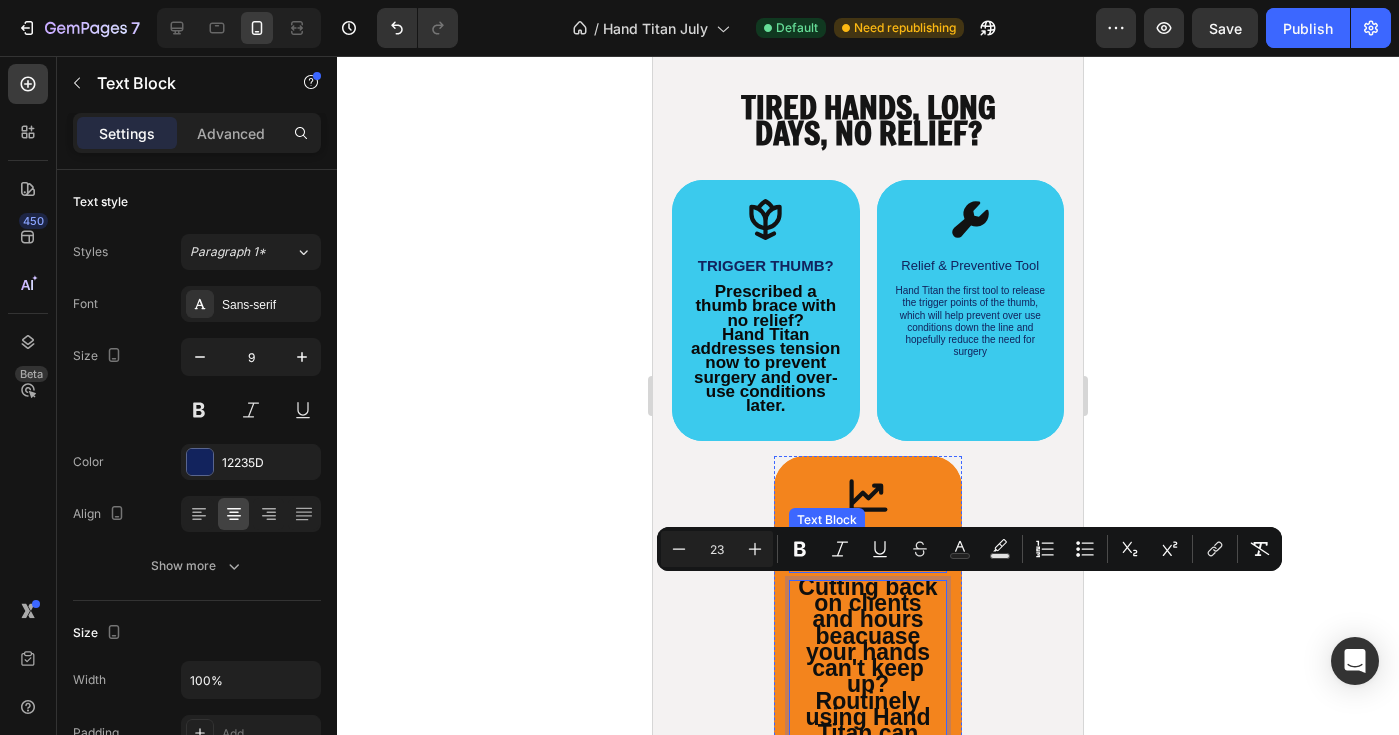 scroll, scrollTop: 2089, scrollLeft: 0, axis: vertical 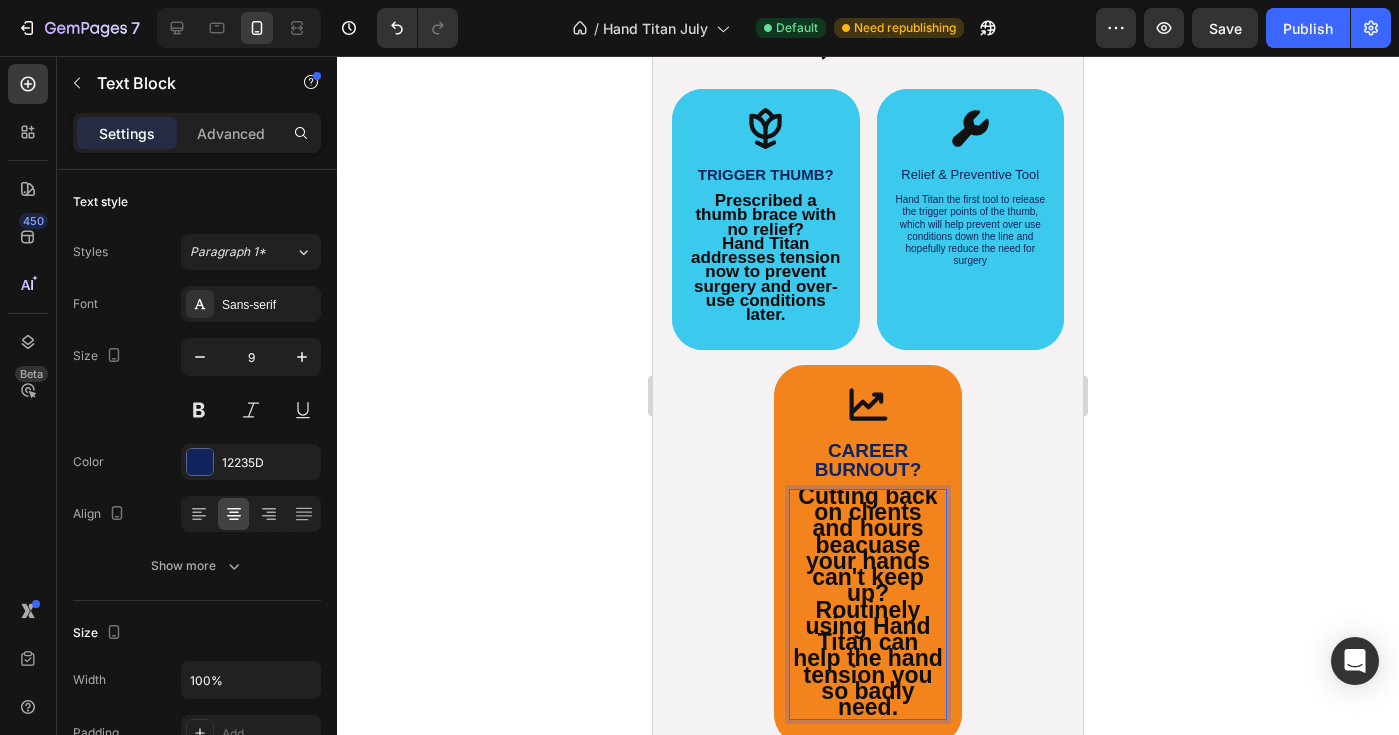 click on "Routinely using Hand Titan can help the hand tension you so badly need." at bounding box center [868, 659] 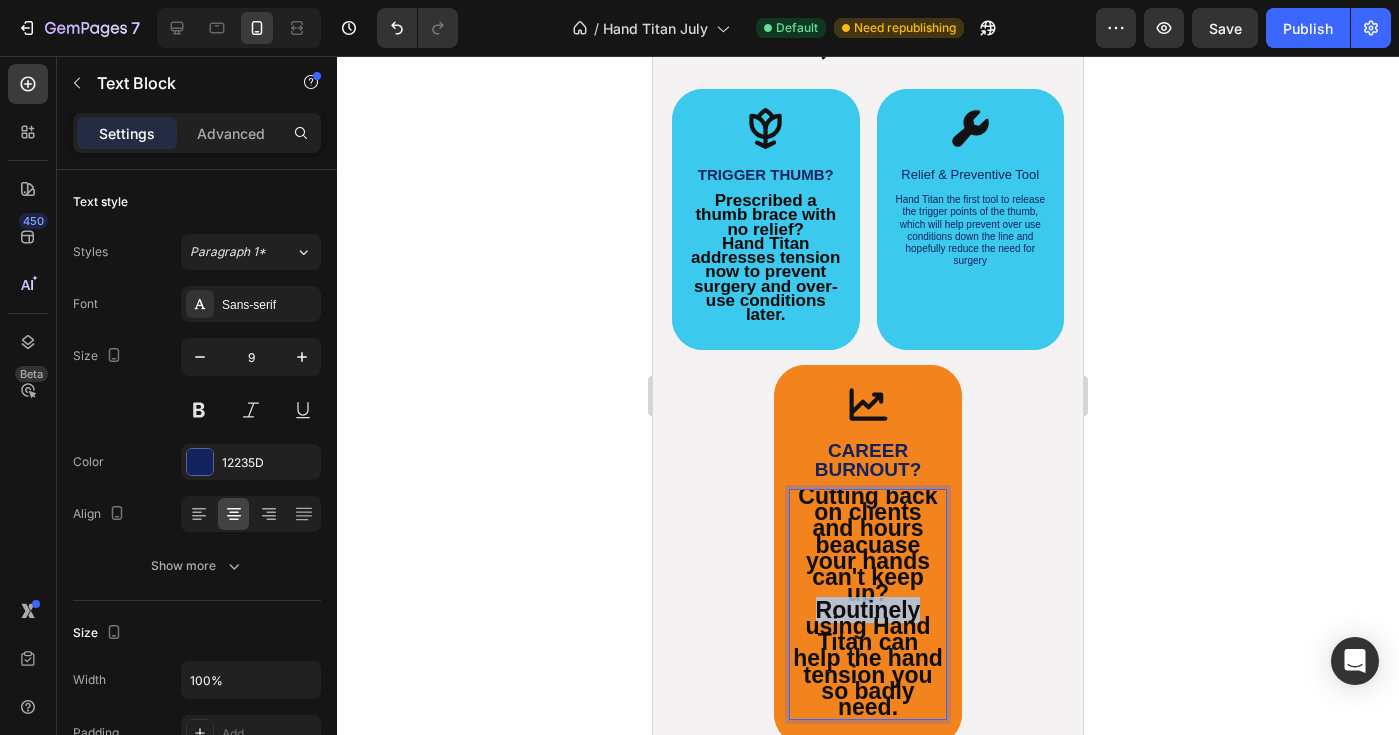 click on "Routinely using Hand Titan can help the hand tension you so badly need." at bounding box center (868, 659) 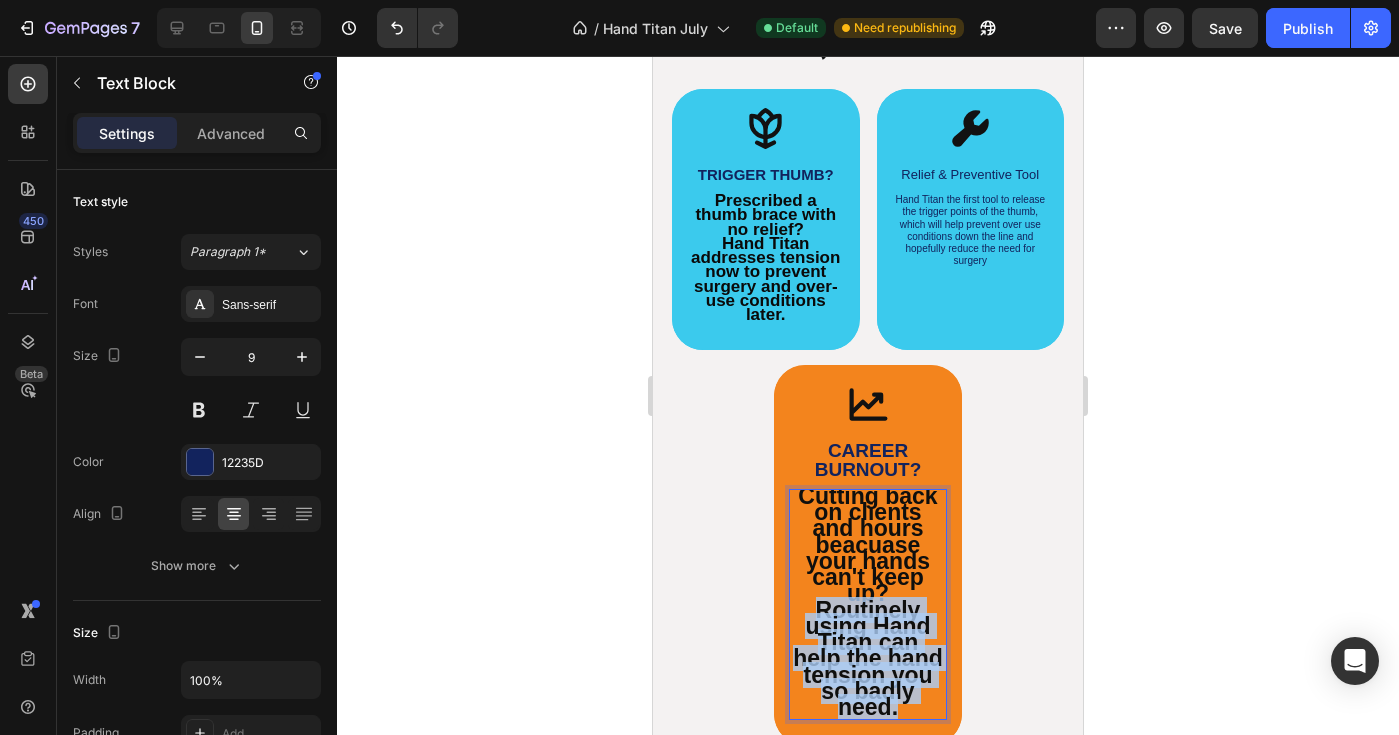 click on "Routinely using Hand Titan can help the hand tension you so badly need." at bounding box center (868, 659) 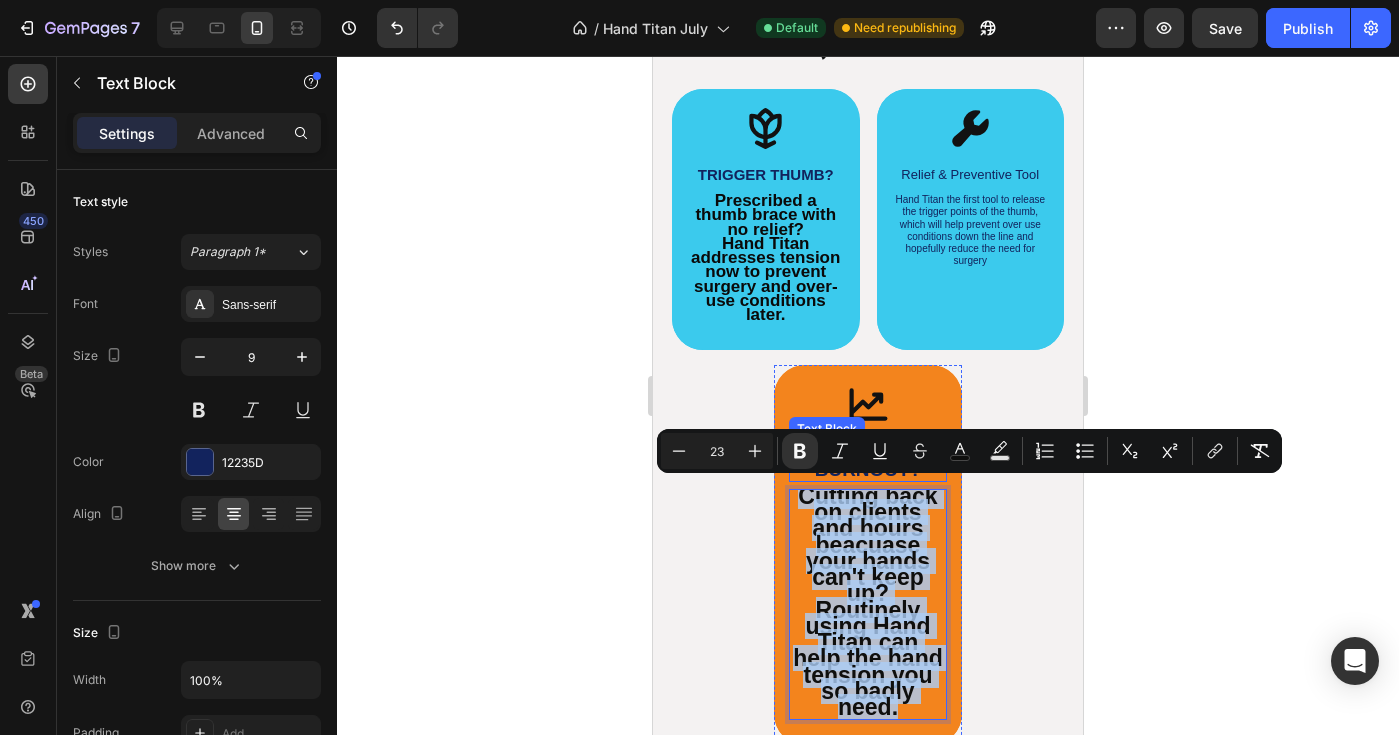 drag, startPoint x: 926, startPoint y: 701, endPoint x: 816, endPoint y: 445, distance: 278.6324 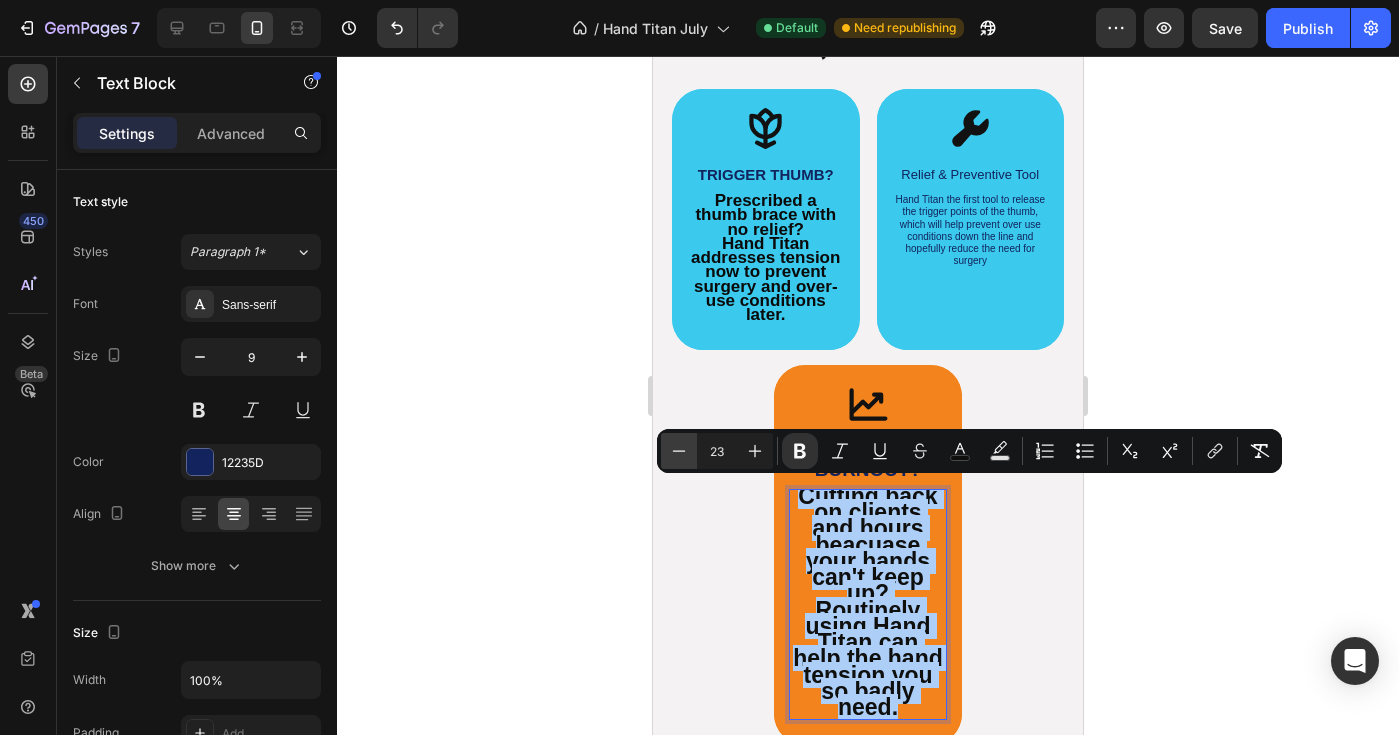 click on "Minus" at bounding box center (679, 451) 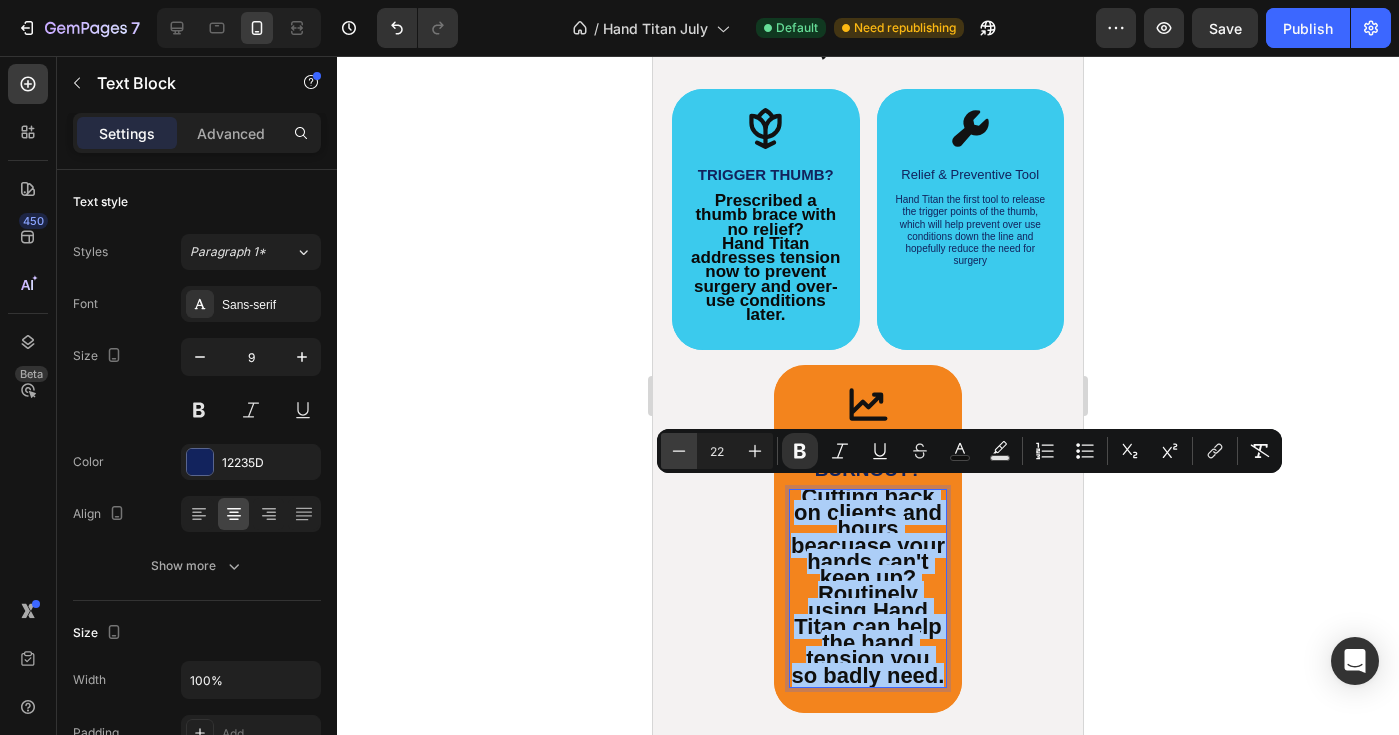 click on "Minus" at bounding box center [679, 451] 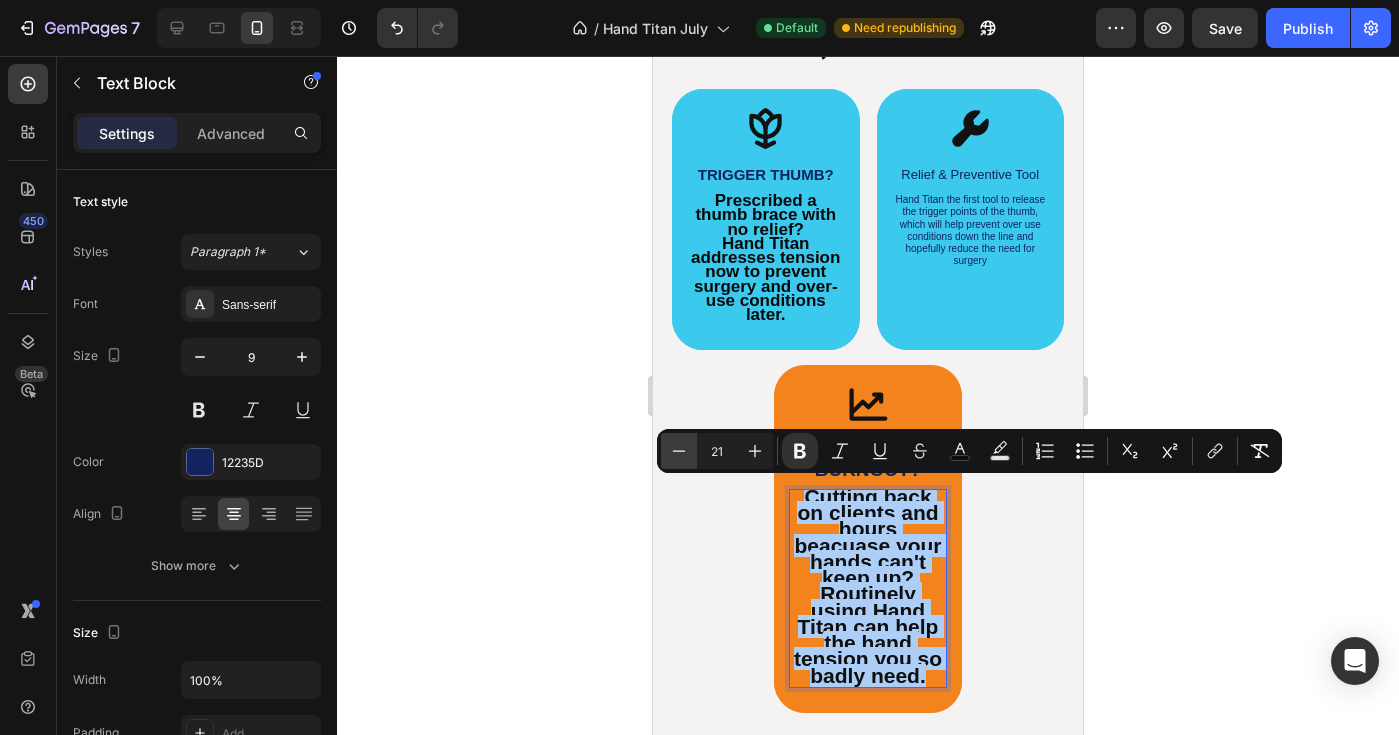 click on "Minus" at bounding box center [679, 451] 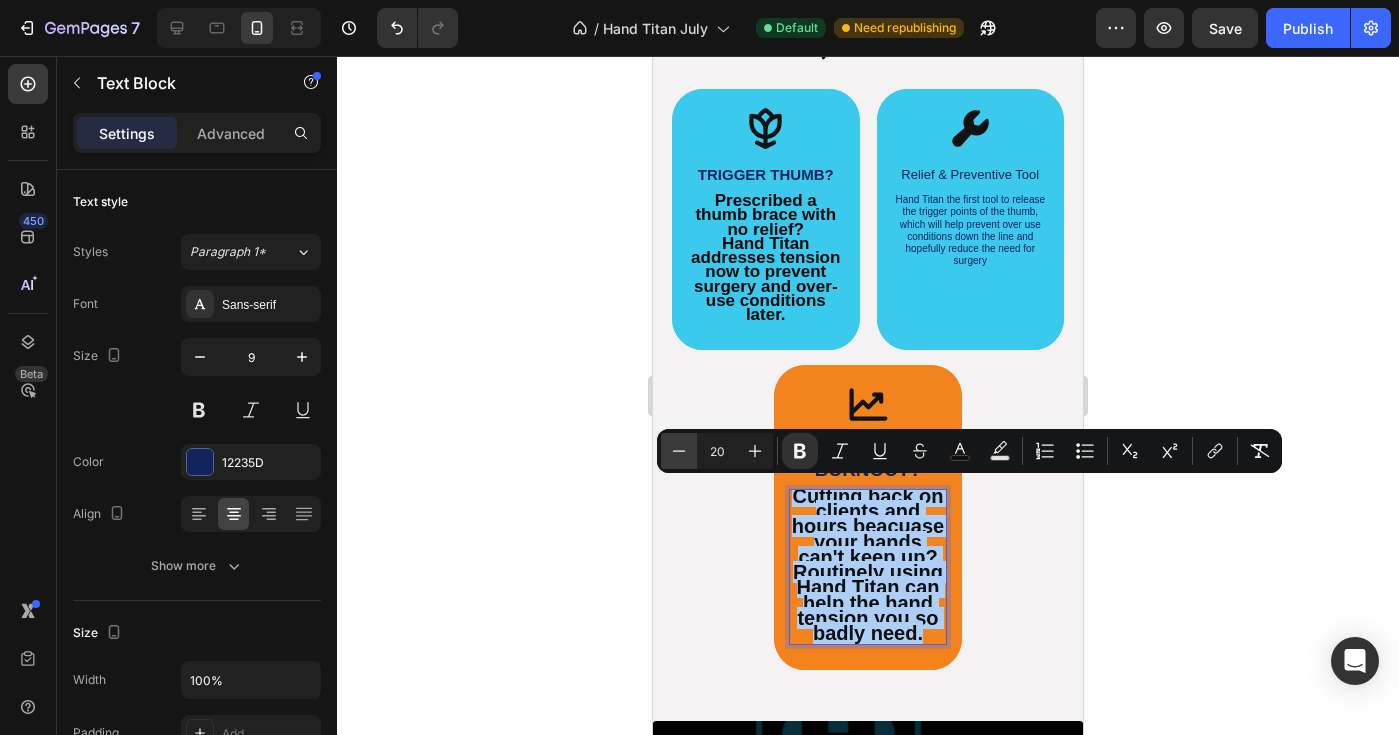 click on "Minus" at bounding box center [679, 451] 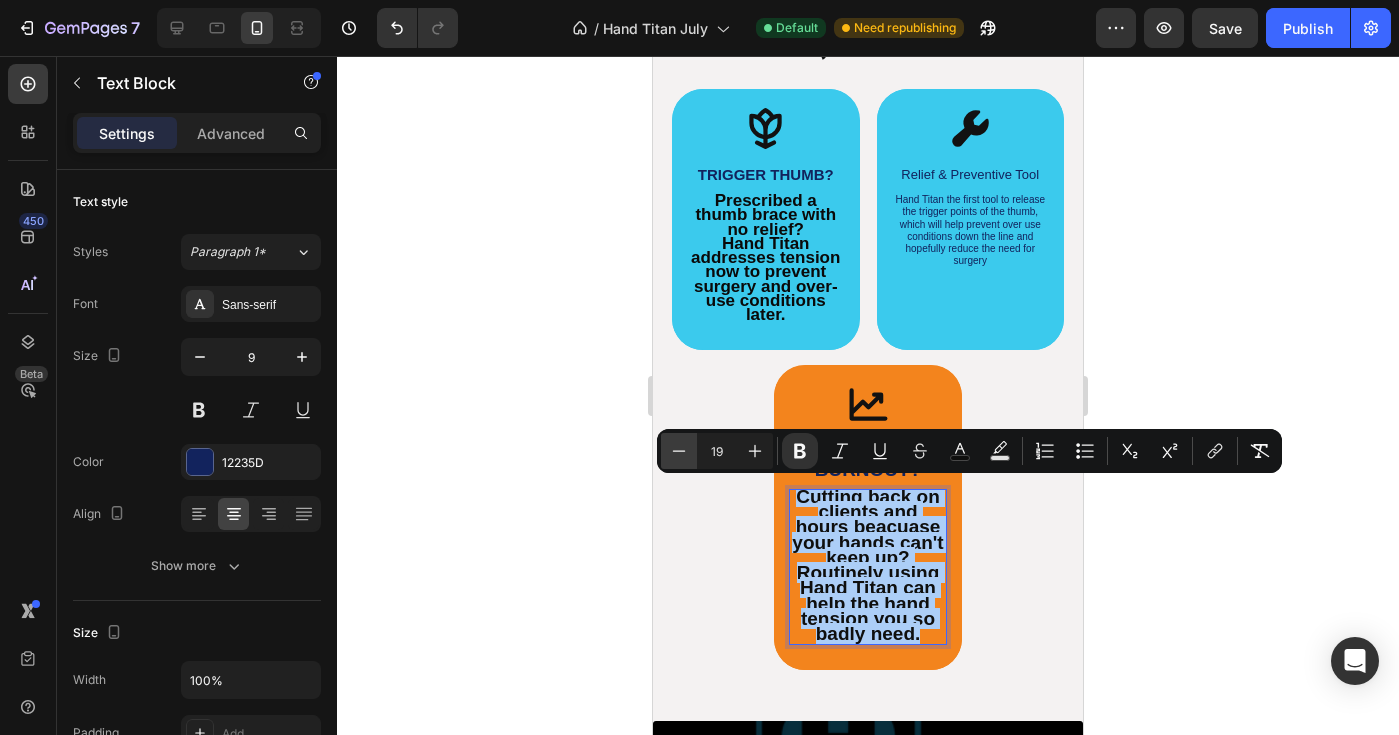 click on "Minus" at bounding box center [679, 451] 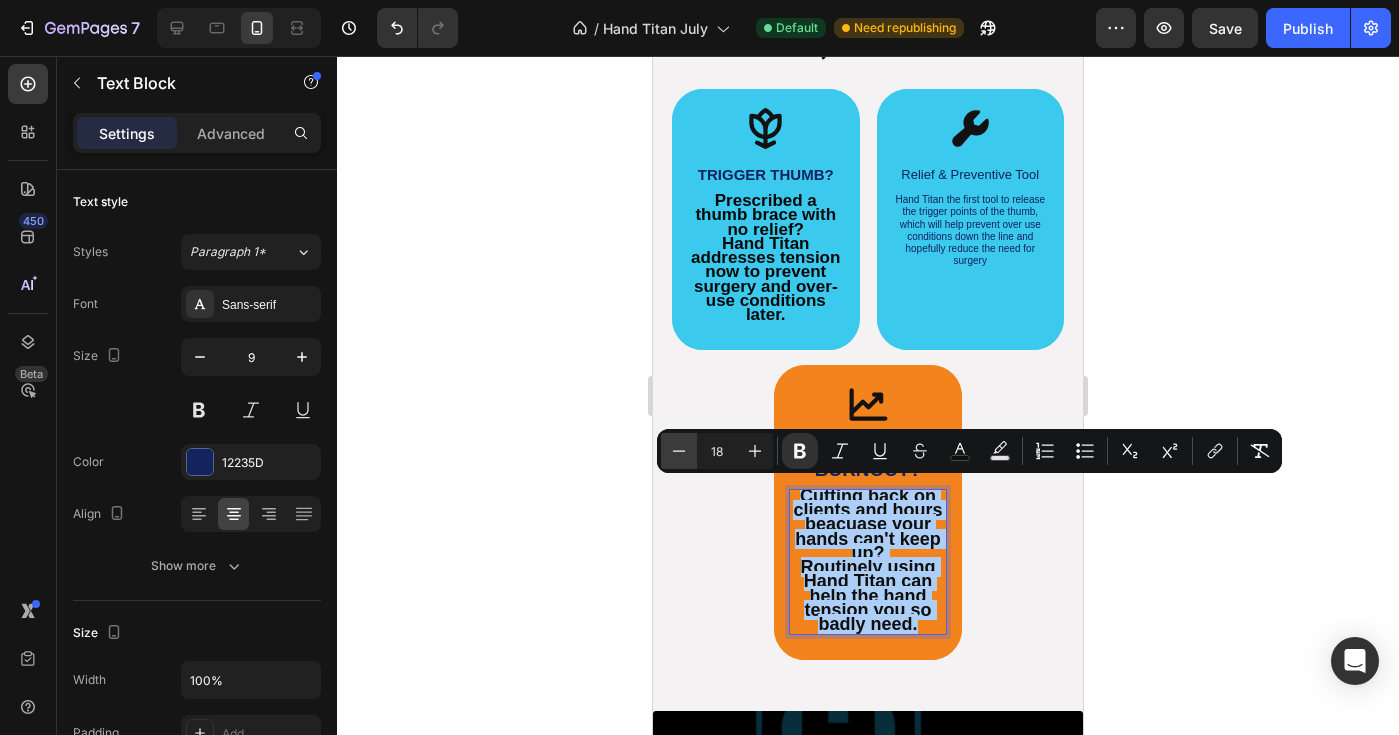 click on "Minus" at bounding box center [679, 451] 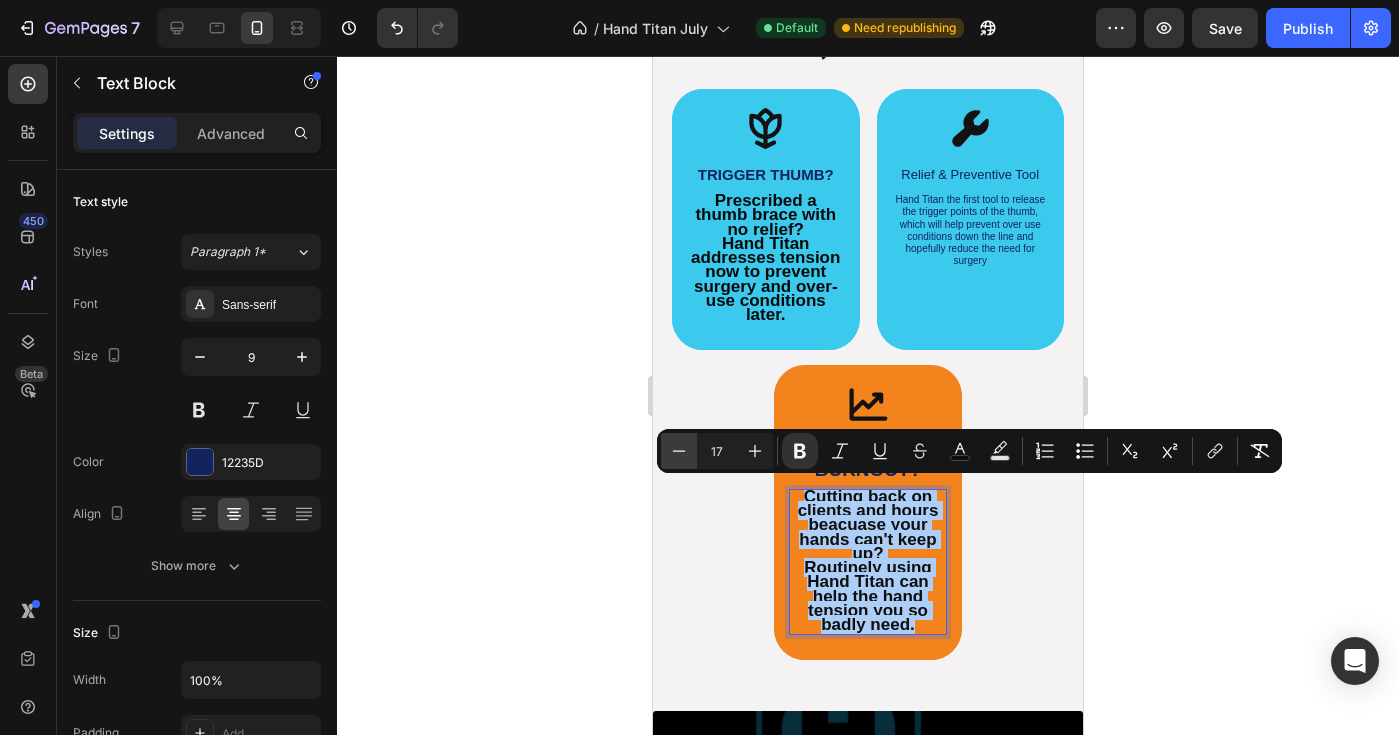 click on "Minus" at bounding box center (679, 451) 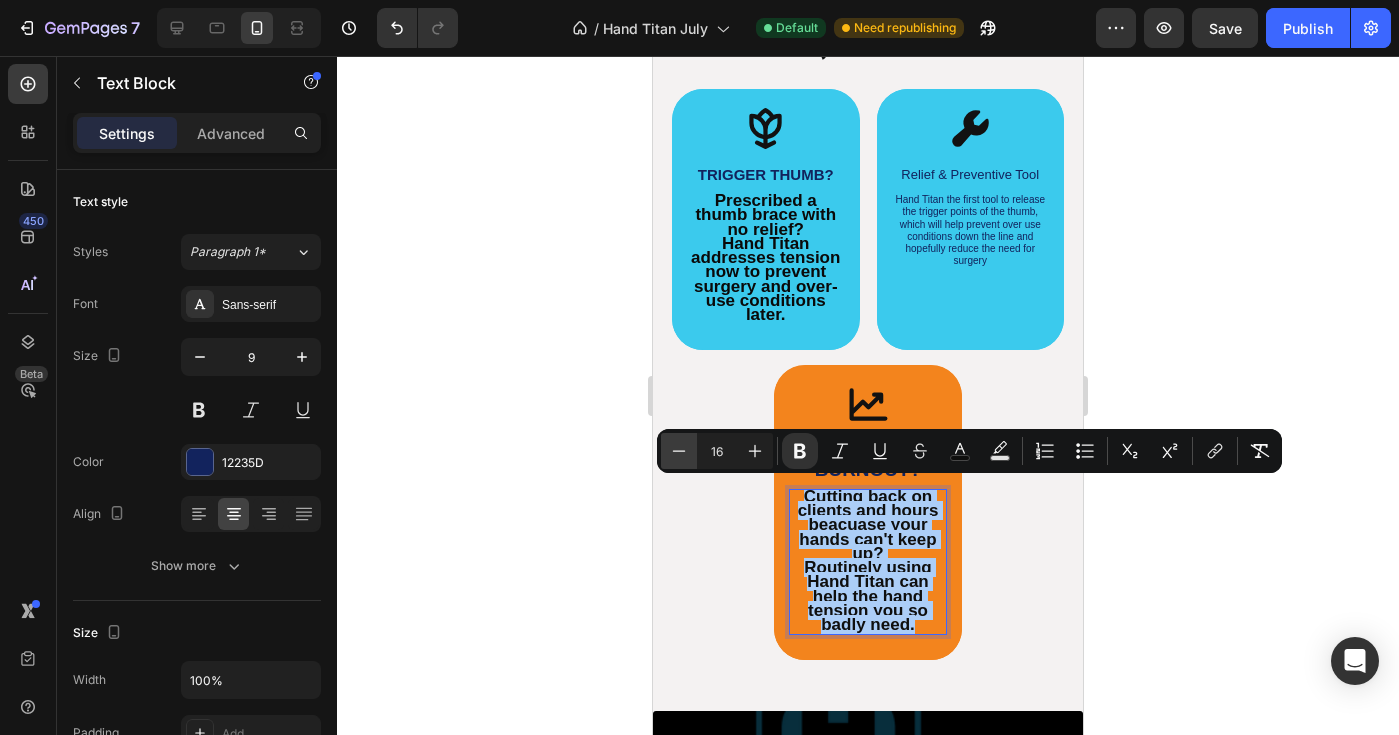 click on "Minus" at bounding box center (679, 451) 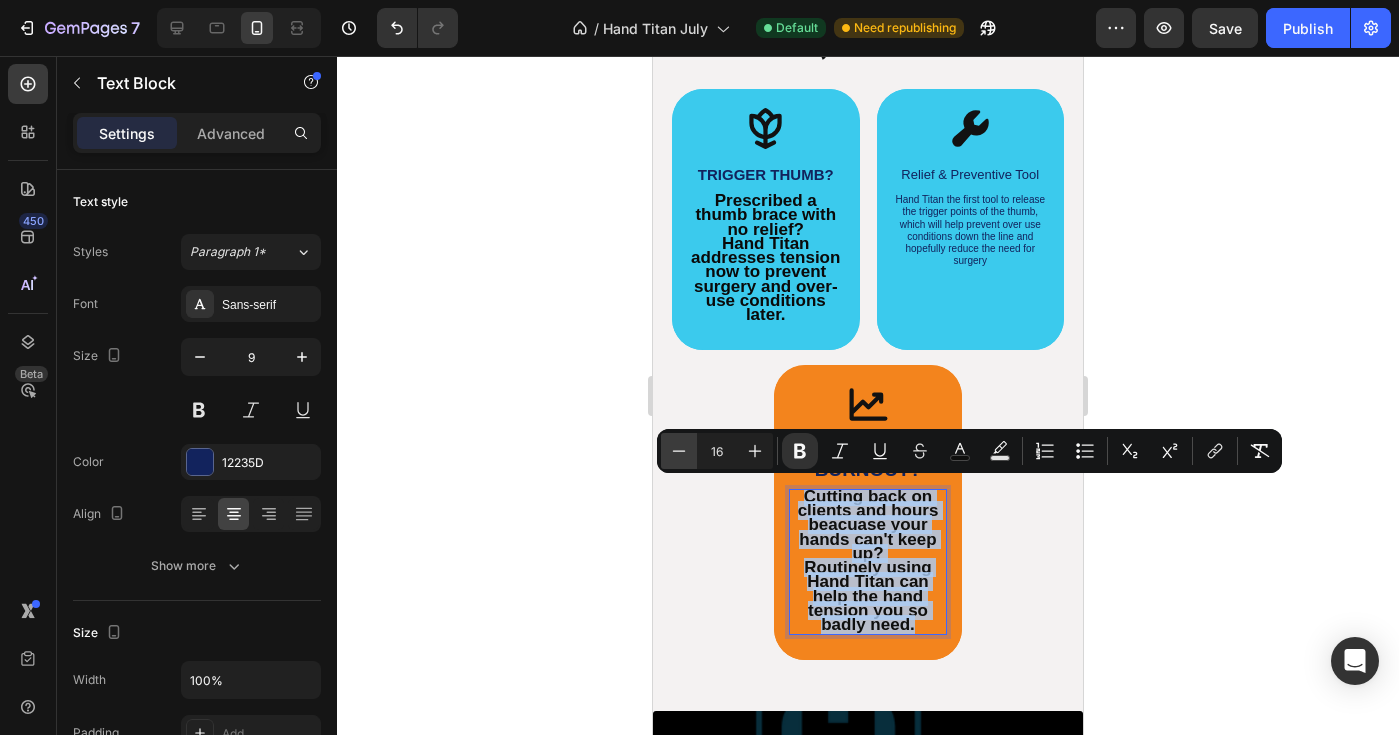 type on "15" 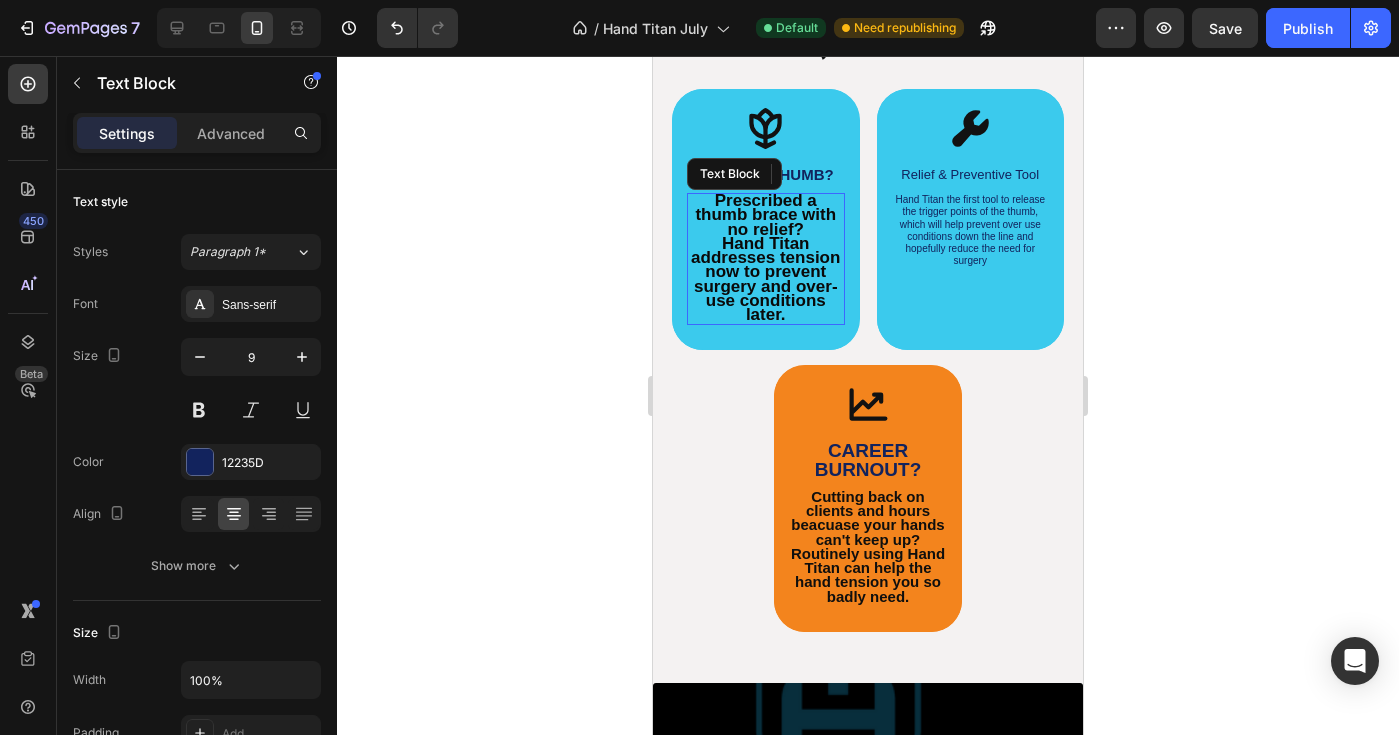 click on "Hand Titan addresses tension now to prevent surgery and over-use conditions later." at bounding box center (765, 279) 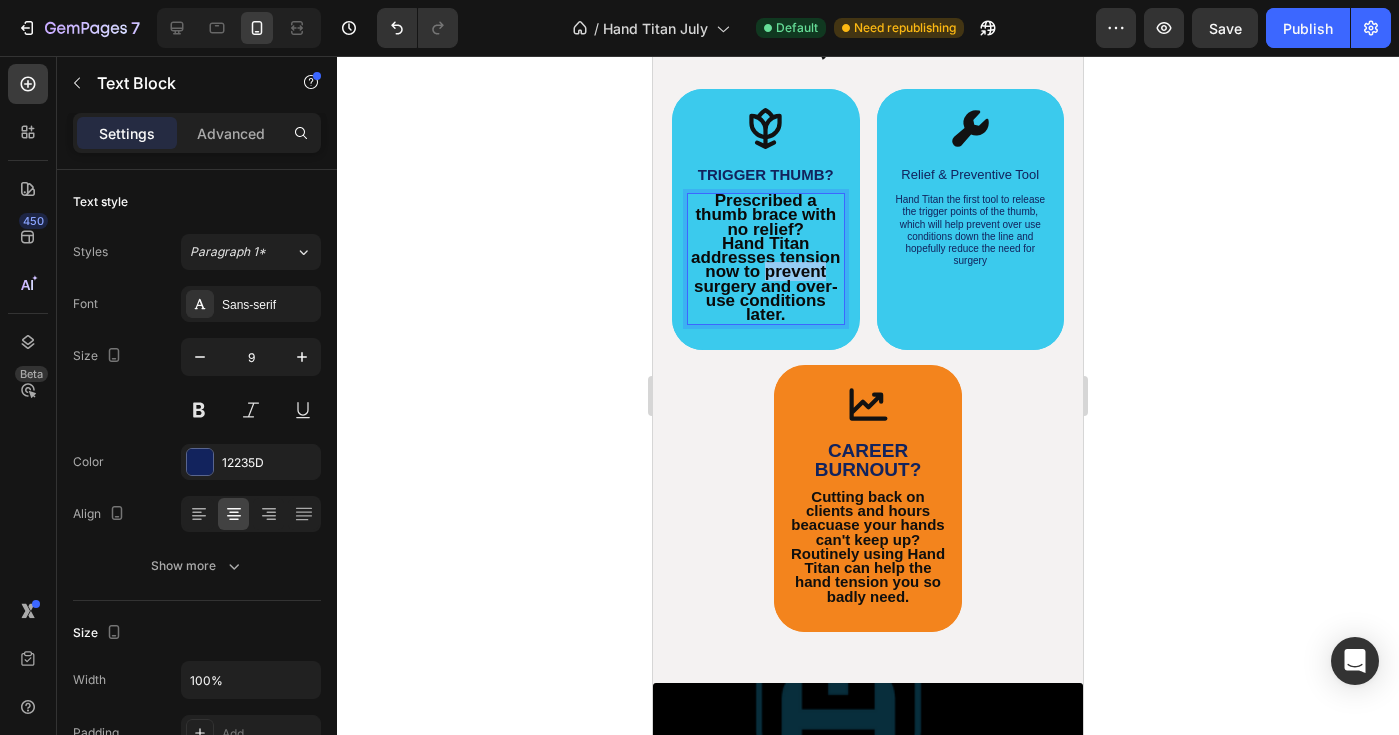 click on "Hand Titan addresses tension now to prevent surgery and over-use conditions later." at bounding box center (765, 279) 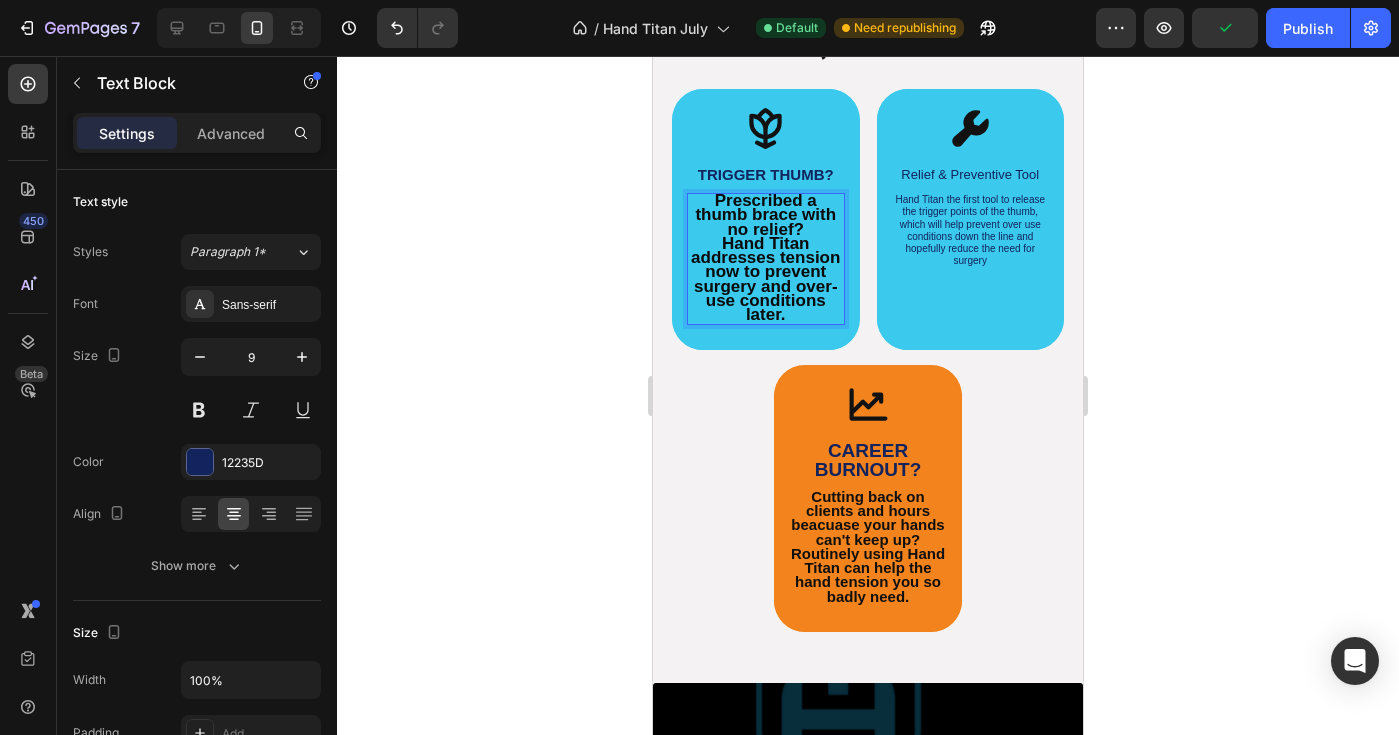 click on "Hand Titan addresses tension now to prevent surgery and over-use conditions later." at bounding box center (765, 279) 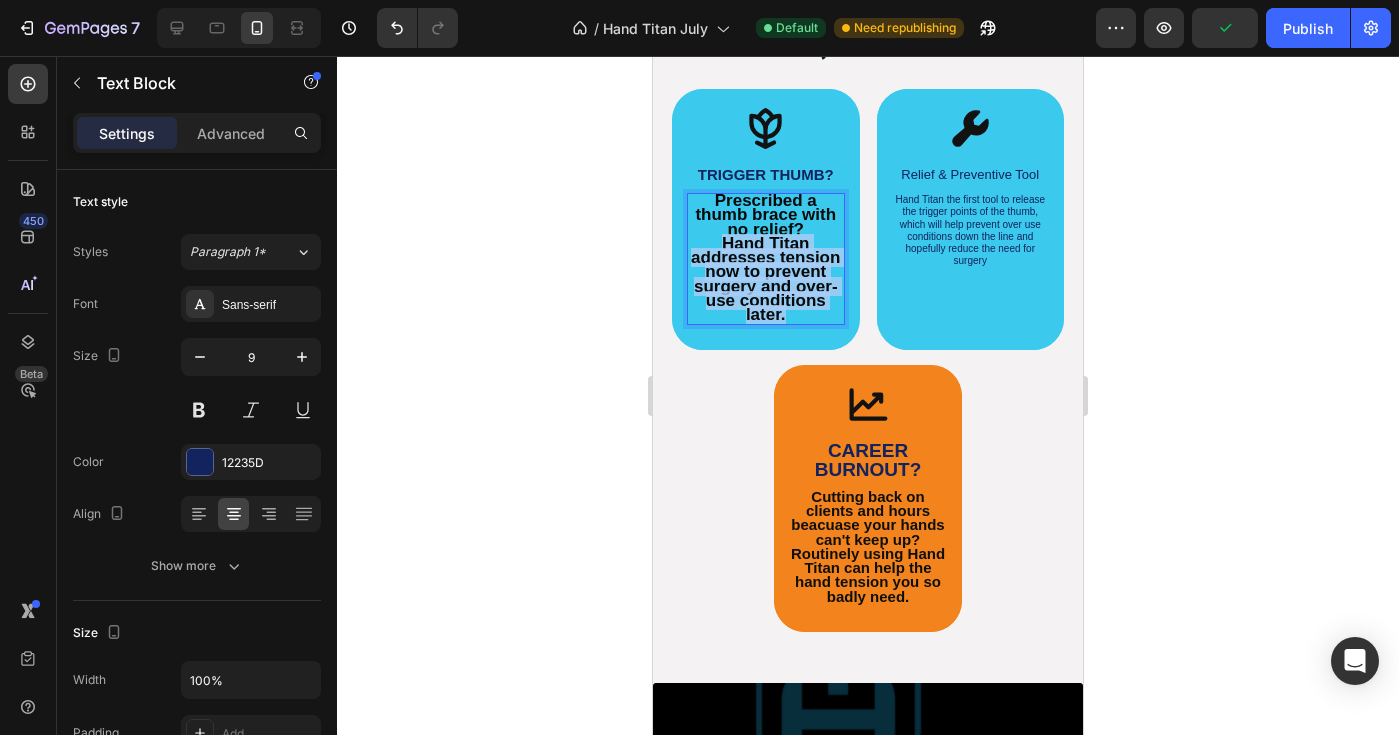click on "Hand Titan addresses tension now to prevent surgery and over-use conditions later." at bounding box center (765, 279) 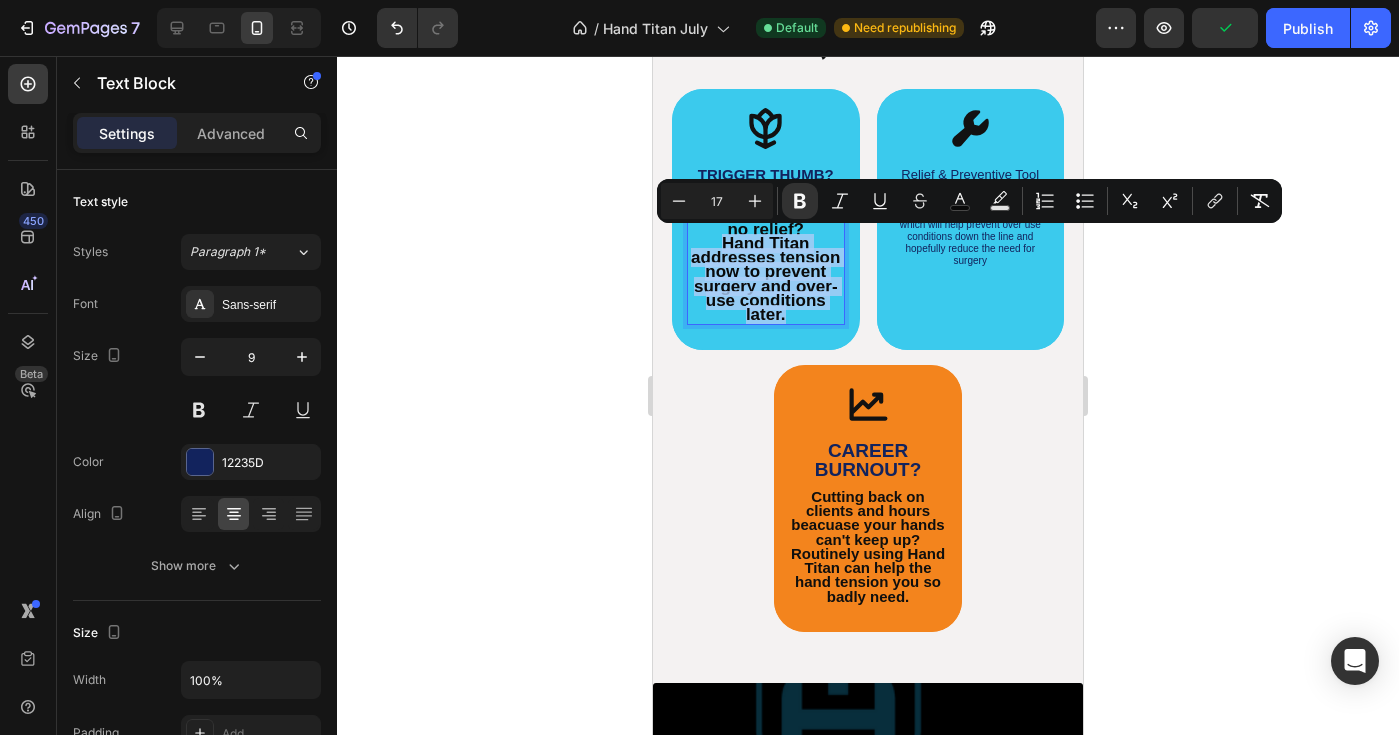 click on "Hand Titan addresses tension now to prevent surgery and over-use conditions later." at bounding box center (765, 279) 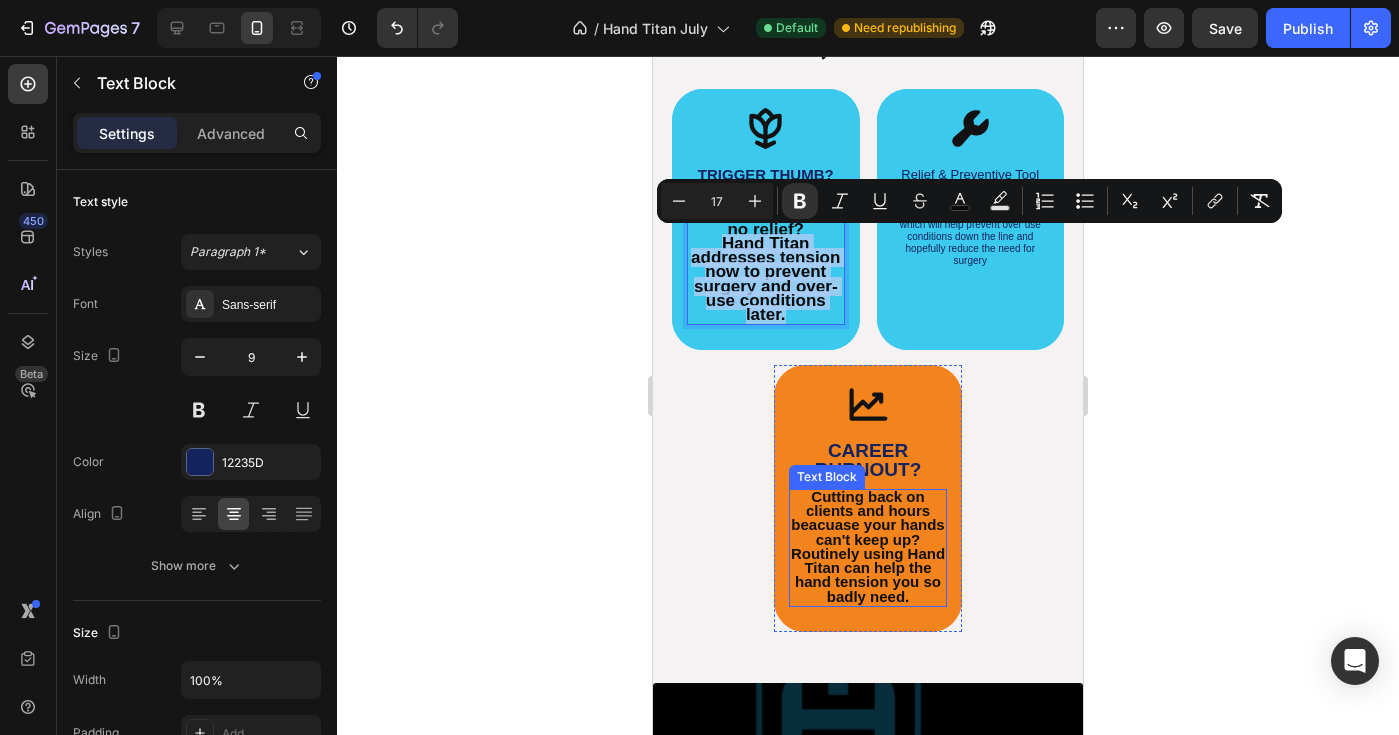 click on "Cutting back on clients and hours beacuase your hands can't keep up?" at bounding box center [867, 518] 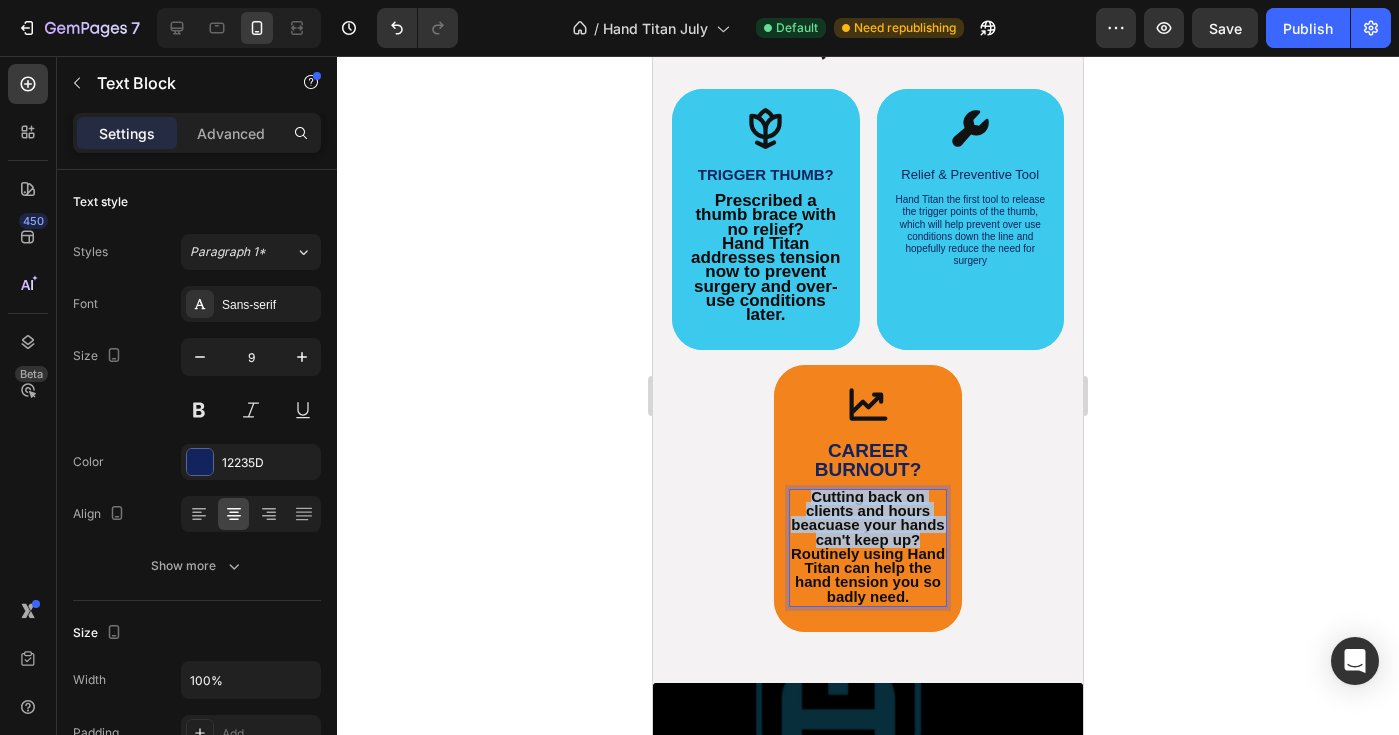click on "Cutting back on clients and hours beacuase your hands can't keep up?" at bounding box center (867, 518) 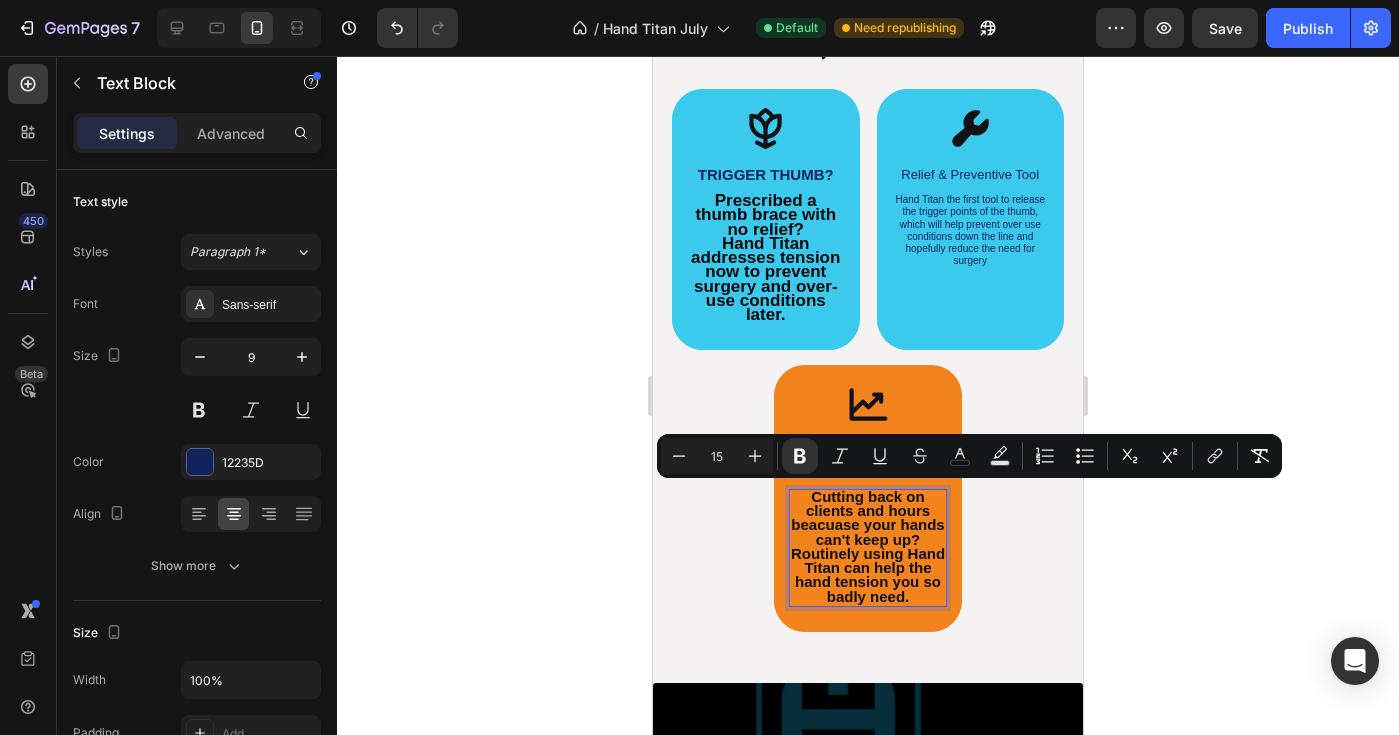 click on "Routinely using Hand Titan can help the hand tension you so badly need." at bounding box center [868, 576] 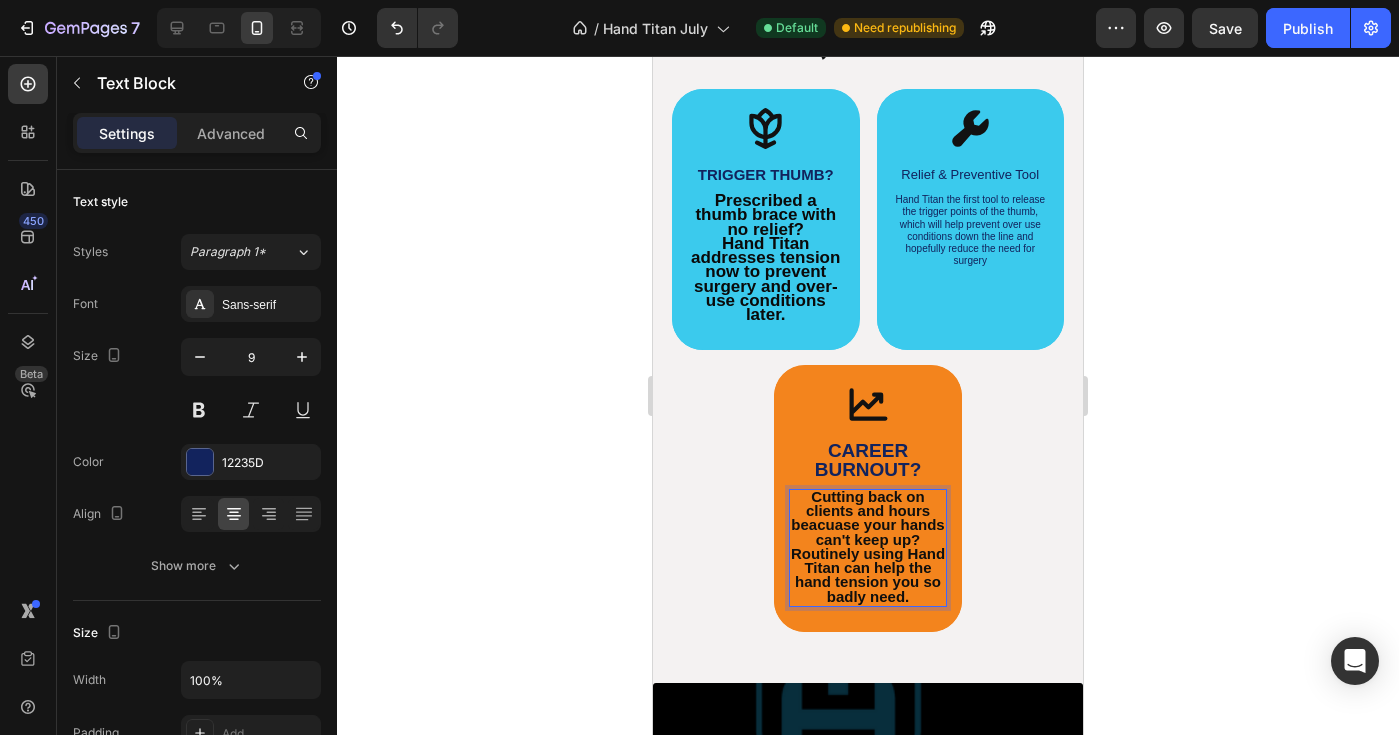 click on "Routinely using Hand Titan can help the hand tension you so badly need." at bounding box center [868, 576] 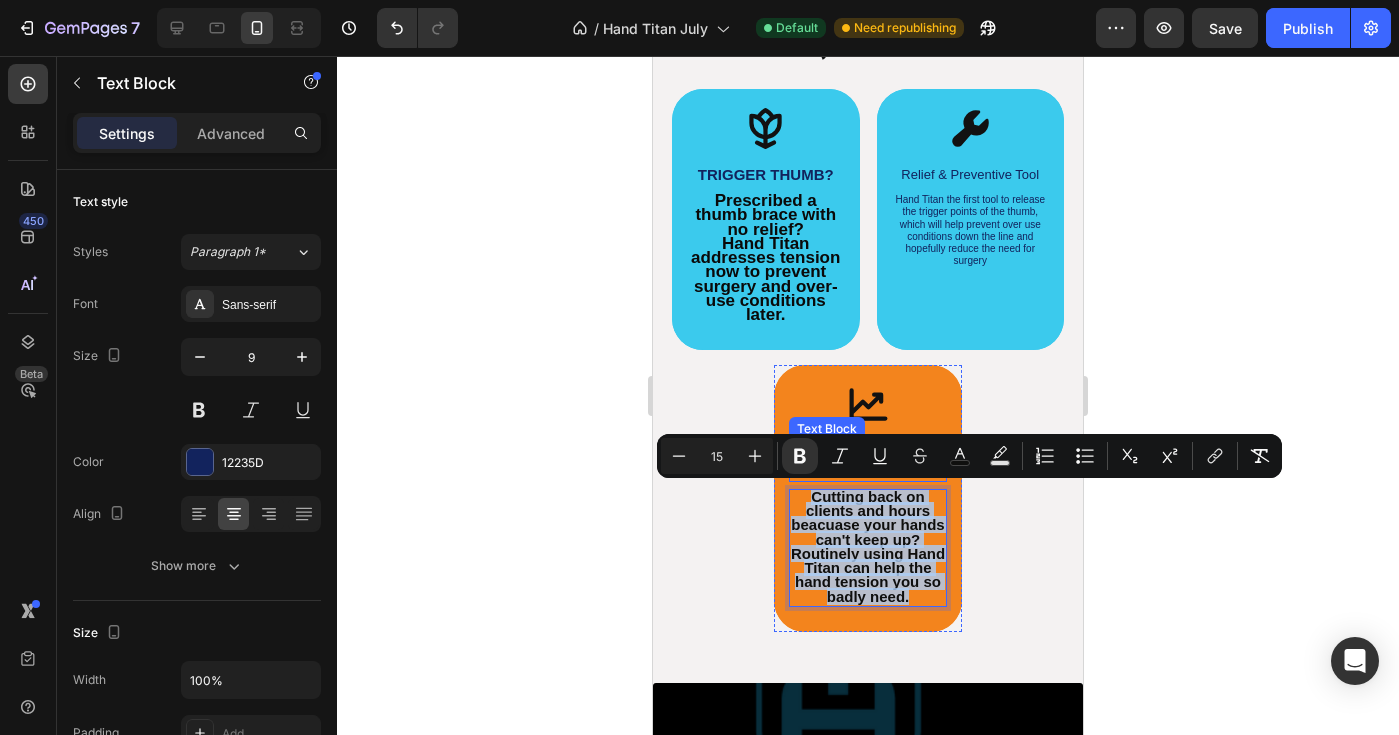 drag, startPoint x: 918, startPoint y: 597, endPoint x: 796, endPoint y: 469, distance: 176.8276 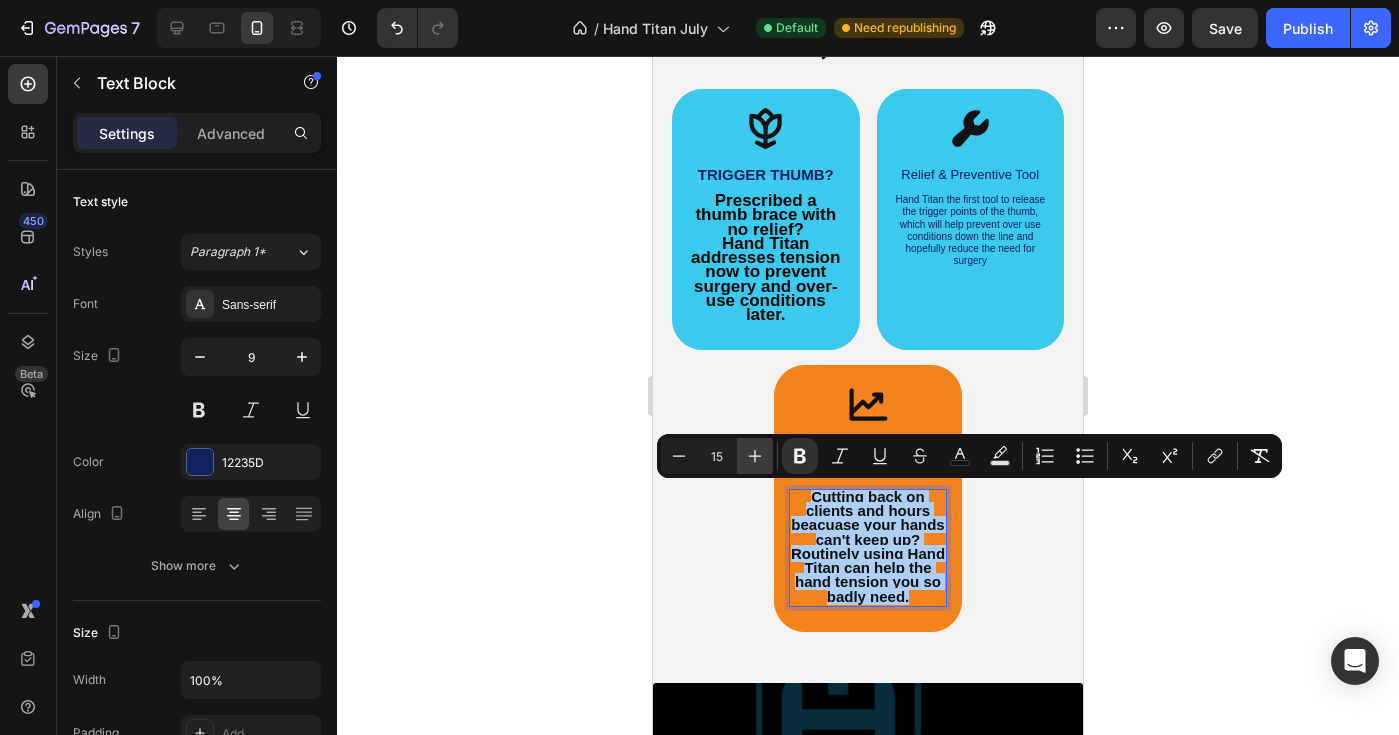 click 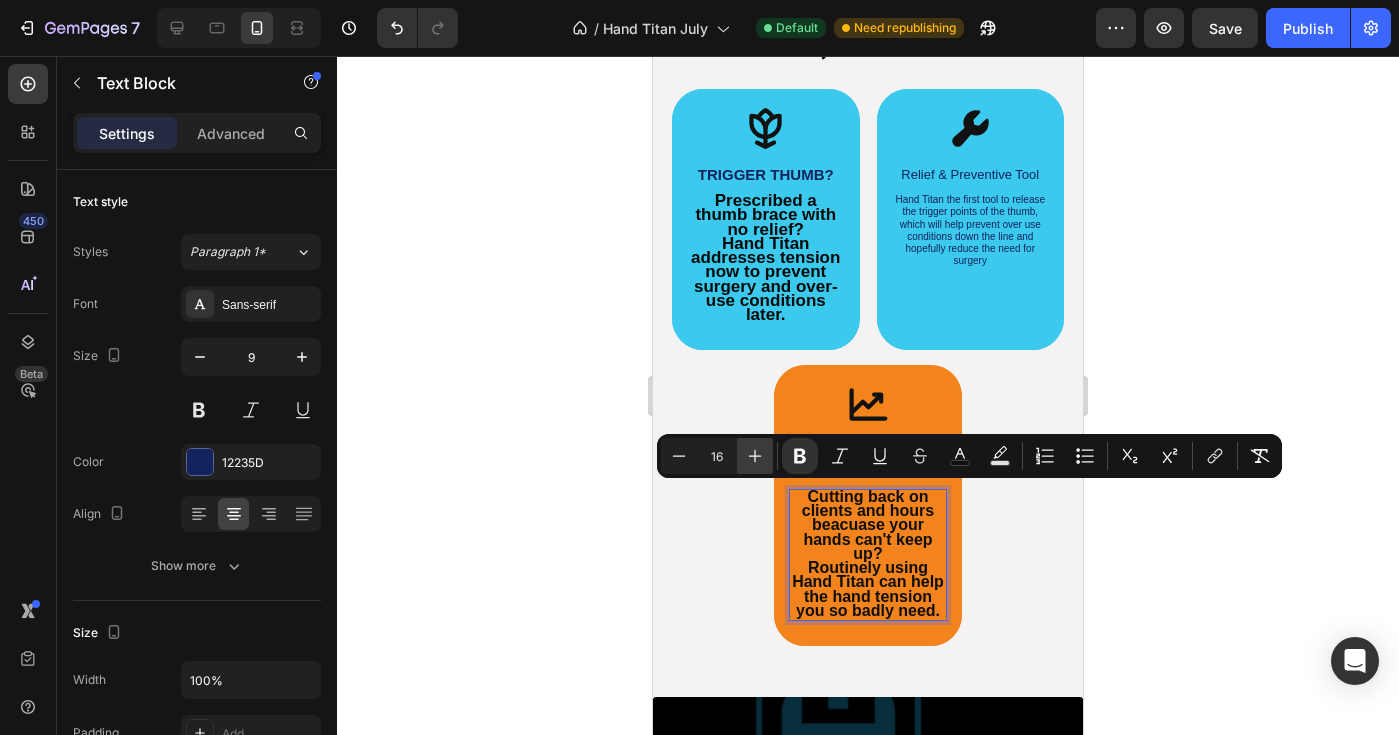 click 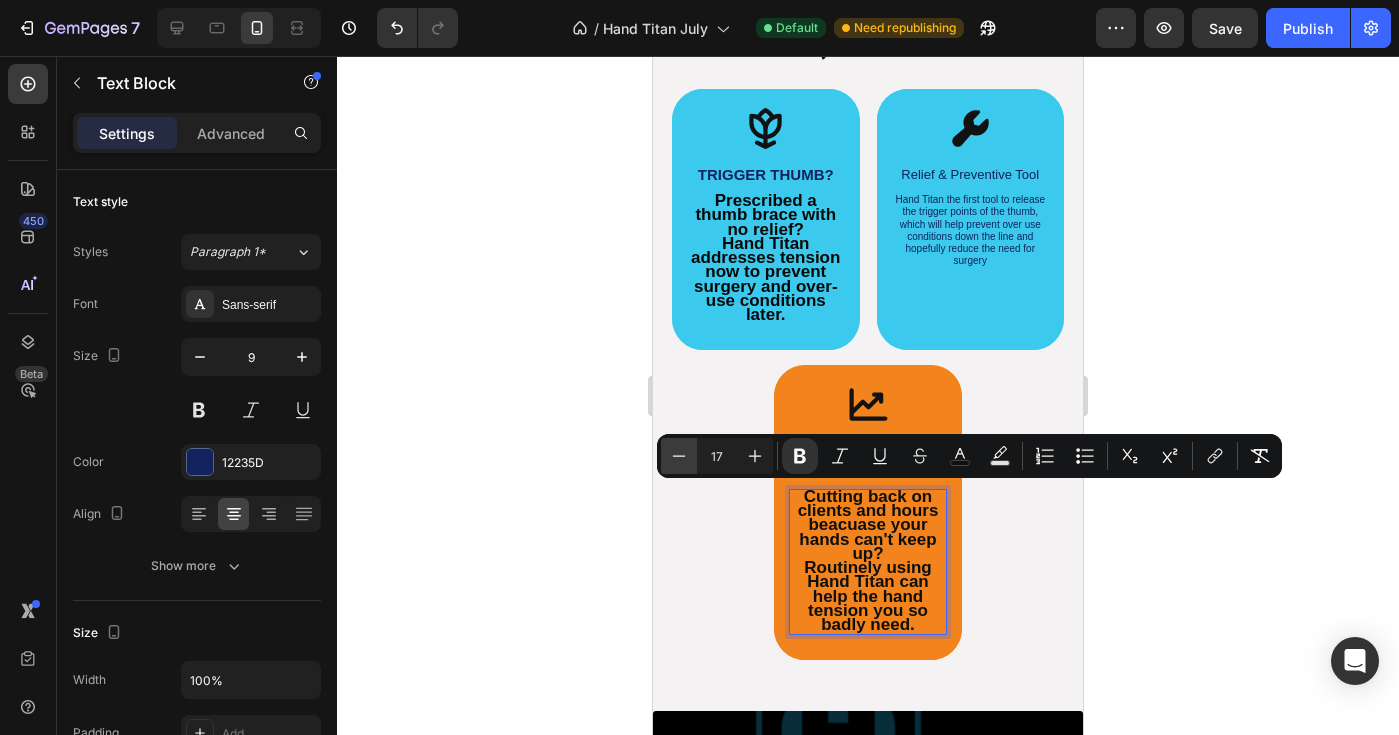 click on "Minus" at bounding box center [679, 456] 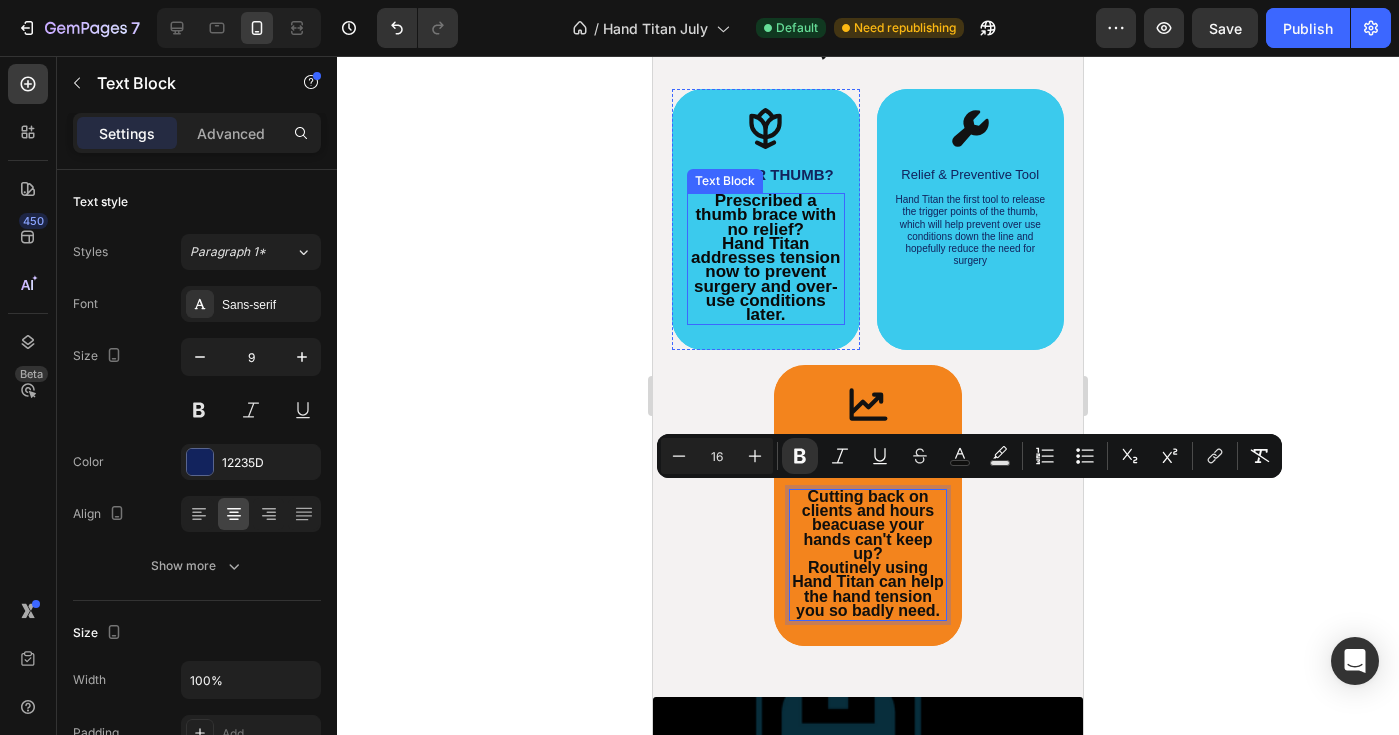 click on "Hand Titan addresses tension now to prevent surgery and over-use conditions later." at bounding box center (765, 279) 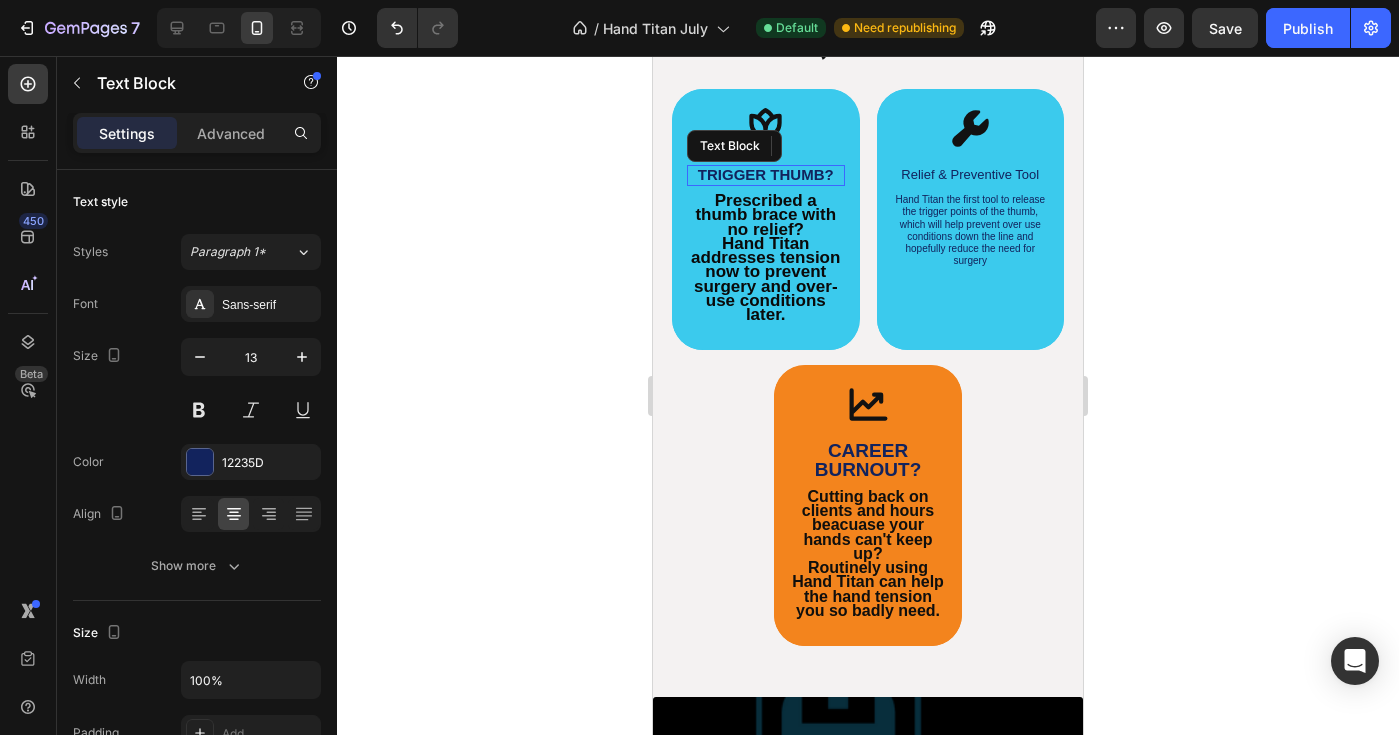 click on "TRIGGER THUMB?" at bounding box center (766, 174) 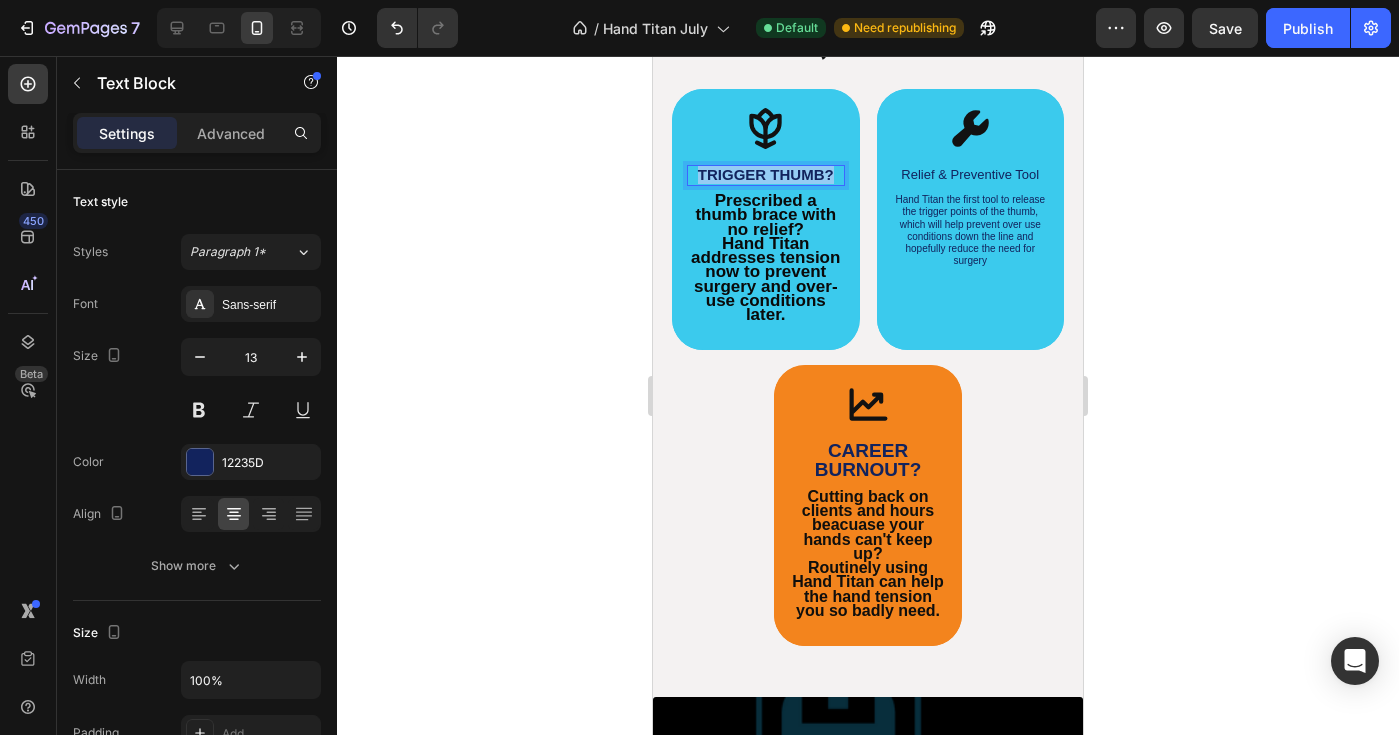 click on "TRIGGER THUMB?" at bounding box center (766, 174) 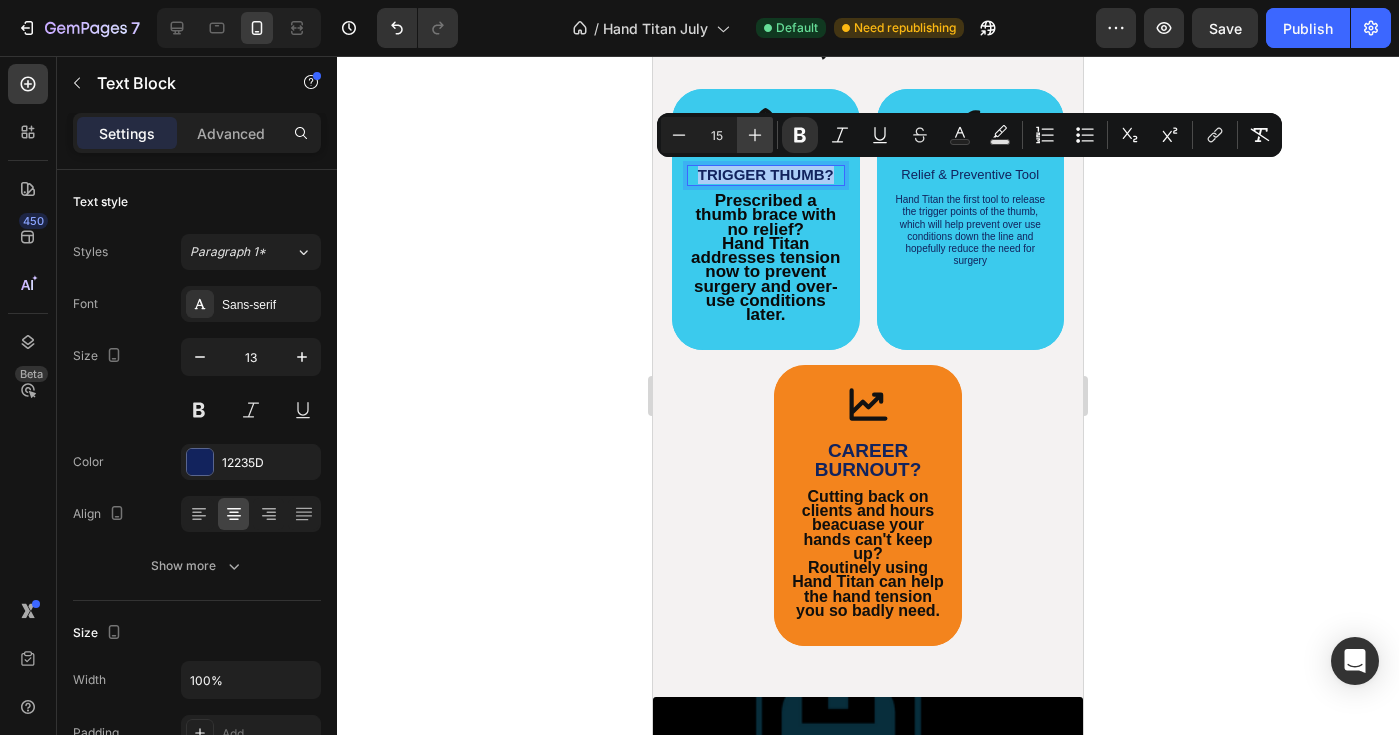 click 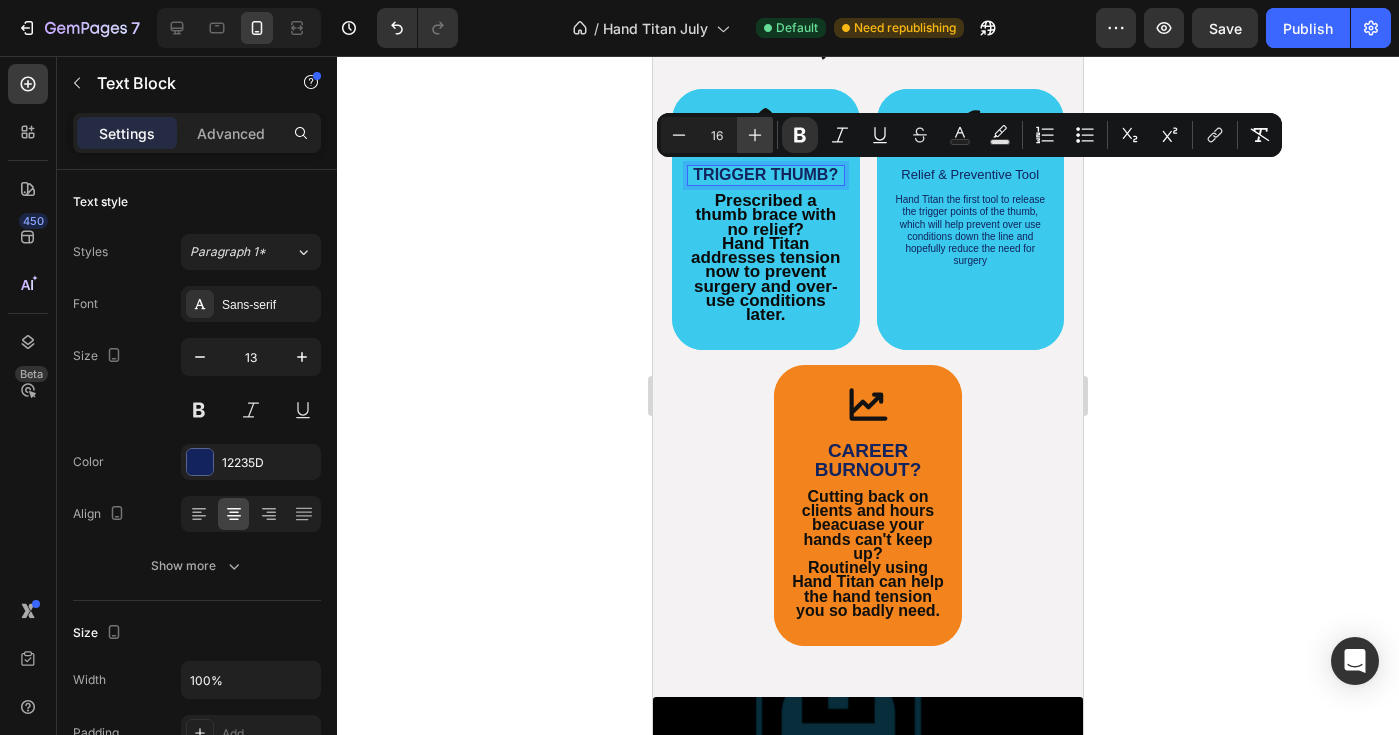 click 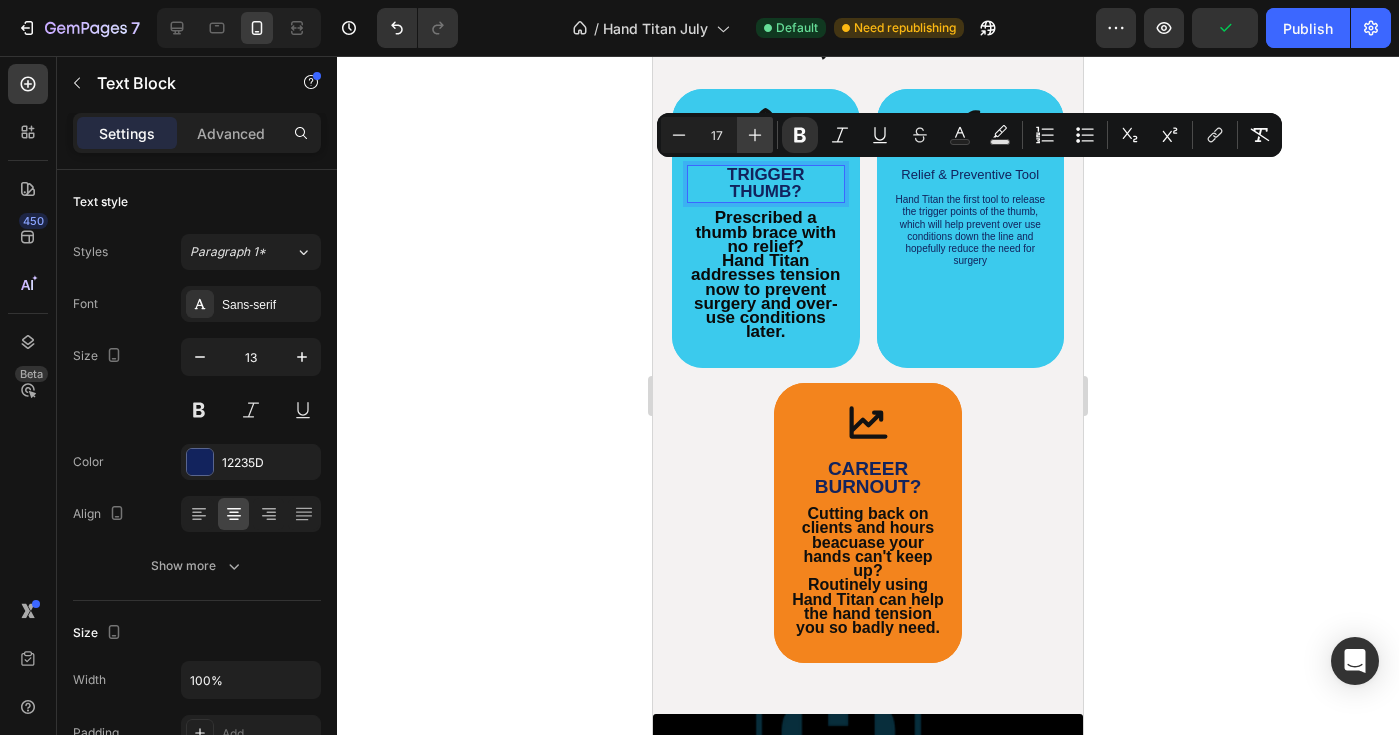 click 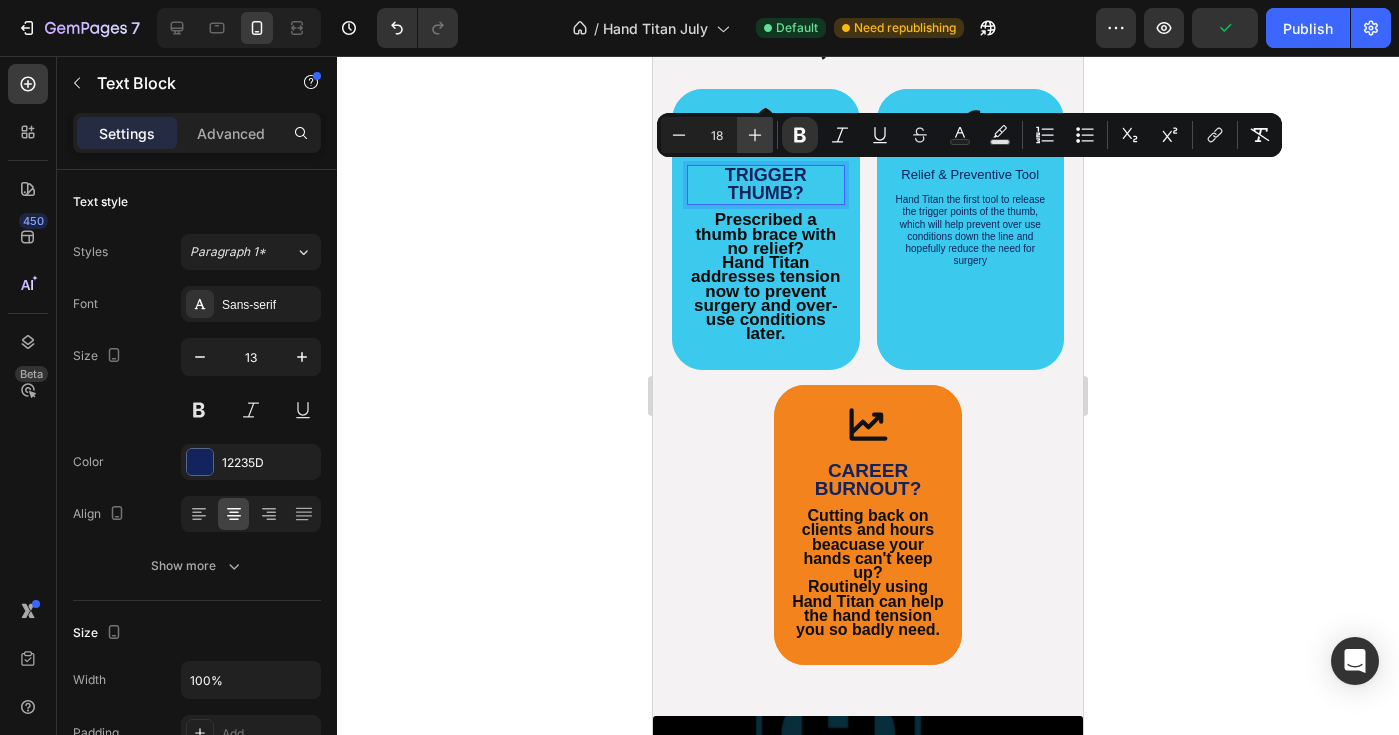 click 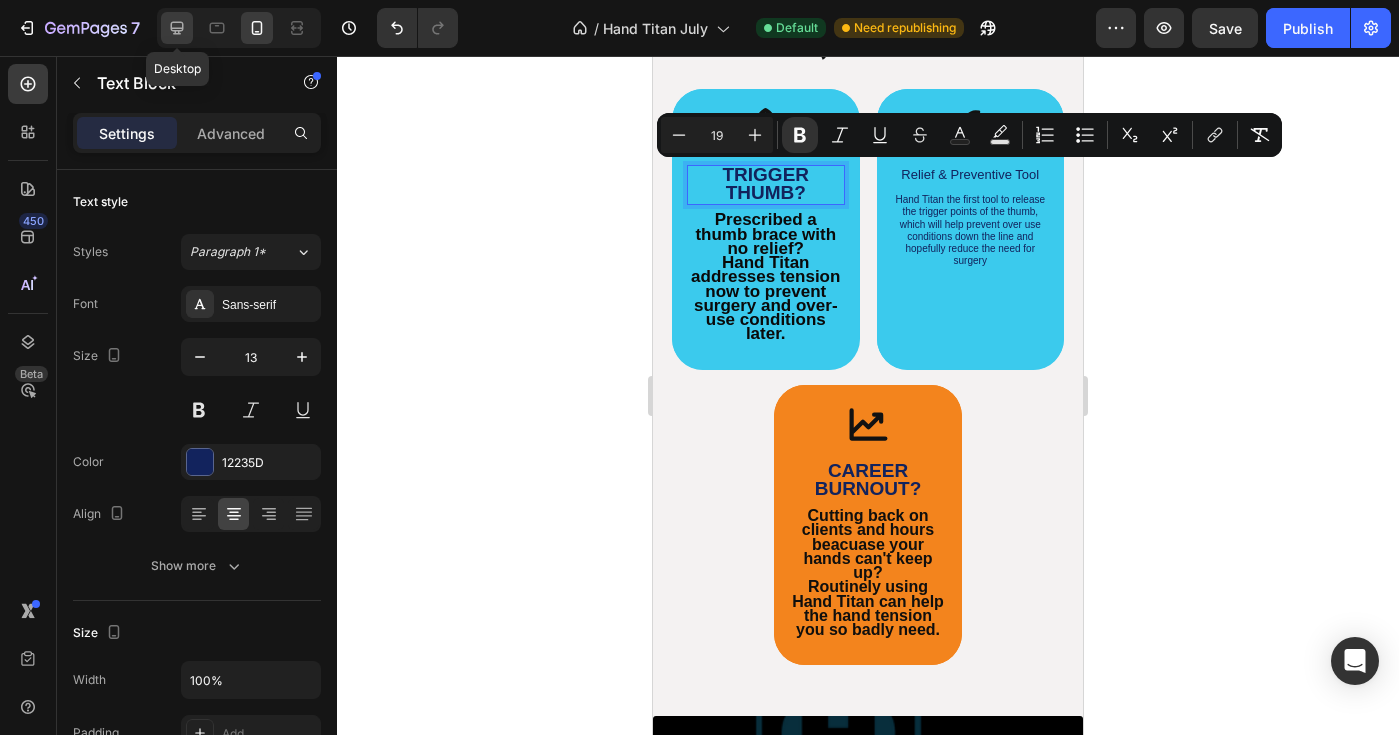 click 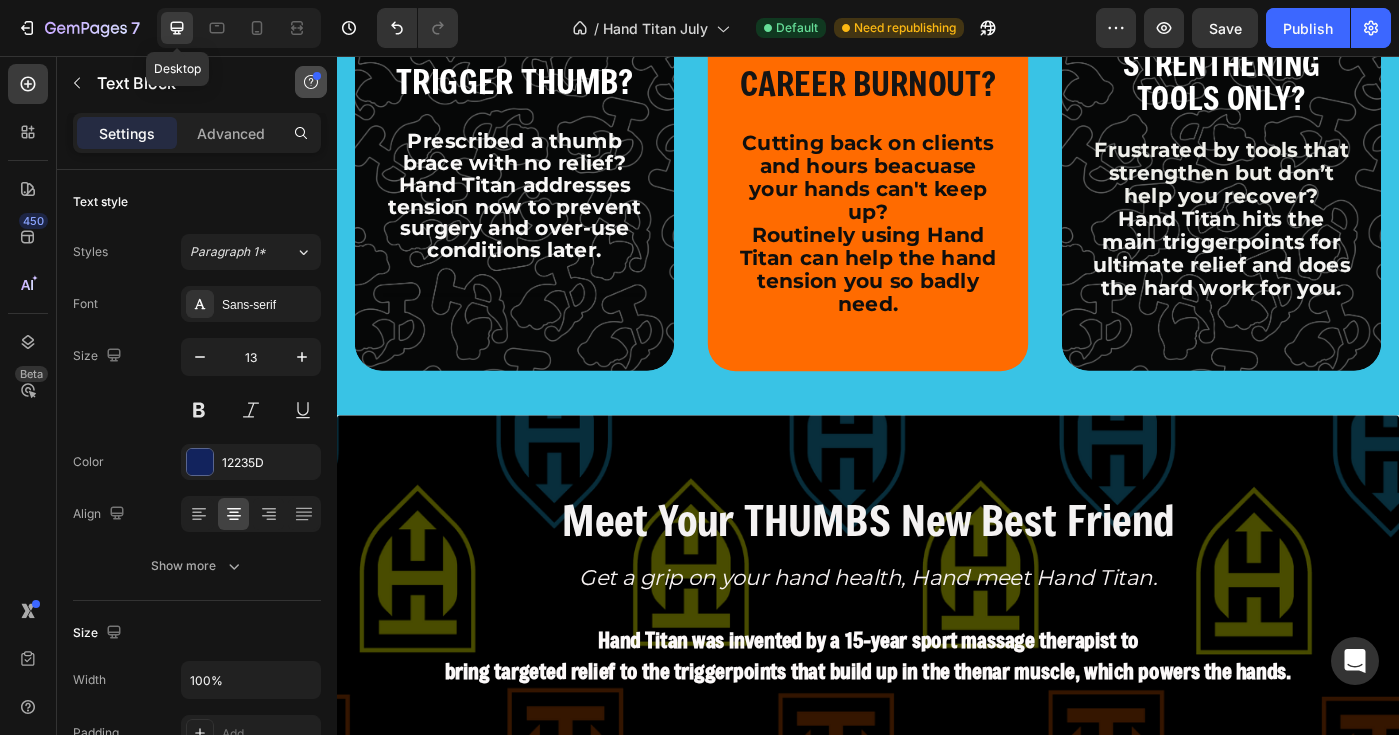 scroll, scrollTop: 2019, scrollLeft: 0, axis: vertical 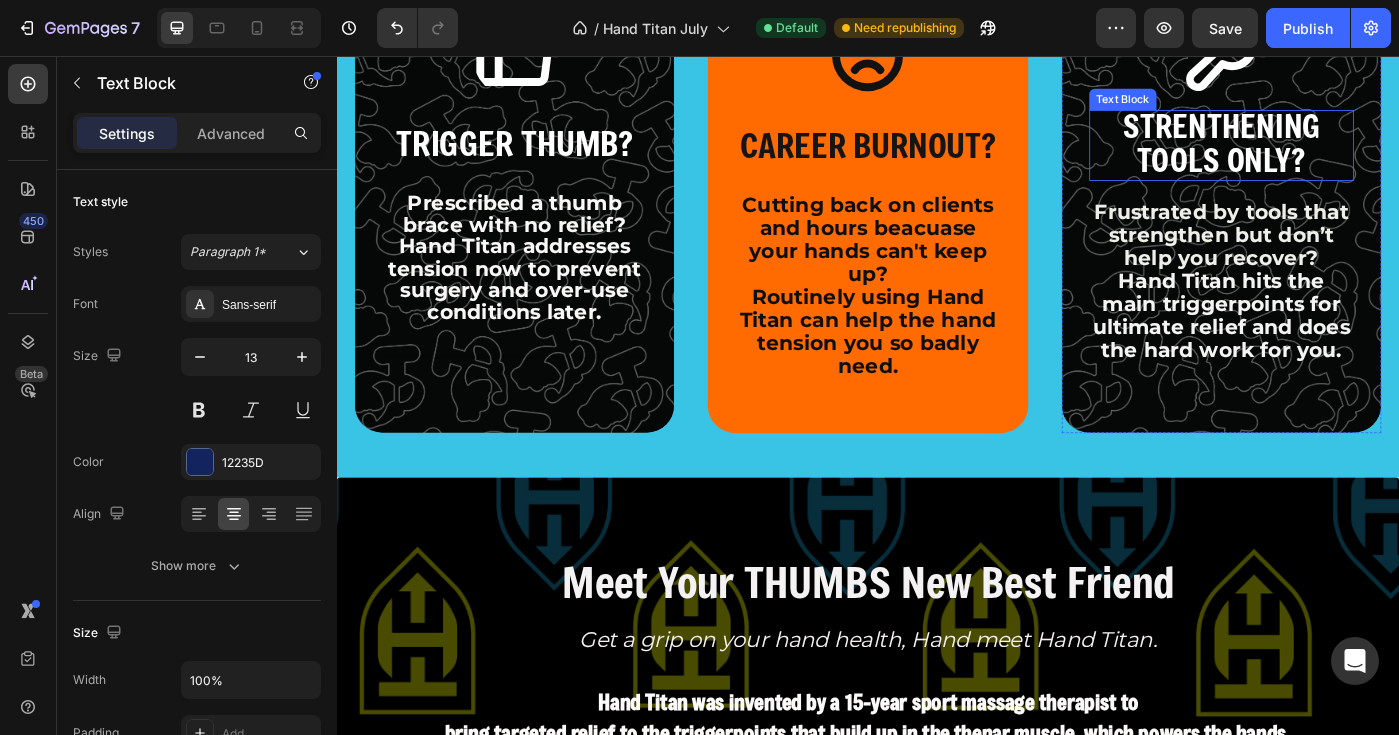 click on "STRENTHENING TOOLS ONLY?" at bounding box center [1336, 154] 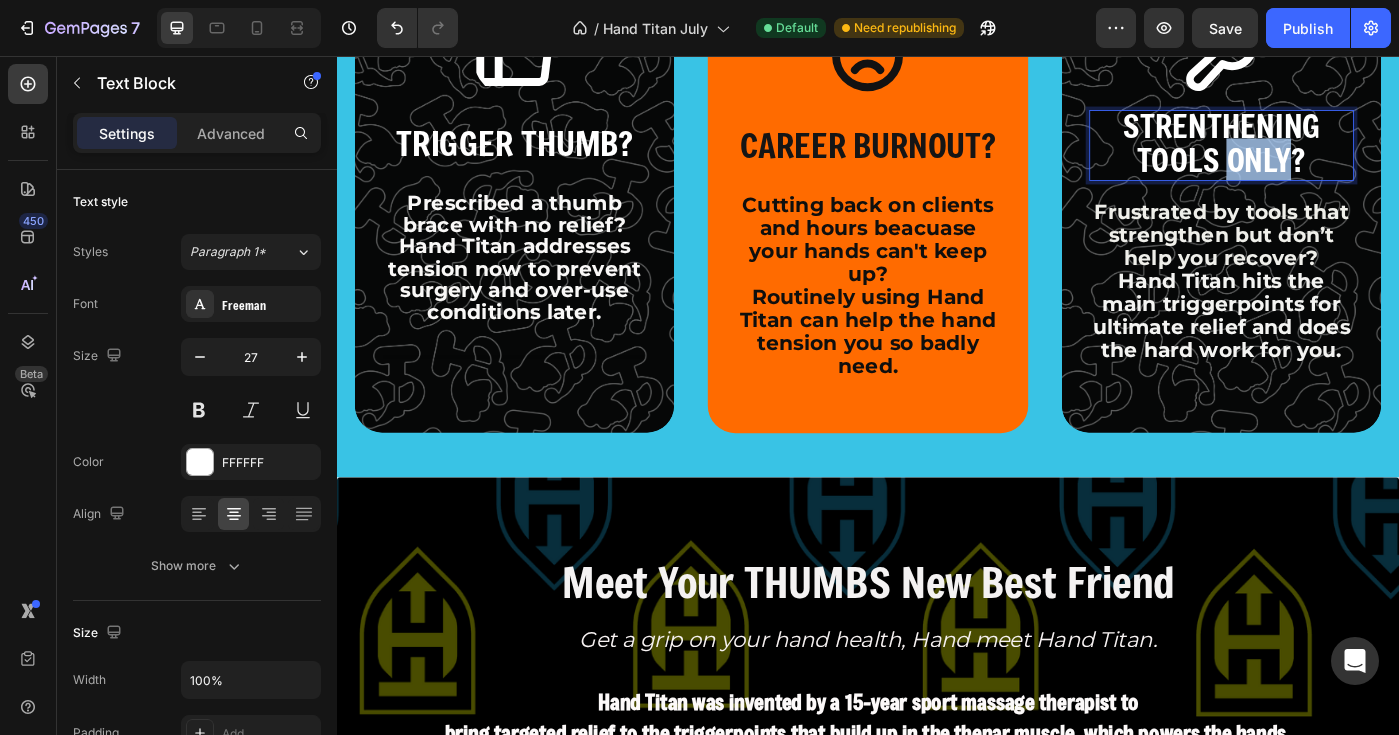click on "STRENTHENING TOOLS ONLY?" at bounding box center [1336, 154] 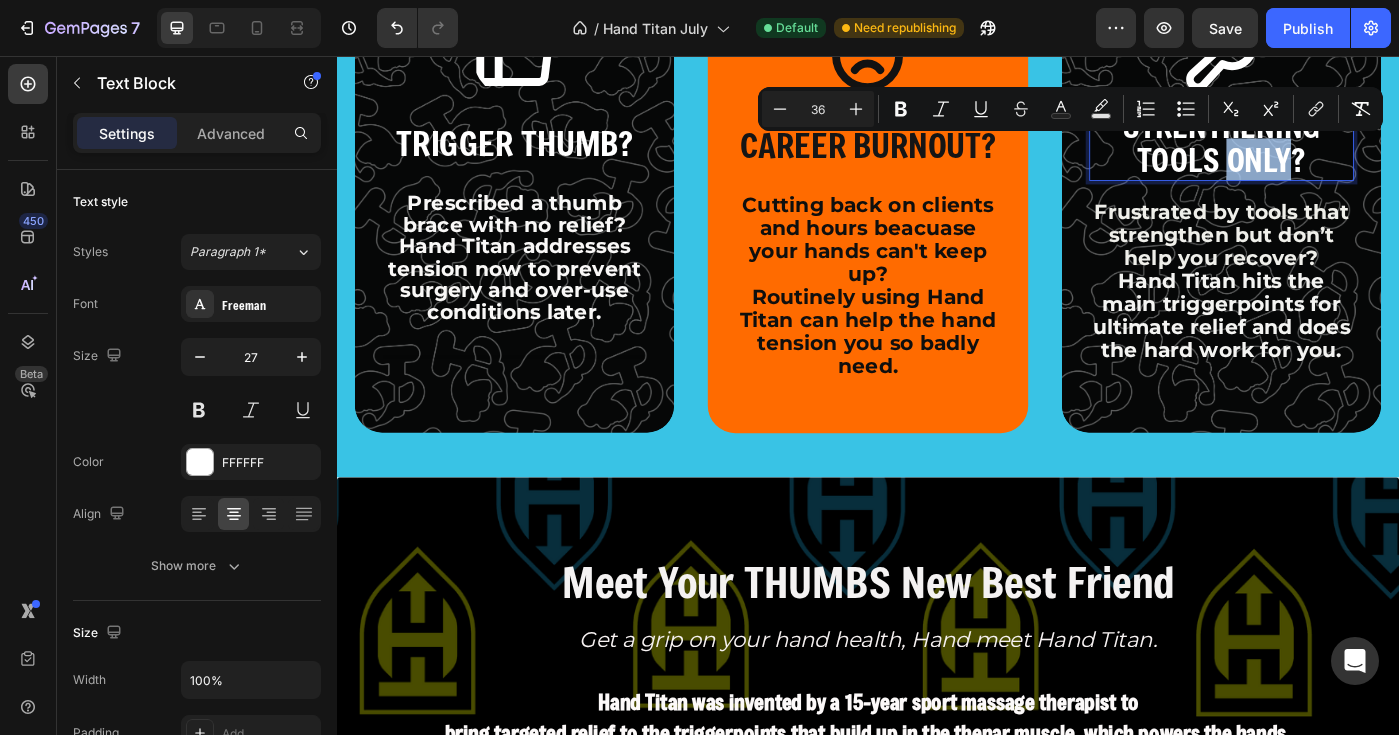 click on "STRENTHENING TOOLS ONLY?" at bounding box center [1336, 154] 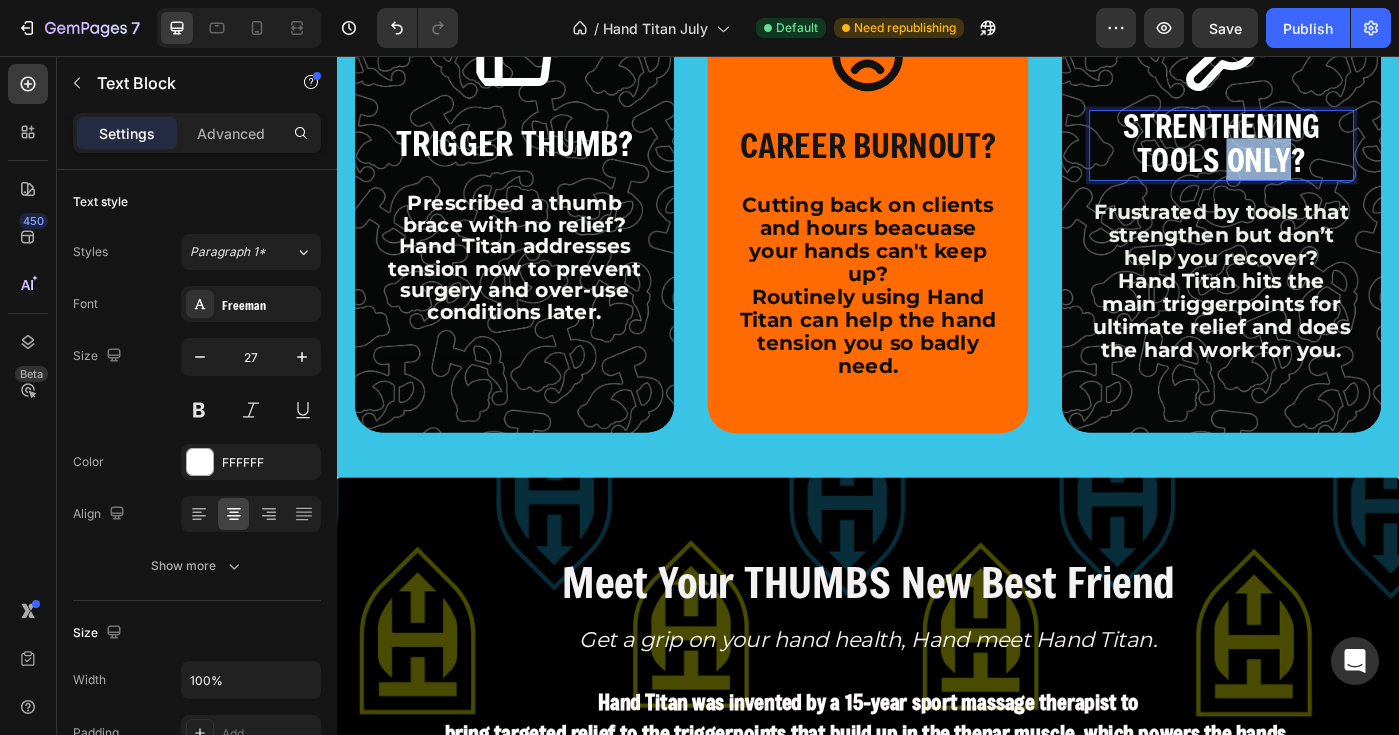 click on "STRENTHENING TOOLS ONLY?" at bounding box center (1336, 154) 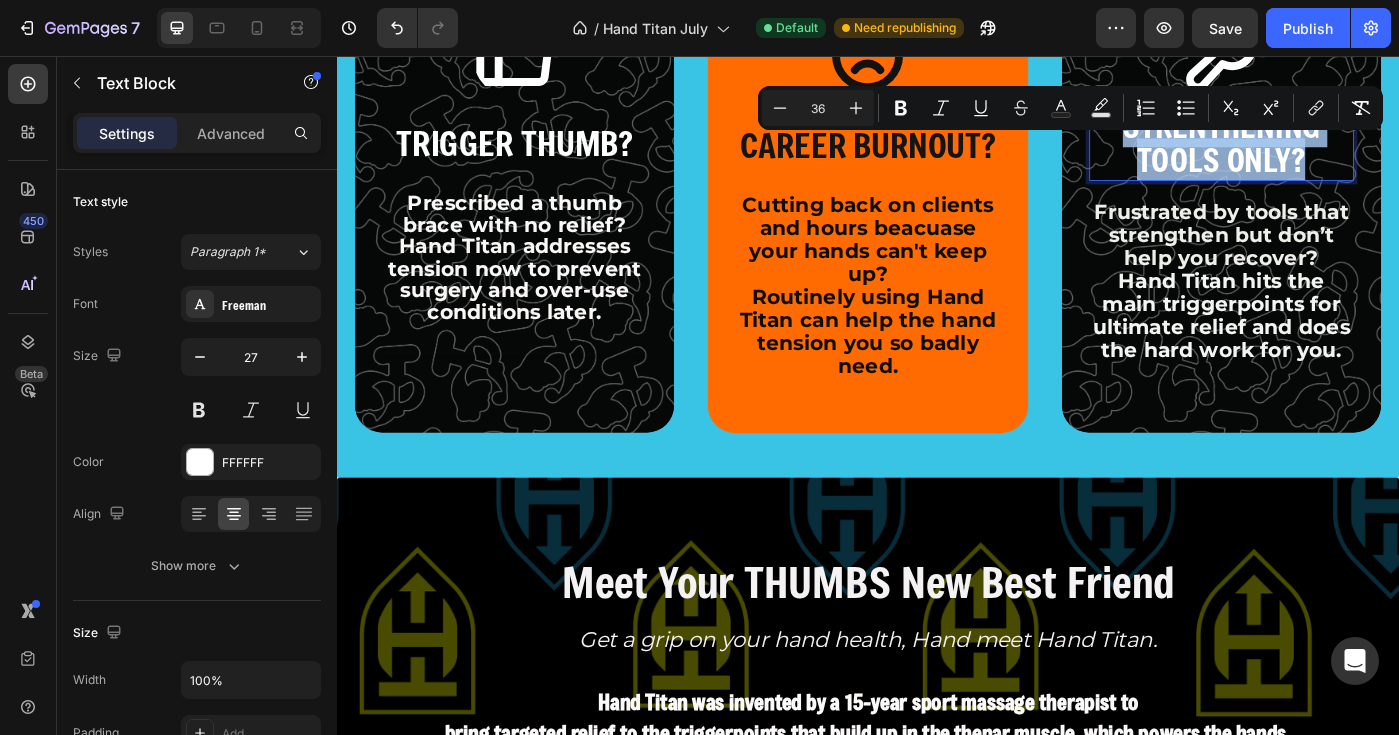 click on "STRENTHENING TOOLS ONLY?" at bounding box center [1336, 154] 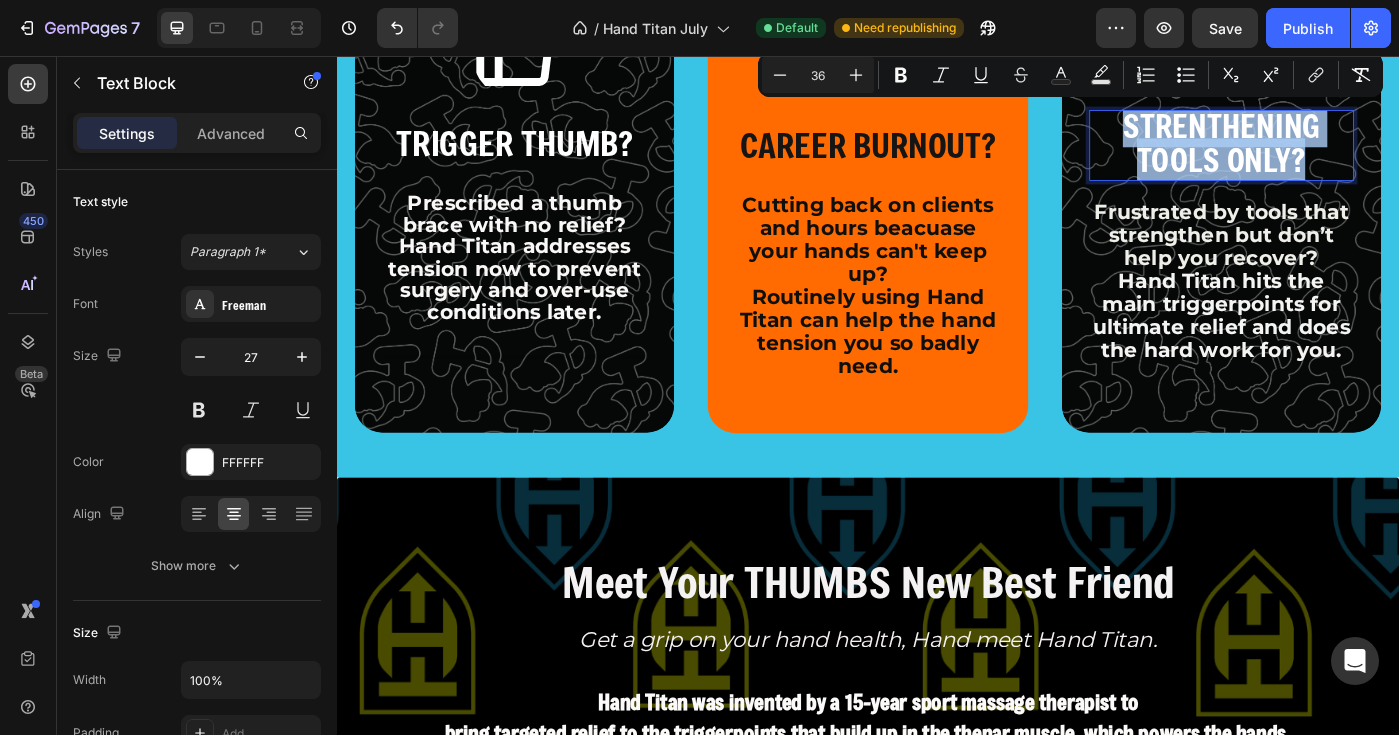 copy on "STRENTHENING TOOLS ONLY?" 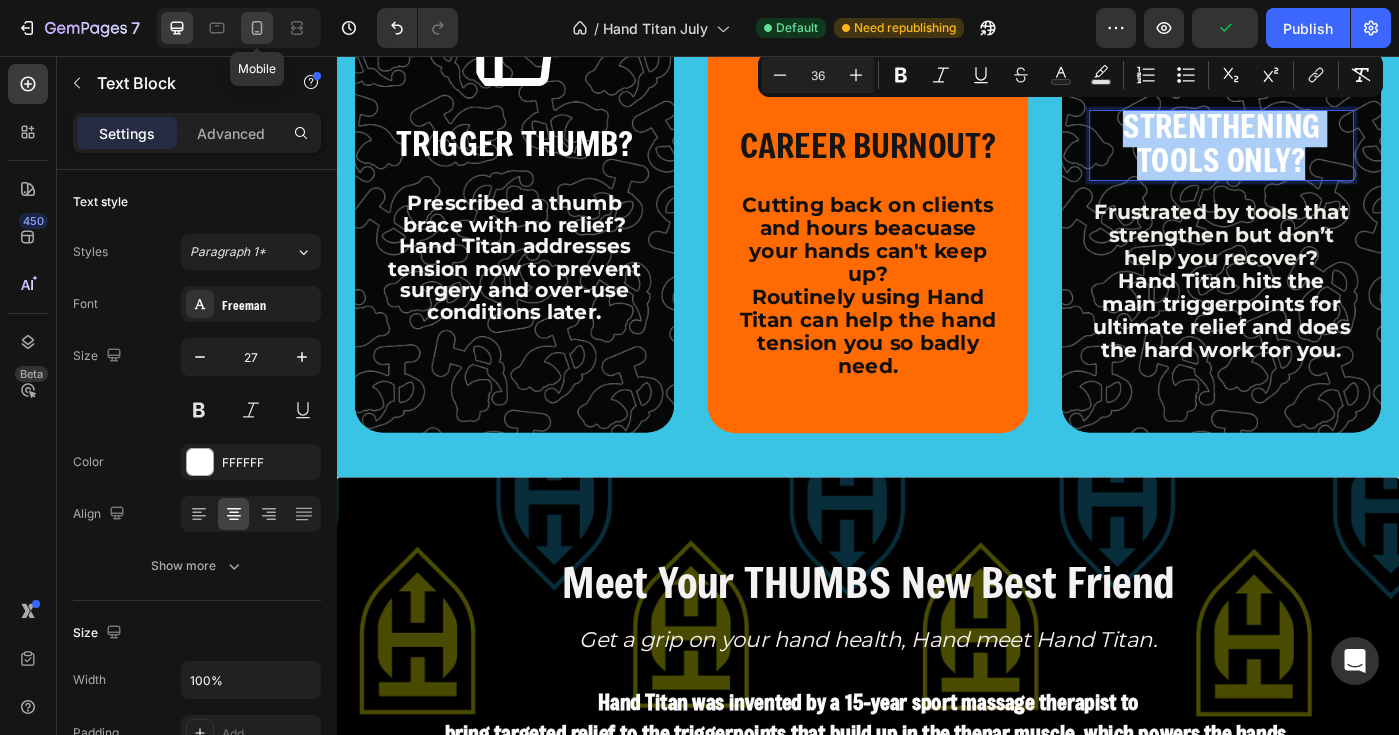 click 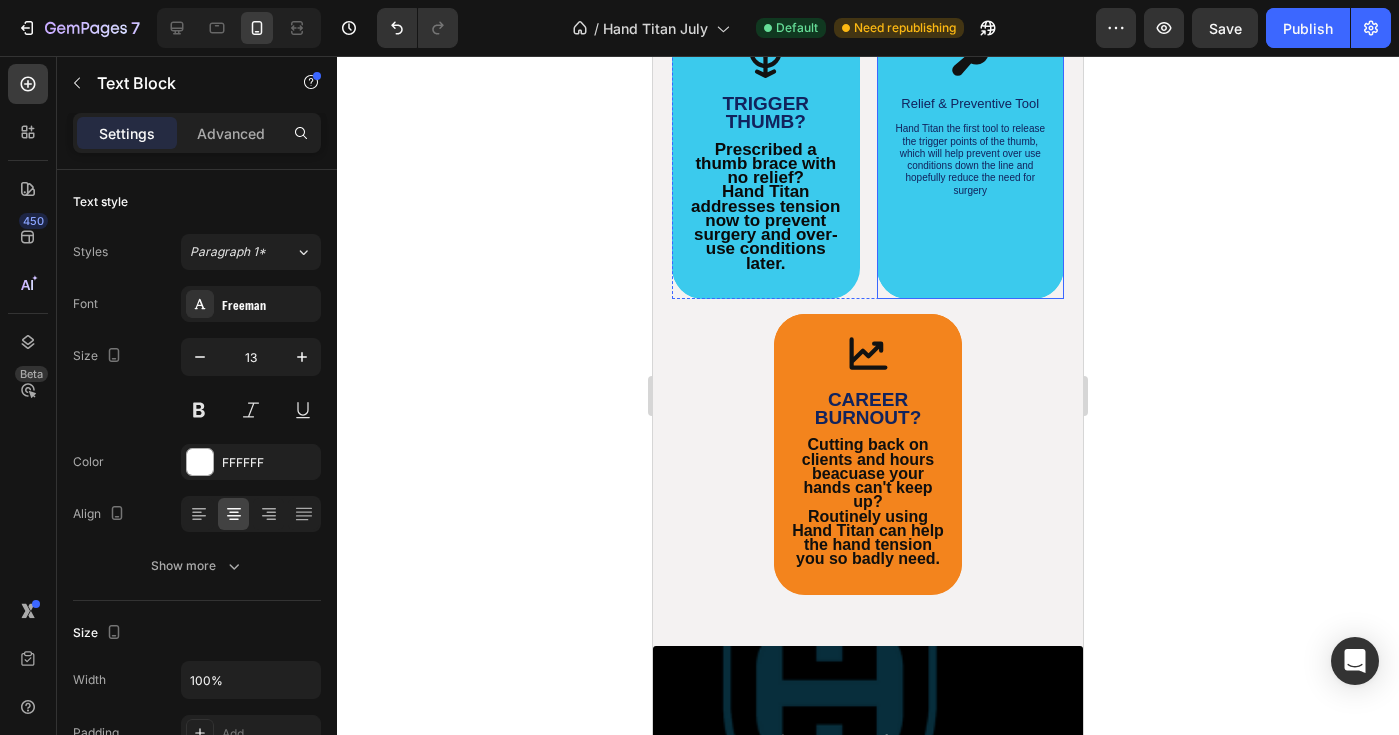 scroll, scrollTop: 1743, scrollLeft: 0, axis: vertical 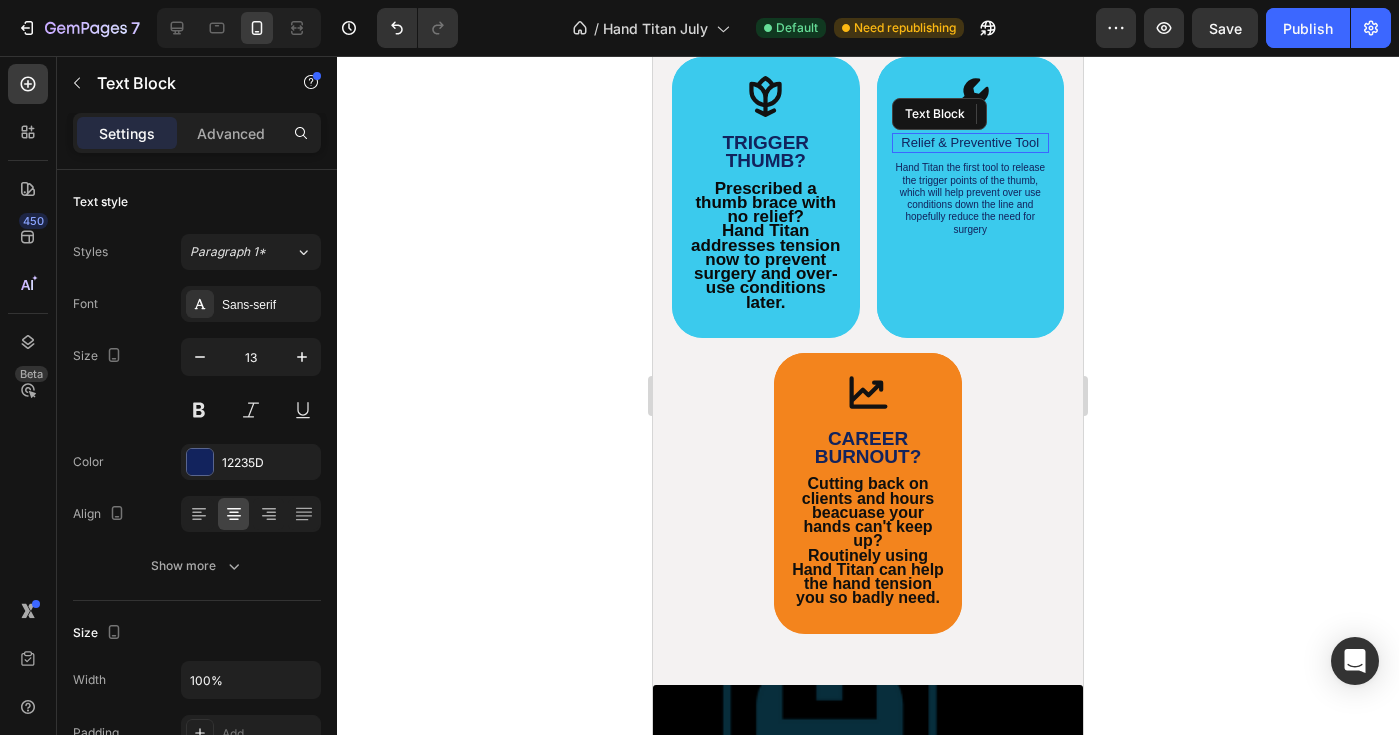 click on "Relief & Preventive Tool" at bounding box center [971, 143] 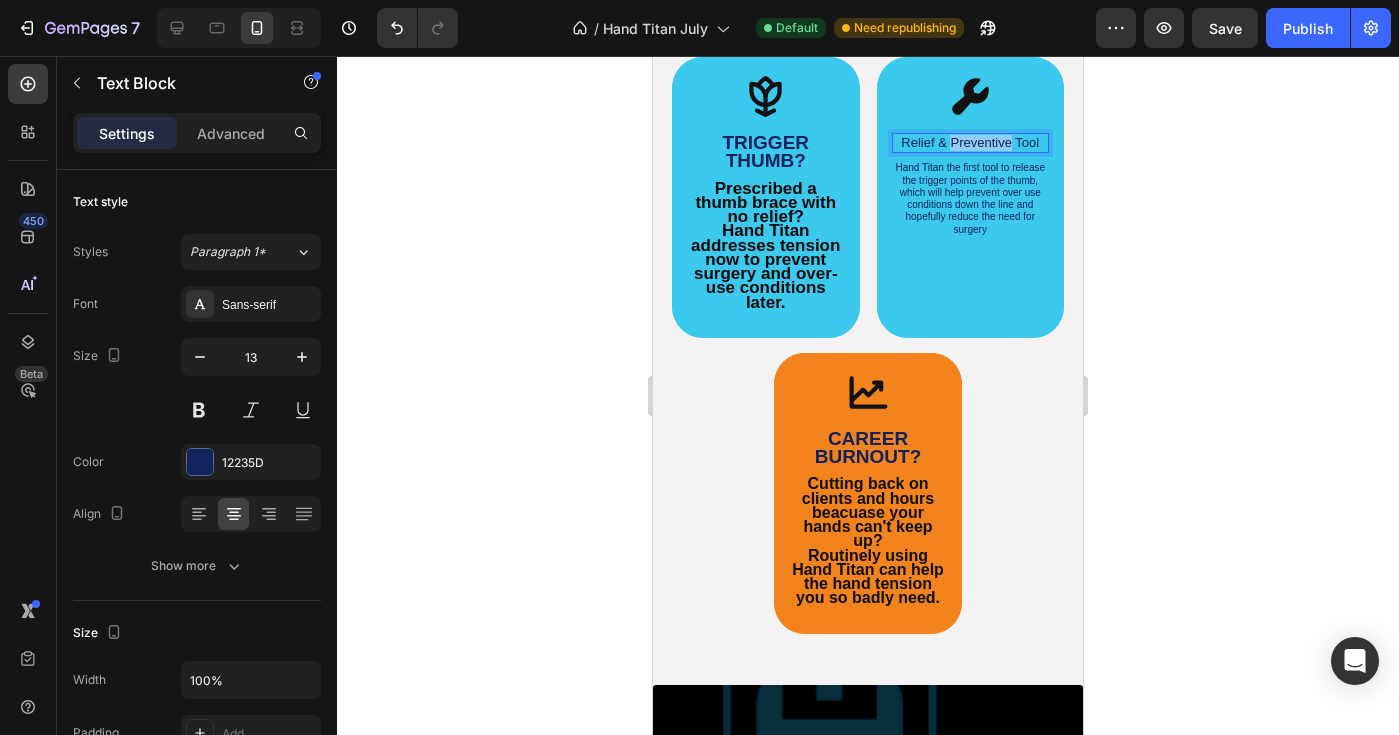 click on "Relief & Preventive Tool" at bounding box center [971, 143] 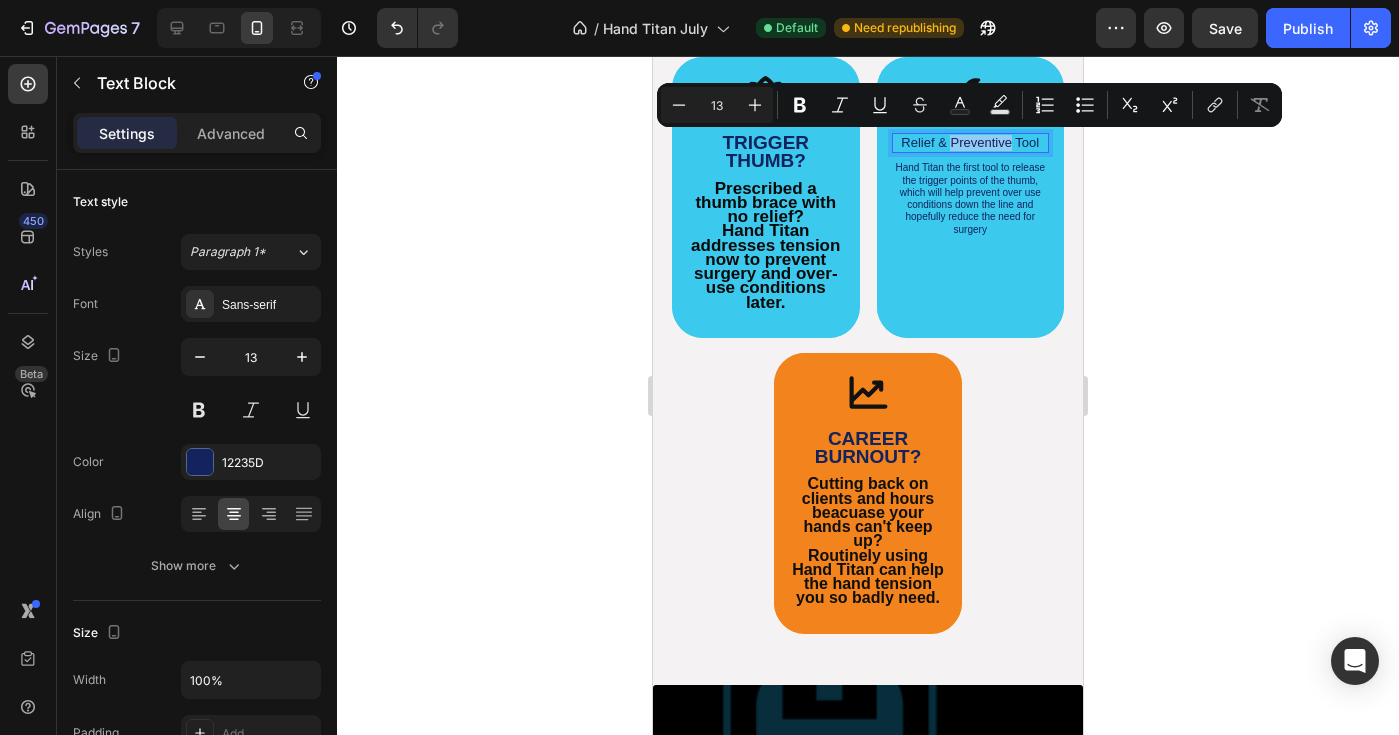 type on "36" 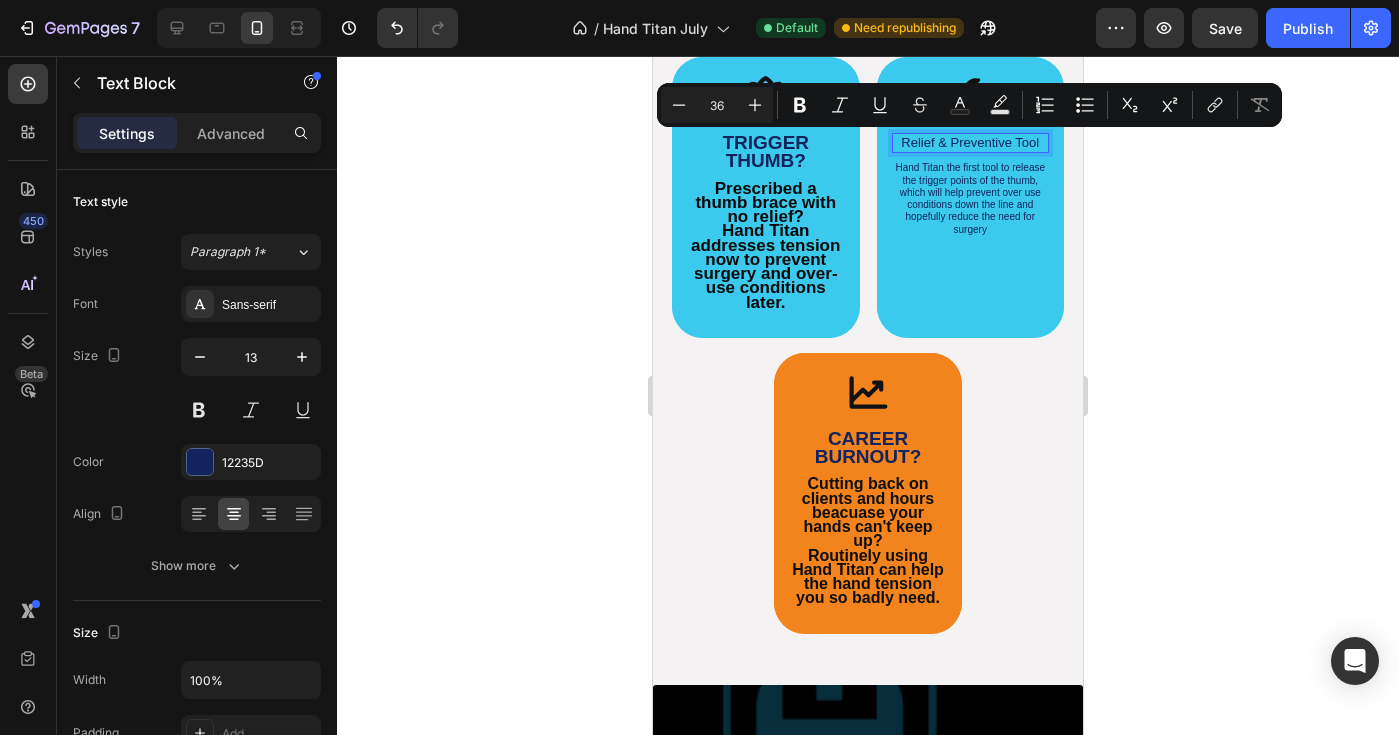 scroll, scrollTop: 2, scrollLeft: 0, axis: vertical 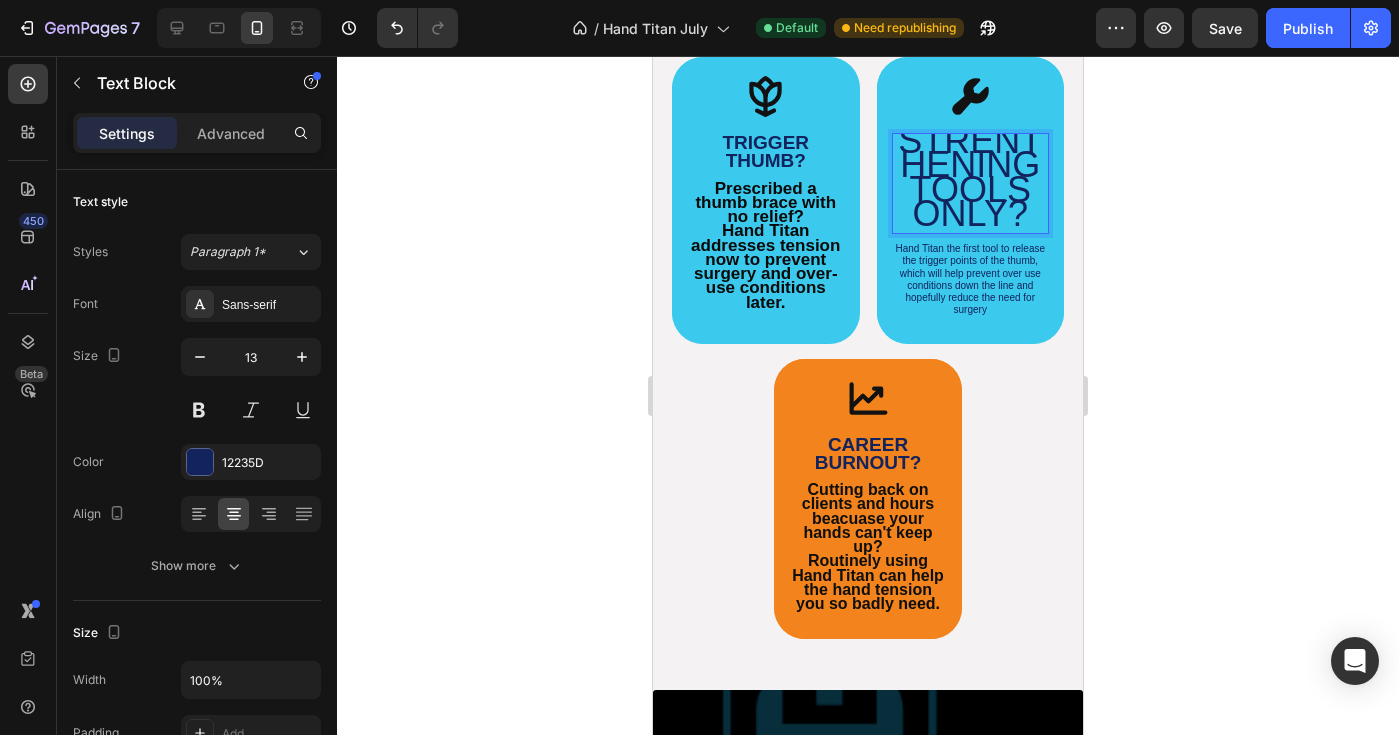 click on "STRENTHENING TOOLS ONLY?" at bounding box center (970, 177) 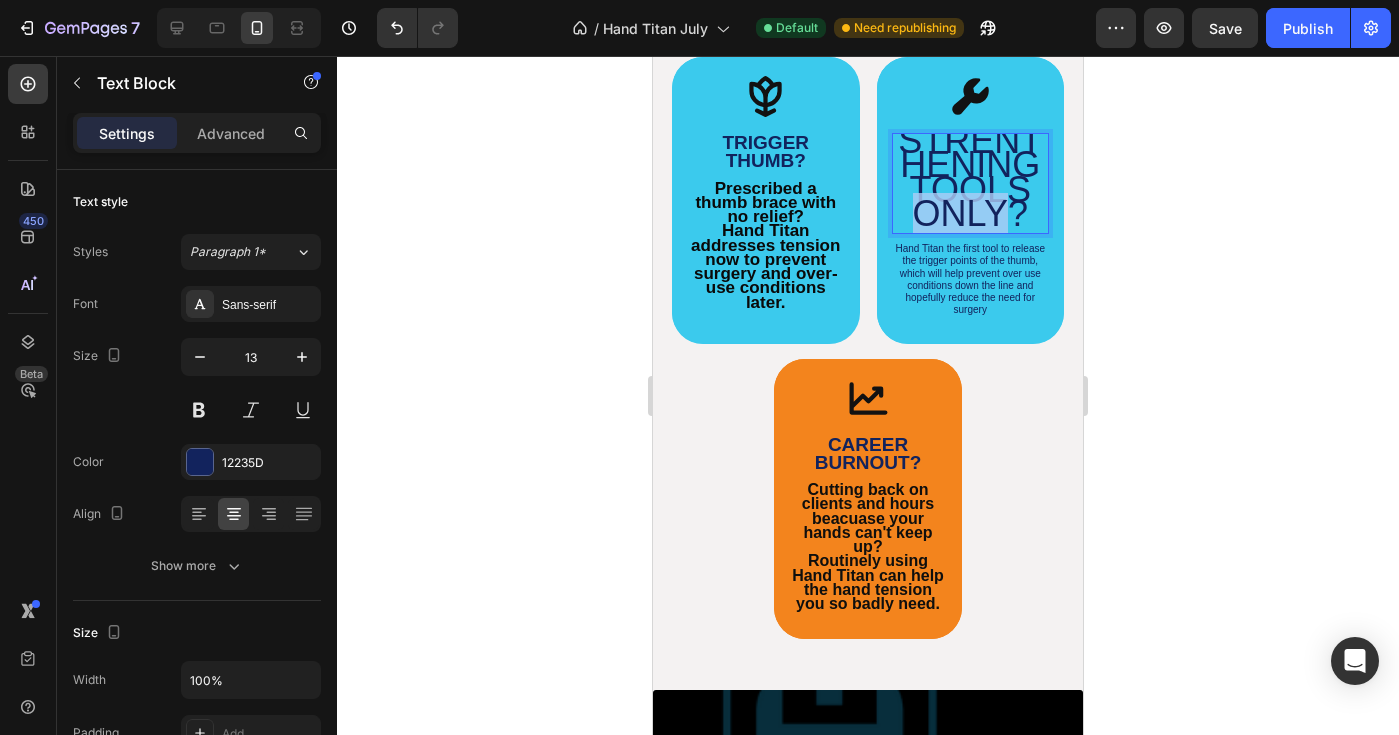 click on "STRENTHENING TOOLS ONLY?" at bounding box center [970, 177] 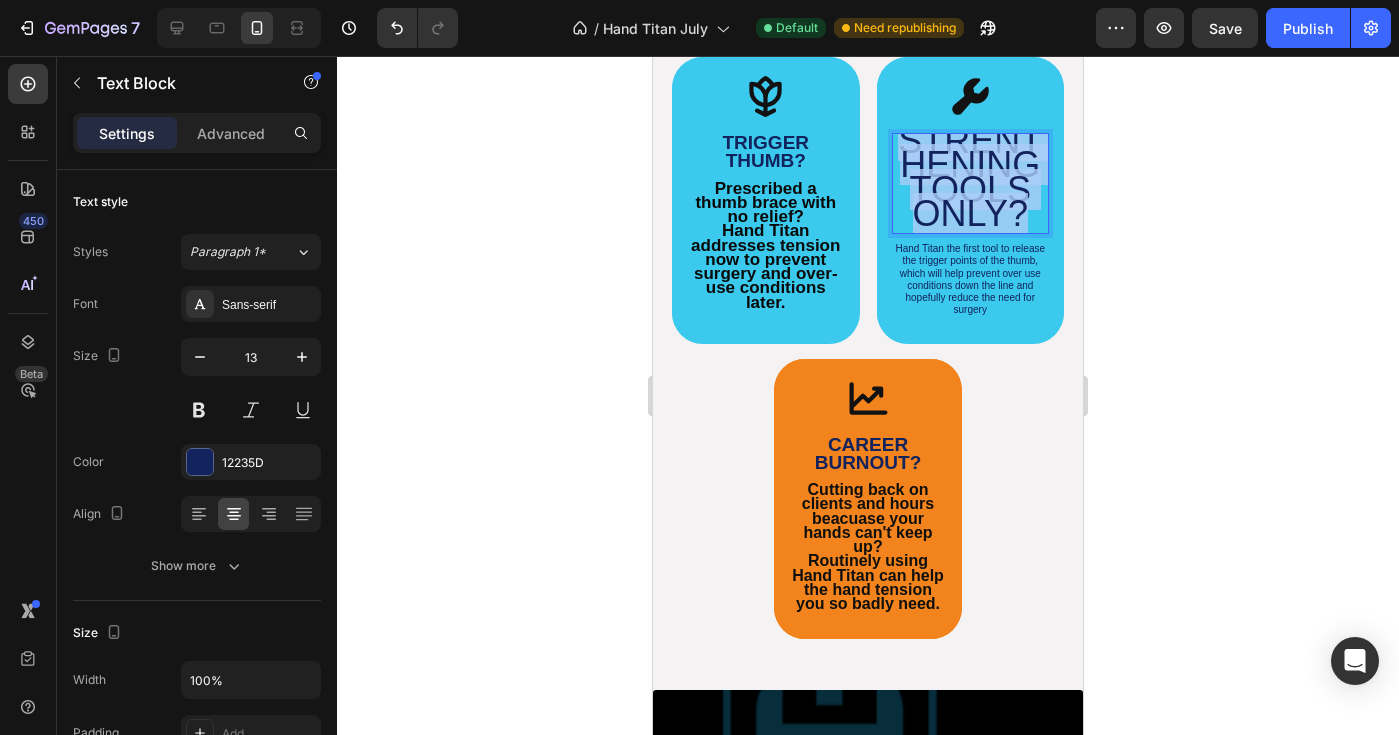 click on "STRENTHENING TOOLS ONLY?" at bounding box center [970, 177] 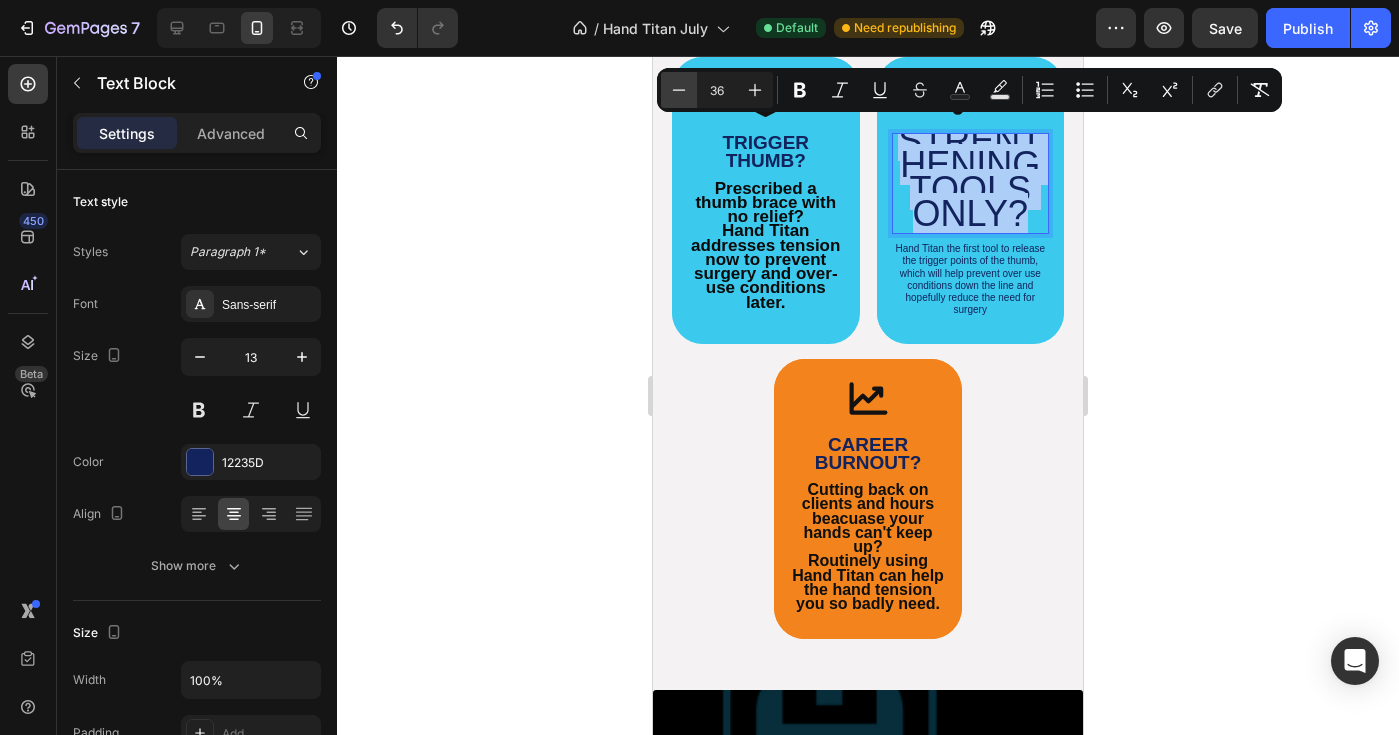 click 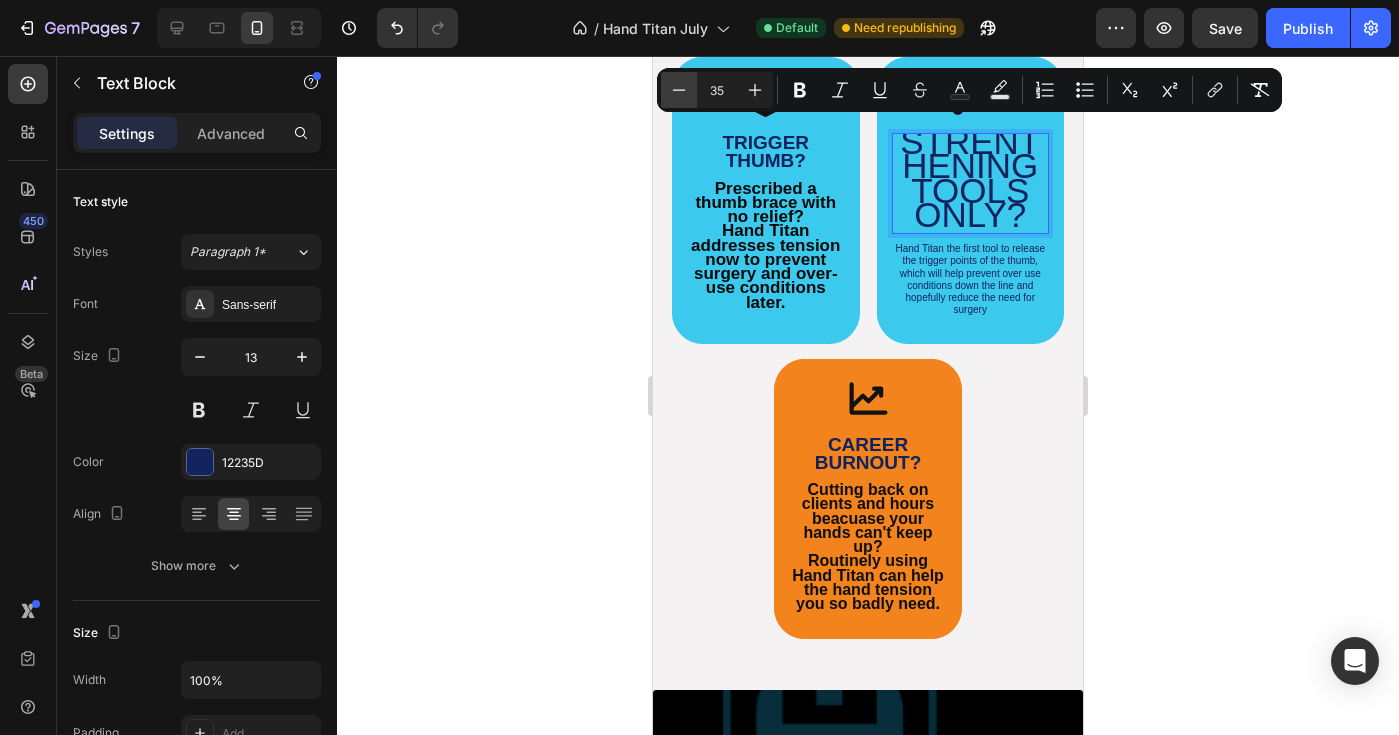 click 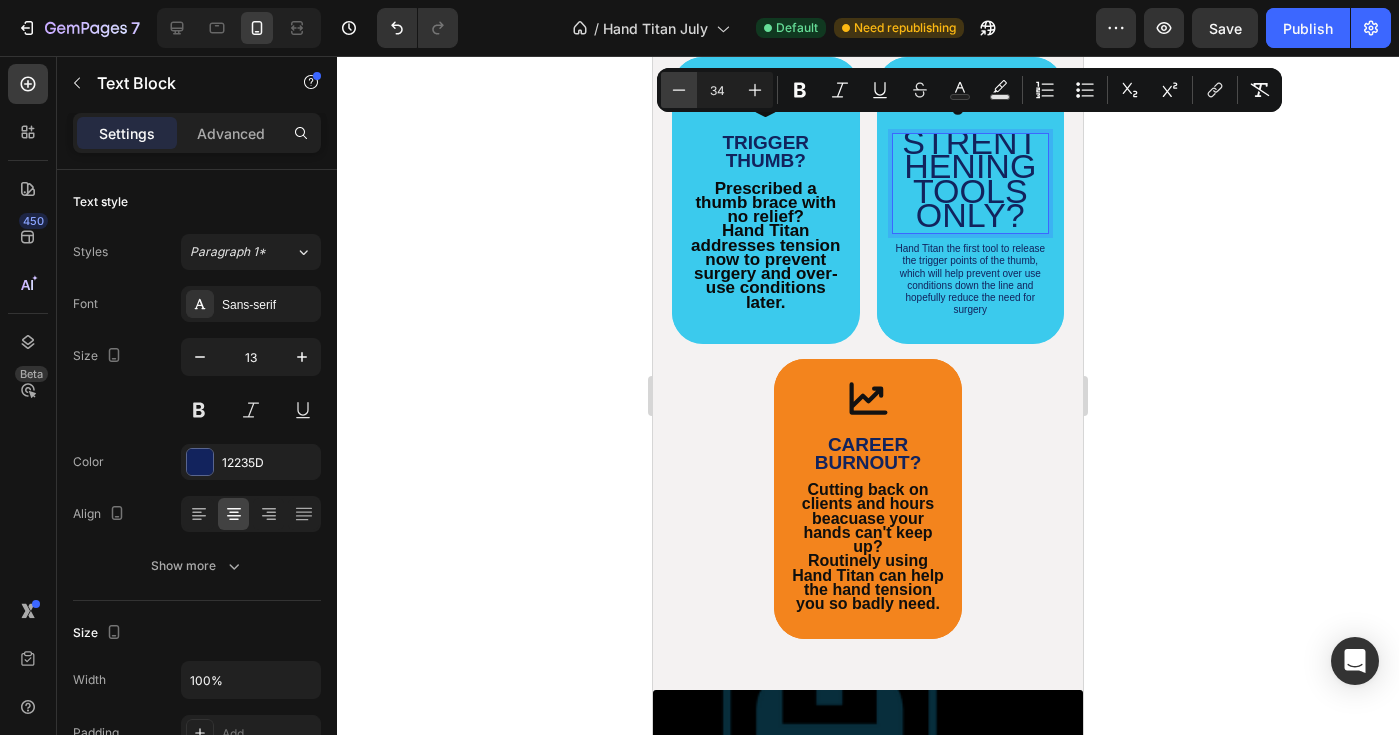 click 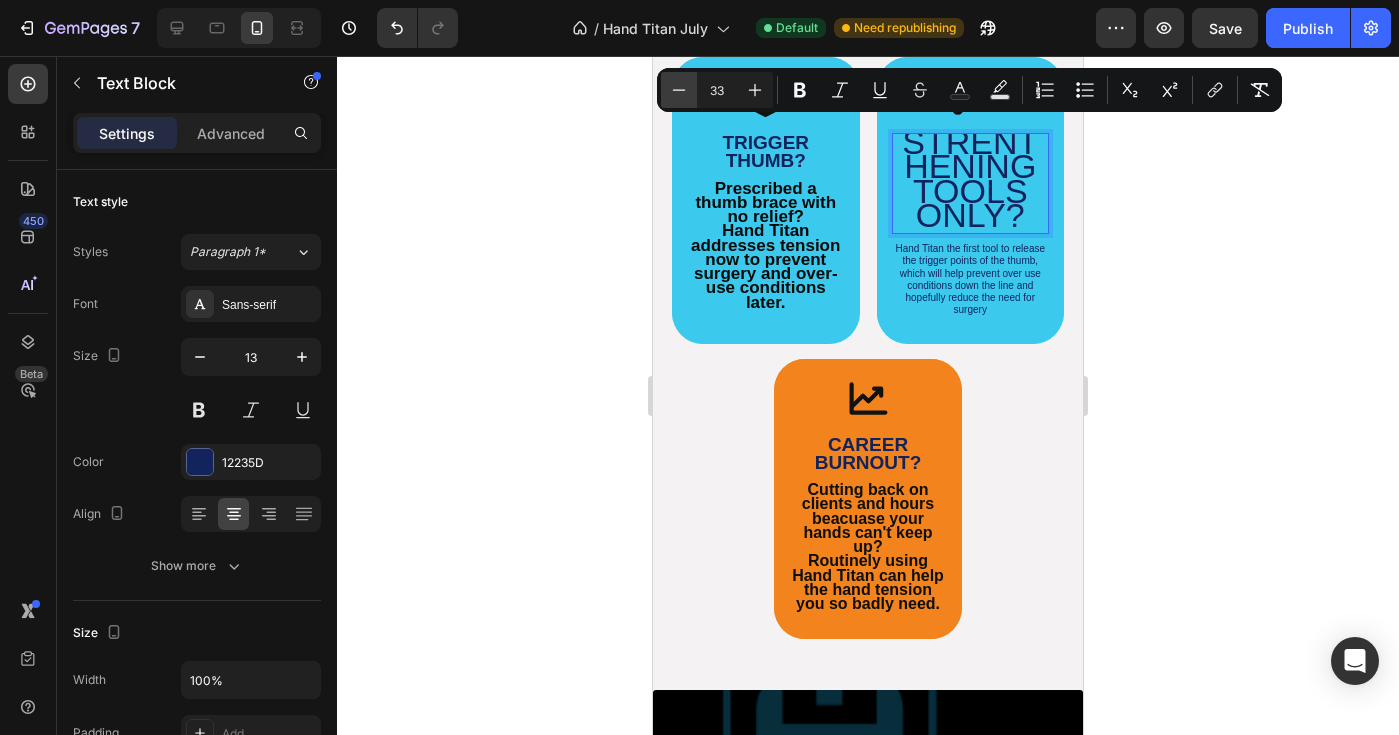 click 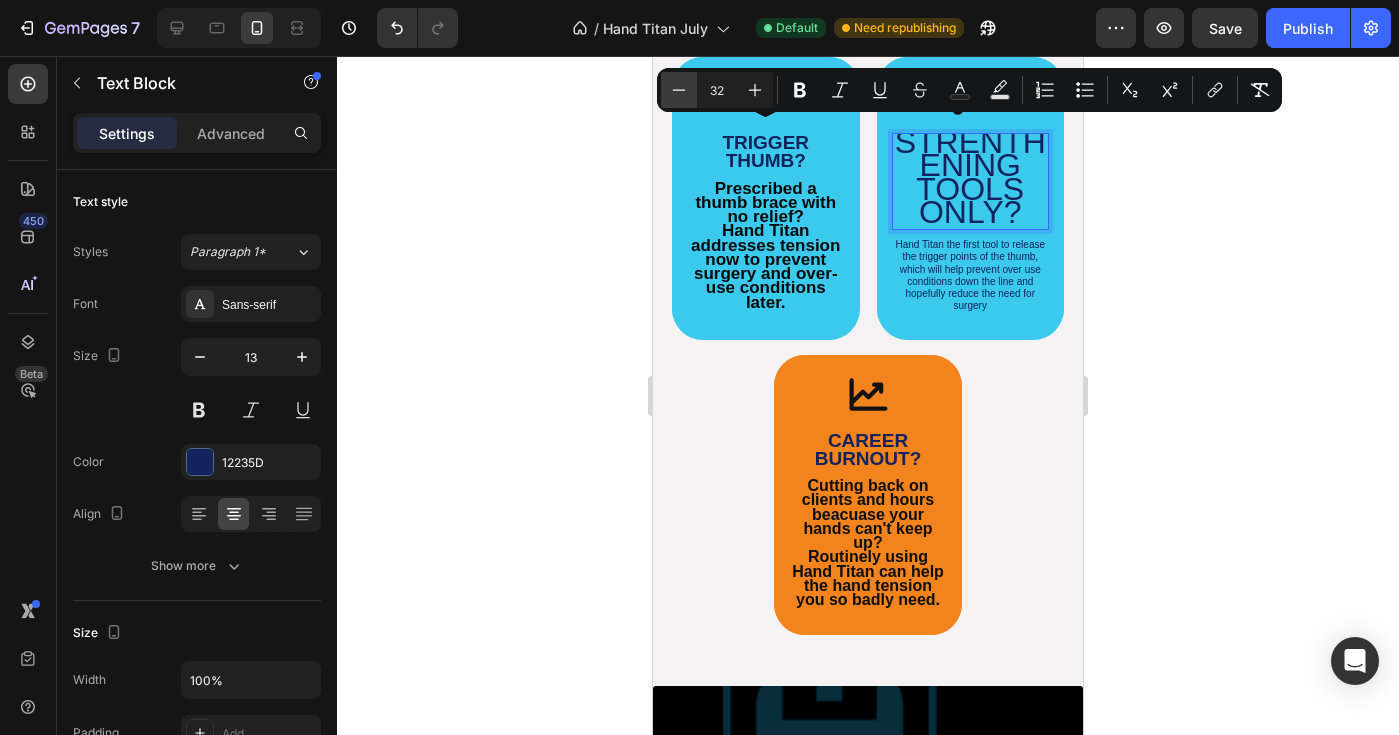 scroll, scrollTop: 1, scrollLeft: 0, axis: vertical 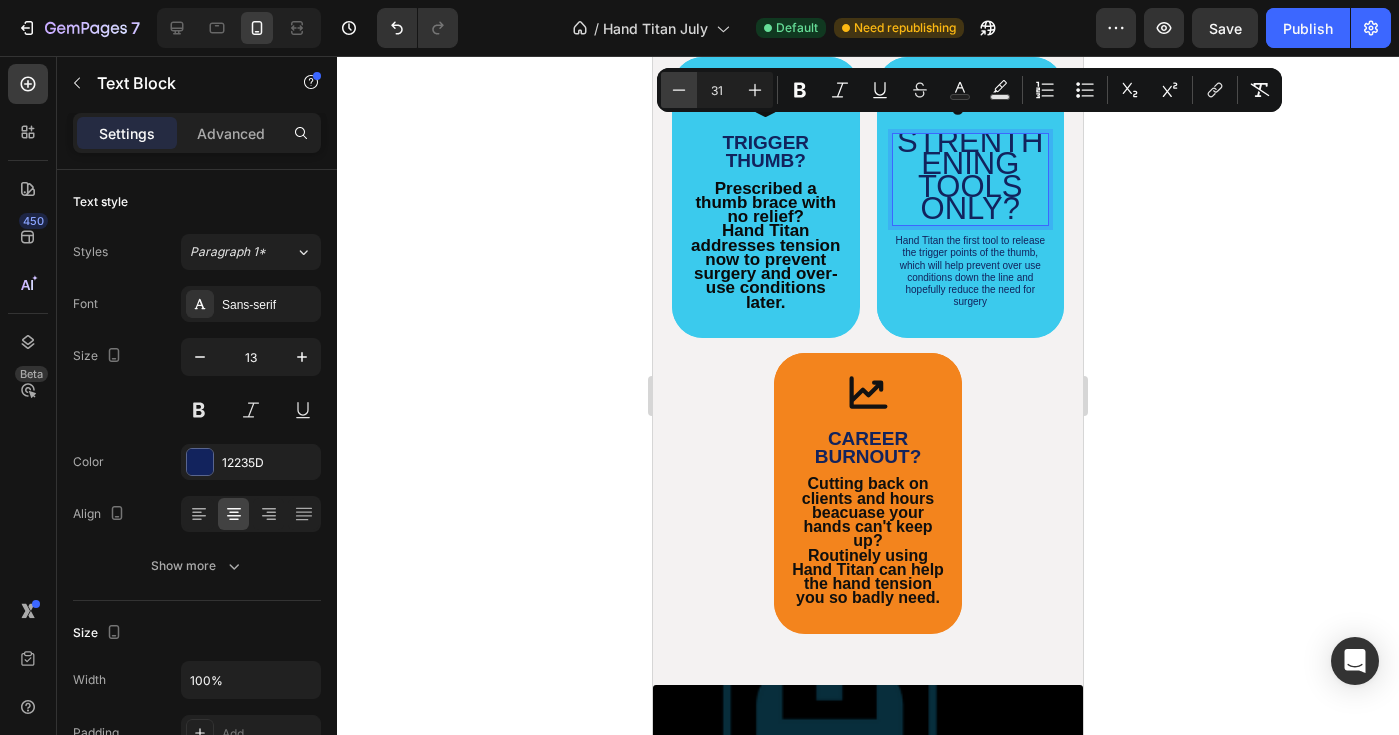 click 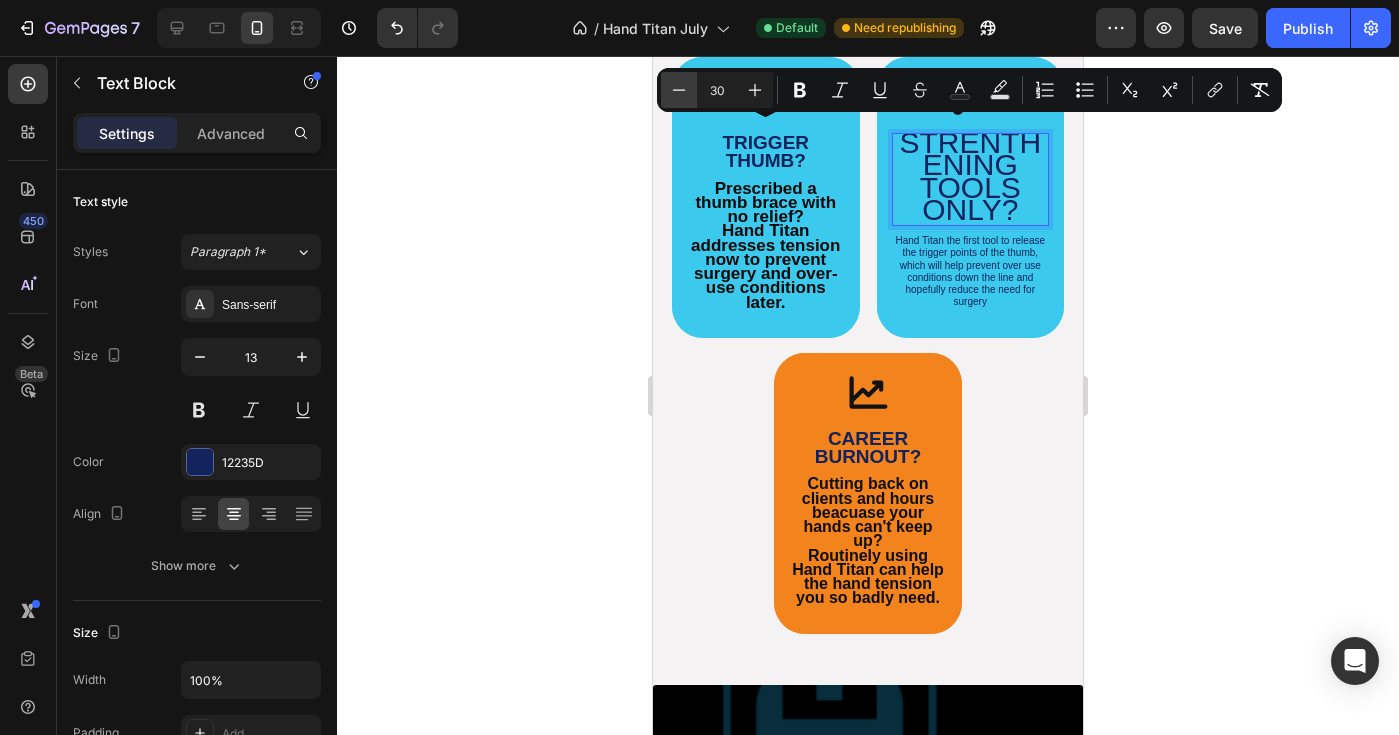 click 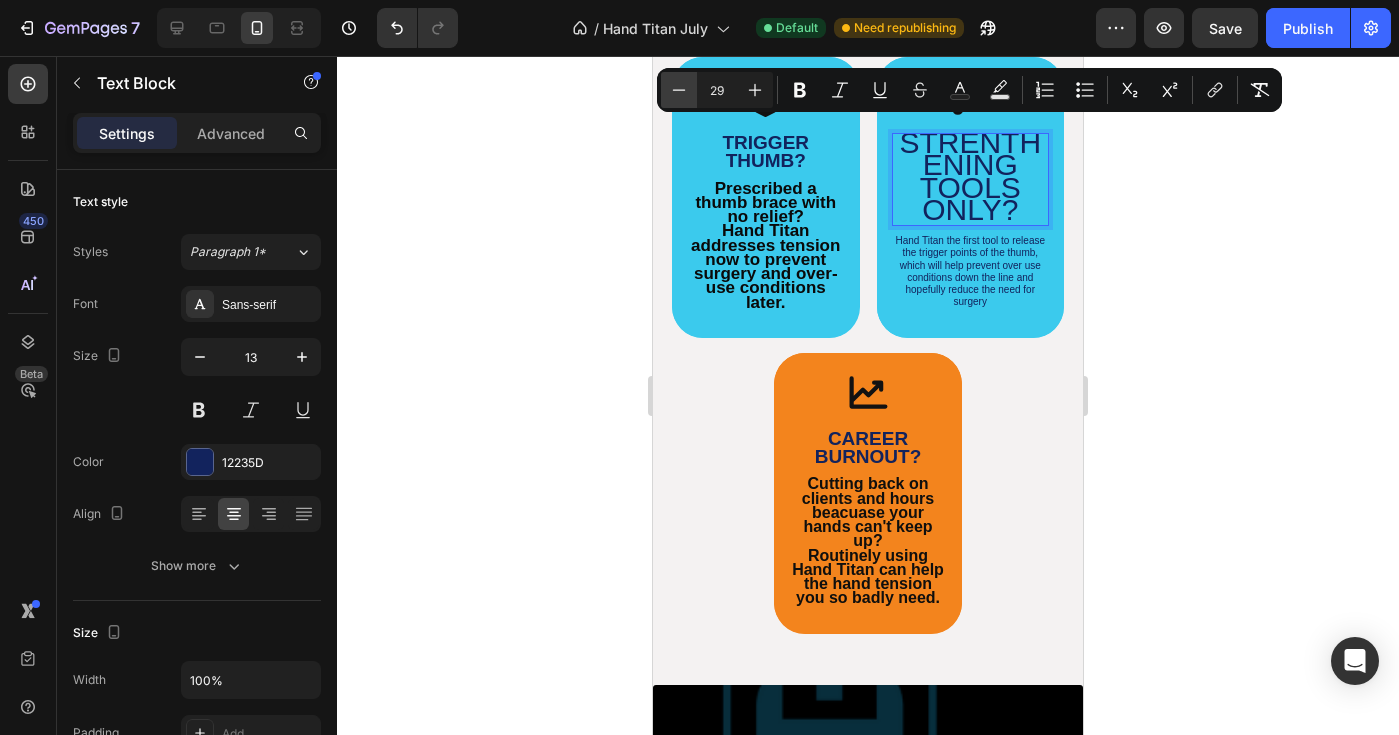 click 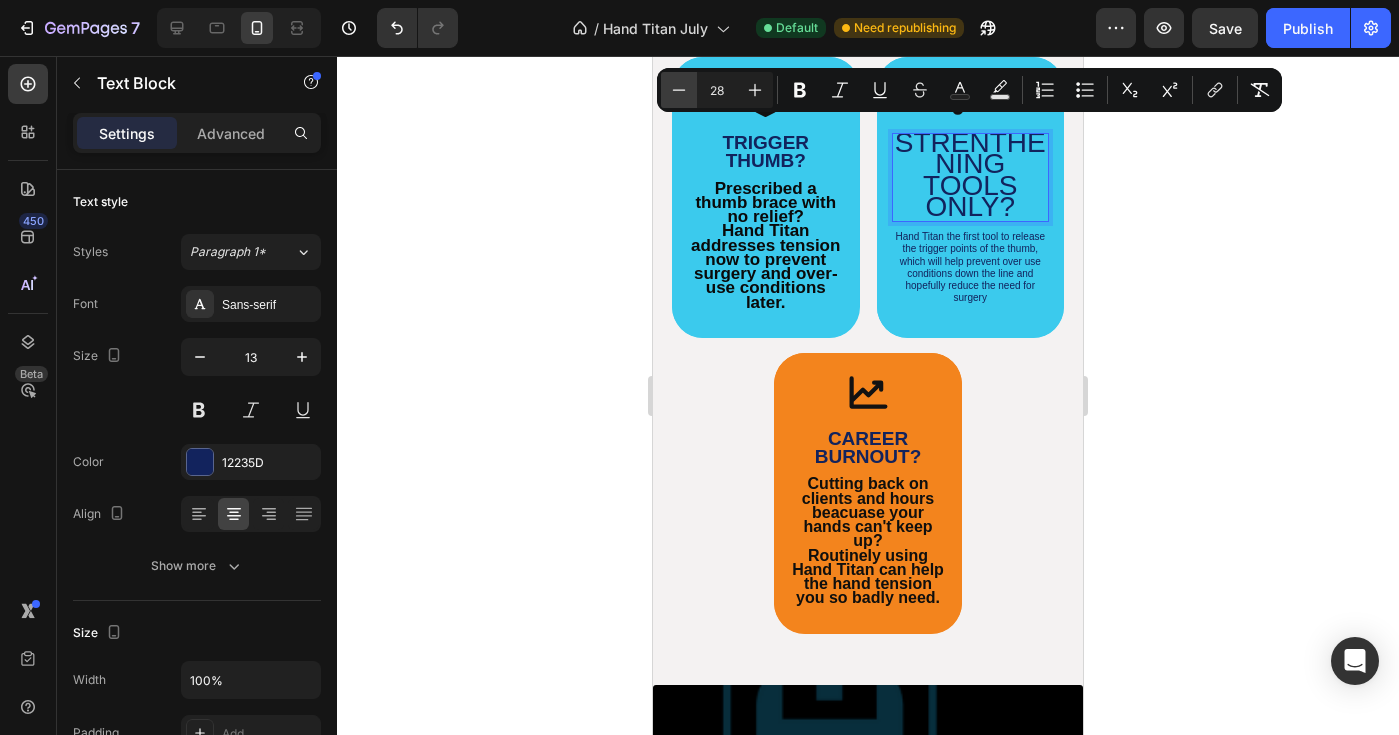 scroll, scrollTop: 0, scrollLeft: 0, axis: both 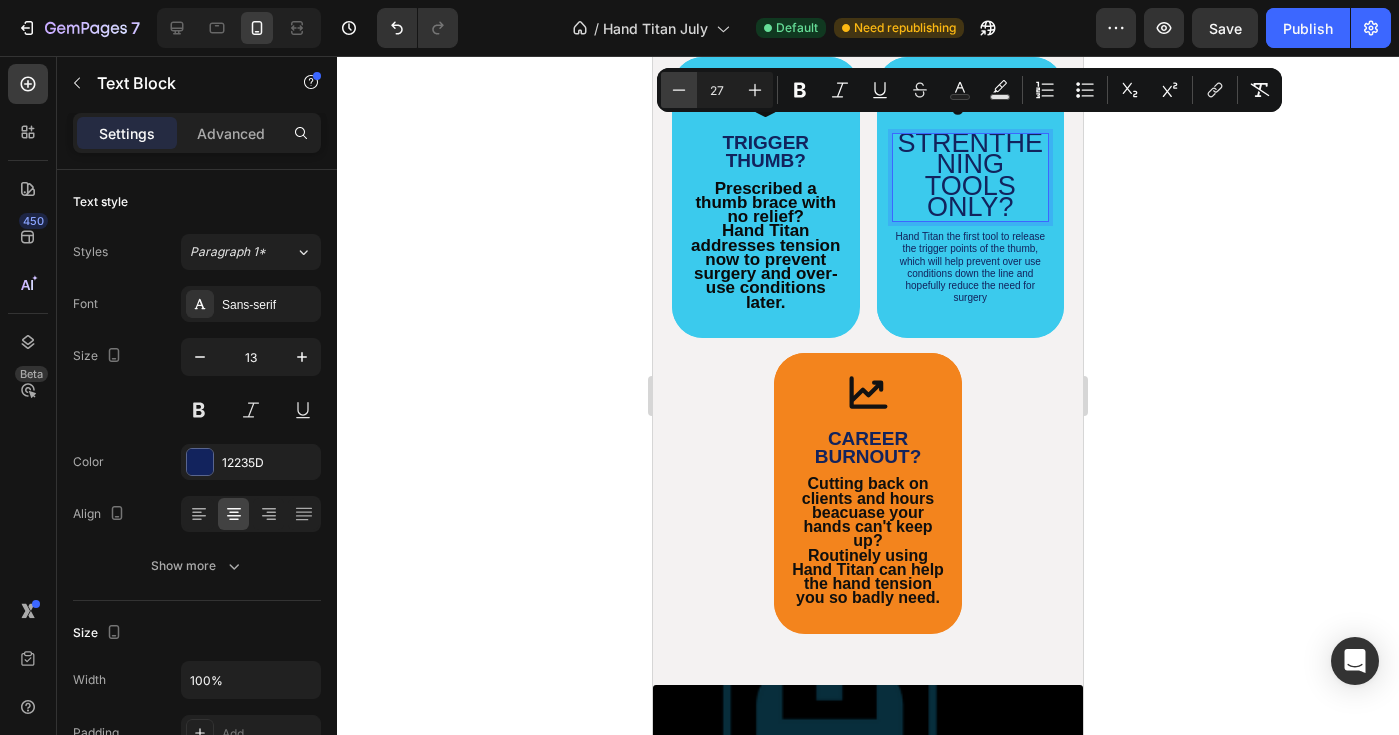 click 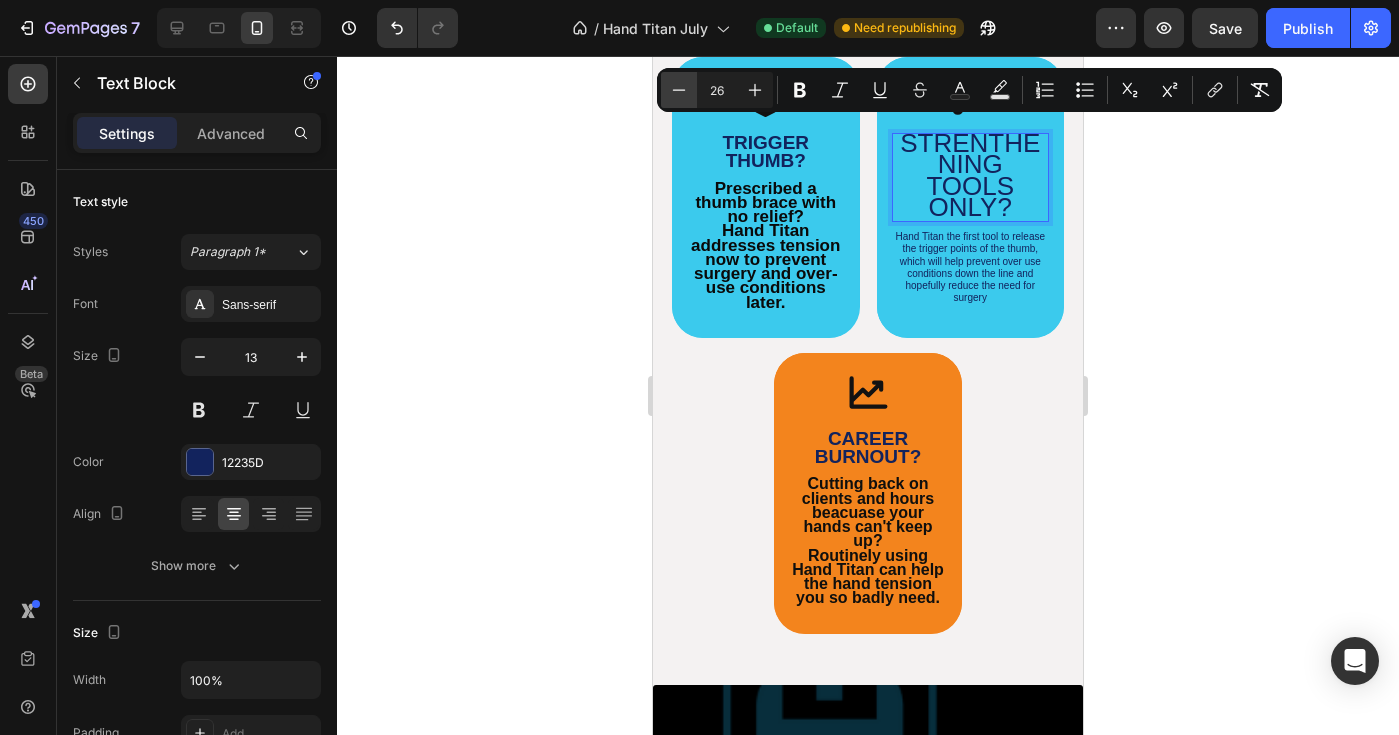 click 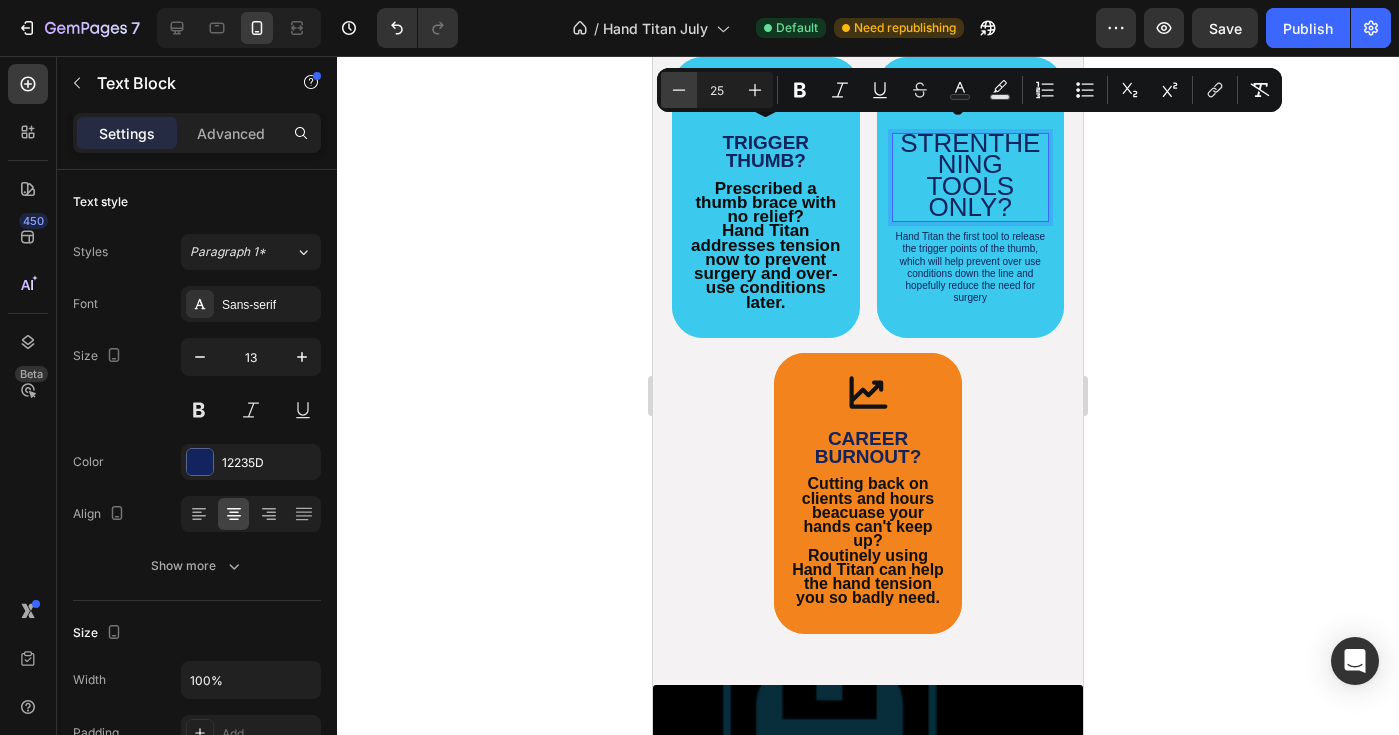 click 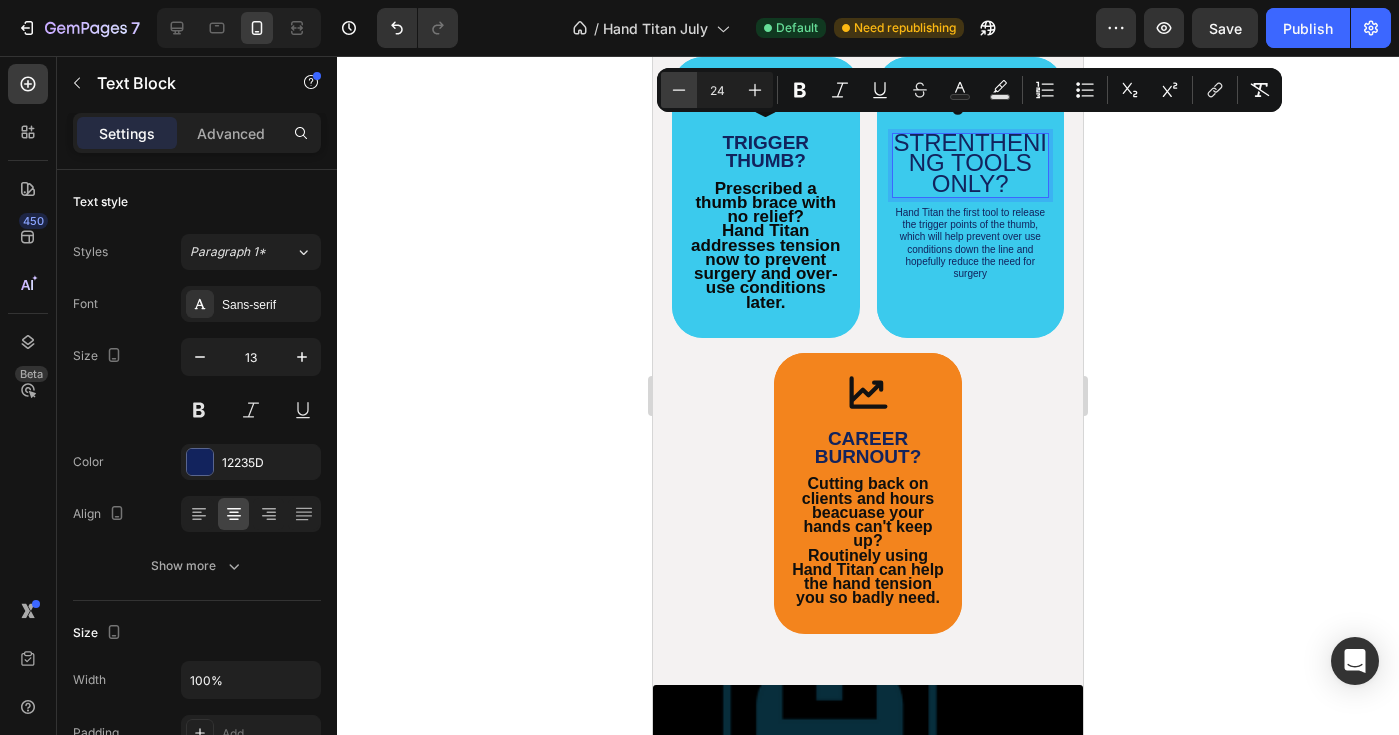 click 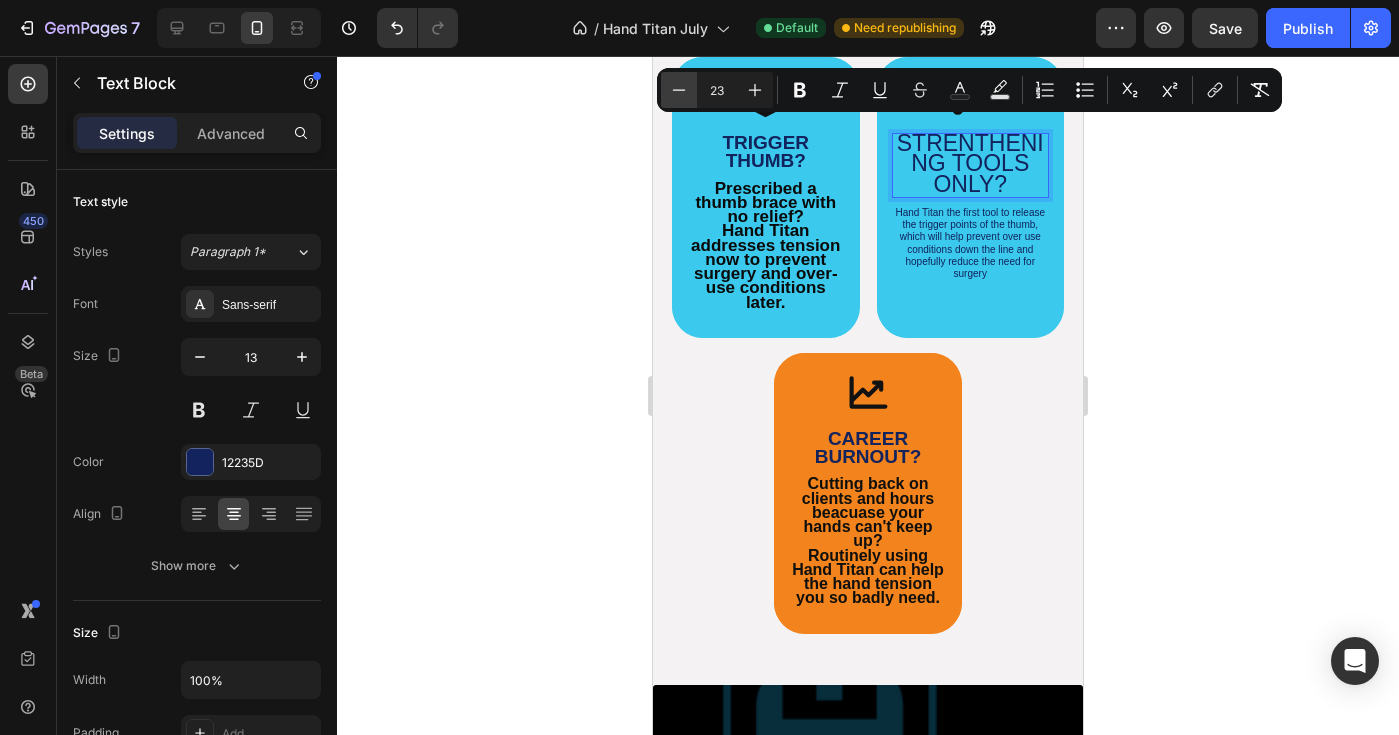click 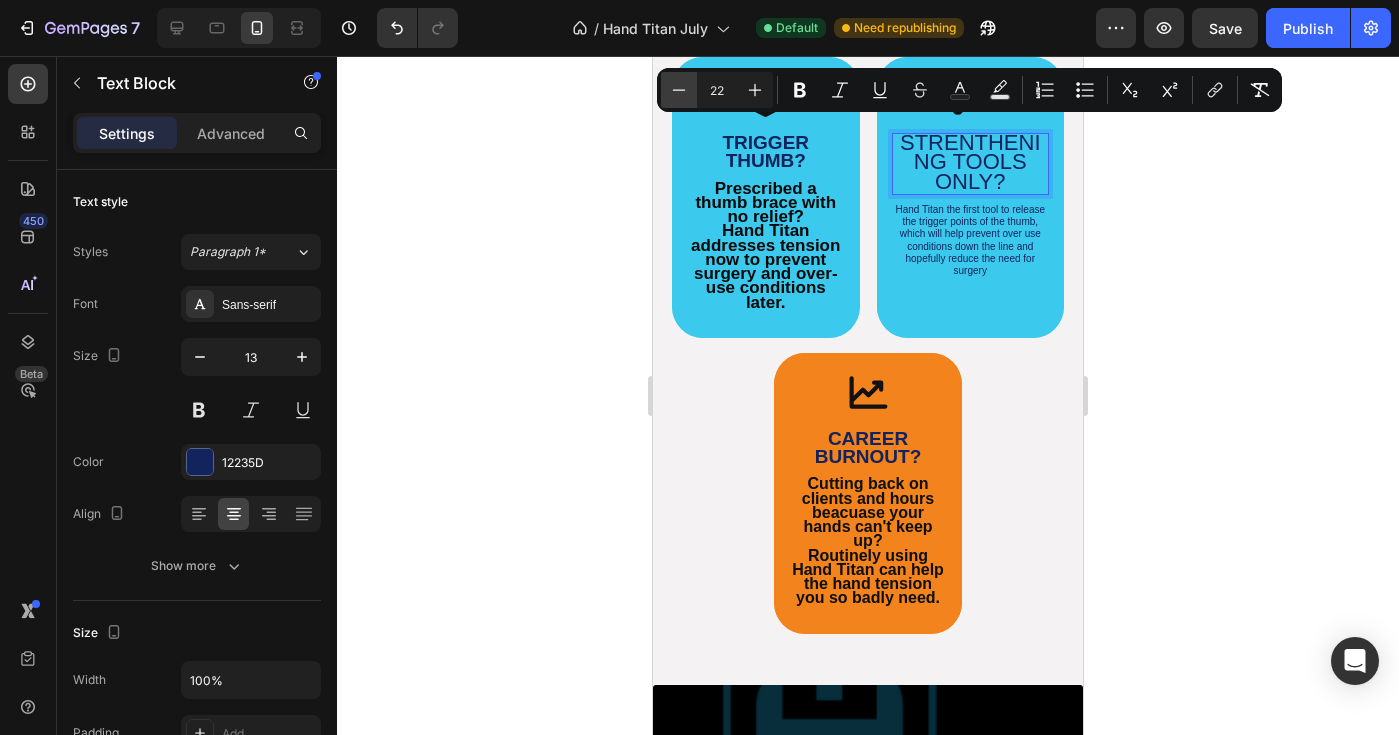 click 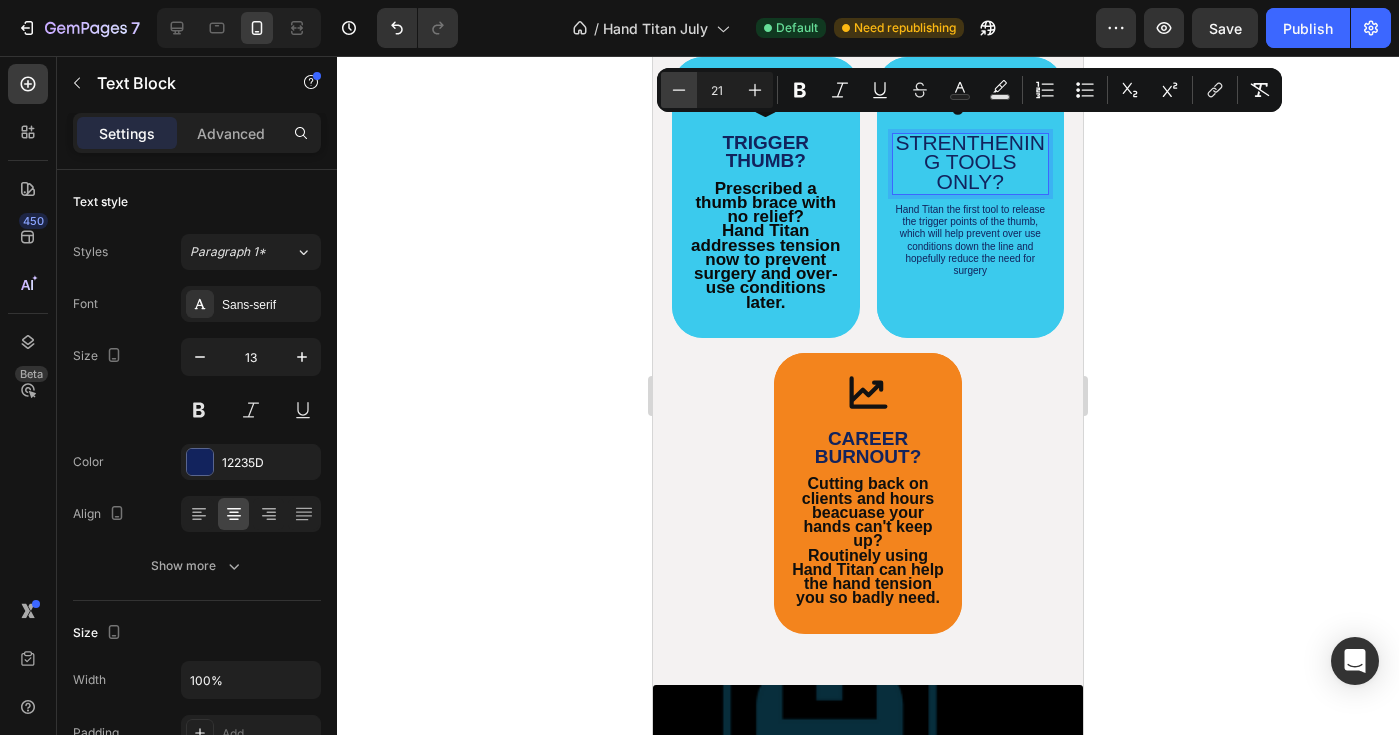 click 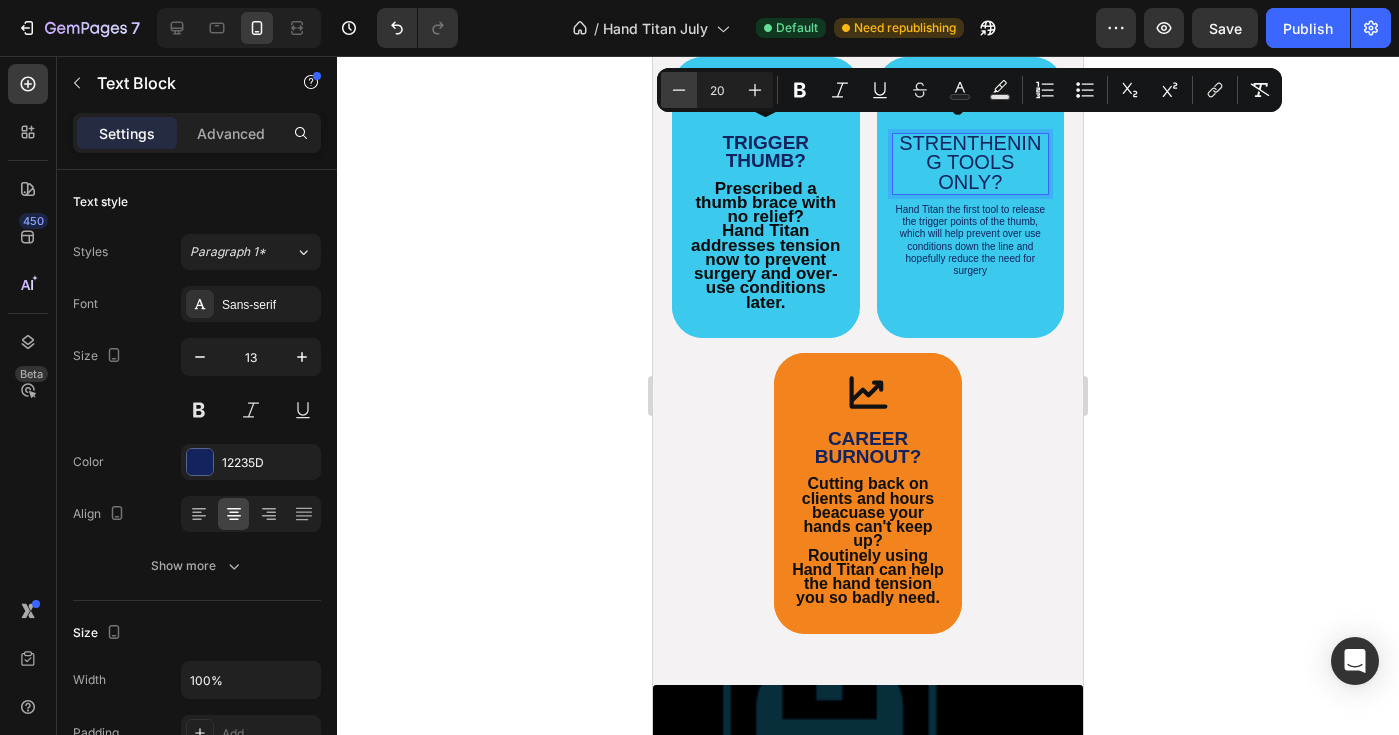 click 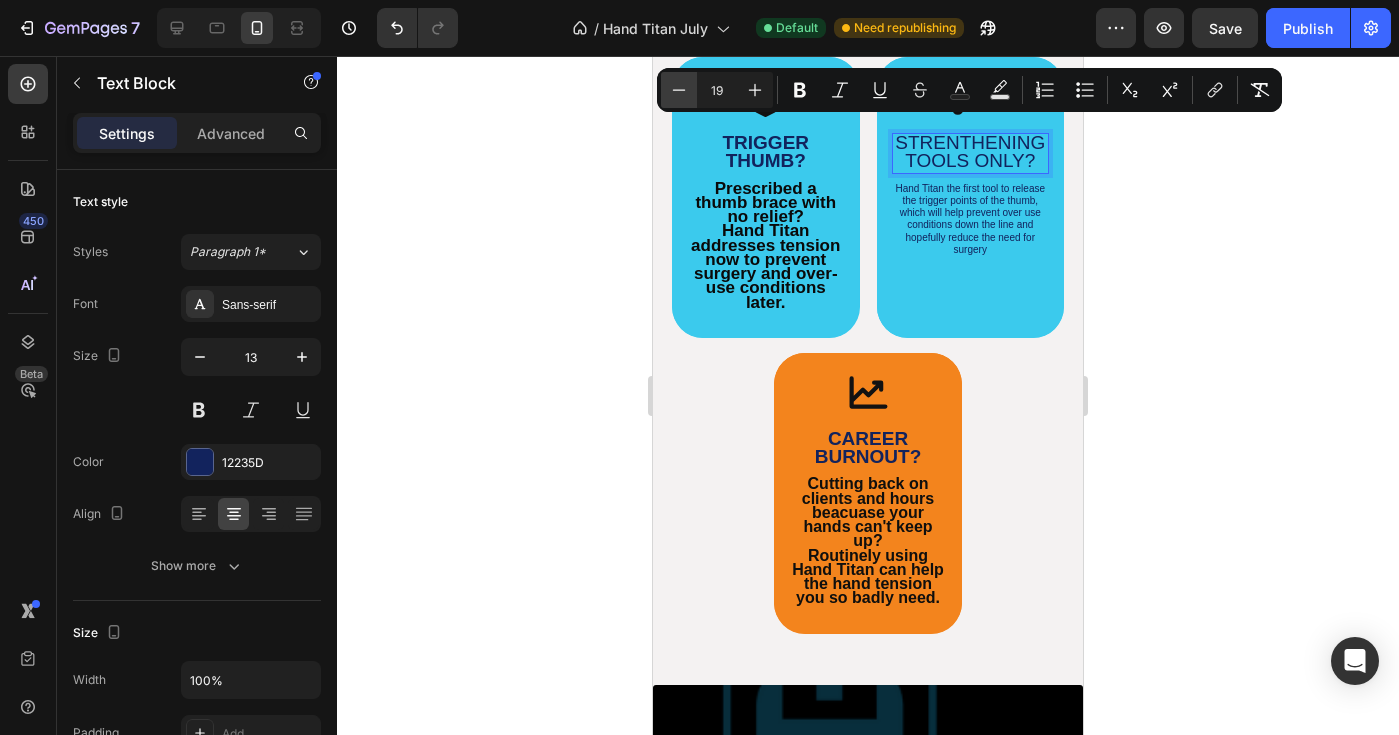 click 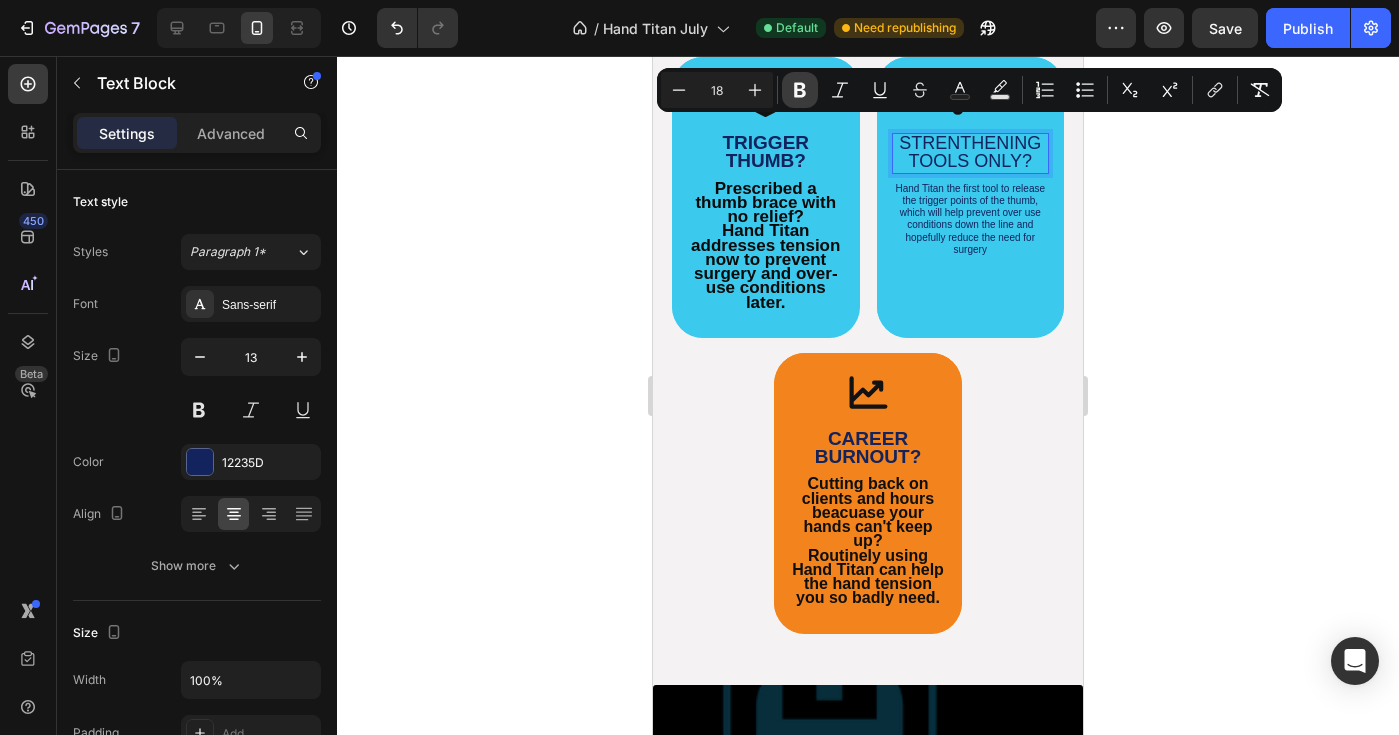 click 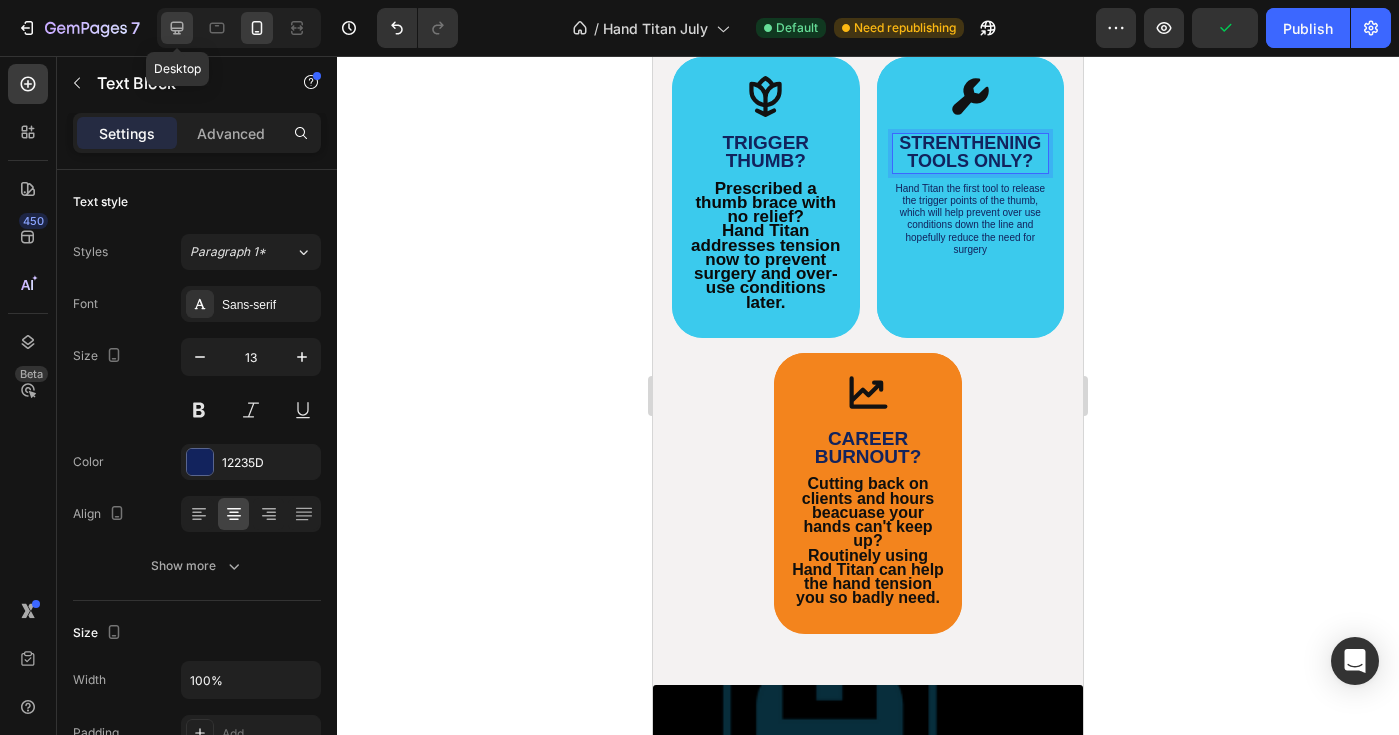 click 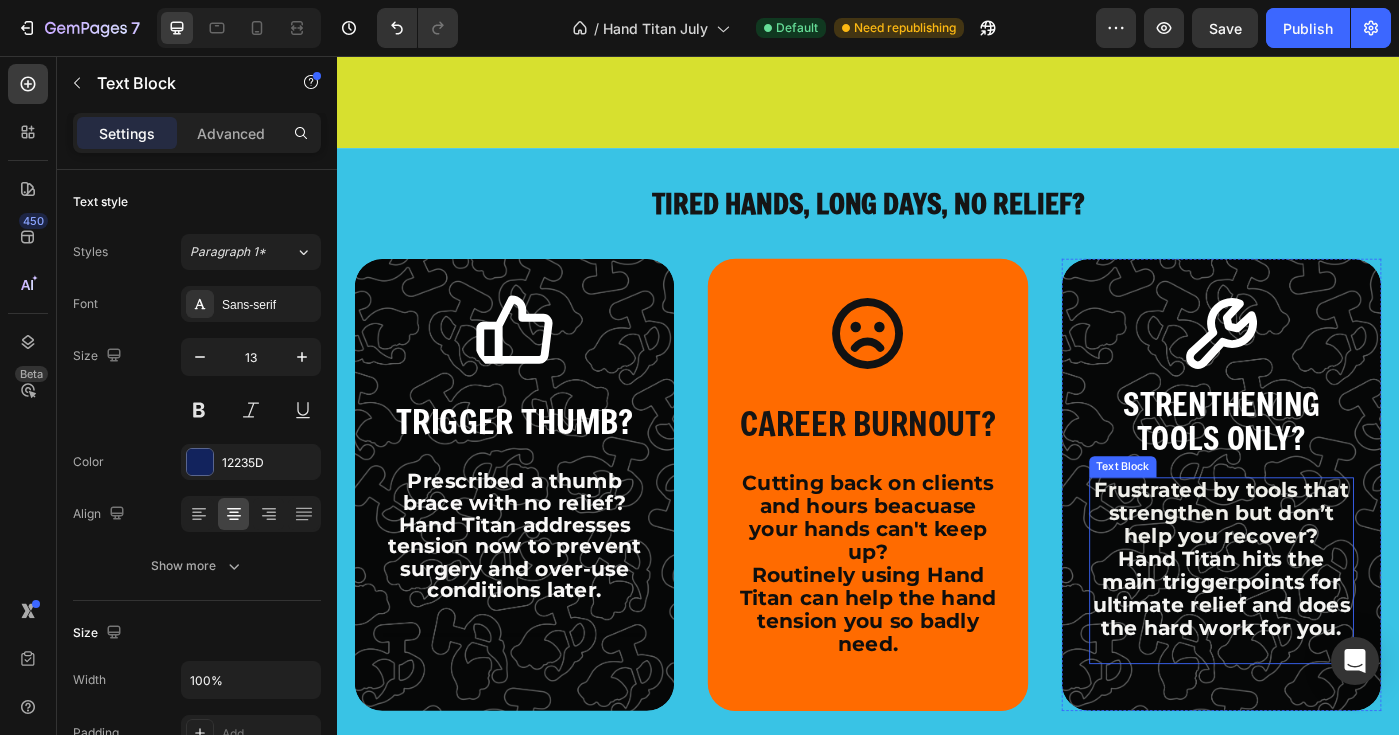 scroll, scrollTop: 1787, scrollLeft: 0, axis: vertical 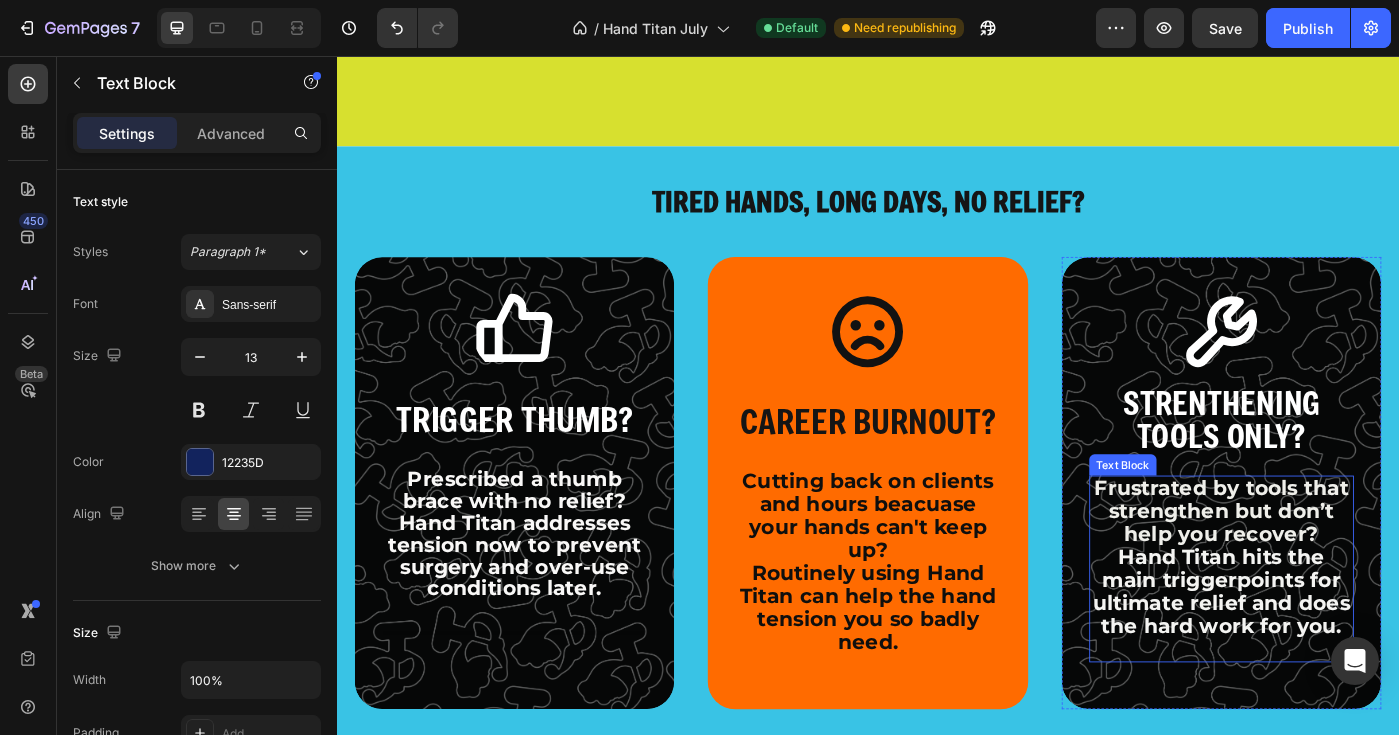 click on "Hand Titan hits the main triggerpoints for ultimate relief and does the hard work for you." at bounding box center (1336, 661) 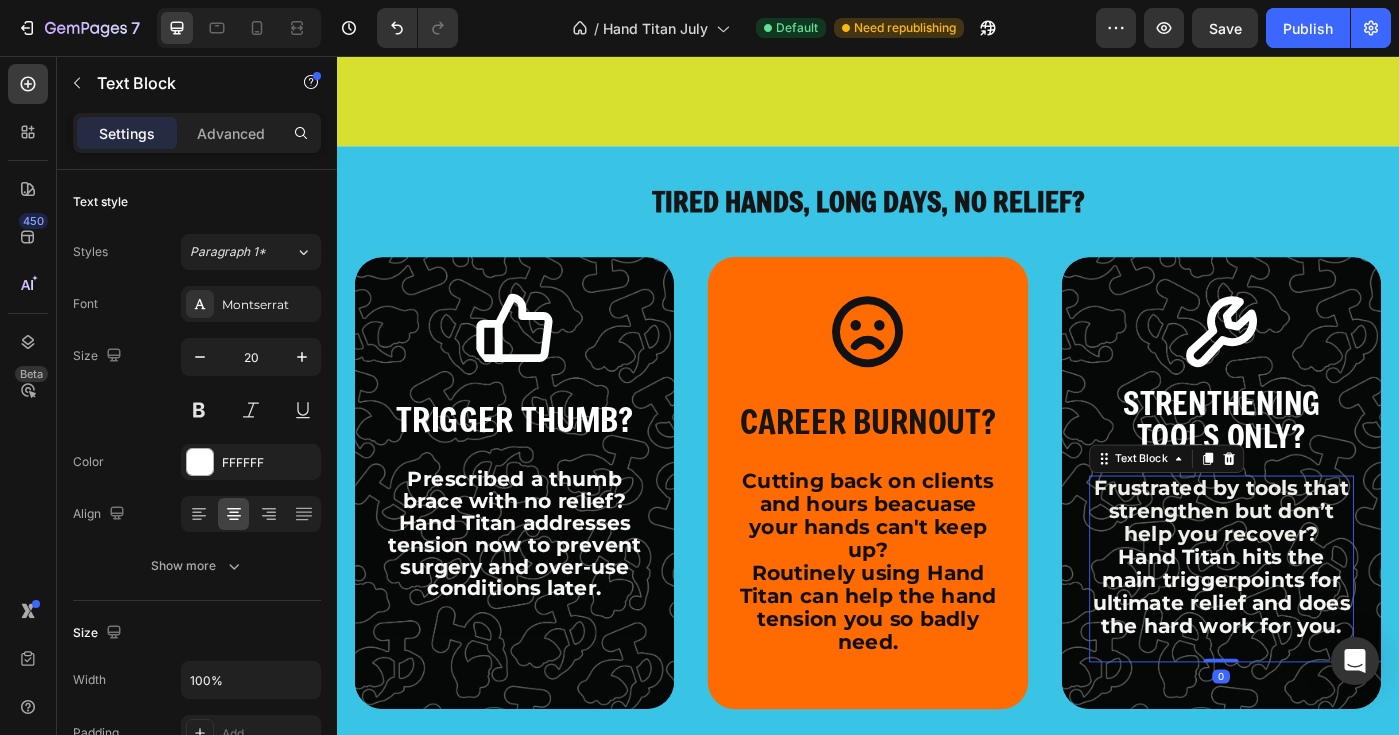 click on "Hand Titan hits the main triggerpoints for ultimate relief and does the hard work for you." at bounding box center [1336, 661] 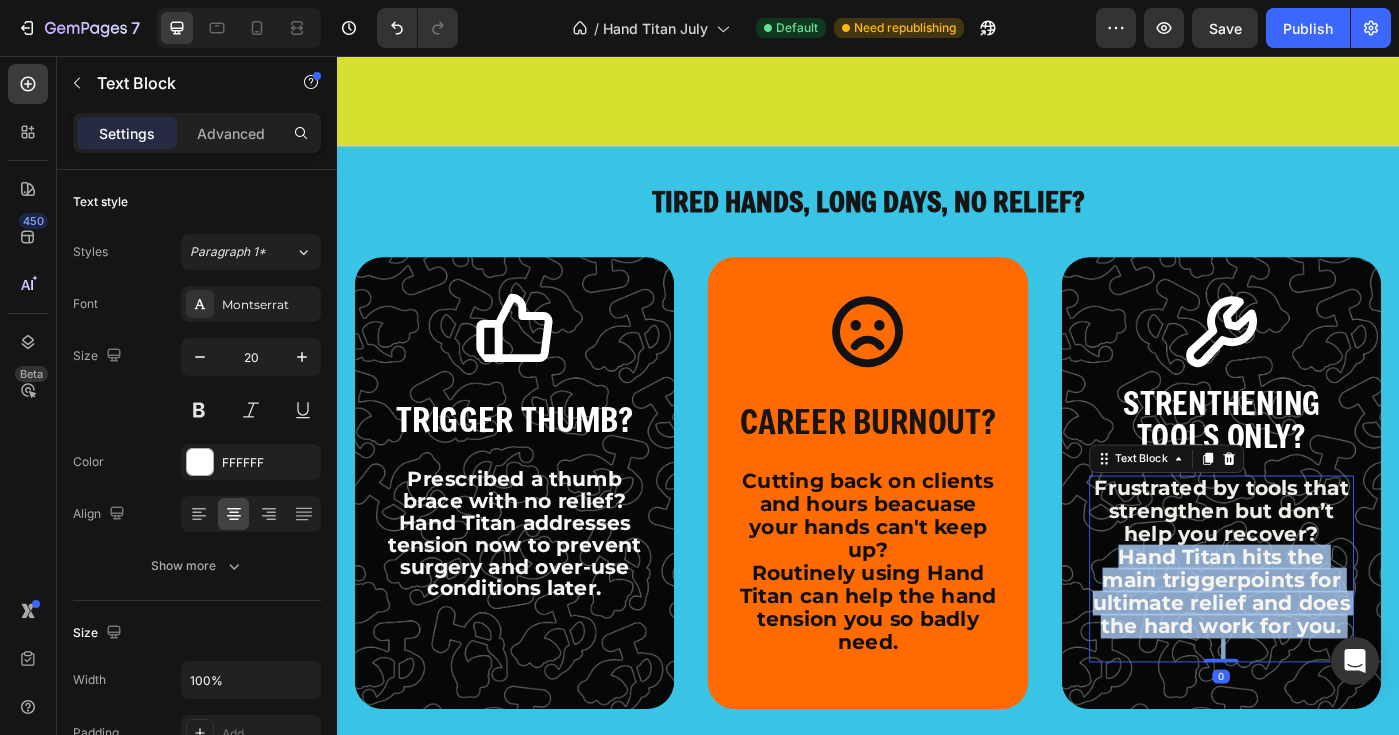 click on "Hand Titan hits the main triggerpoints for ultimate relief and does the hard work for you." at bounding box center (1336, 661) 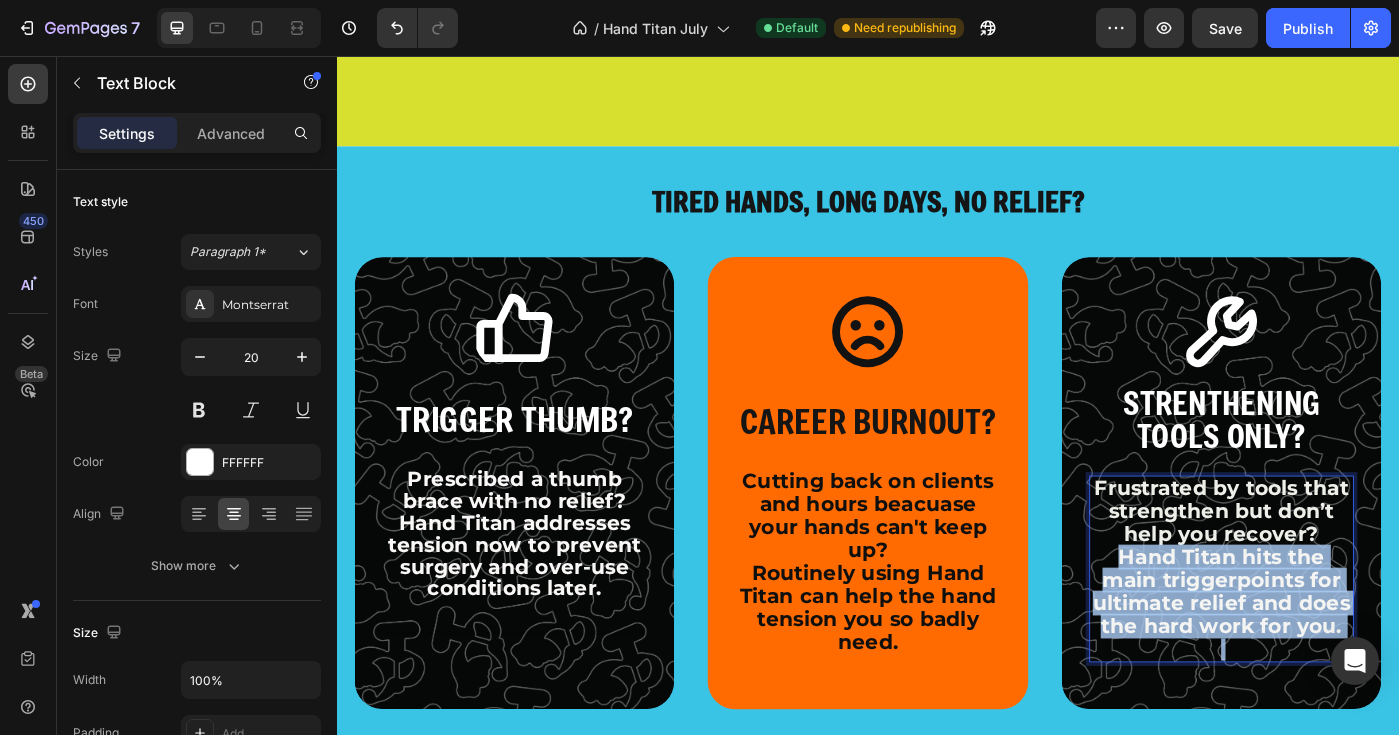 click on "Hand Titan hits the main triggerpoints for ultimate relief and does the hard work for you." at bounding box center (1336, 661) 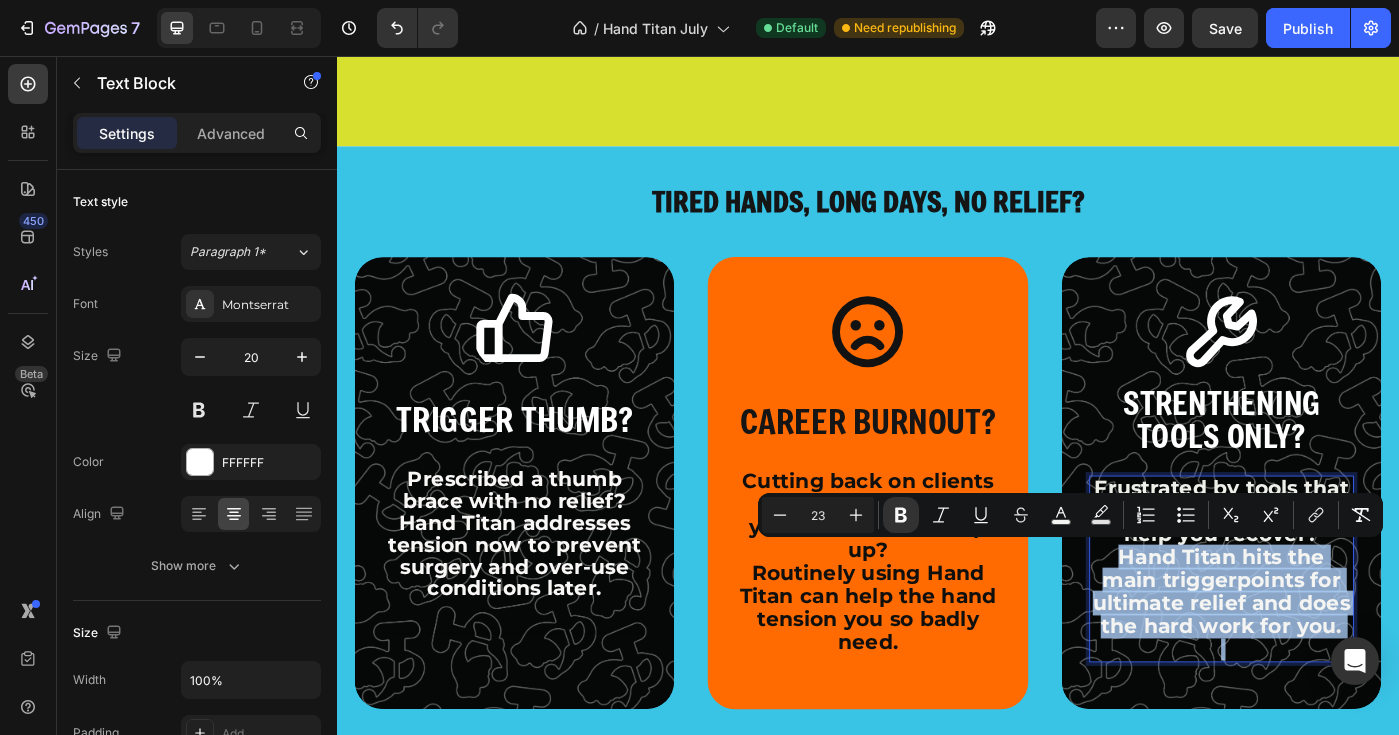 click on "Hand Titan hits the main triggerpoints for ultimate relief and does the hard work for you." at bounding box center (1336, 661) 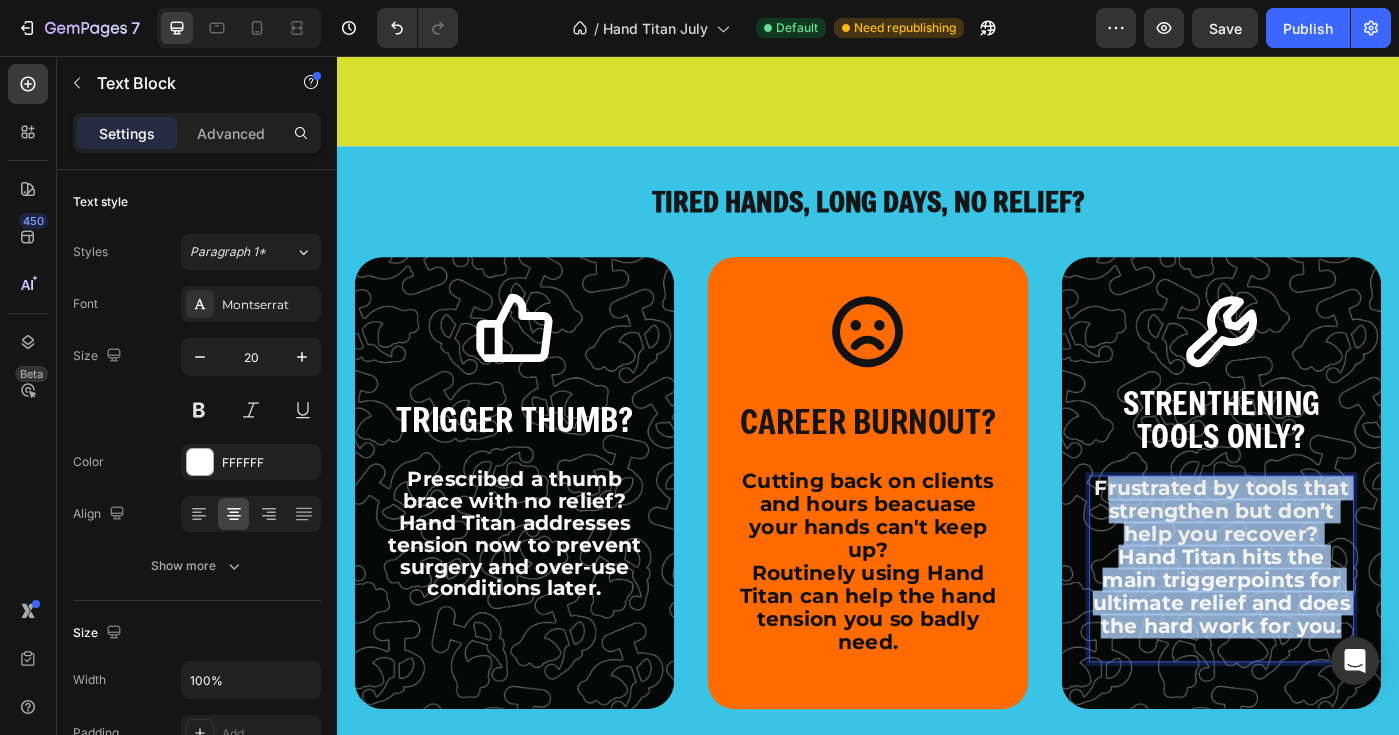 drag, startPoint x: 1469, startPoint y: 702, endPoint x: 1204, endPoint y: 536, distance: 312.69952 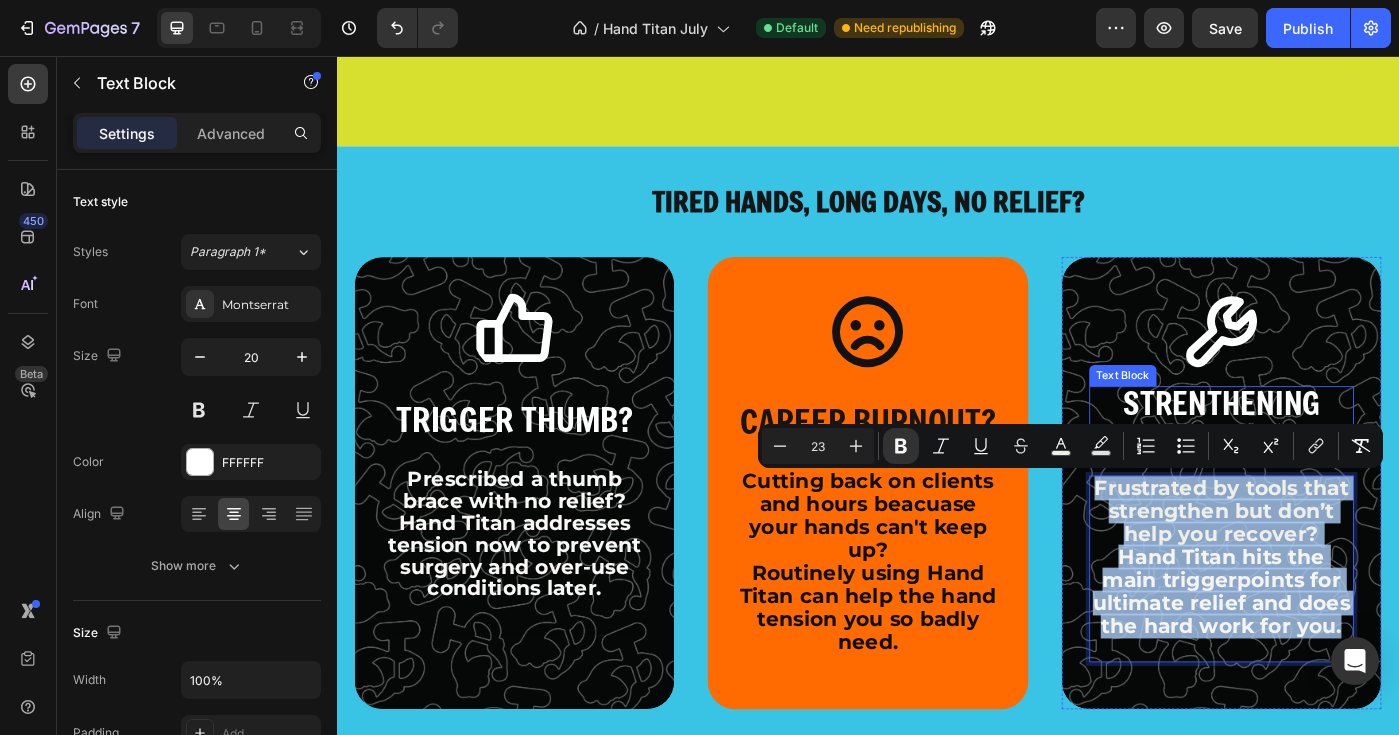 drag, startPoint x: 1478, startPoint y: 696, endPoint x: 1242, endPoint y: 482, distance: 318.5781 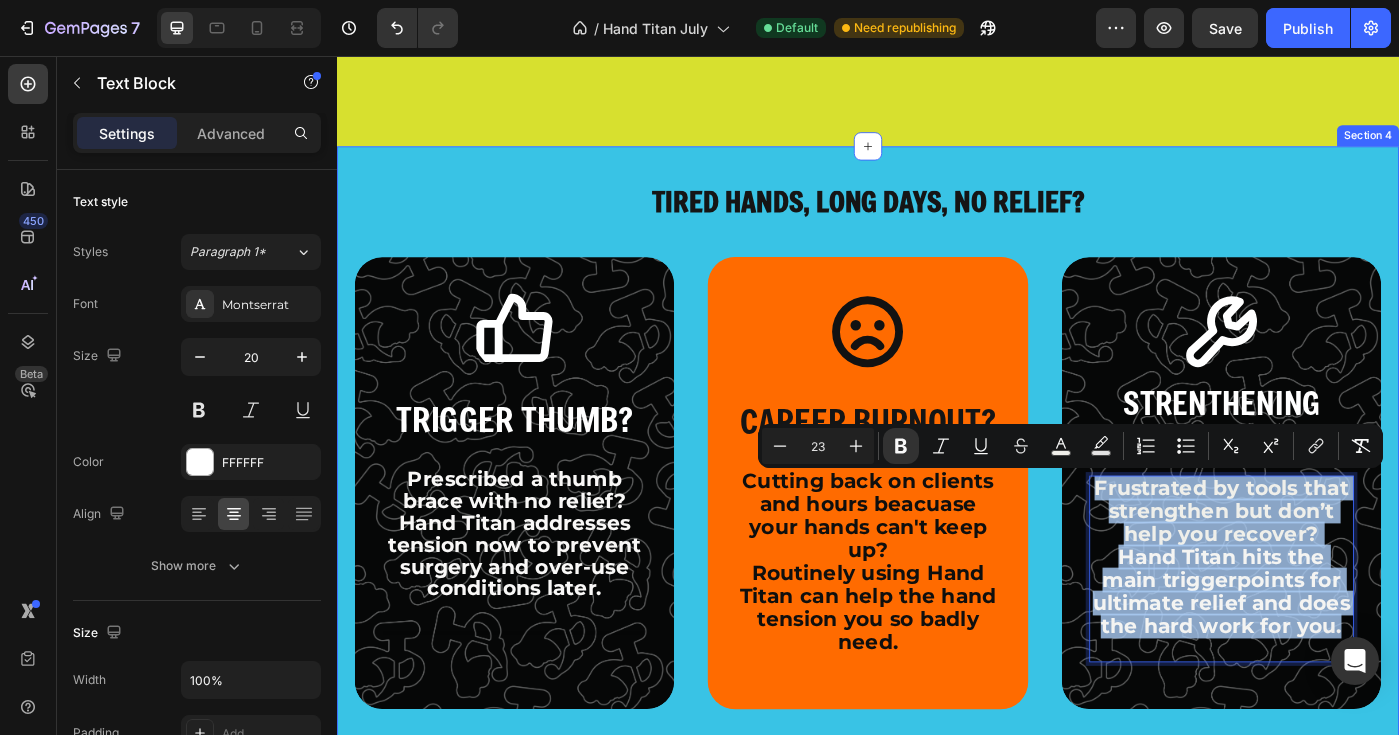 copy on "Frustrated by tools that strengthen but don’t help you recover?  Hand Titan hits the main triggerpoints for ultimate relief and does the hard work for you." 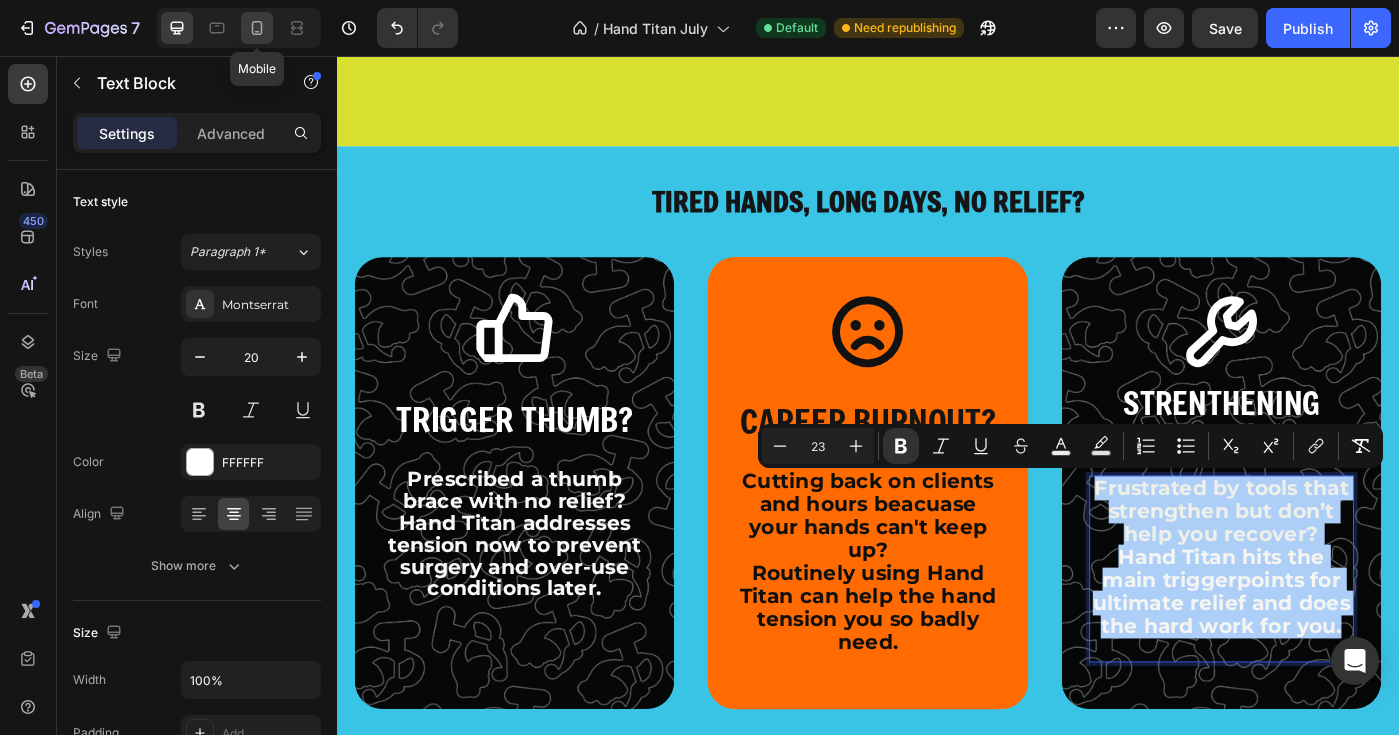 click 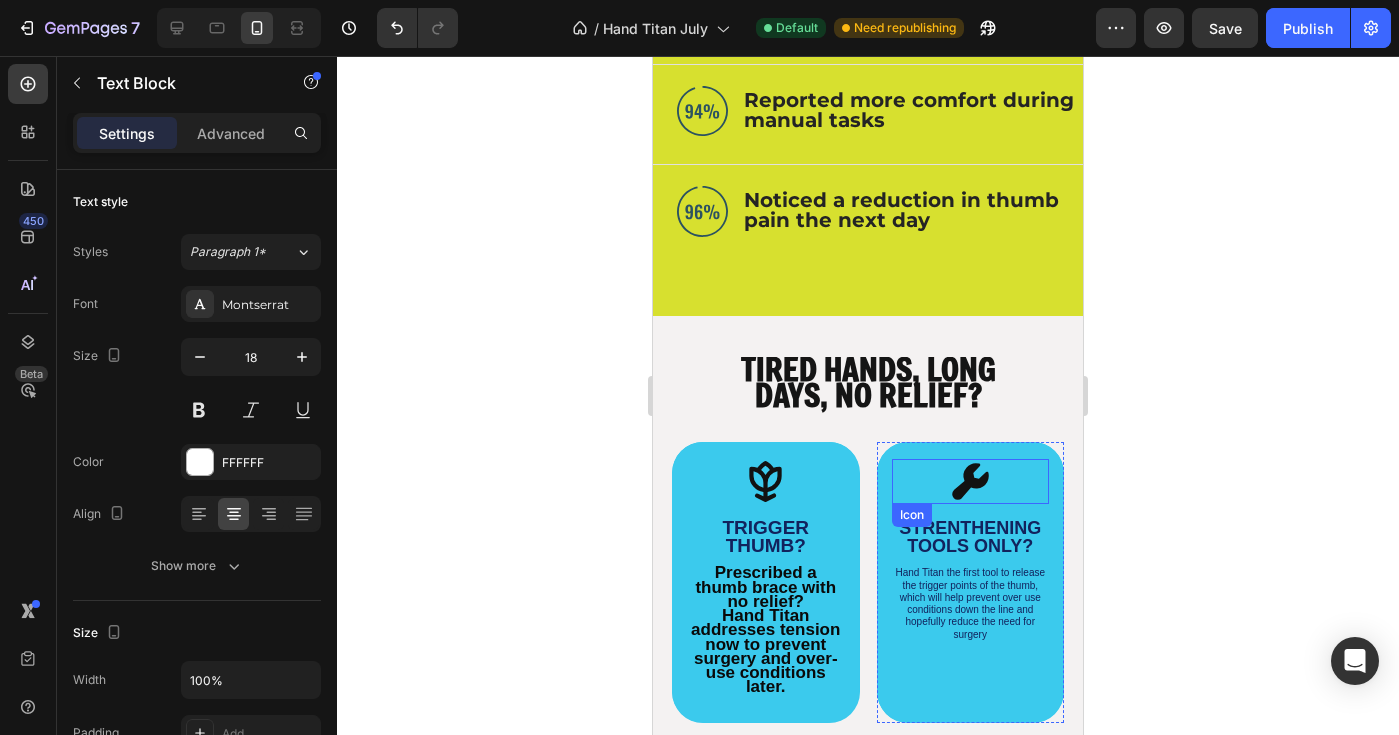 scroll, scrollTop: 1919, scrollLeft: 0, axis: vertical 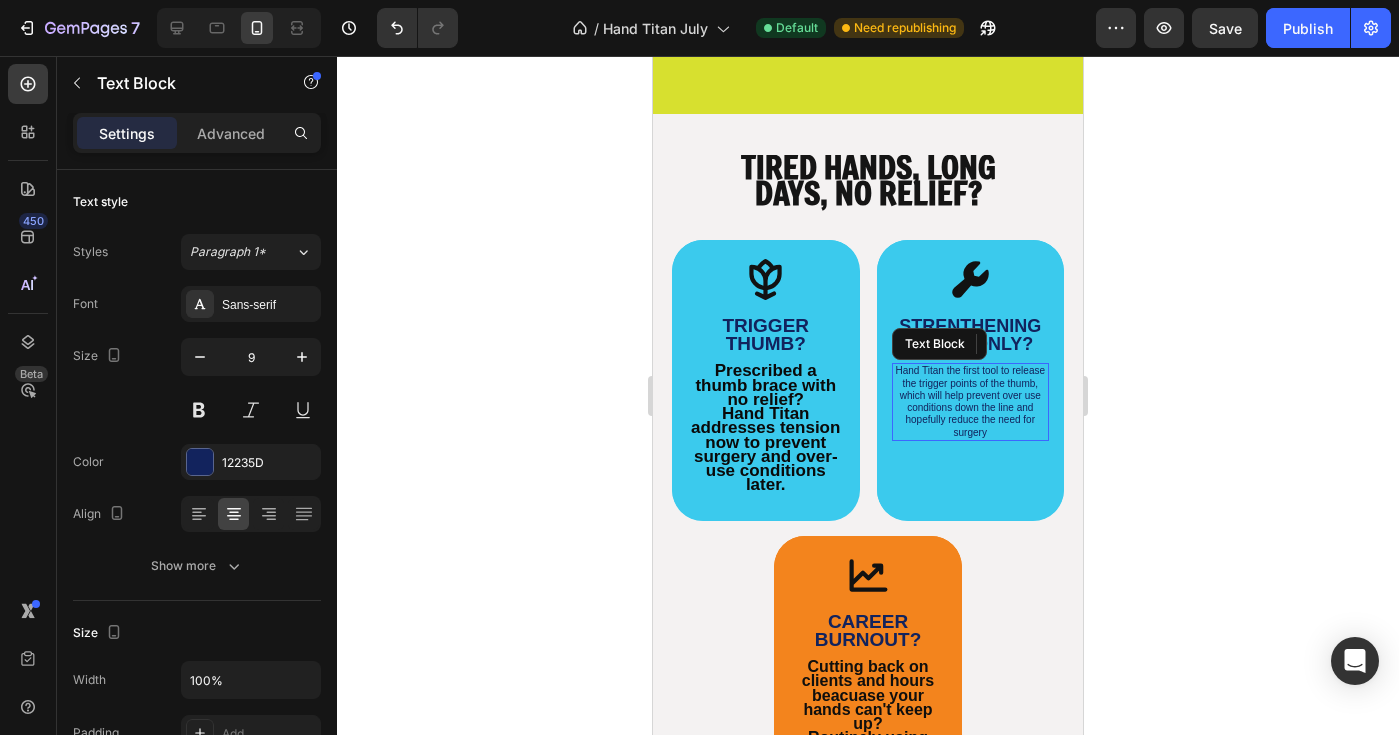 click on "Hand Titan the first tool to release the trigger points of the thumb, which will help prevent over use conditions down the line and hopefully reduce the need for surgery" at bounding box center (970, 401) 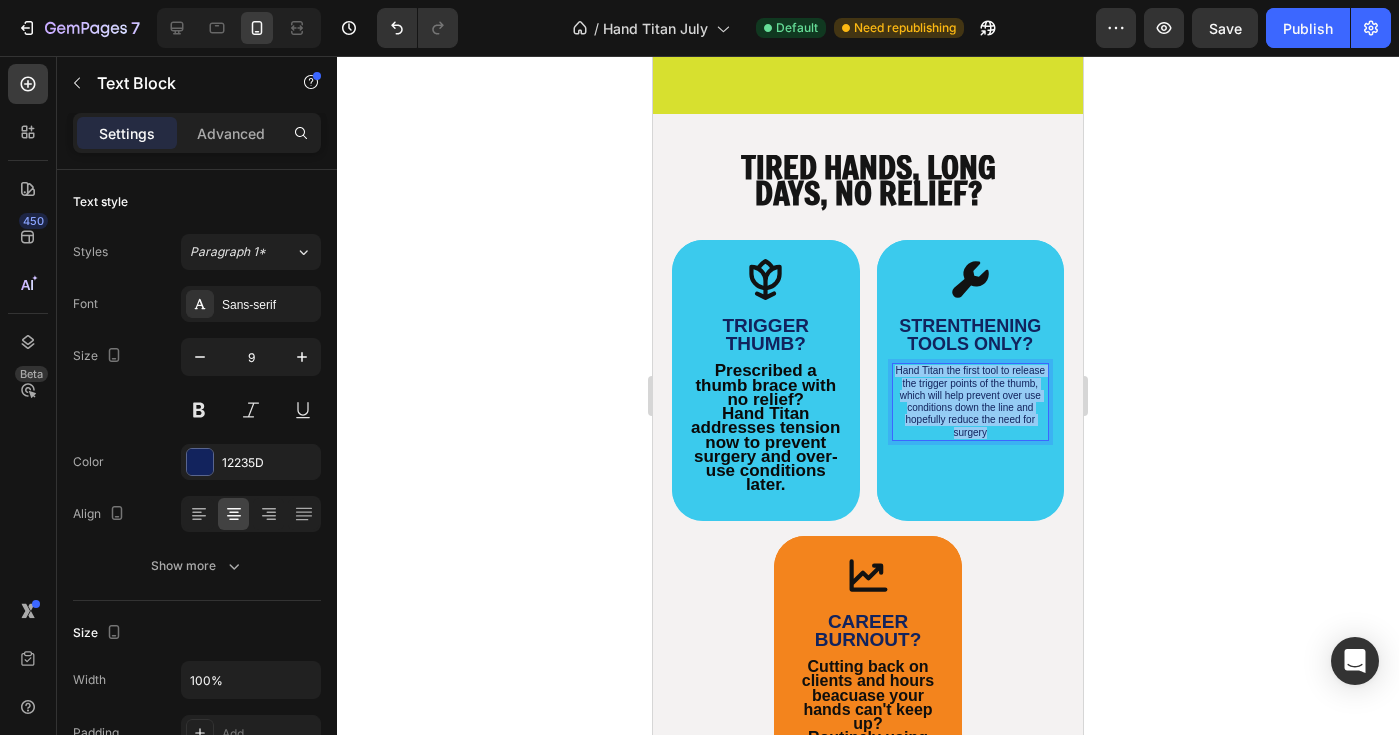 click on "Hand Titan the first tool to release the trigger points of the thumb, which will help prevent over use conditions down the line and hopefully reduce the need for surgery" at bounding box center [970, 401] 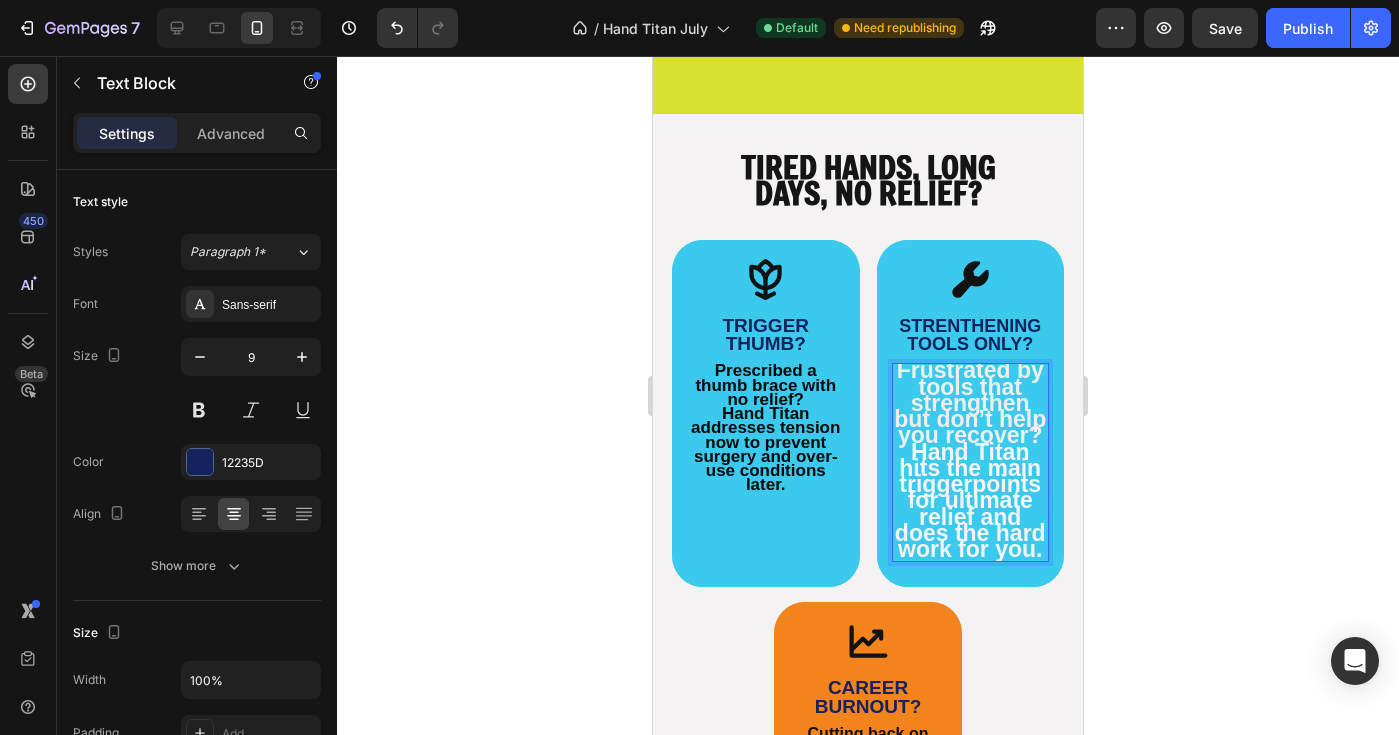 click on "Hand Titan hits the main triggerpoints for ultimate relief and does the hard work for you." at bounding box center [970, 501] 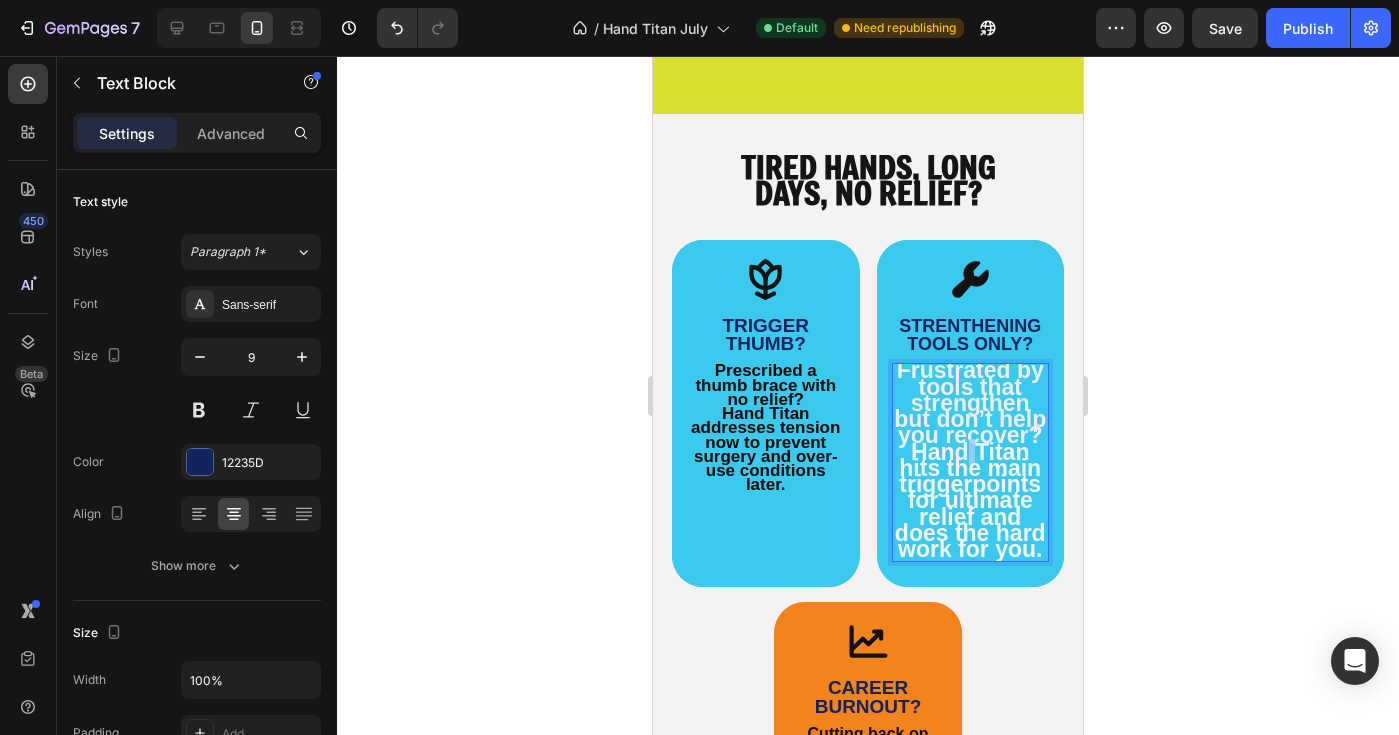 click on "Hand Titan hits the main triggerpoints for ultimate relief and does the hard work for you." at bounding box center (970, 501) 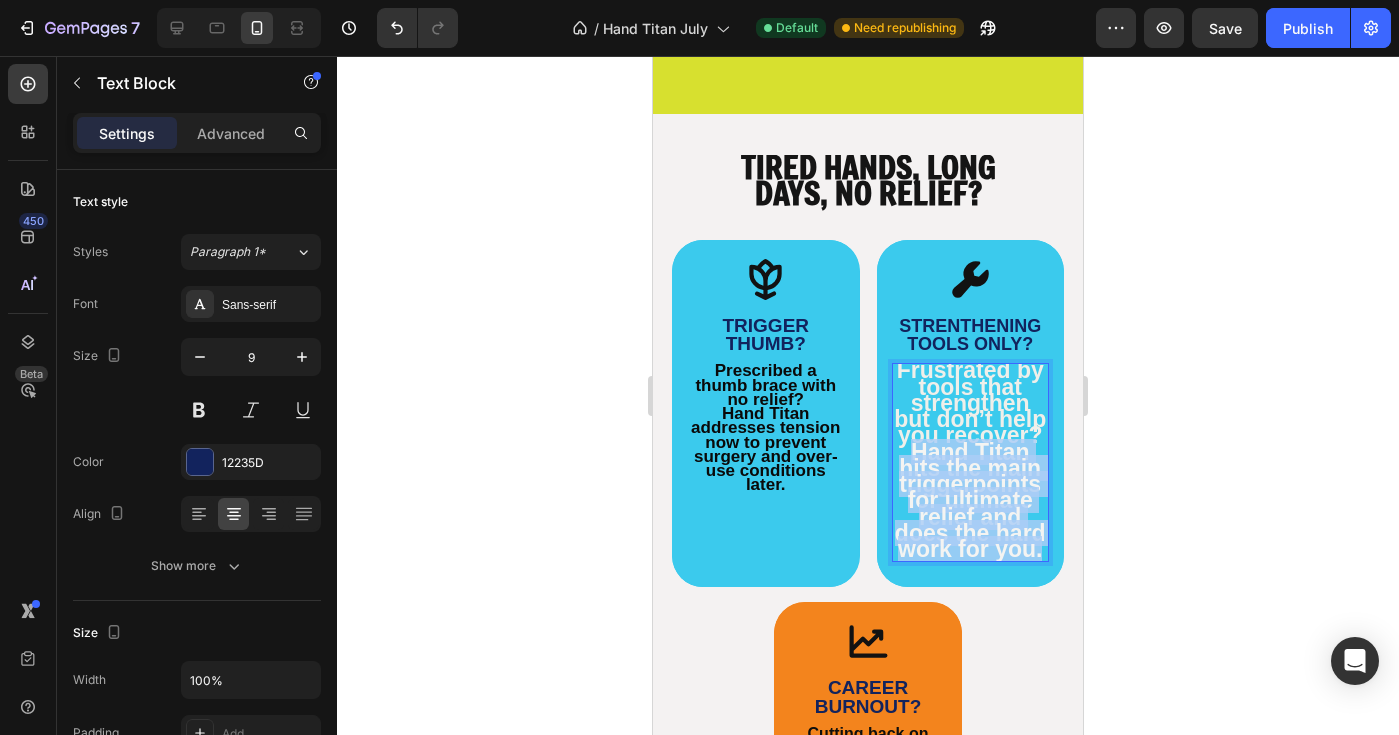 click on "Hand Titan hits the main triggerpoints for ultimate relief and does the hard work for you." at bounding box center [970, 501] 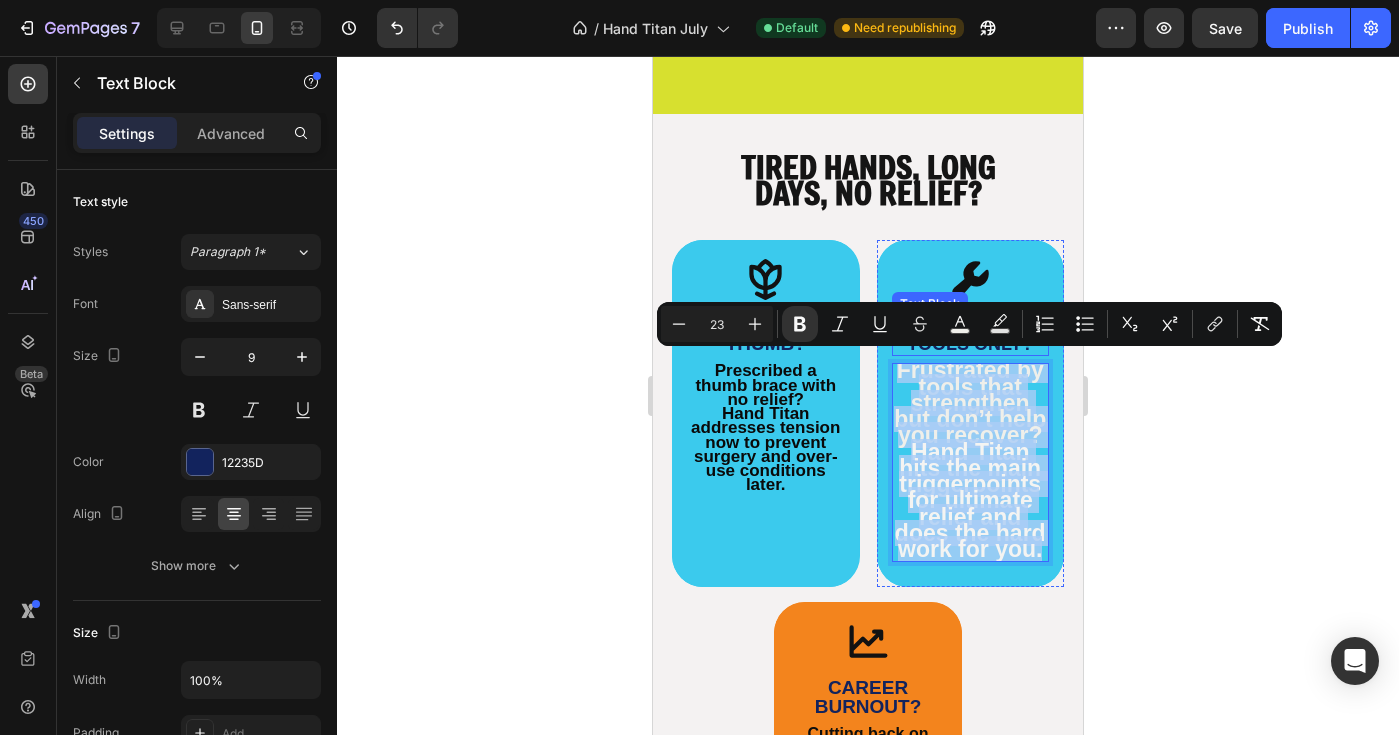 drag, startPoint x: 1044, startPoint y: 547, endPoint x: 914, endPoint y: 323, distance: 258.99036 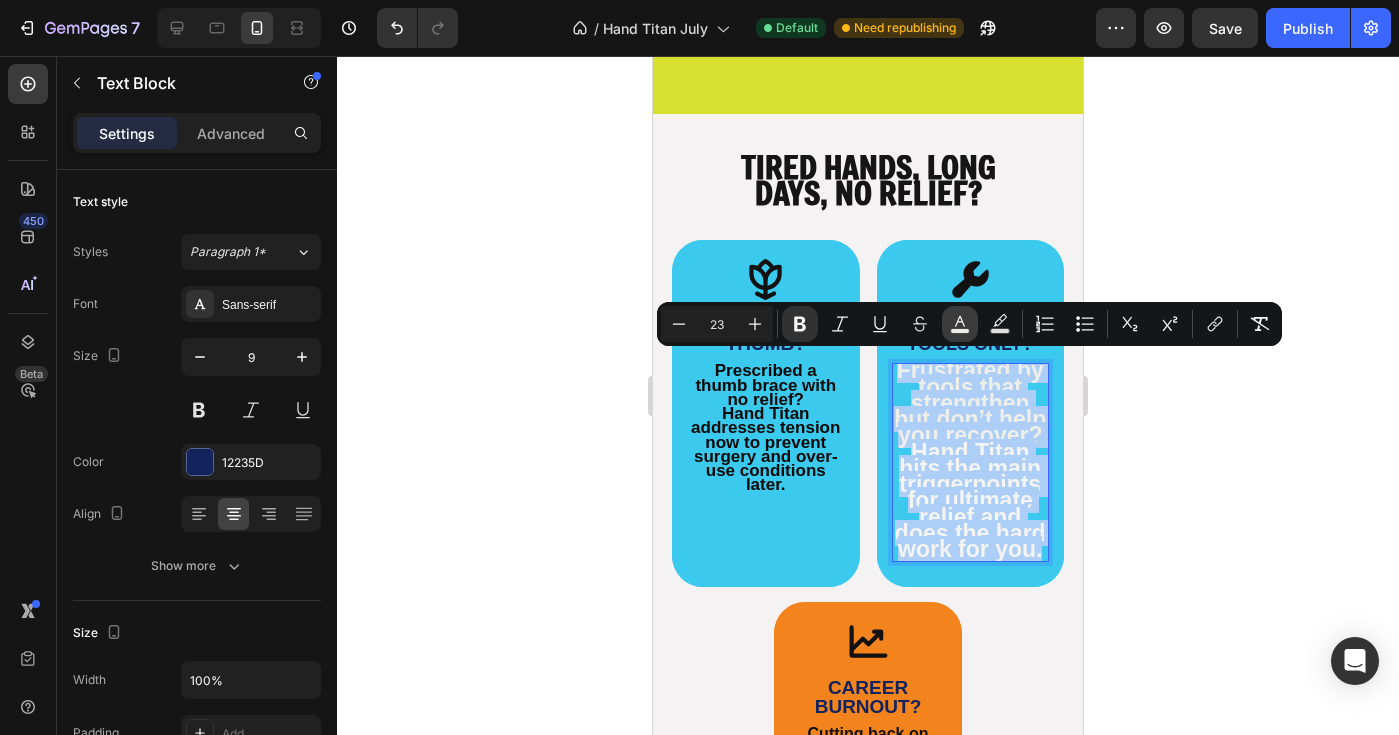 drag, startPoint x: 966, startPoint y: 328, endPoint x: 269, endPoint y: 313, distance: 697.1614 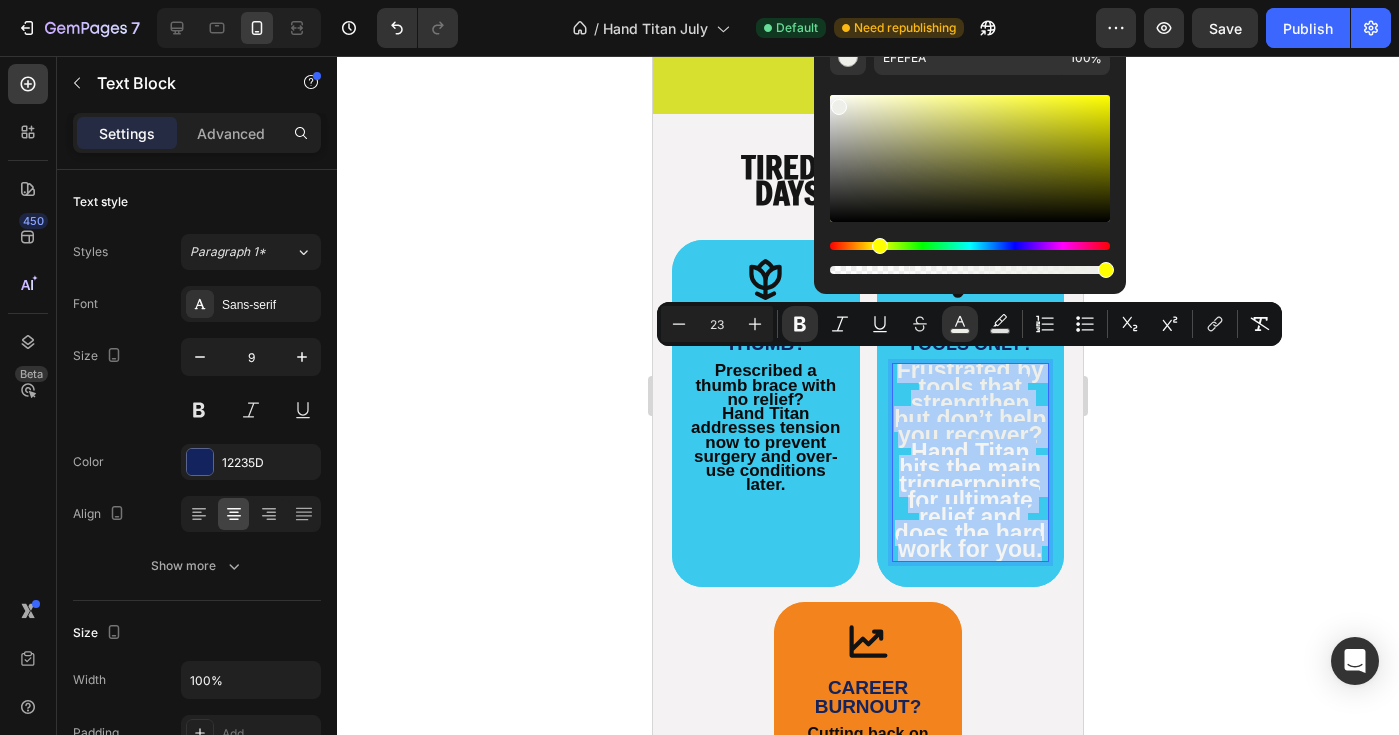 click at bounding box center [970, 158] 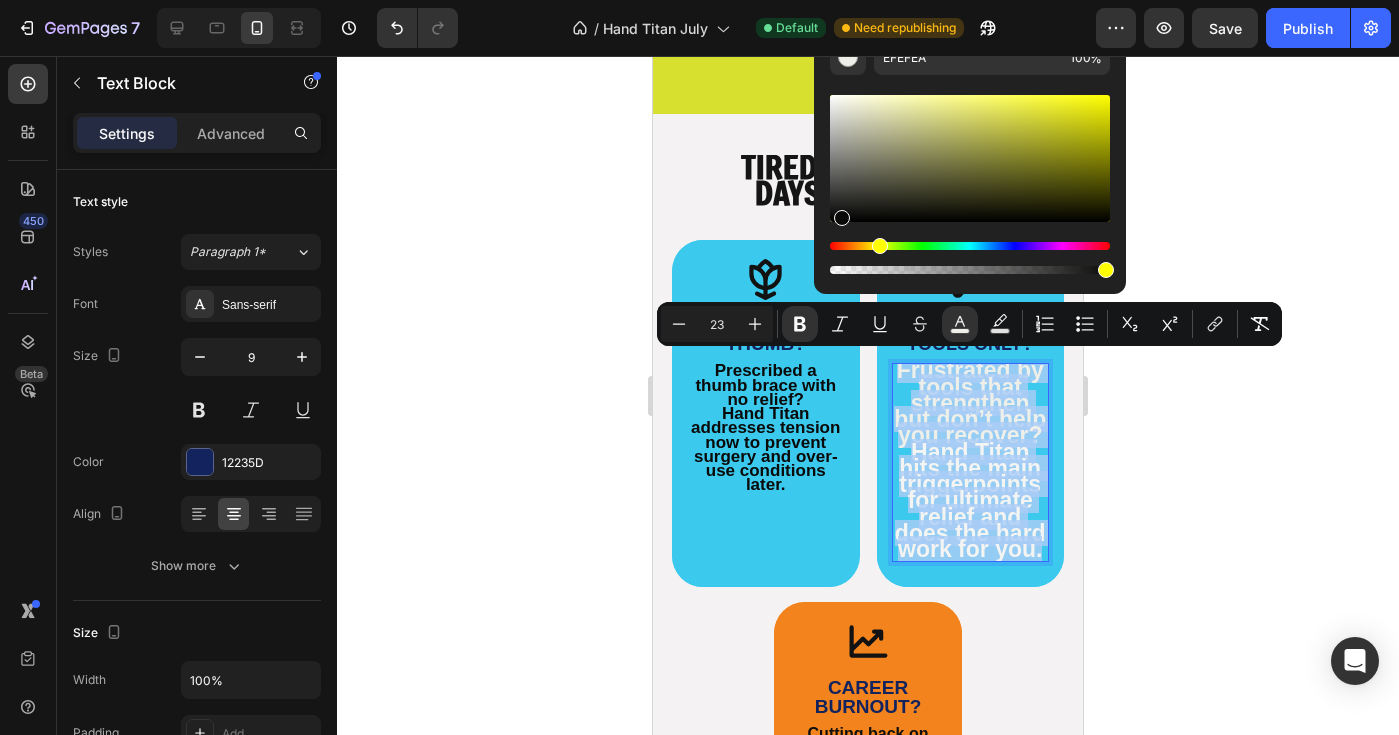 type on "0A0A09" 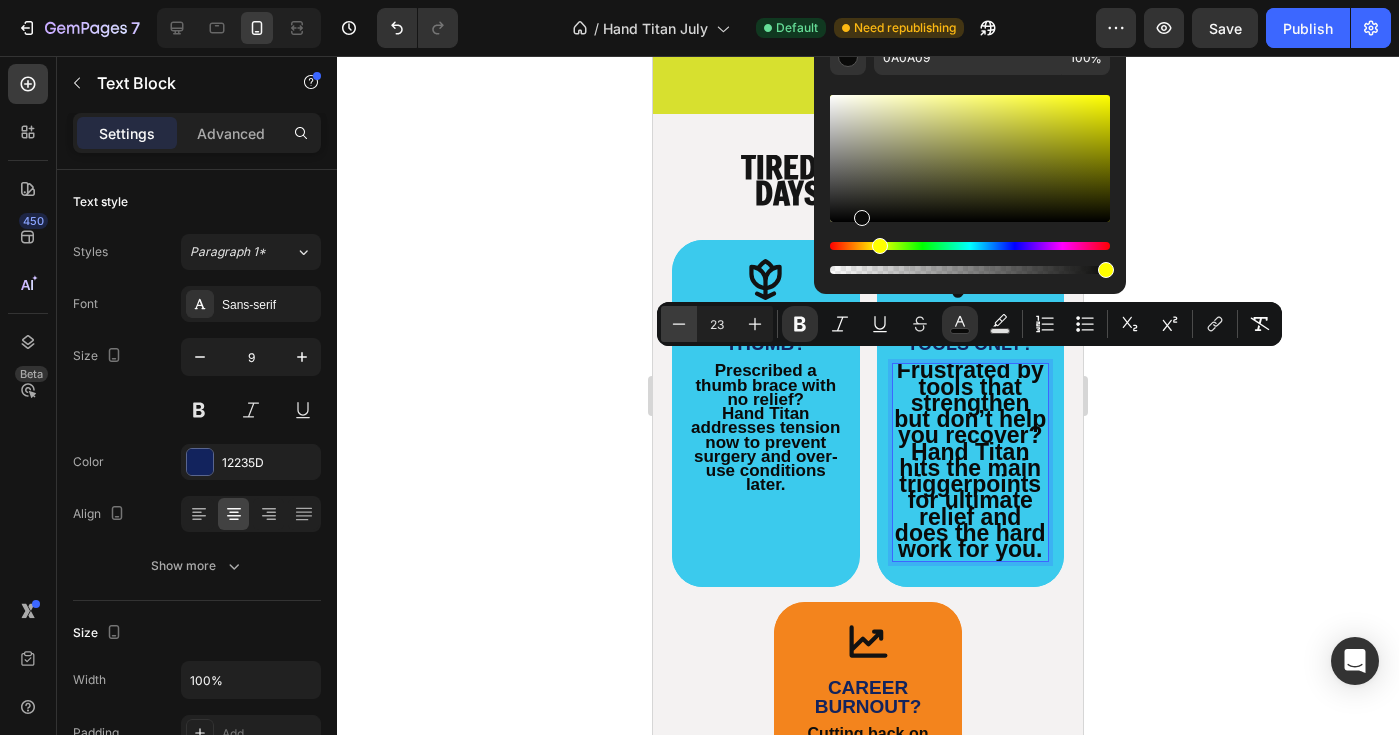 click 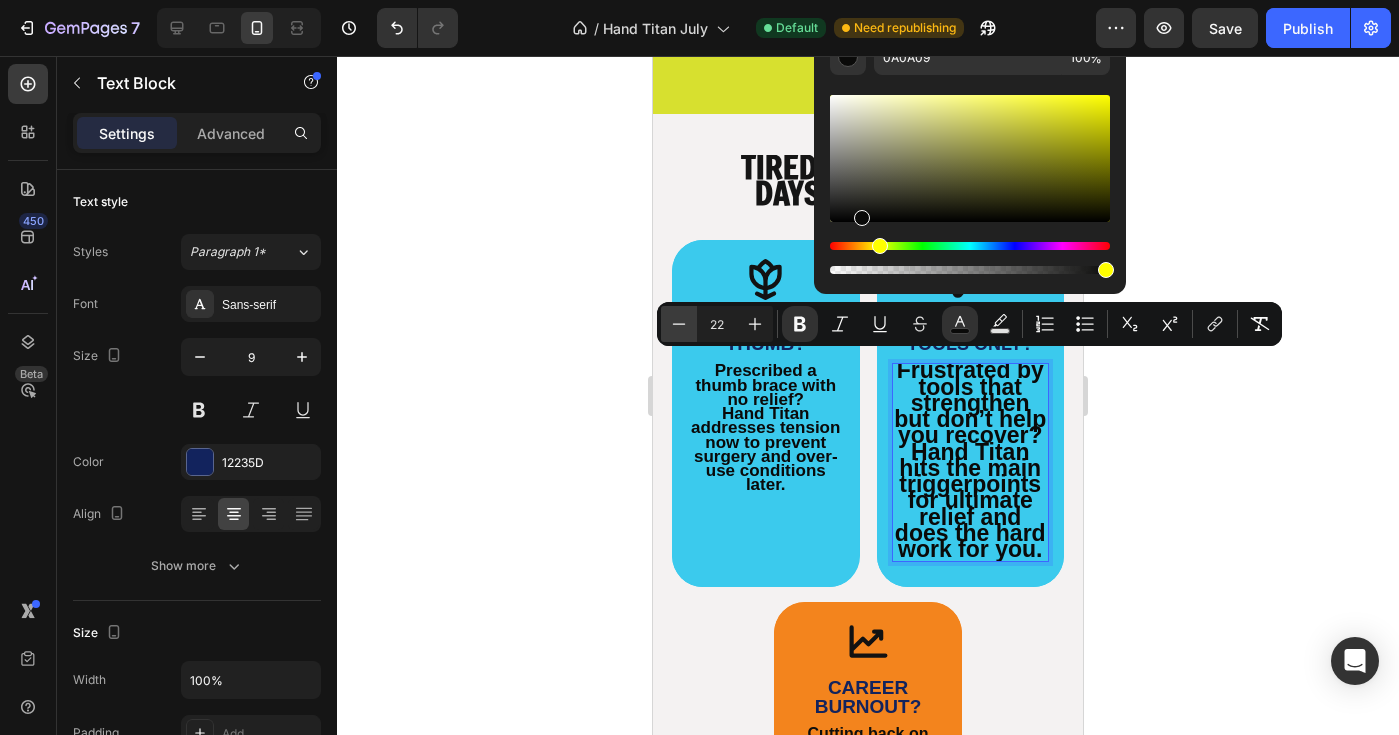 click 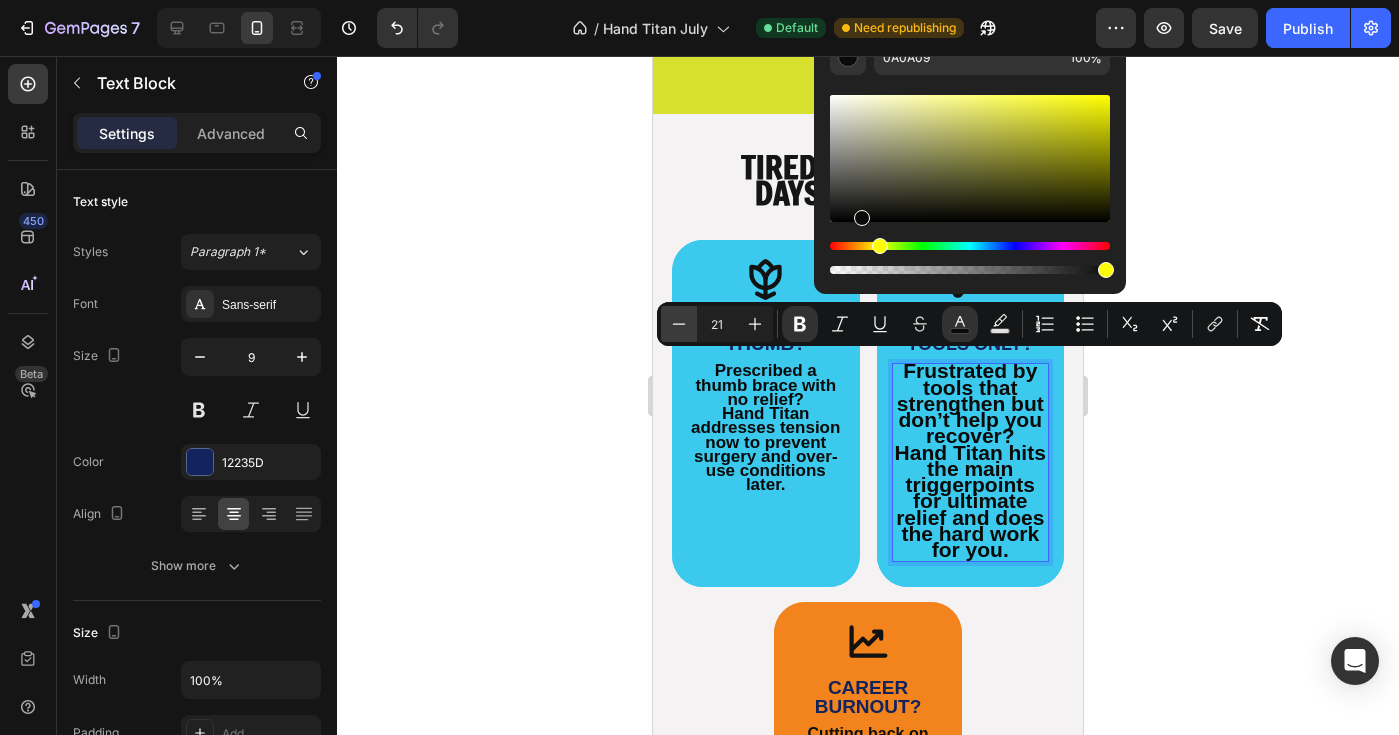 click 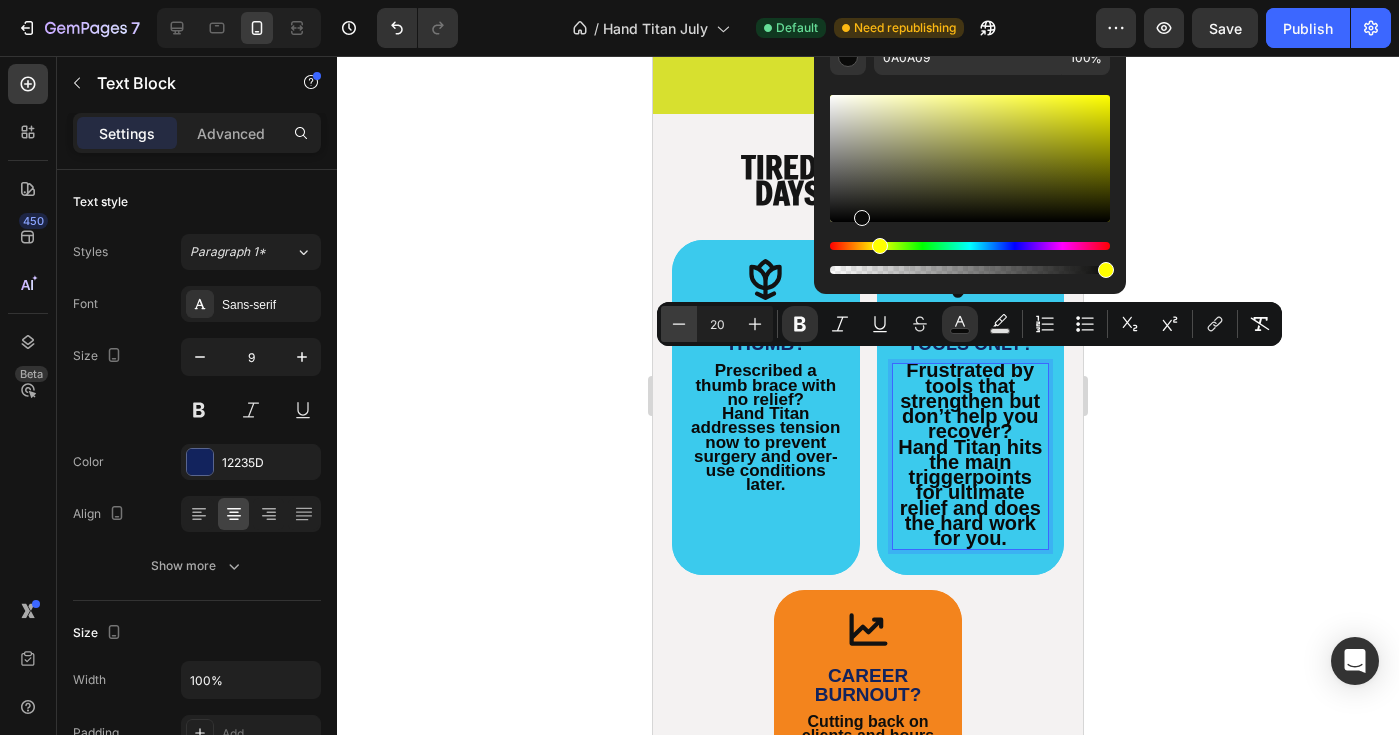 click 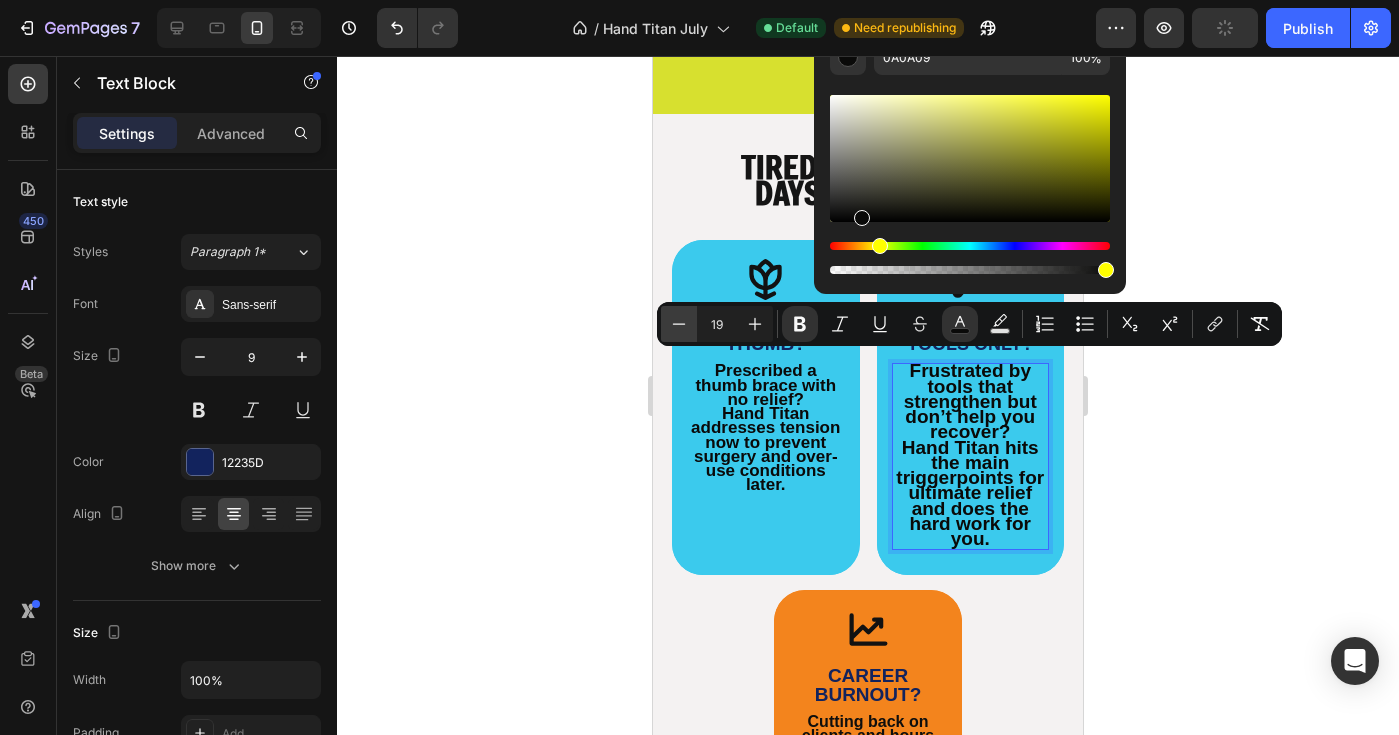 click 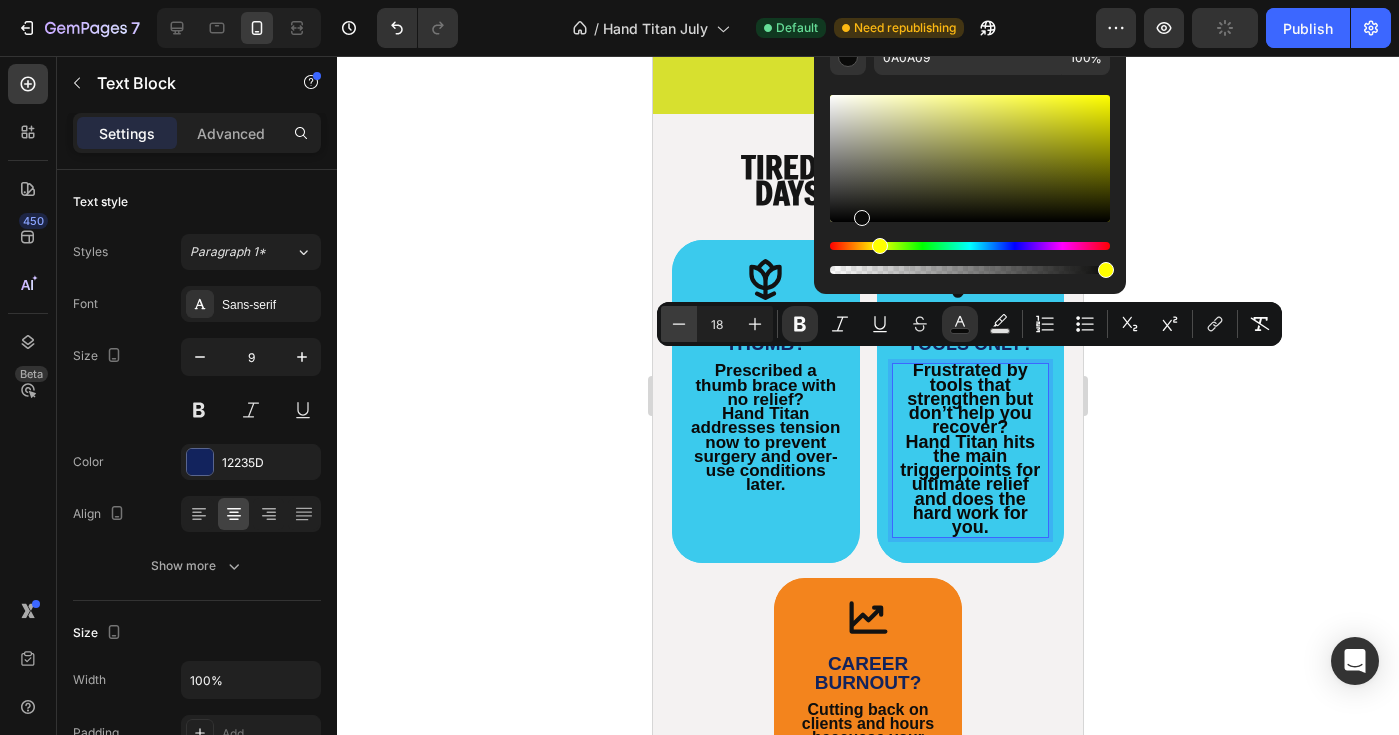 click 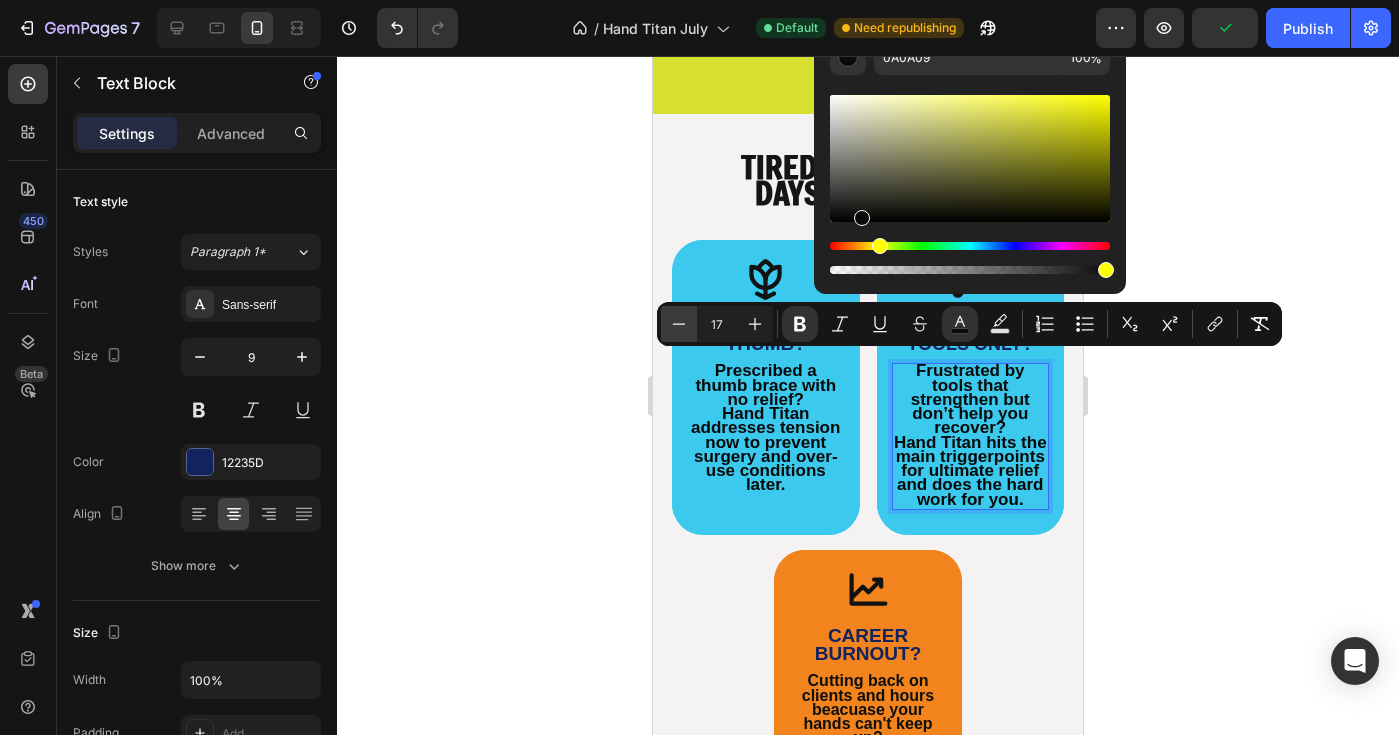 click 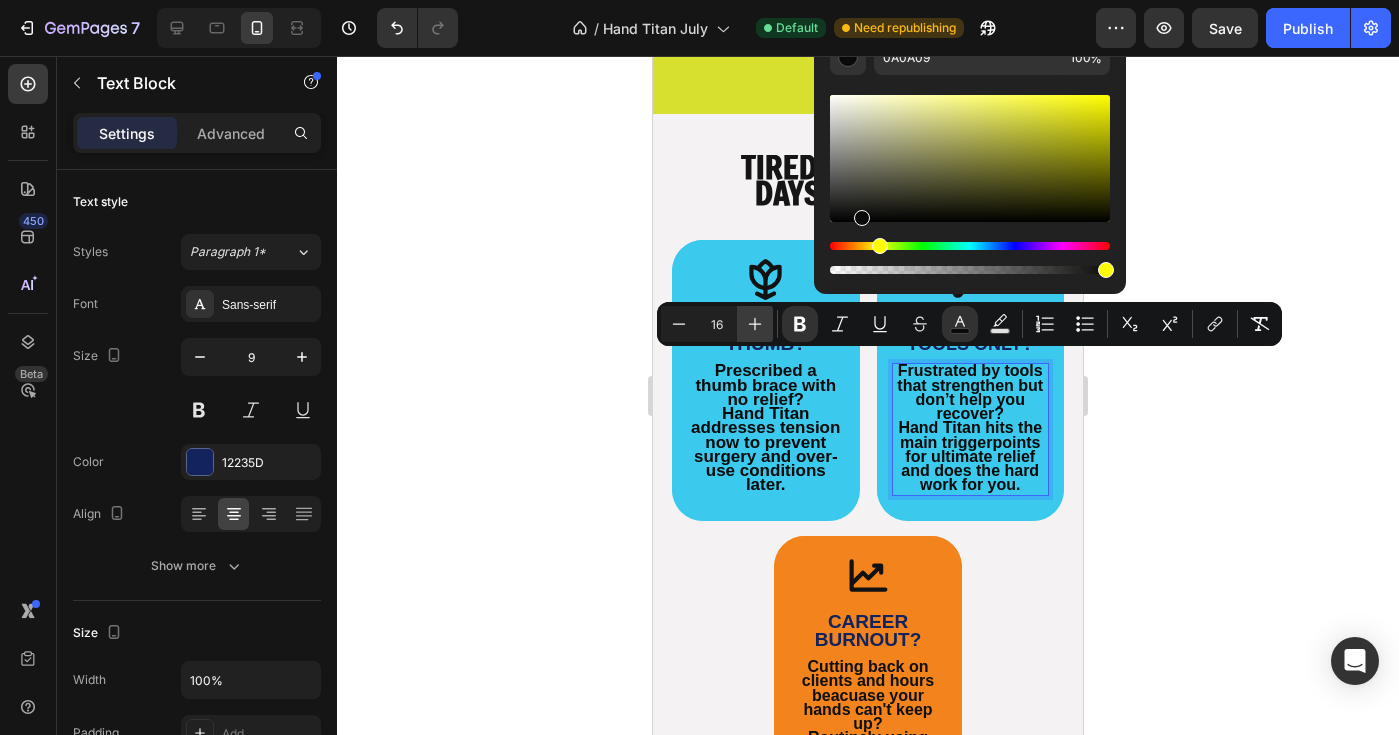 click 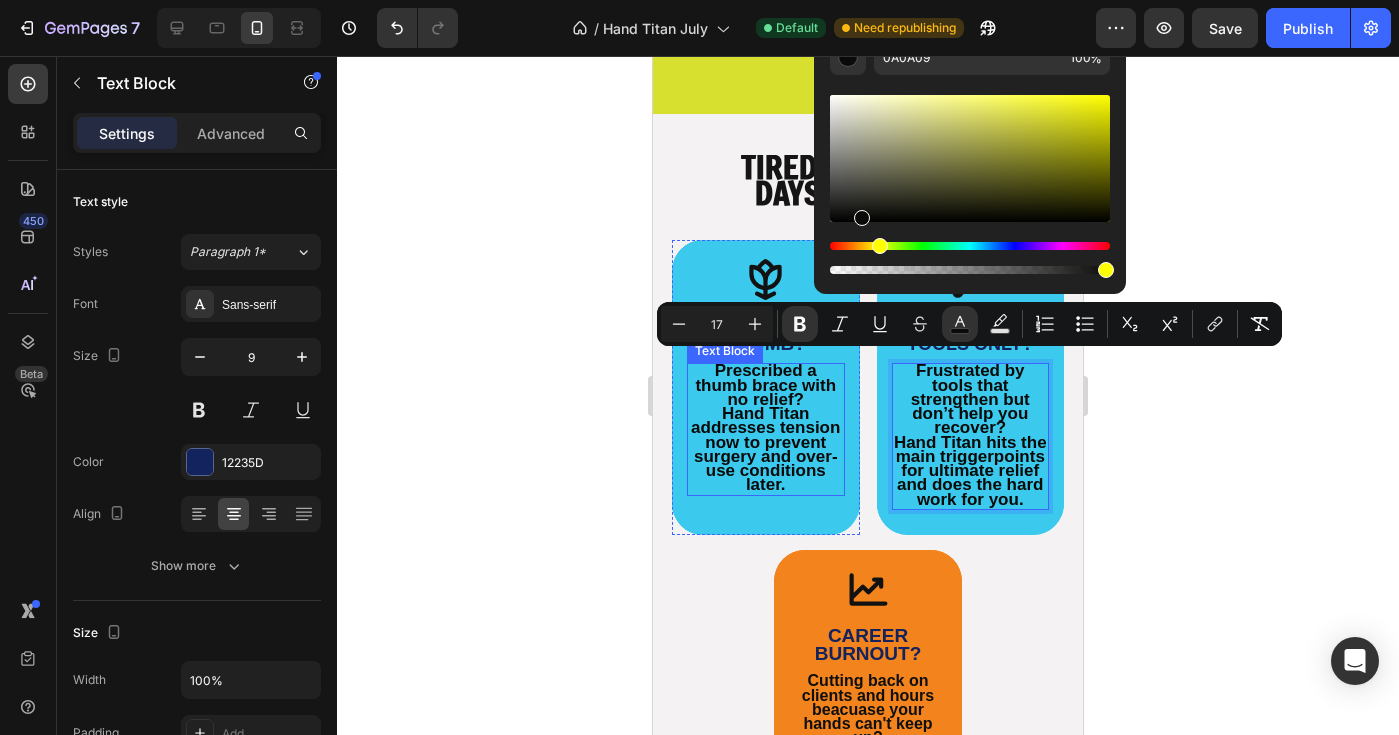 click on "Hand Titan addresses tension now to prevent surgery and over-use conditions later." at bounding box center [765, 449] 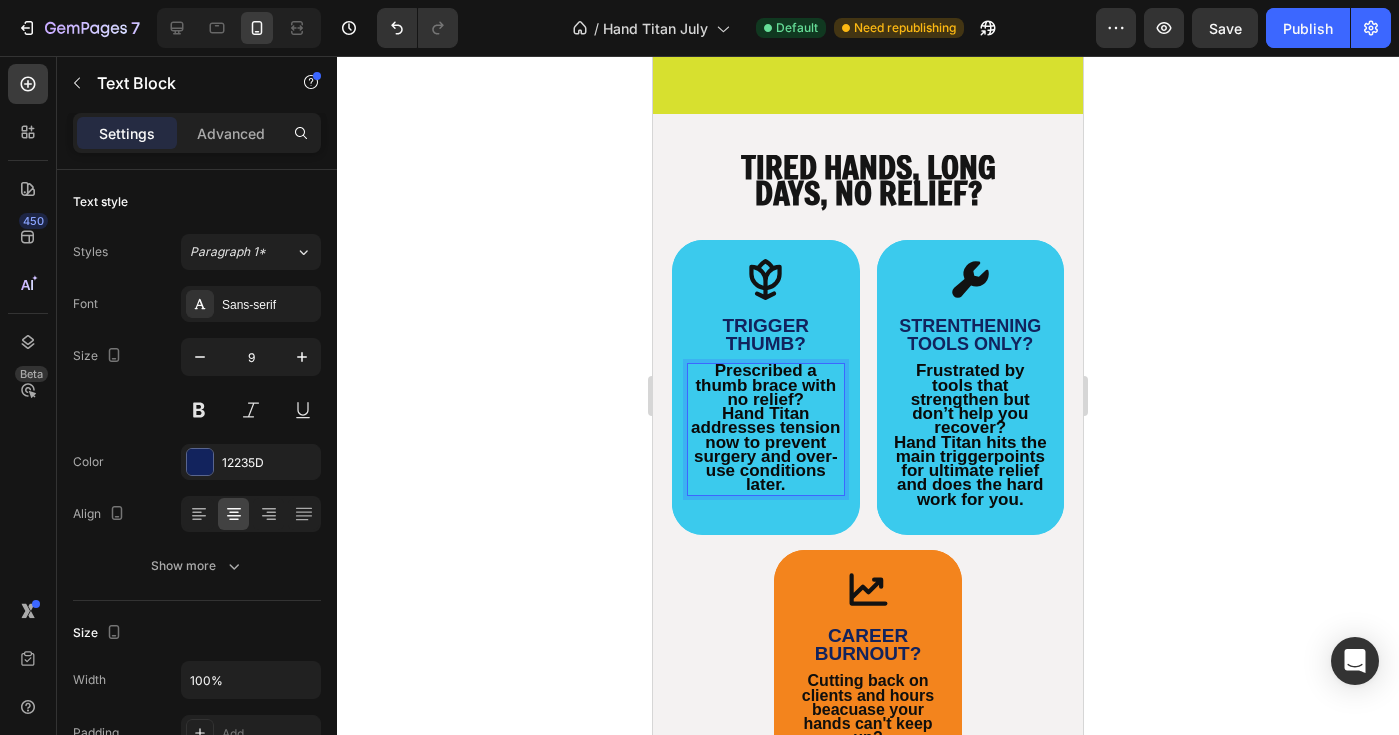 click on "Hand Titan addresses tension now to prevent surgery and over-use conditions later." at bounding box center (765, 449) 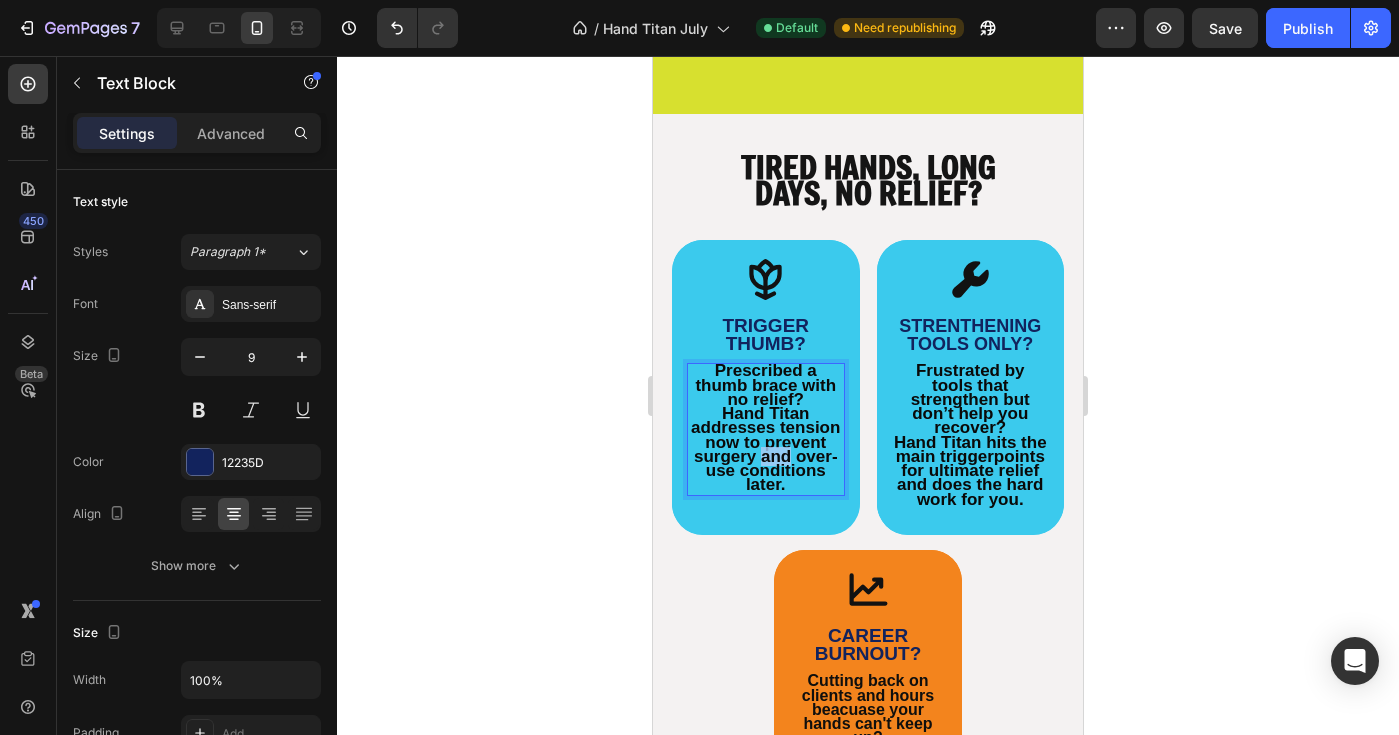 click on "Hand Titan addresses tension now to prevent surgery and over-use conditions later." at bounding box center [765, 449] 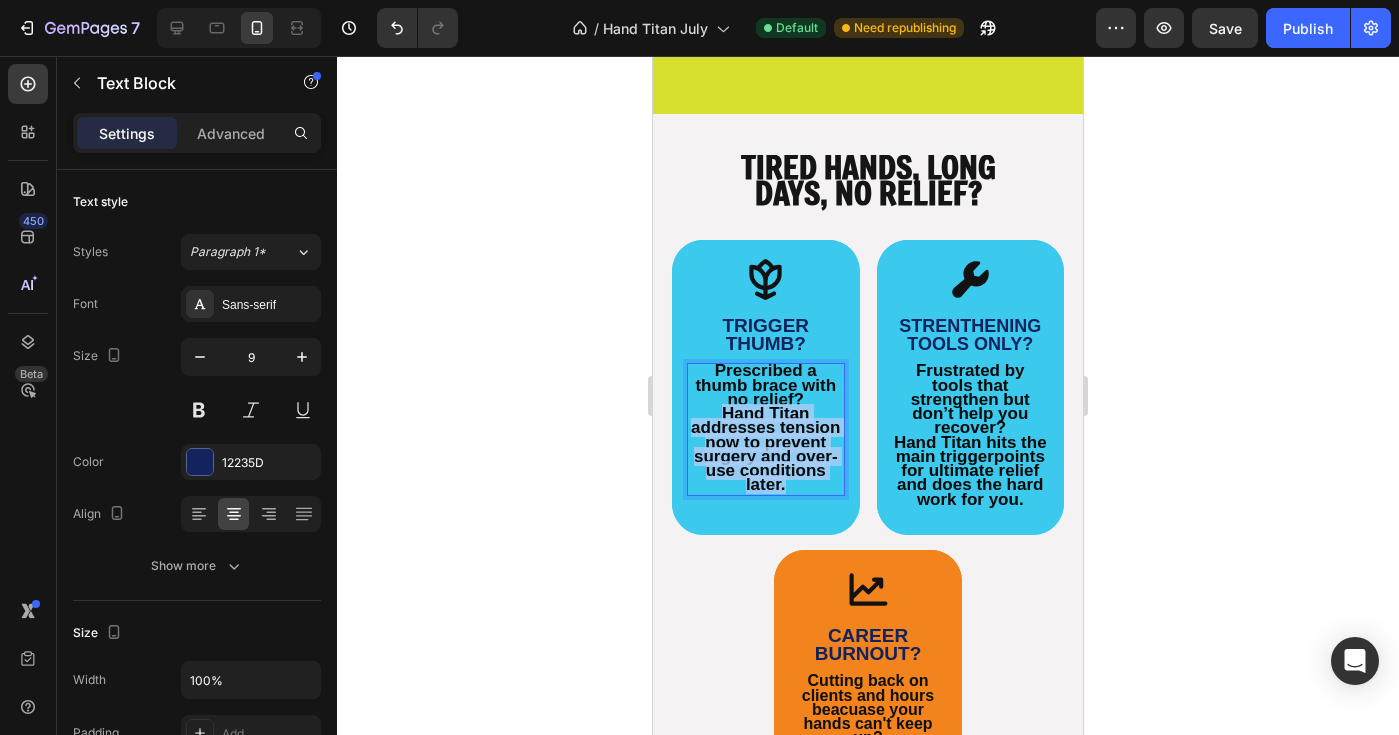click on "Hand Titan addresses tension now to prevent surgery and over-use conditions later." at bounding box center [765, 449] 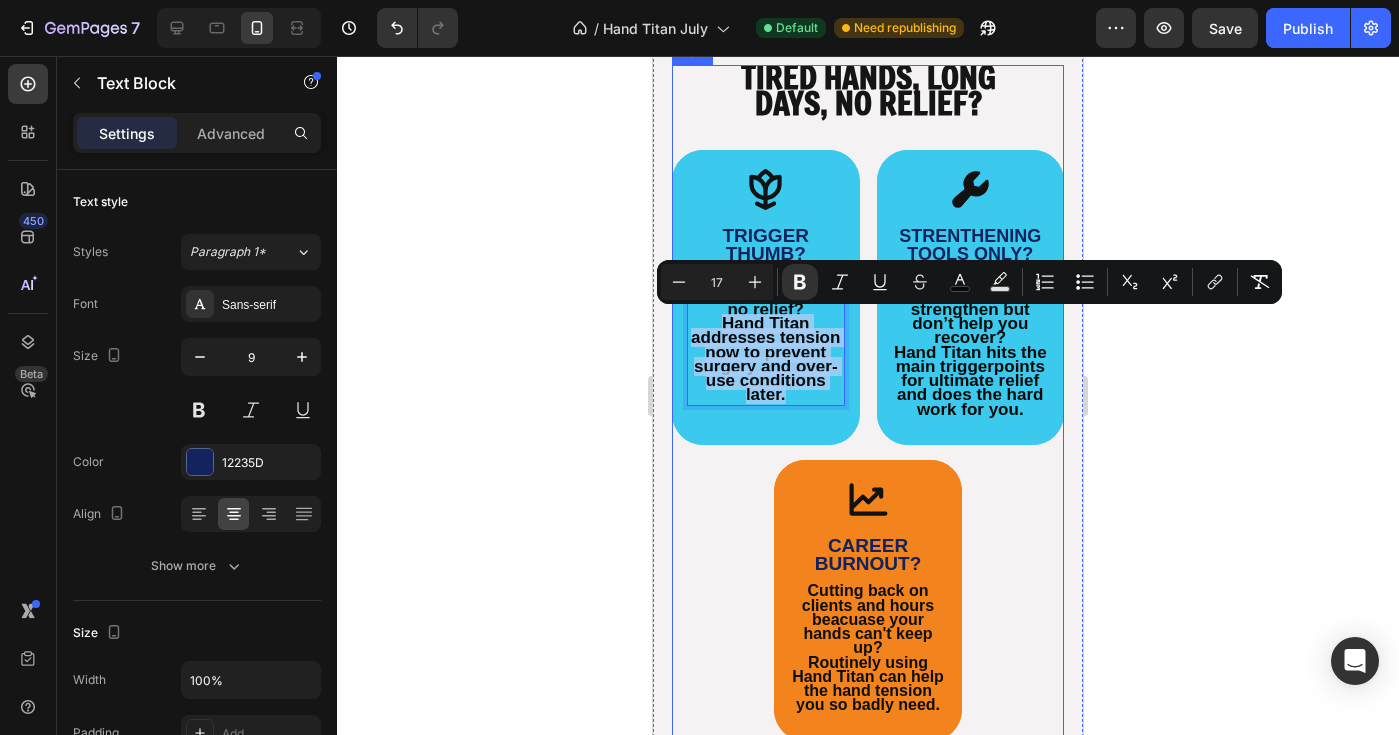 scroll, scrollTop: 2008, scrollLeft: 0, axis: vertical 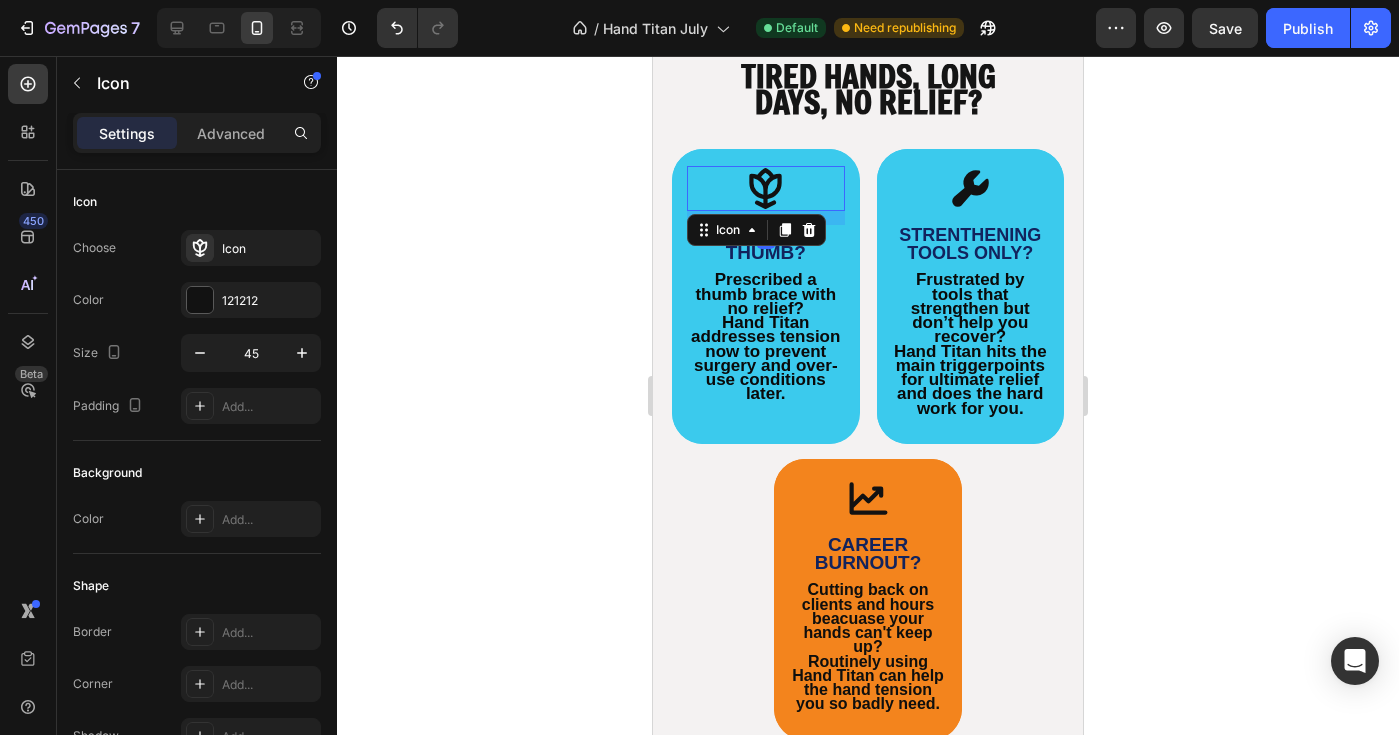click 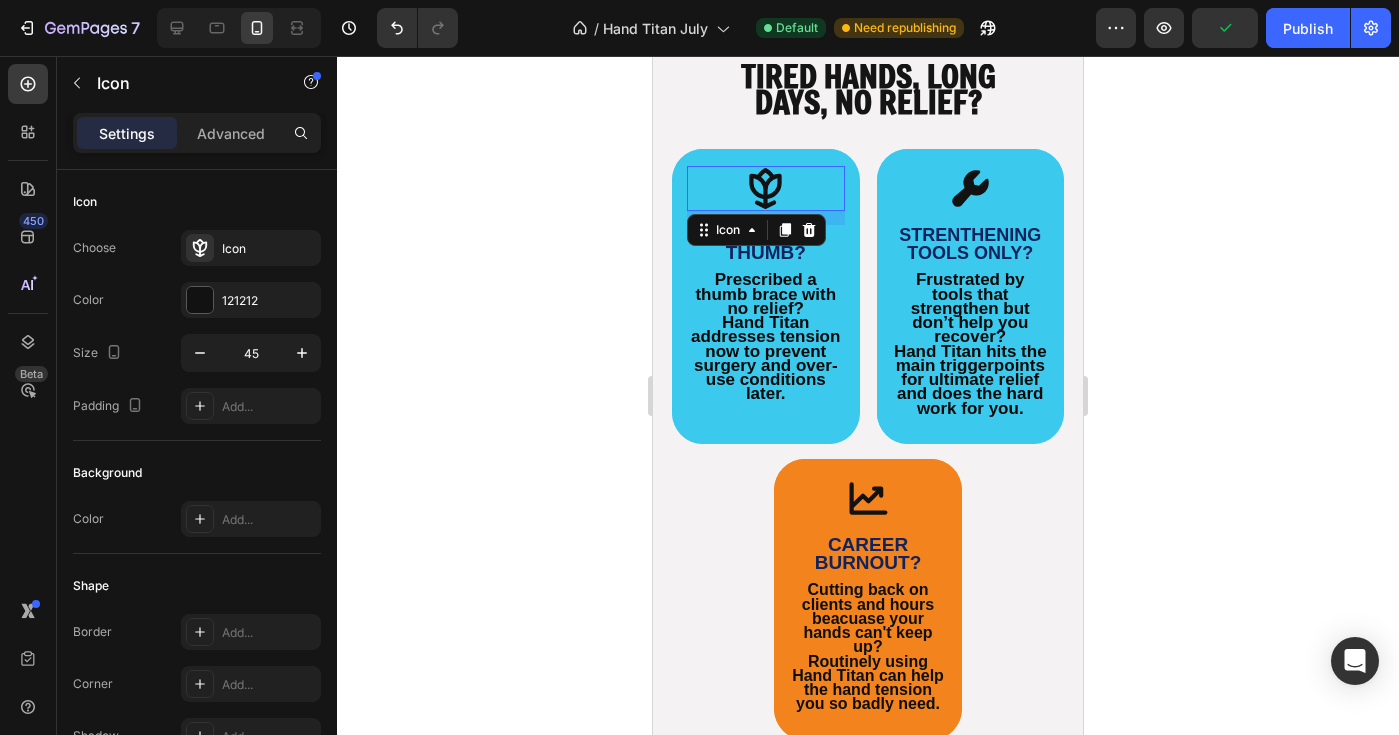 click 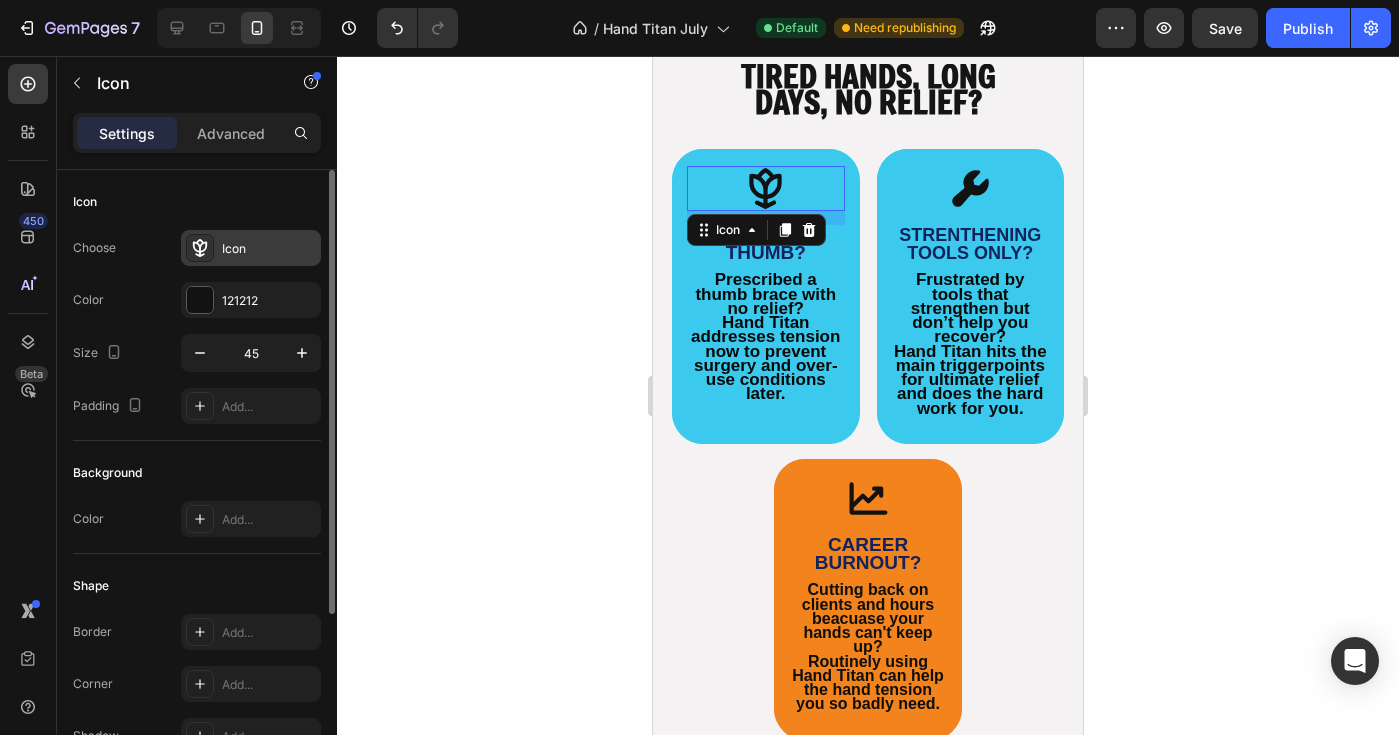 click on "Icon" at bounding box center (251, 248) 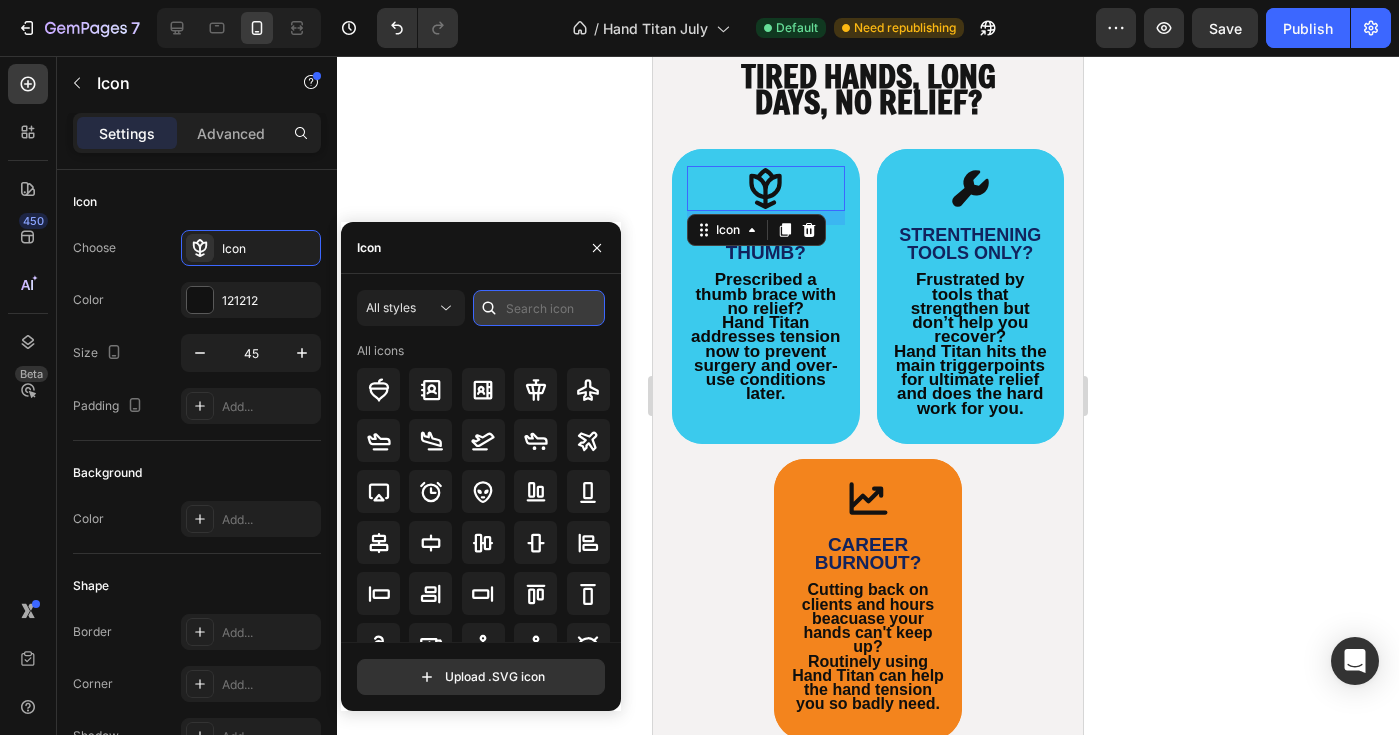 click at bounding box center [539, 308] 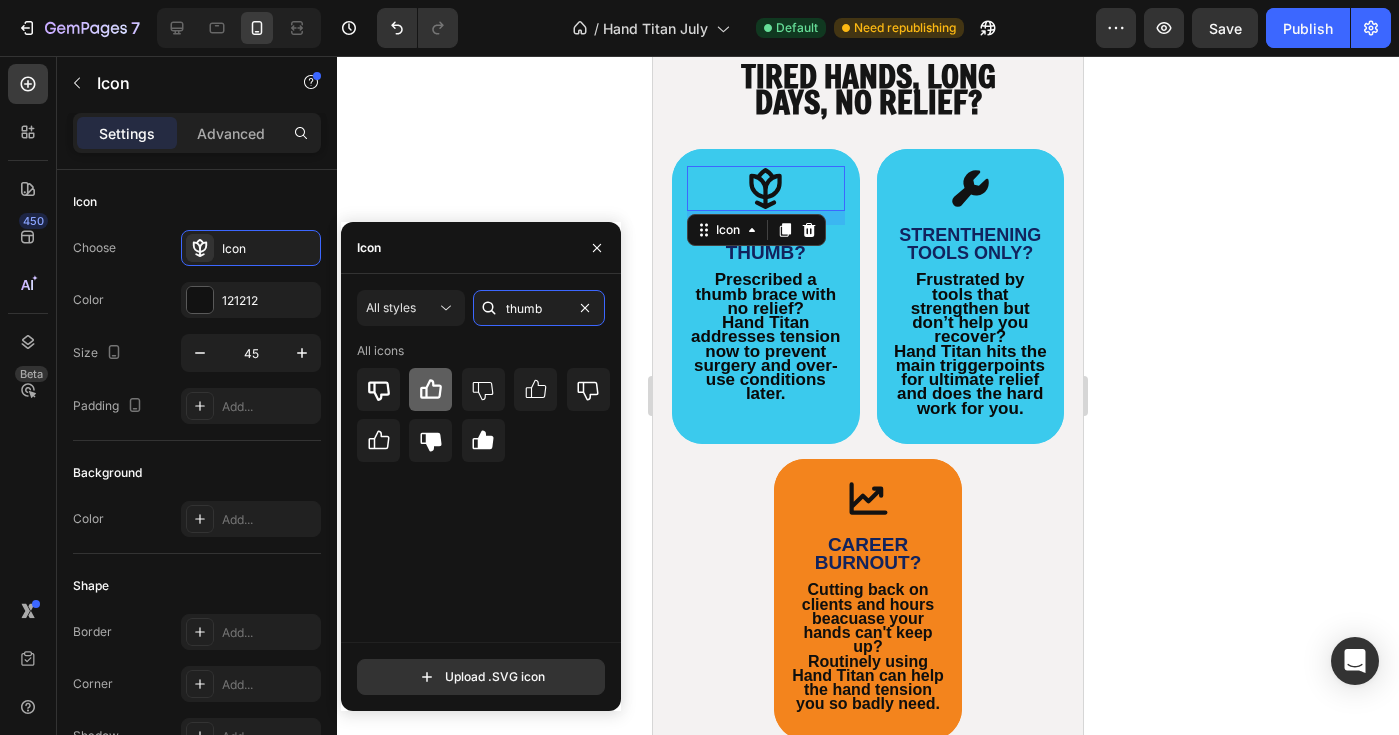 type on "thumb" 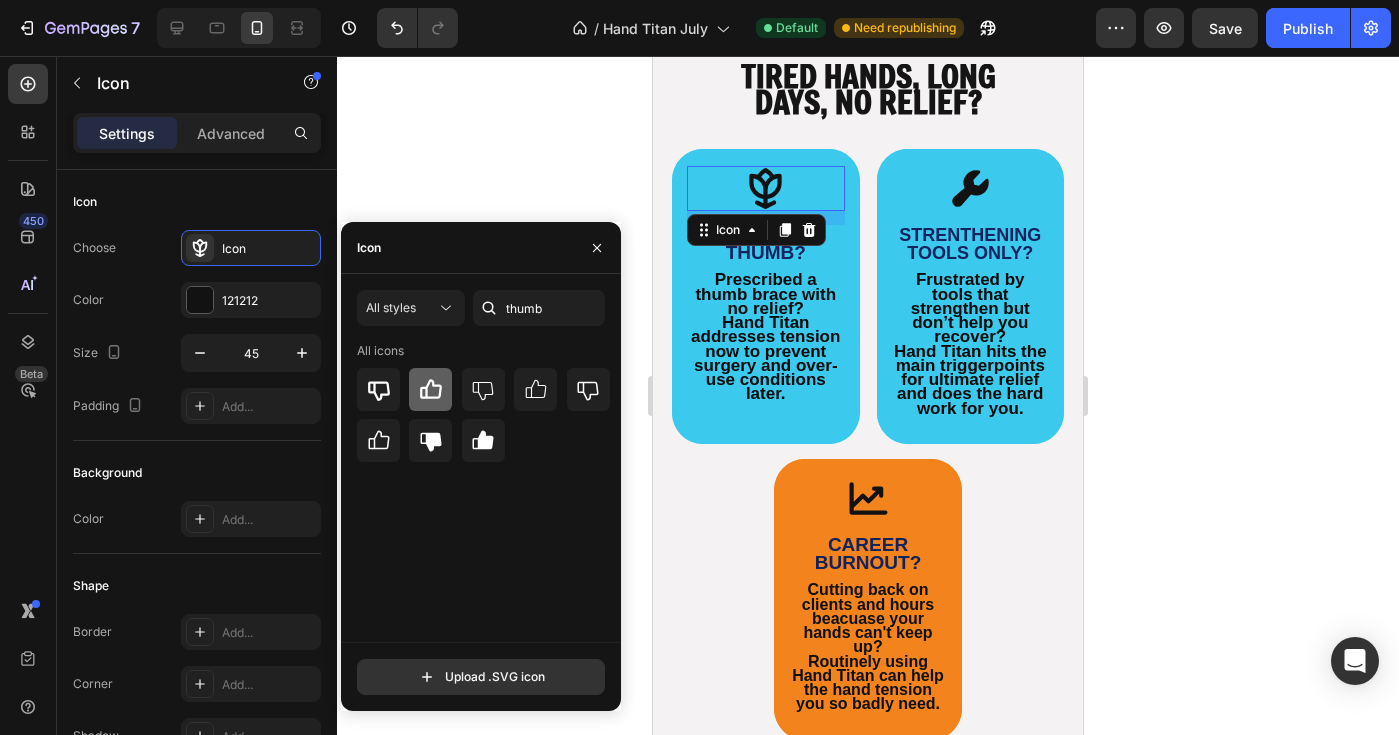 click 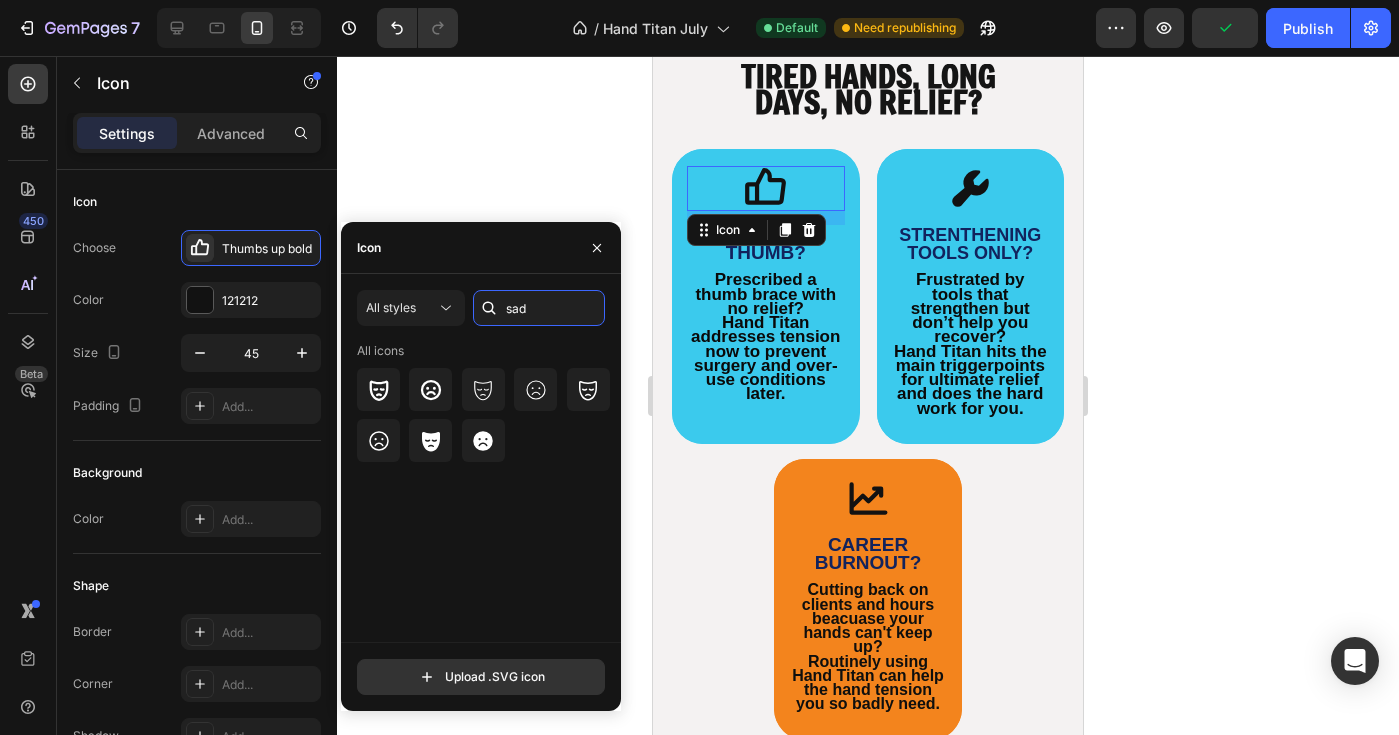 type on "sad" 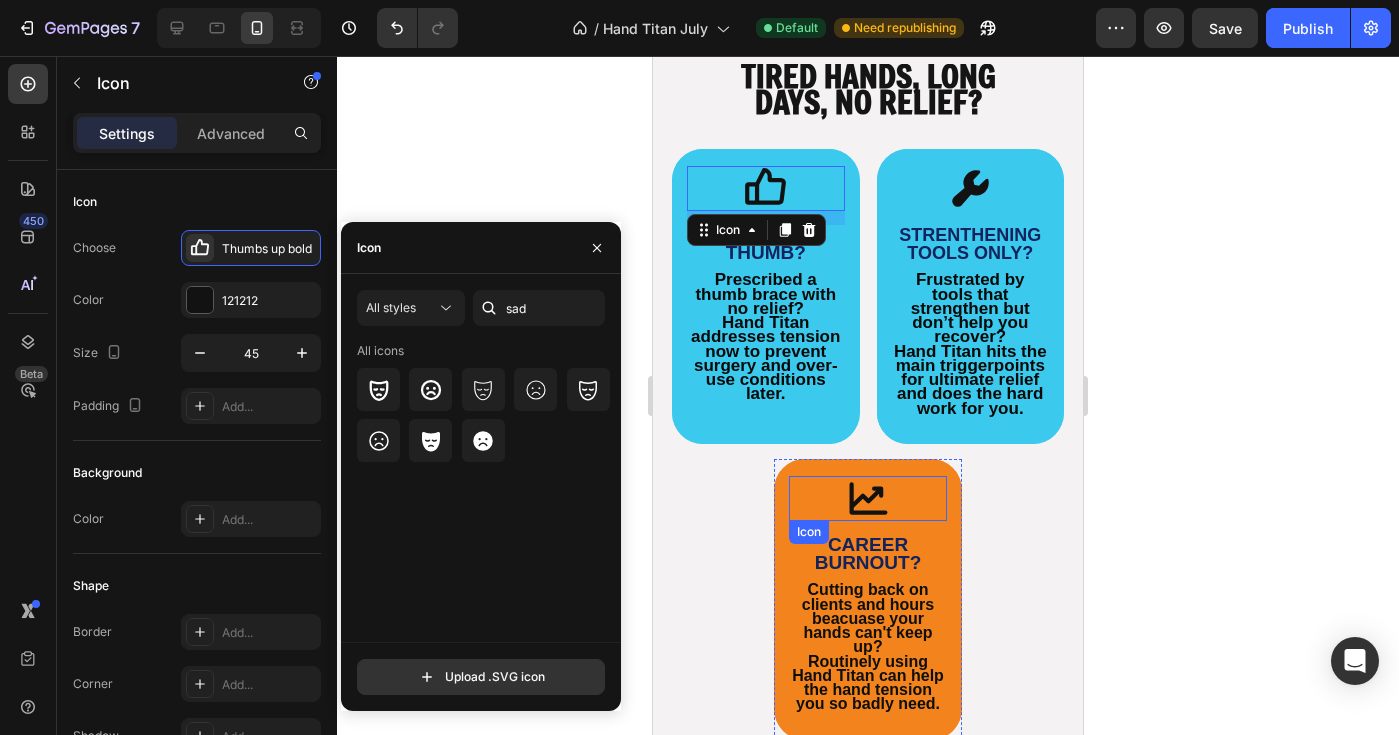 click on "Icon" at bounding box center [868, 498] 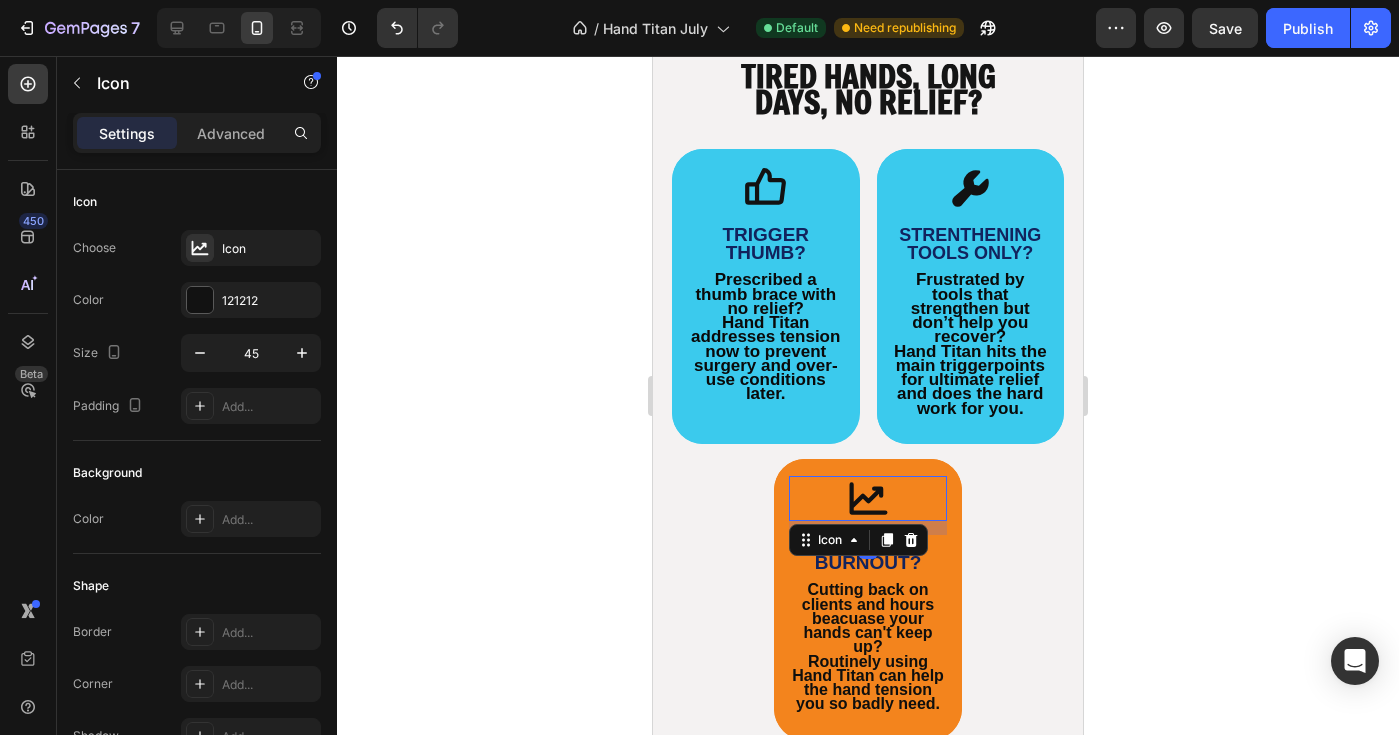 click 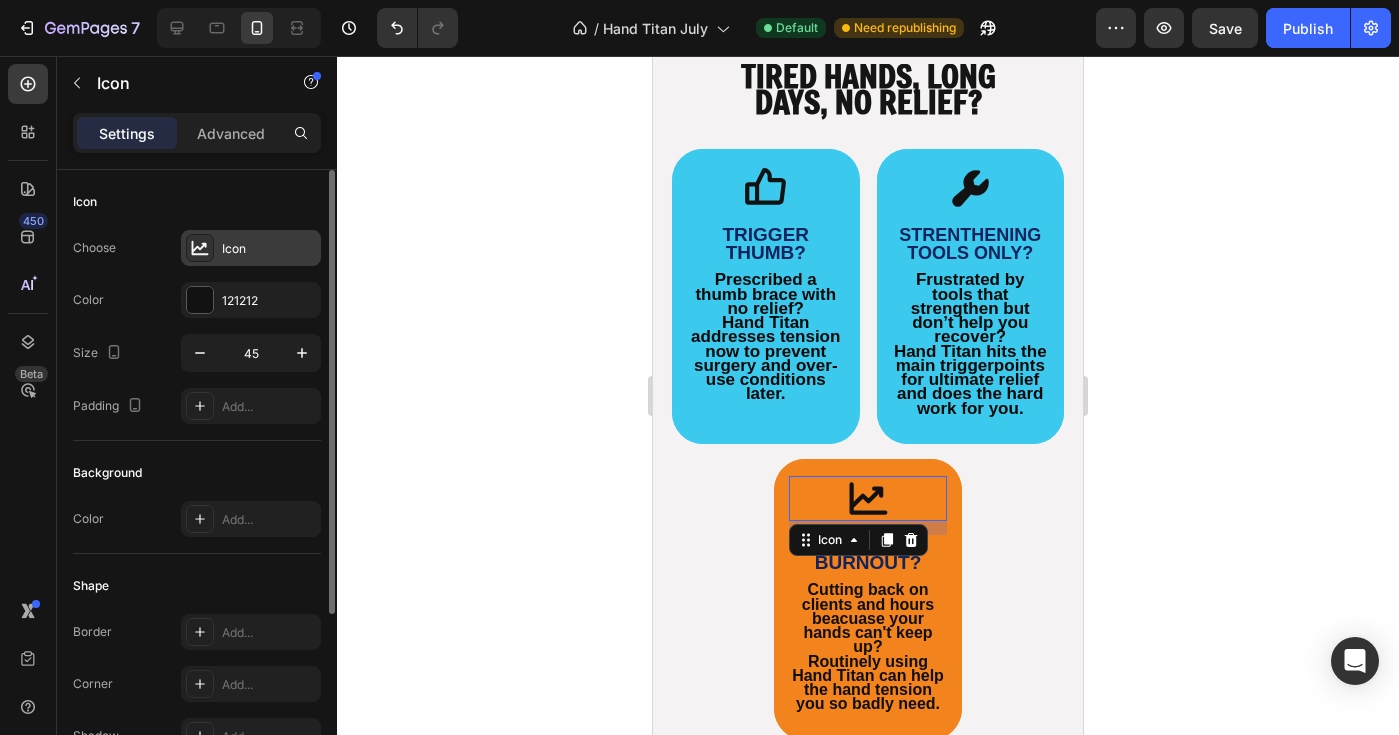 click on "Icon" at bounding box center (269, 249) 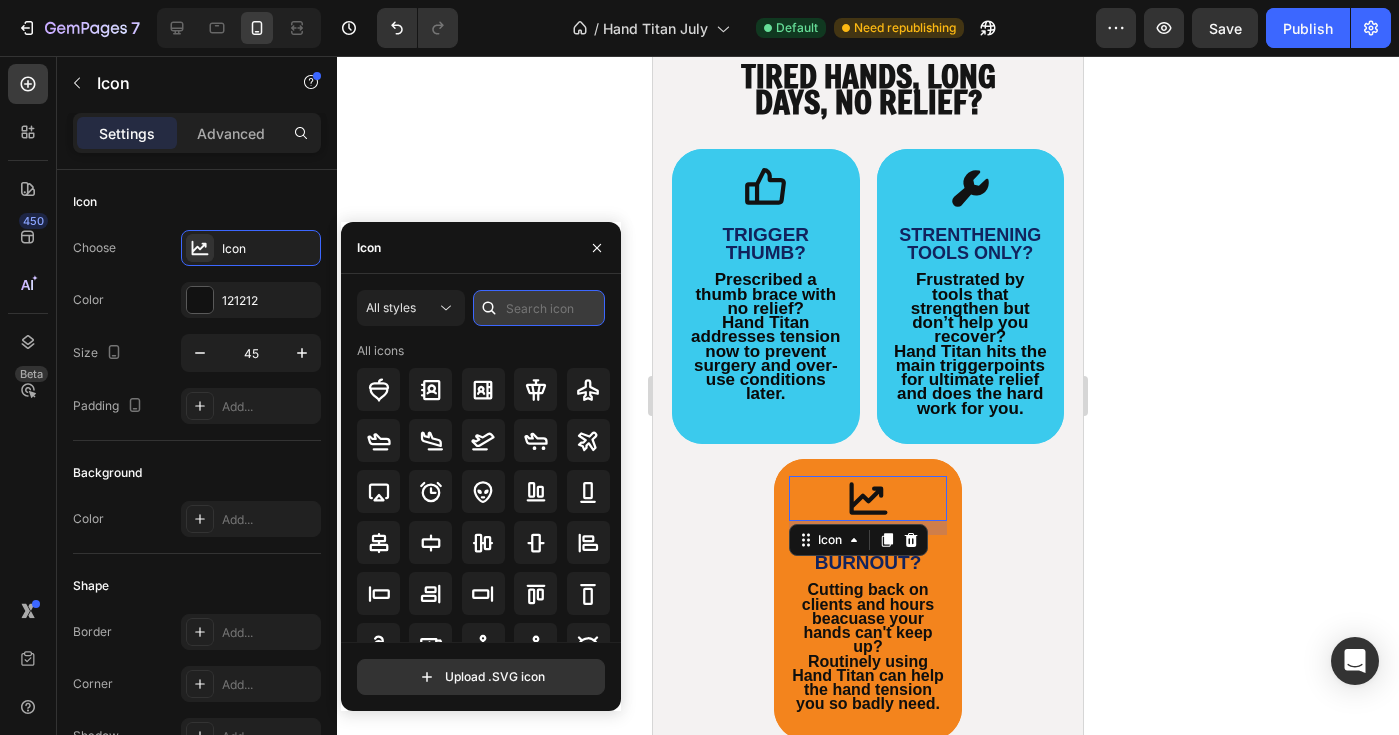 click at bounding box center (539, 308) 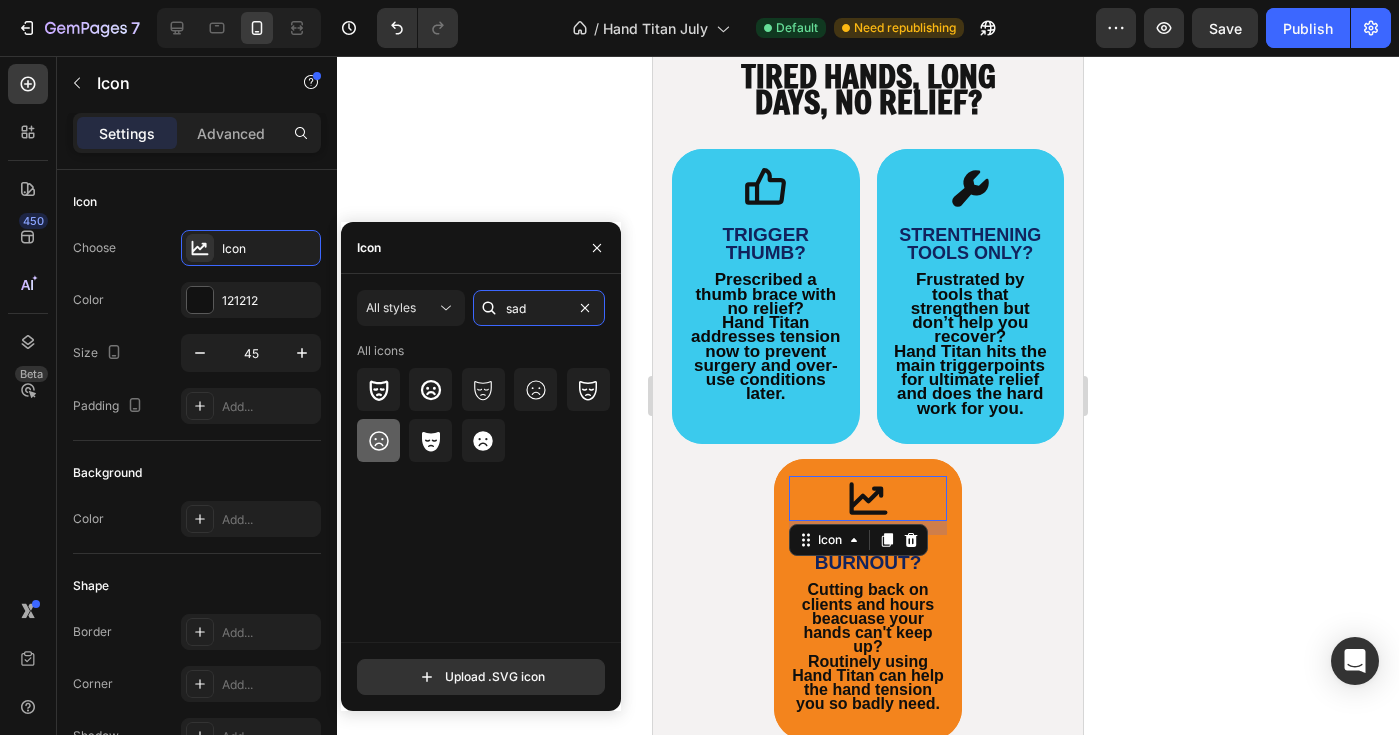 type on "sad" 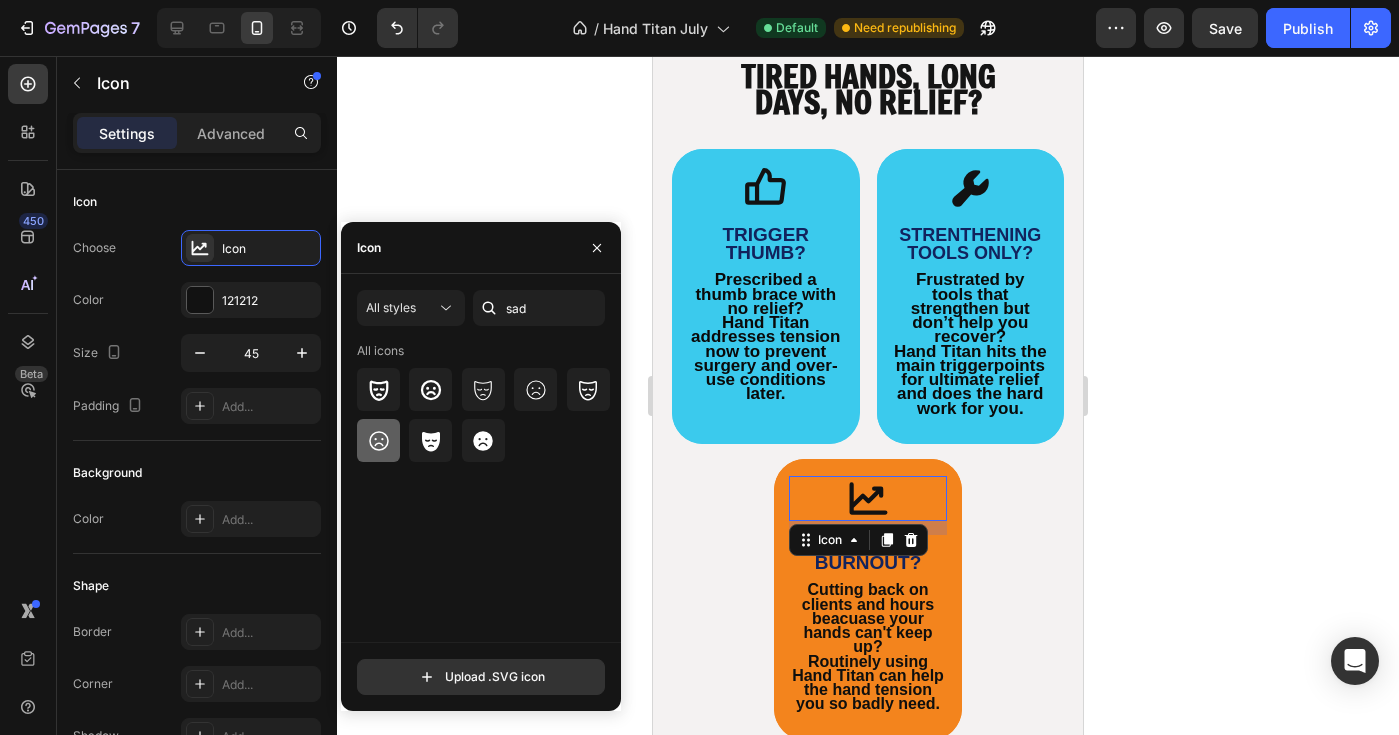 click 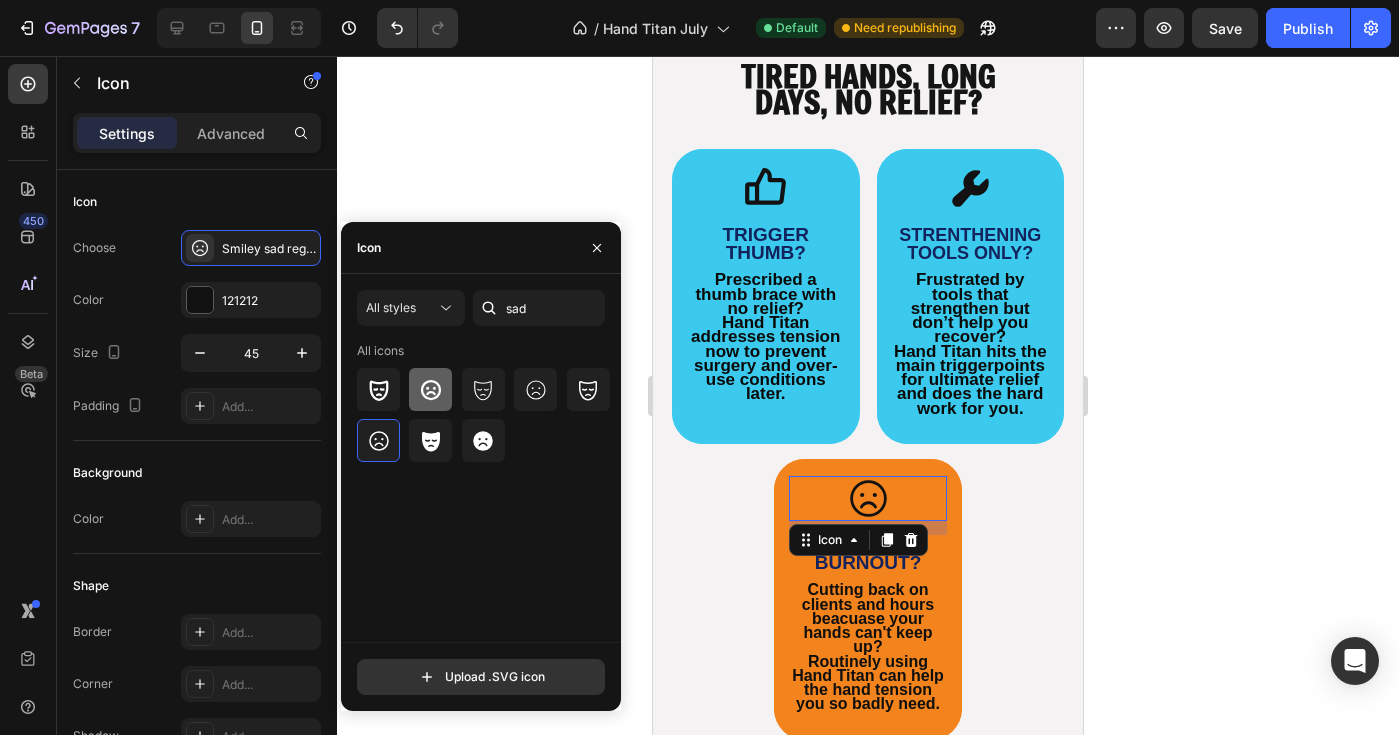 click 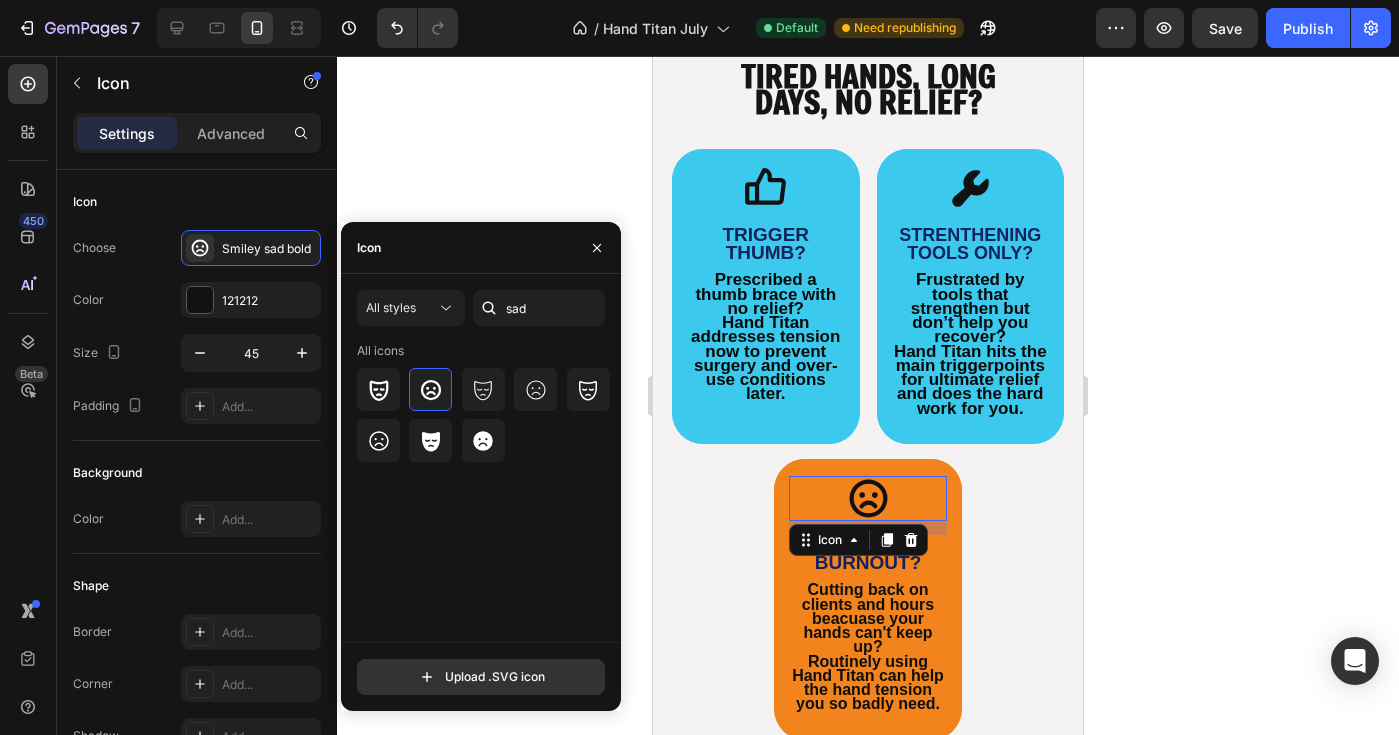 click 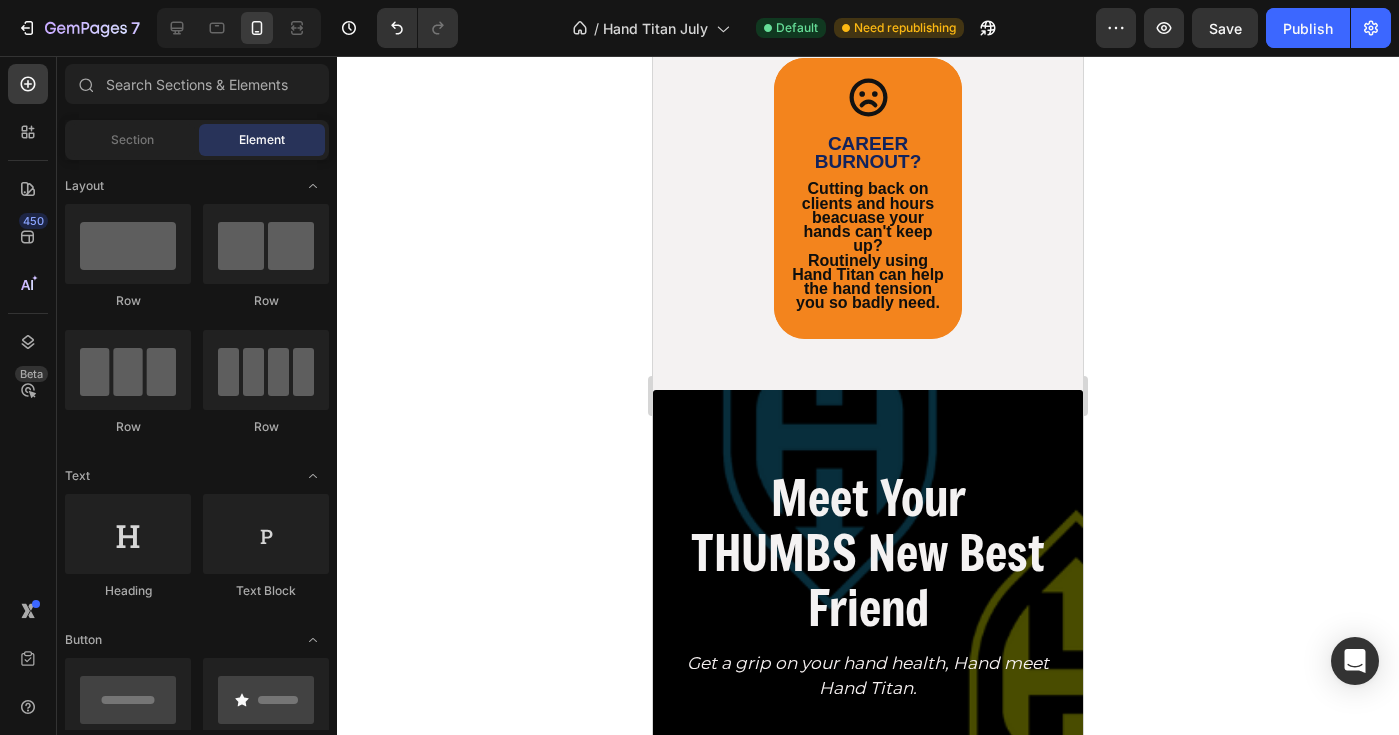 scroll, scrollTop: 2775, scrollLeft: 0, axis: vertical 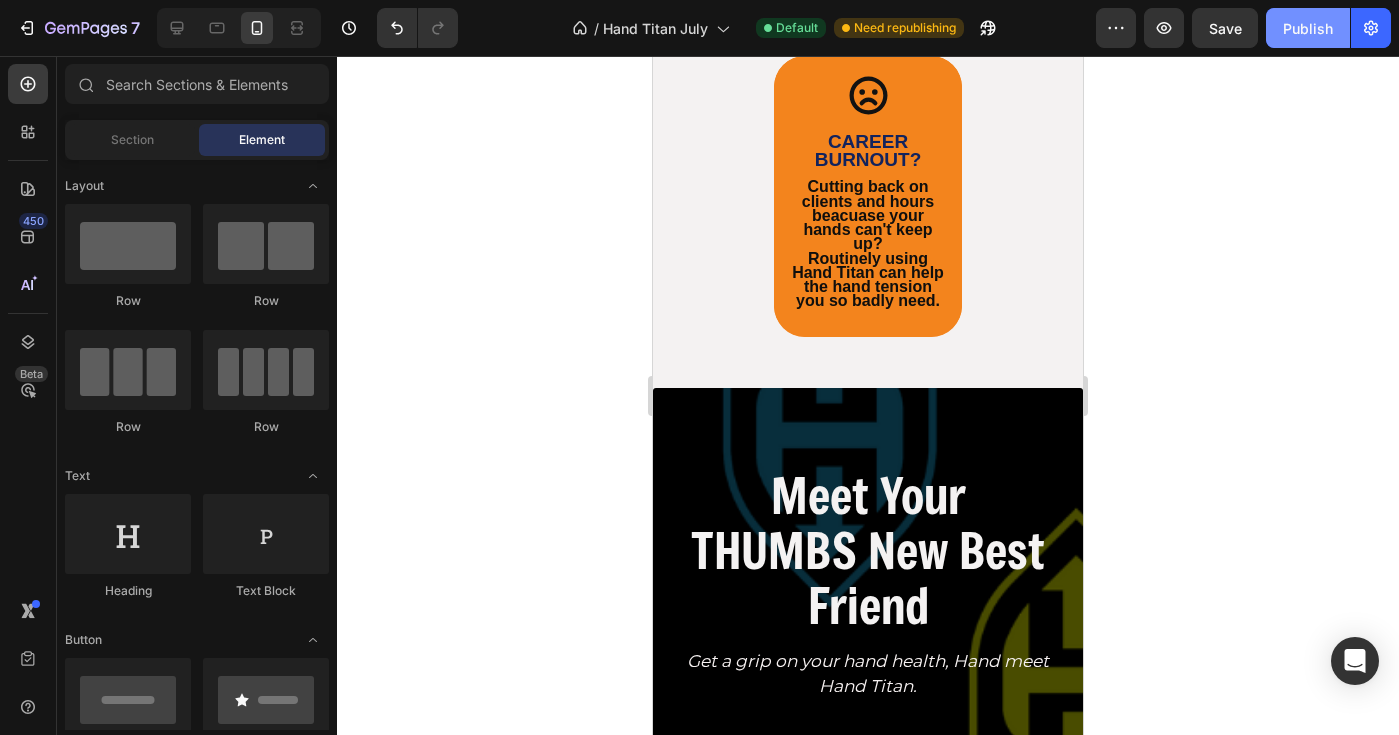 click on "Publish" at bounding box center (1308, 28) 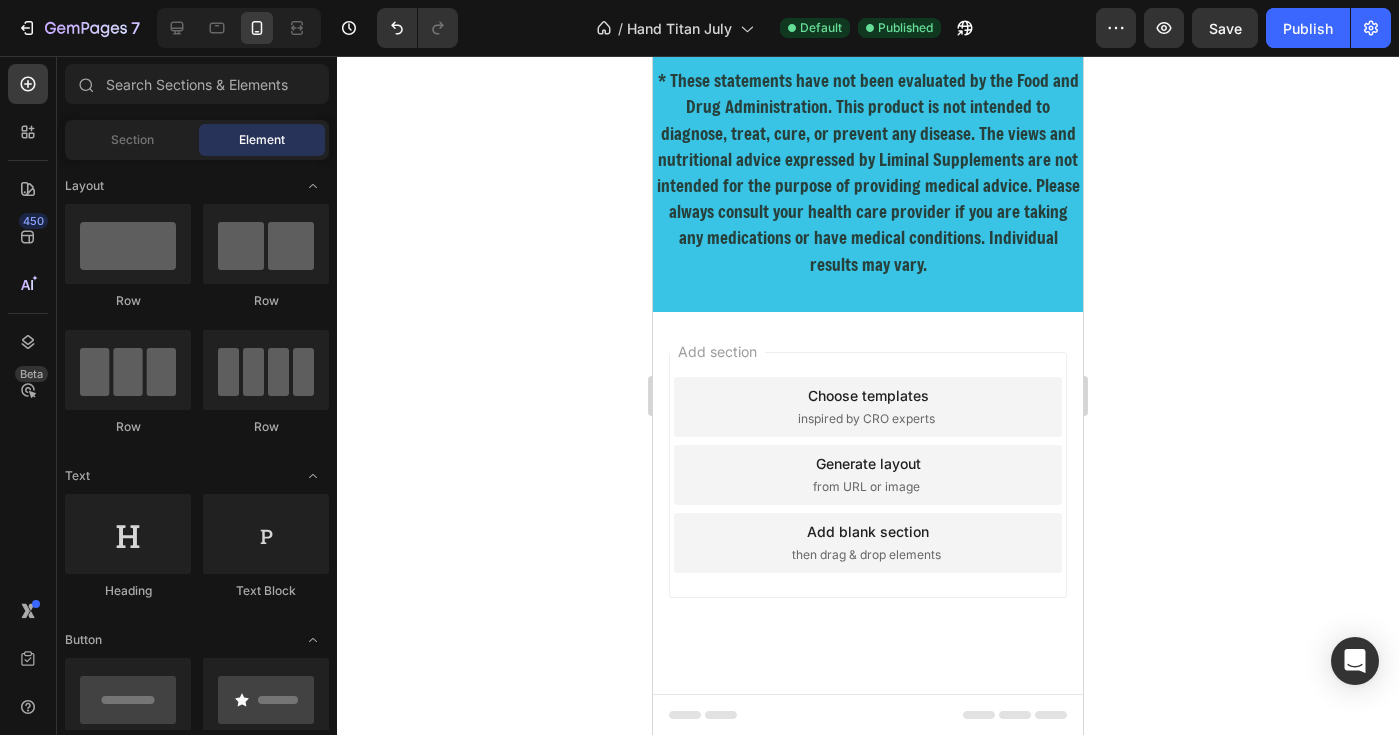 scroll, scrollTop: 11824, scrollLeft: 0, axis: vertical 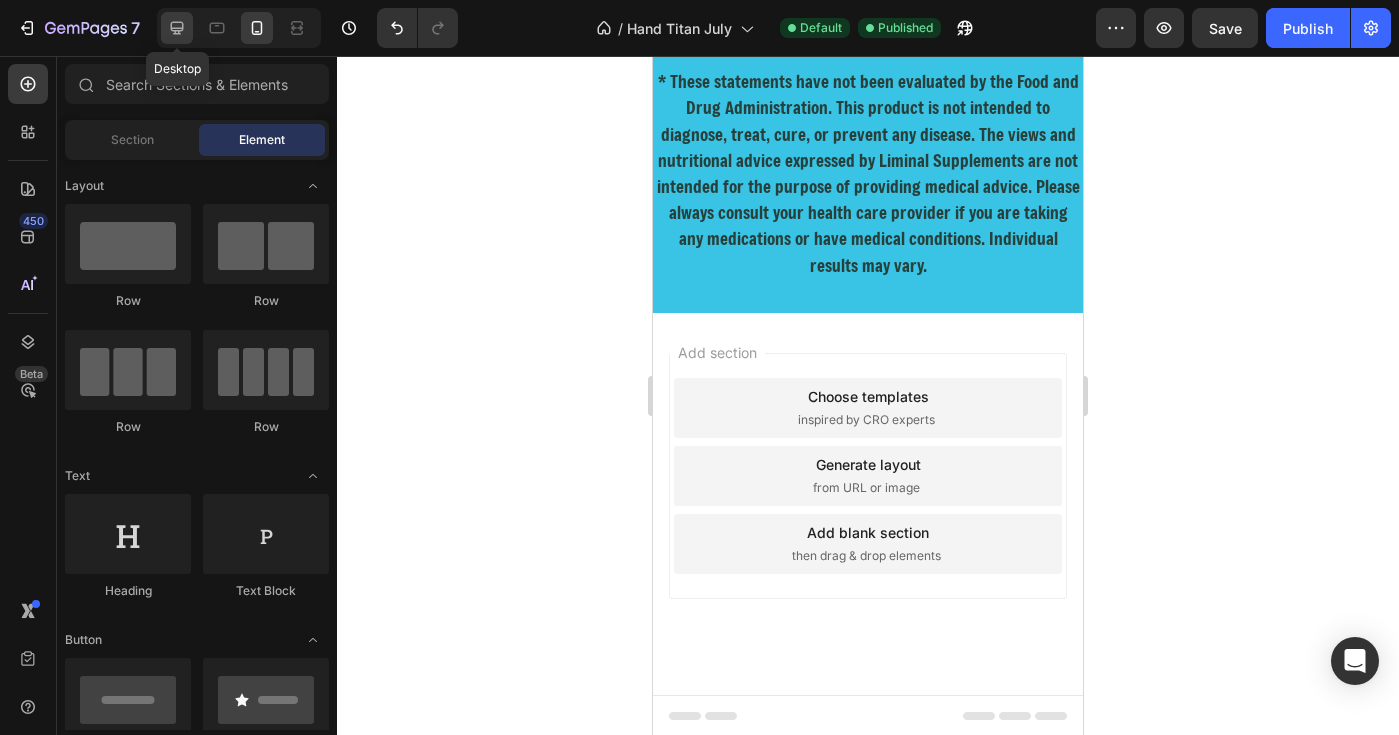 click 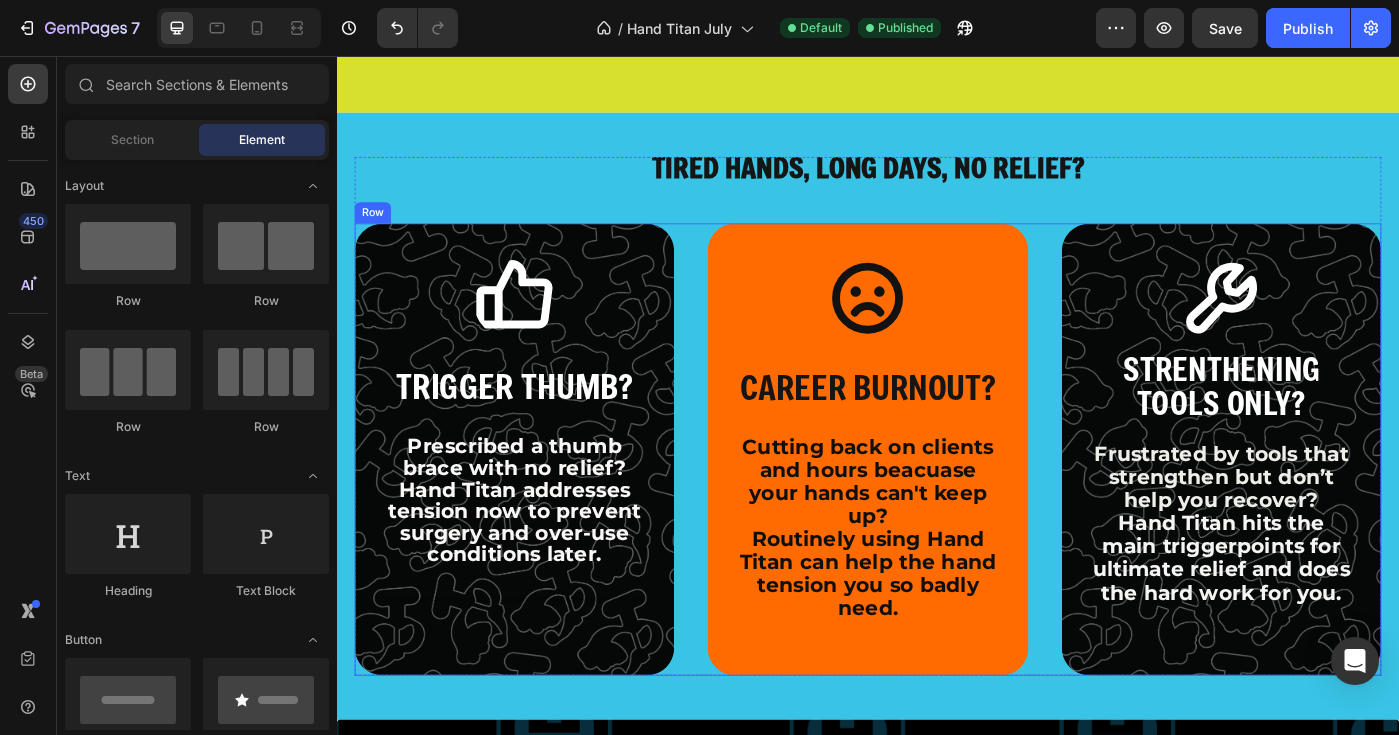 scroll, scrollTop: 1826, scrollLeft: 0, axis: vertical 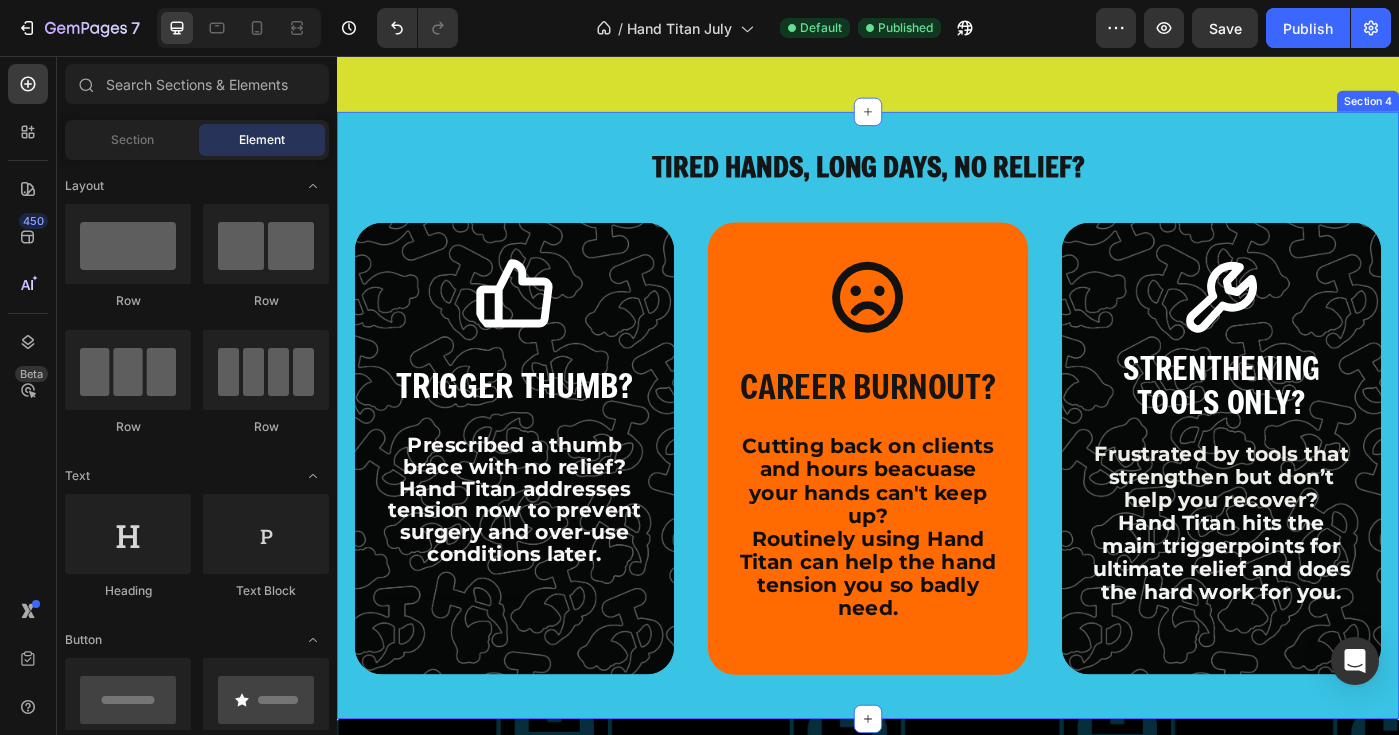 click on "TIRED HANDS, LONG DAYS, NO RELIEF? Heading
Icon TRIGGER THUMB? Text Block Prescribed a thumb brace with no relief?  Hand Titan addresses tension now to prevent surgery and over-use conditions later. Text Block Text Block Hero Banner
Icon CAREER BURNOUT? Text Block Cutting back on clients and hours beacuase your hands can't keep up?  Routinely using Hand Titan will help the hand tension you so badly need. Text Block Hero Banner
Icon STRENTHENING TOOLS ONLY? Text Block Frustrated by tools that strengthen but don’t help you recover?  Hand Titan hits the main triggerpoints for ultimate relief and does the hard work for you.   Text Block Hero Banner Row
Icon TRIGGER THUMB? Text Block Prescribed a thumb brace with no relief?  Hand Titan addresses tension now to prevent surgery and over-use conditions later. Text Block Hero Banner
Icon STRENTHENING TOOLS ONLY? Text Block Text Block Hero Banner Row
Icon Text Block" at bounding box center (937, 462) 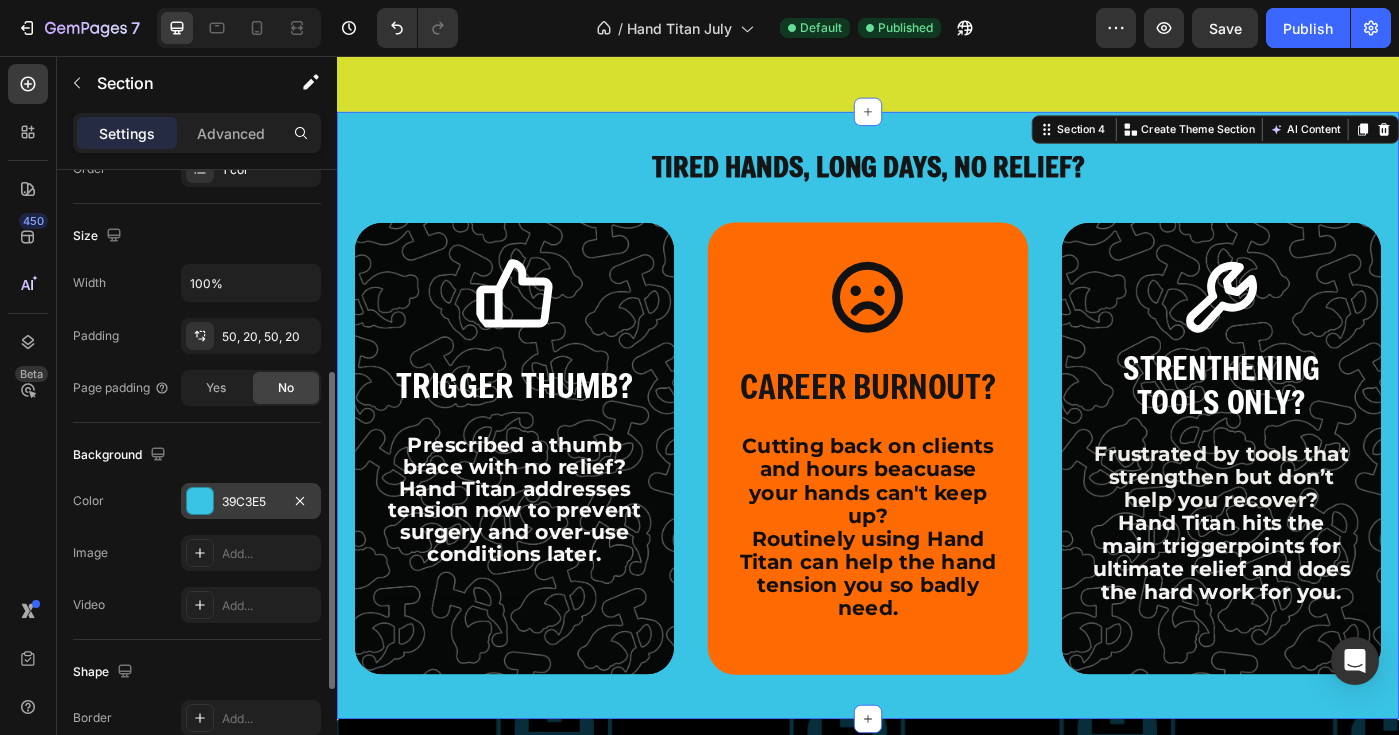 scroll, scrollTop: 398, scrollLeft: 0, axis: vertical 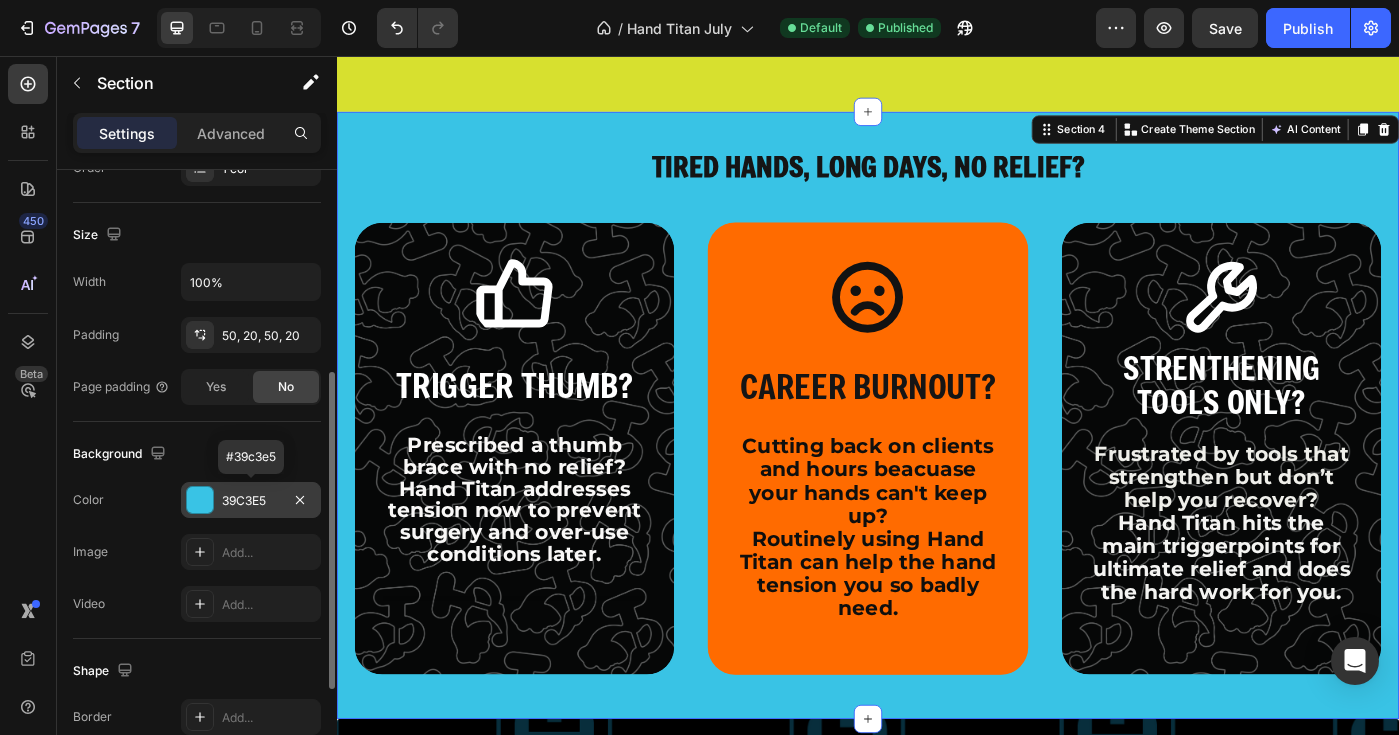 click at bounding box center [200, 500] 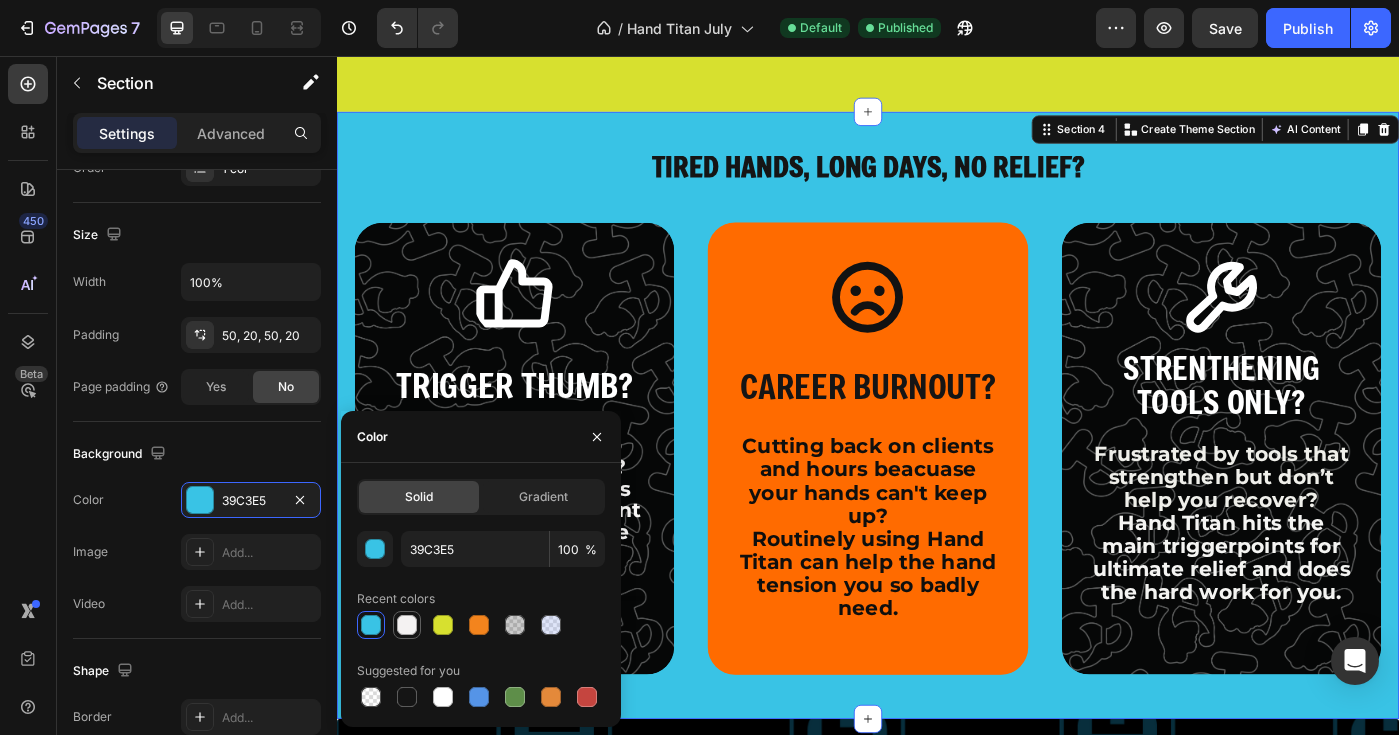 click at bounding box center [407, 625] 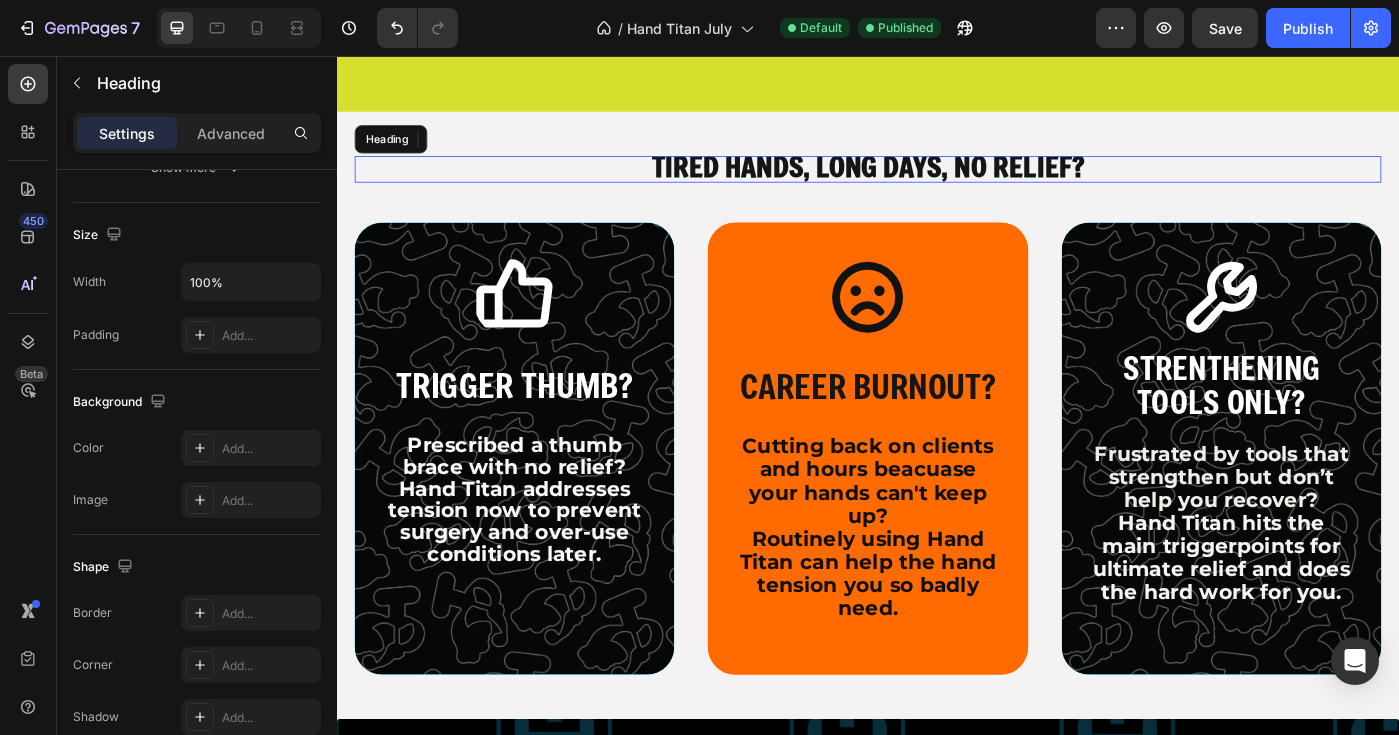 click on "TIRED HANDS, LONG DAYS, NO RELIEF?" at bounding box center [937, 180] 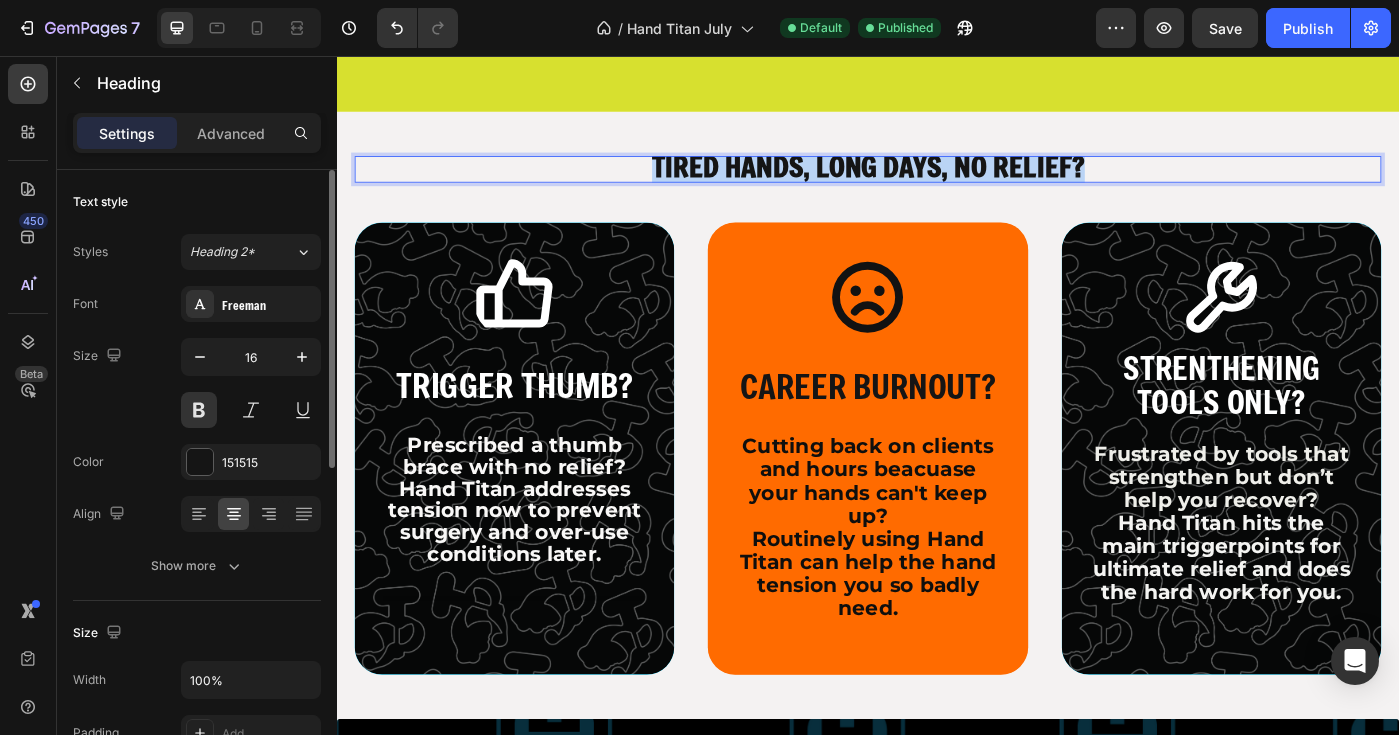click on "TIRED HANDS, LONG DAYS, NO RELIEF?" at bounding box center (937, 180) 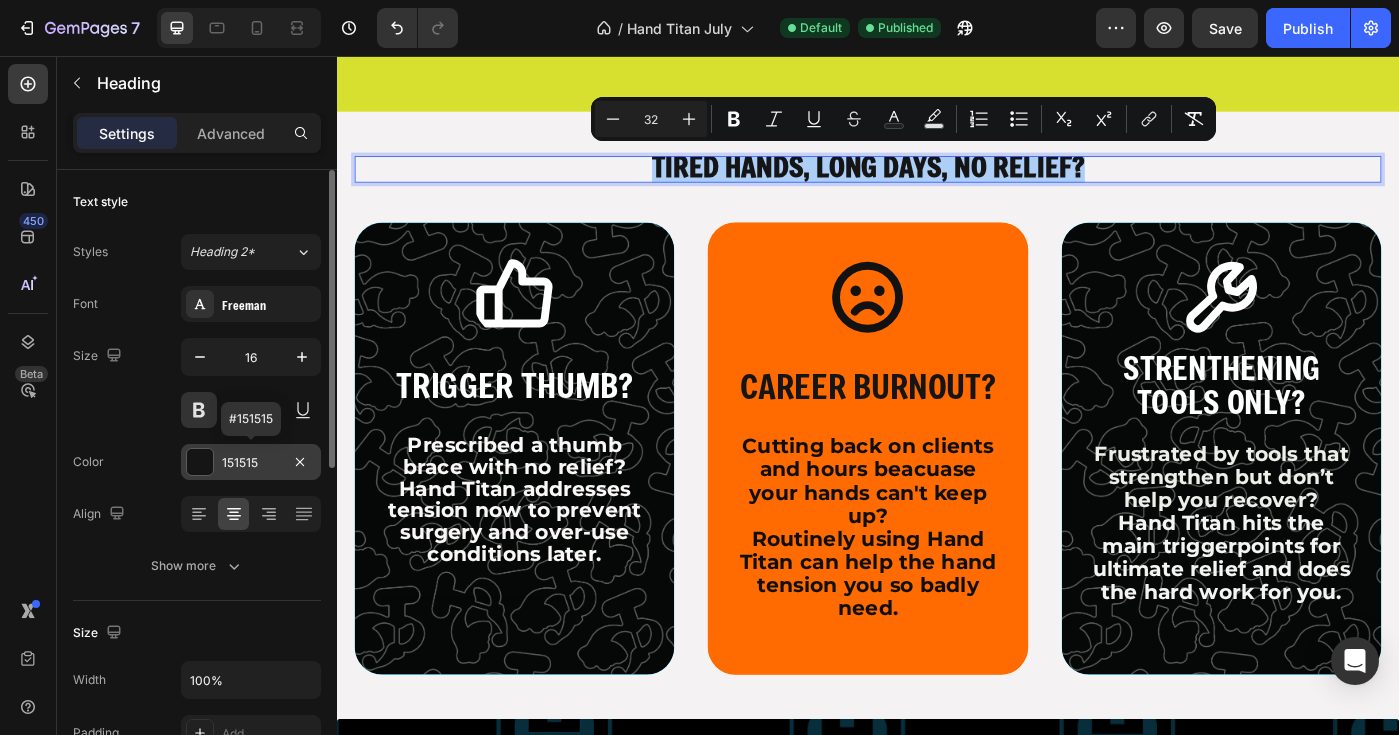 click on "151515" at bounding box center [251, 462] 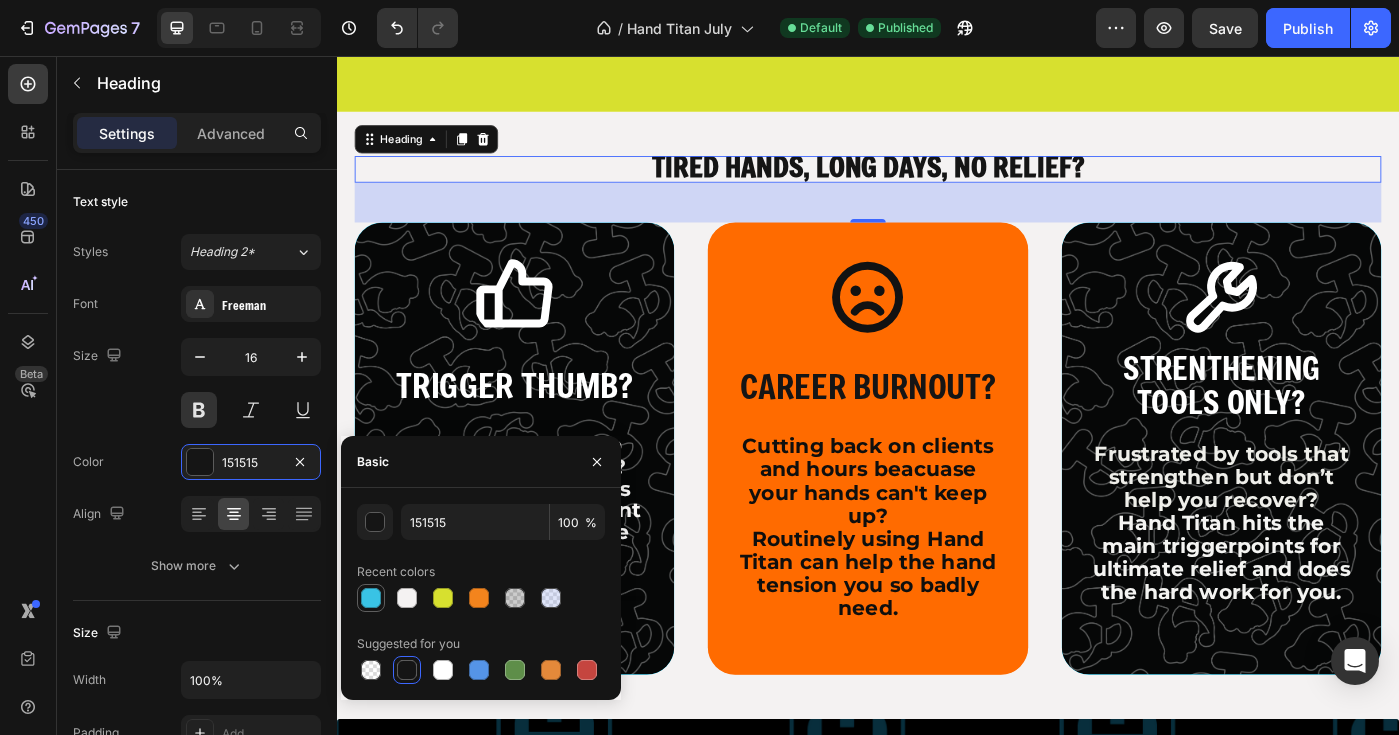 click at bounding box center [371, 598] 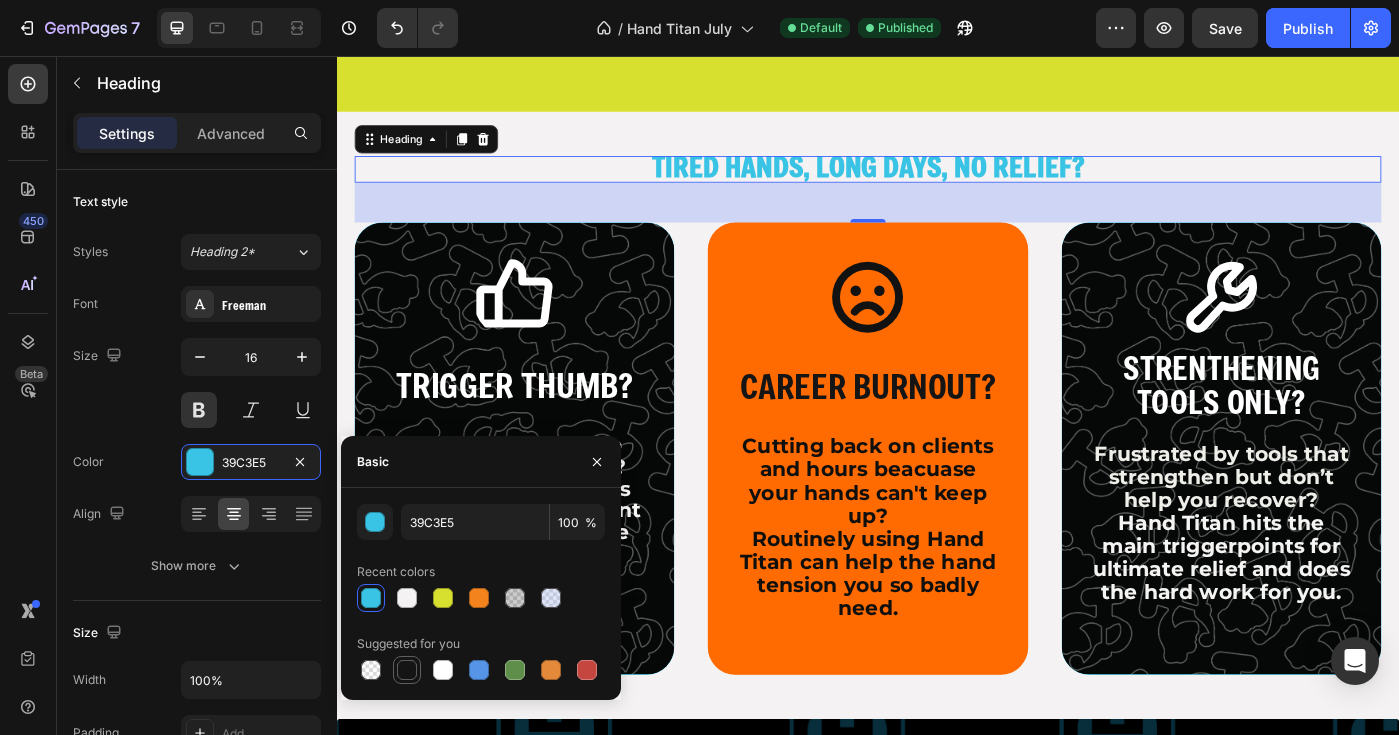 click at bounding box center [407, 670] 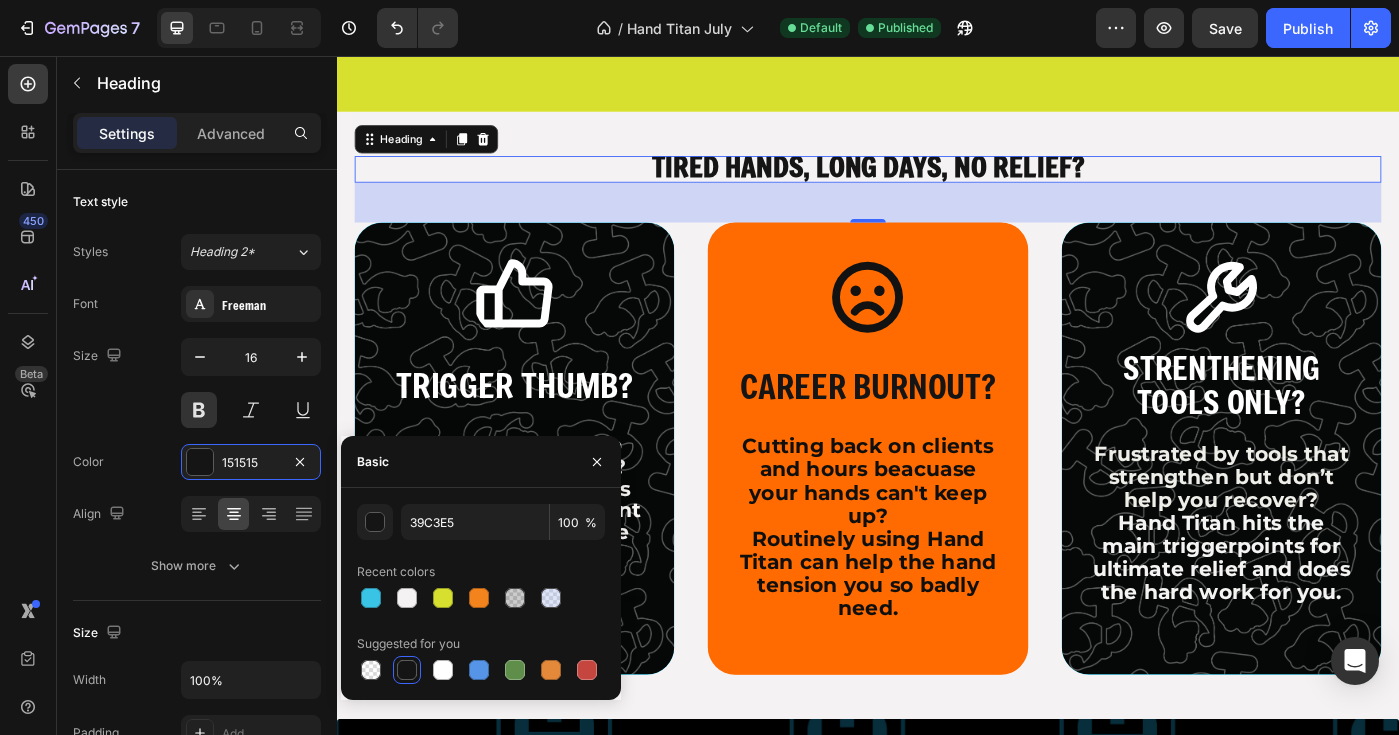 type on "151515" 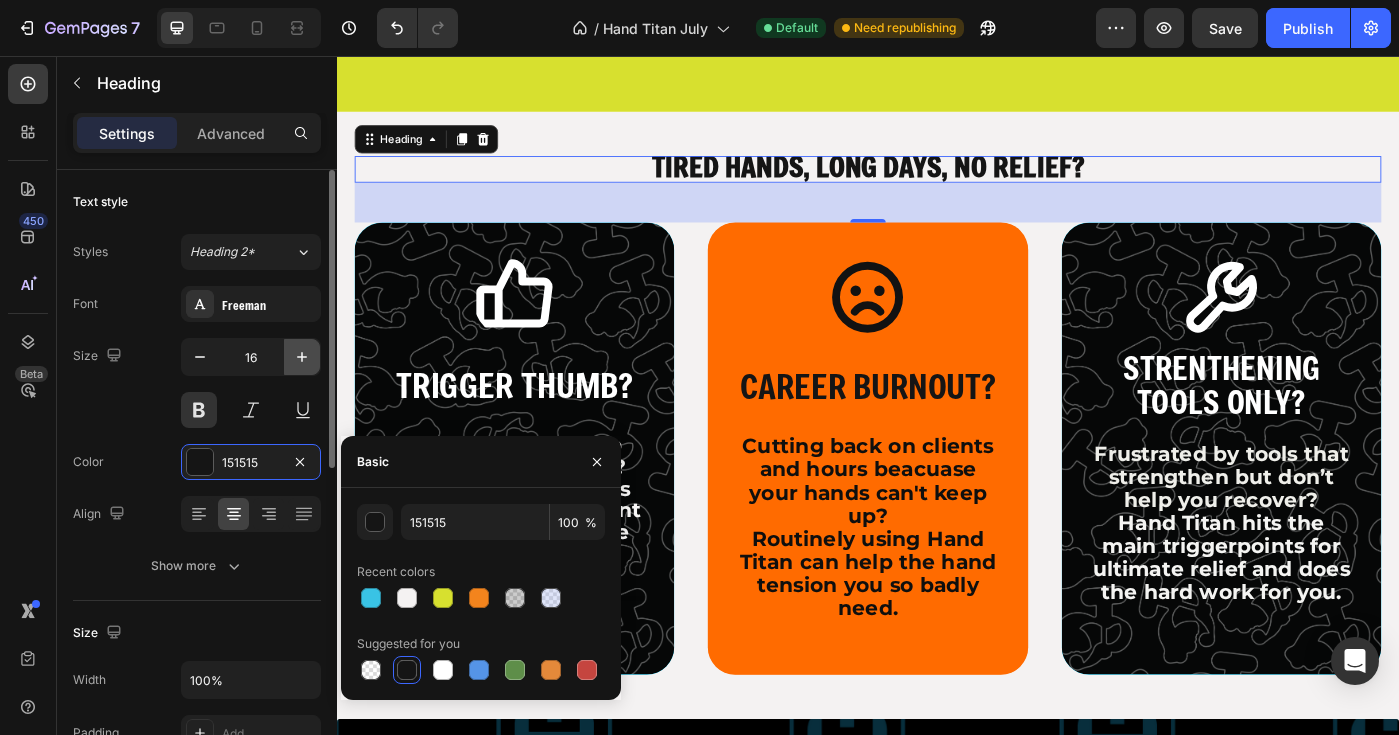 click at bounding box center (302, 357) 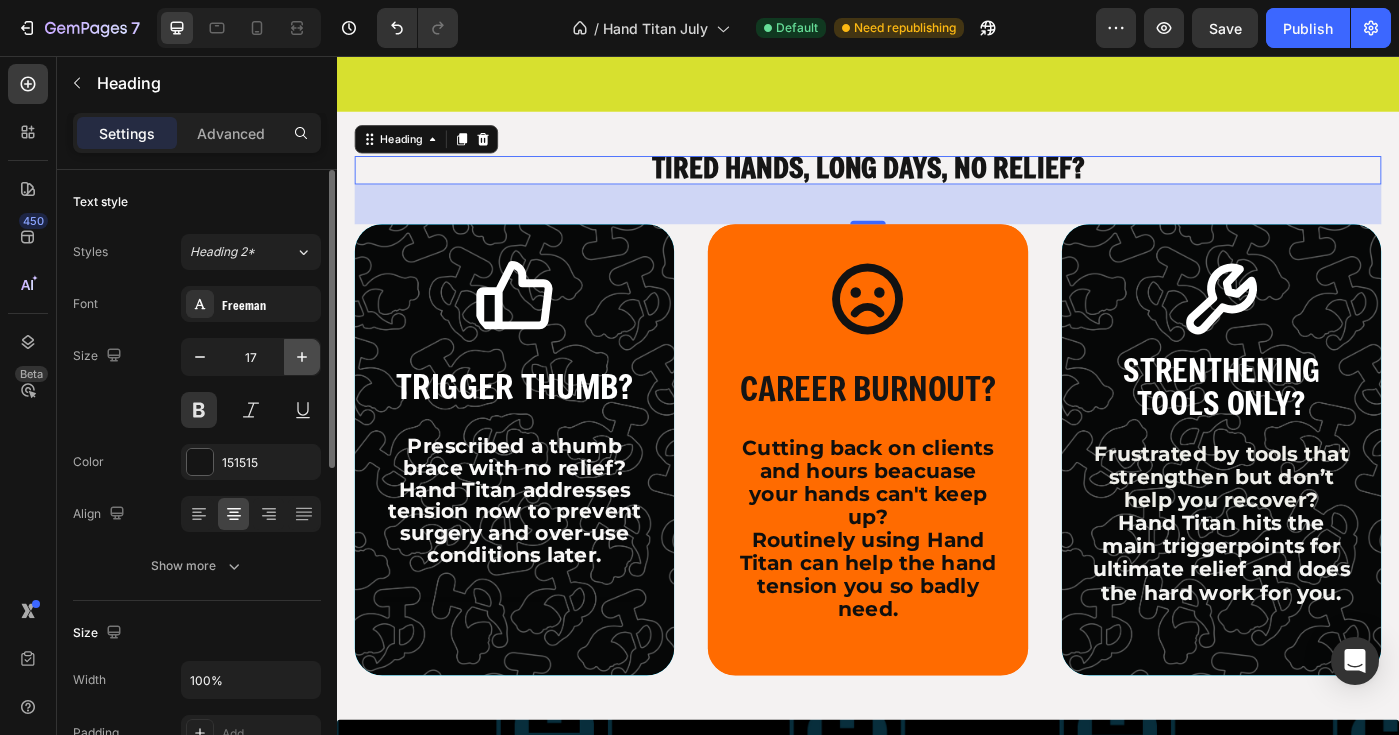 click at bounding box center [302, 357] 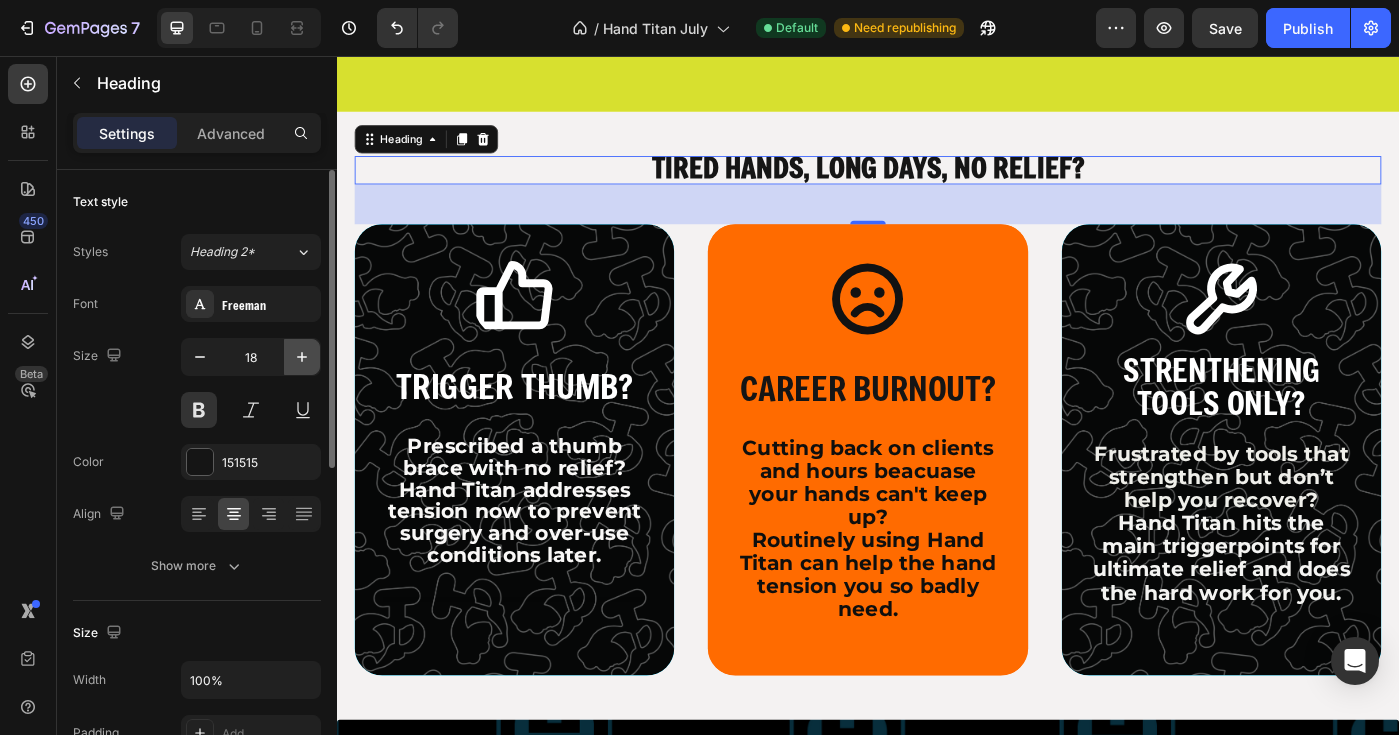click at bounding box center (302, 357) 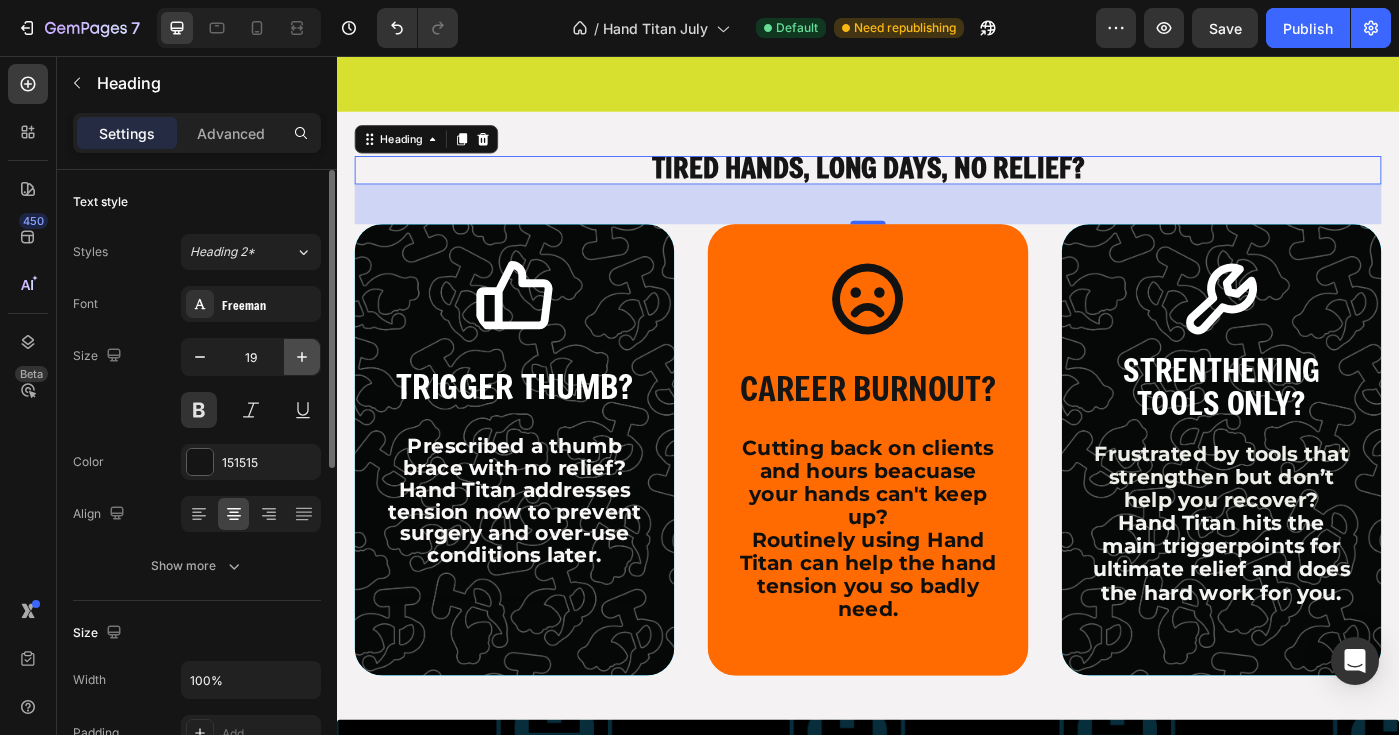 click at bounding box center (302, 357) 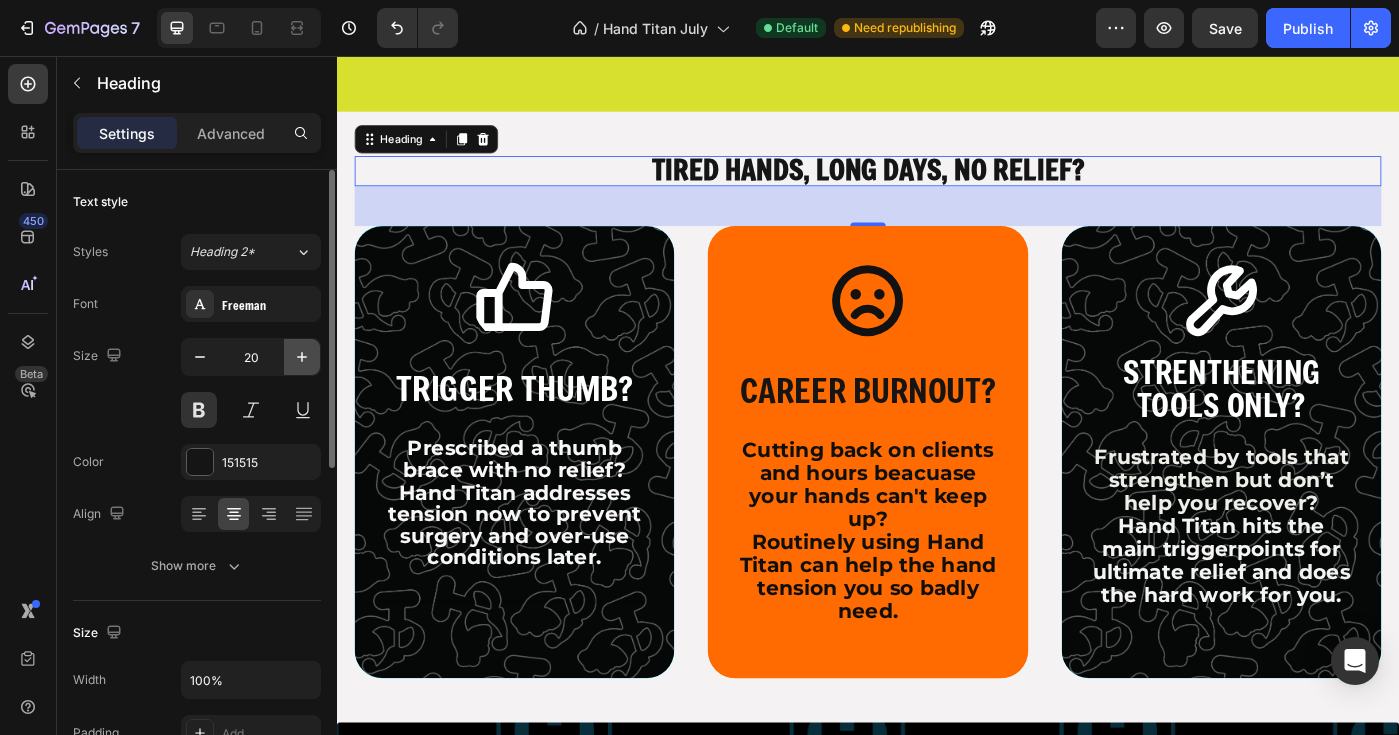 click at bounding box center [302, 357] 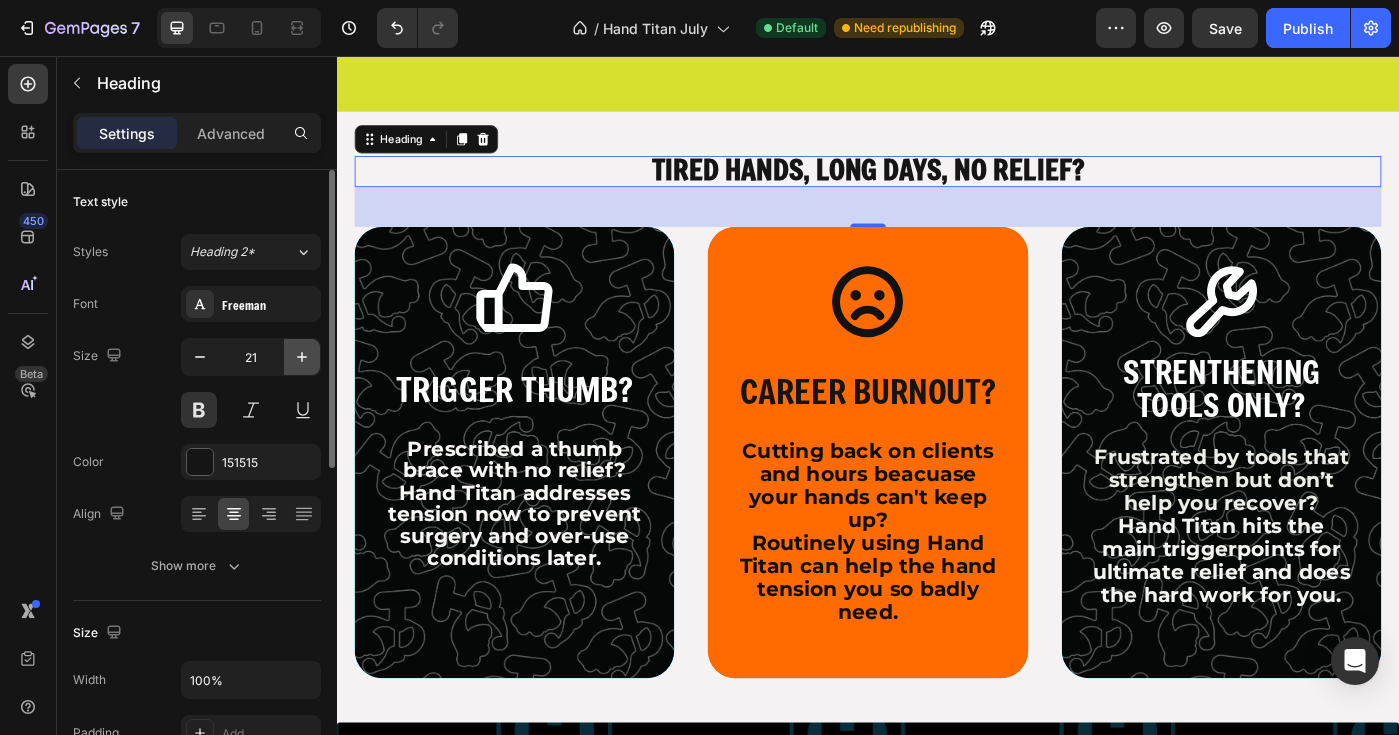 click at bounding box center [302, 357] 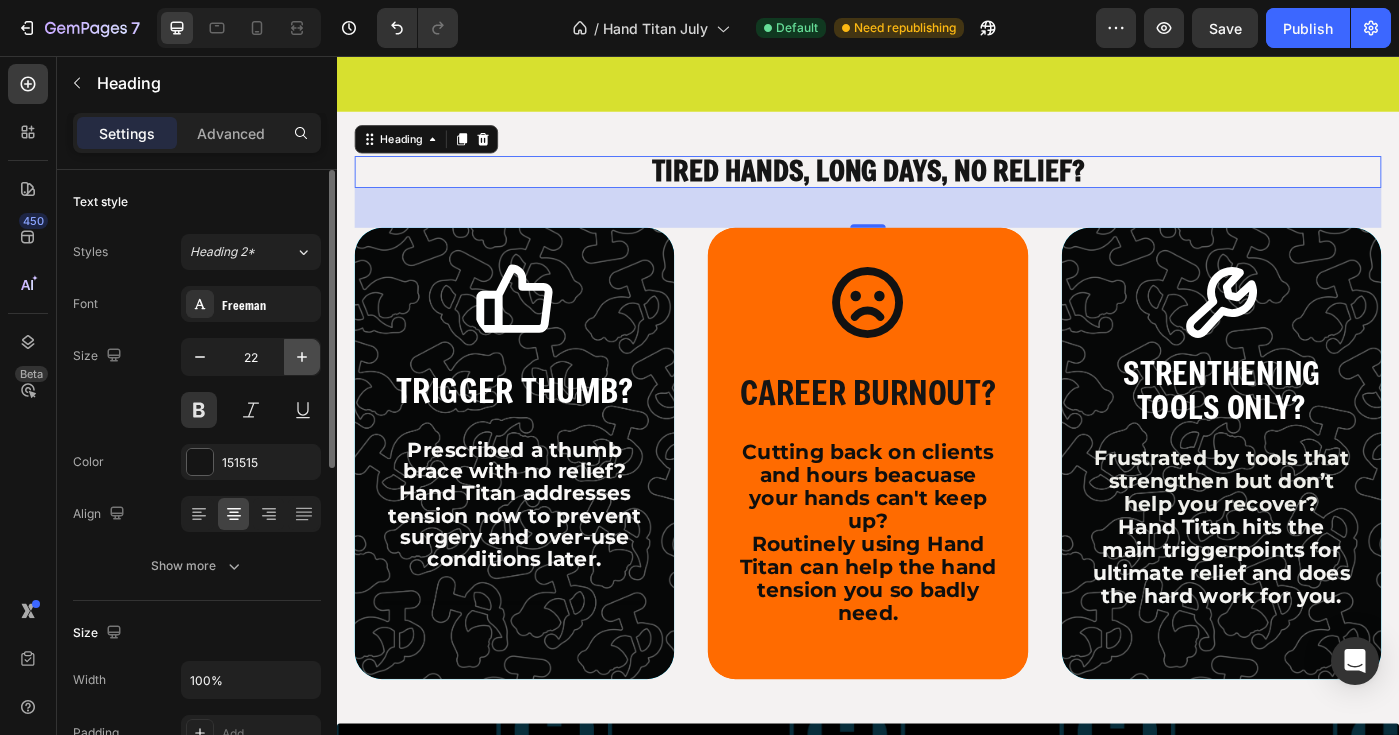 click at bounding box center [302, 357] 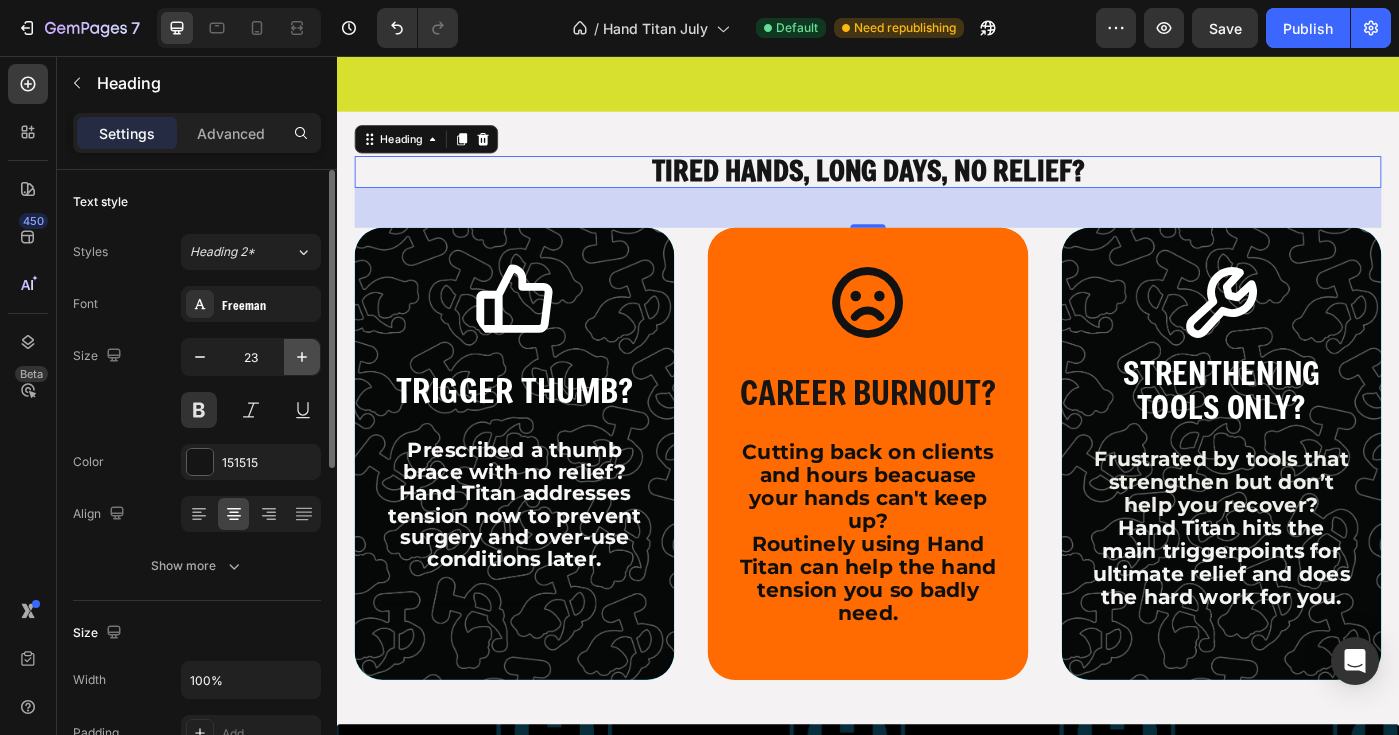 click at bounding box center (302, 357) 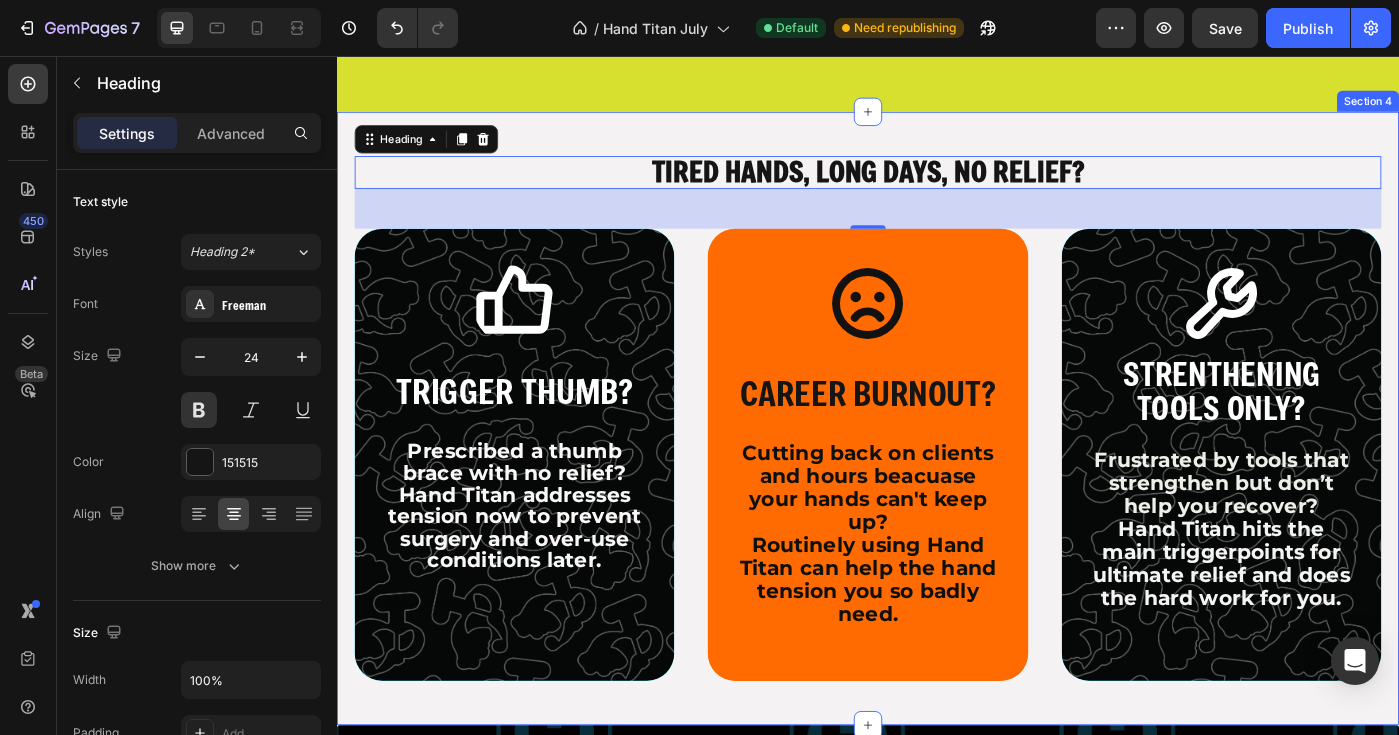 click on "⁠⁠⁠⁠⁠⁠⁠ TIRED HANDS, LONG DAYS, NO RELIEF? Heading   45
Icon TRIGGER THUMB? Text Block Prescribed a thumb brace with no relief?  Hand Titan addresses tension now to prevent surgery and over-use conditions later. Text Block Text Block Hero Banner
Icon CAREER BURNOUT? Text Block Cutting back on clients and hours beacuase your hands can't keep up?  Routinely using Hand Titan will help the hand tension you so badly need. Text Block Hero Banner
Icon STRENTHENING TOOLS ONLY? Text Block Frustrated by tools that strengthen but don’t help you recover?  Hand Titan hits the main triggerpoints for ultimate relief and does the hard work for you.   Text Block Hero Banner Row
Icon TRIGGER THUMB? Text Block Prescribed a thumb brace with no relief?  Hand Titan addresses tension now to prevent surgery and over-use conditions later. Text Block Hero Banner
Icon STRENTHENING TOOLS ONLY? Text Block Text Block Hero Banner Row Icon" at bounding box center (937, 465) 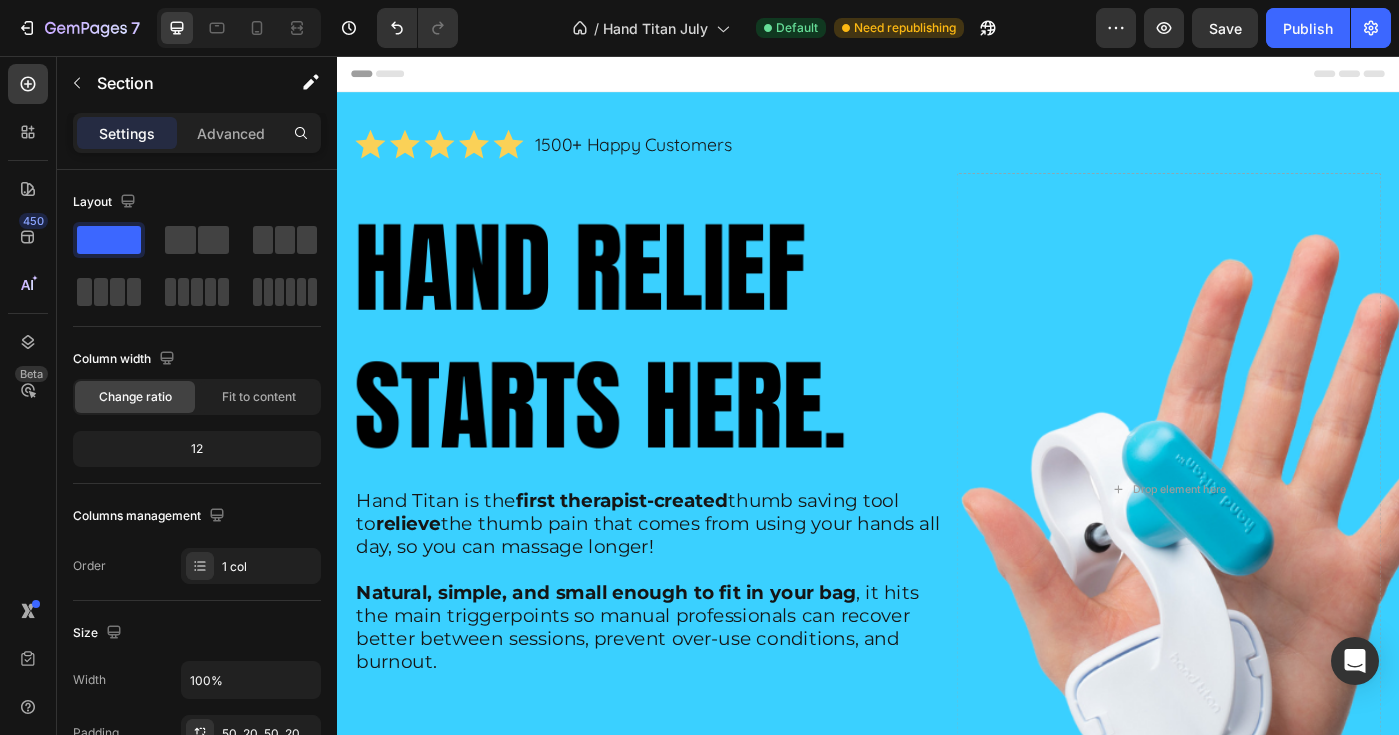 scroll, scrollTop: 0, scrollLeft: 0, axis: both 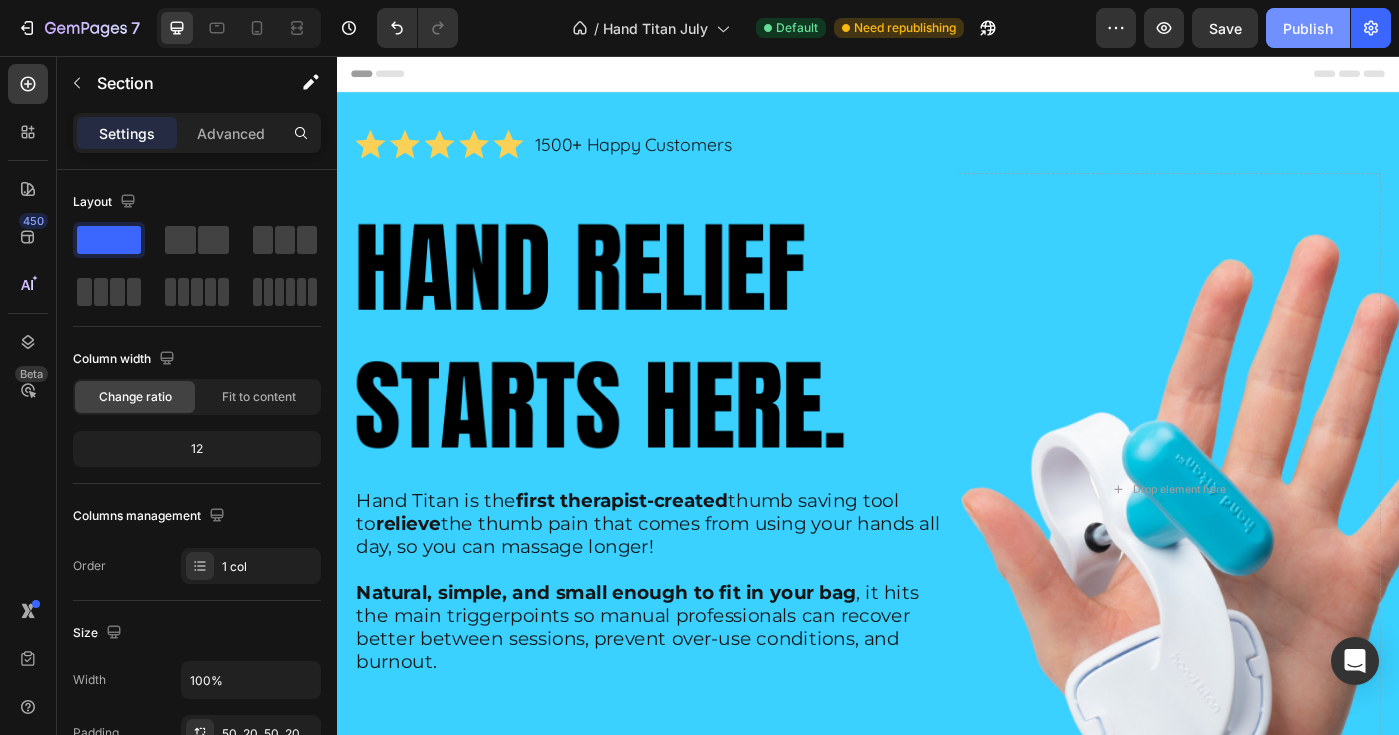 click on "Publish" at bounding box center (1308, 28) 